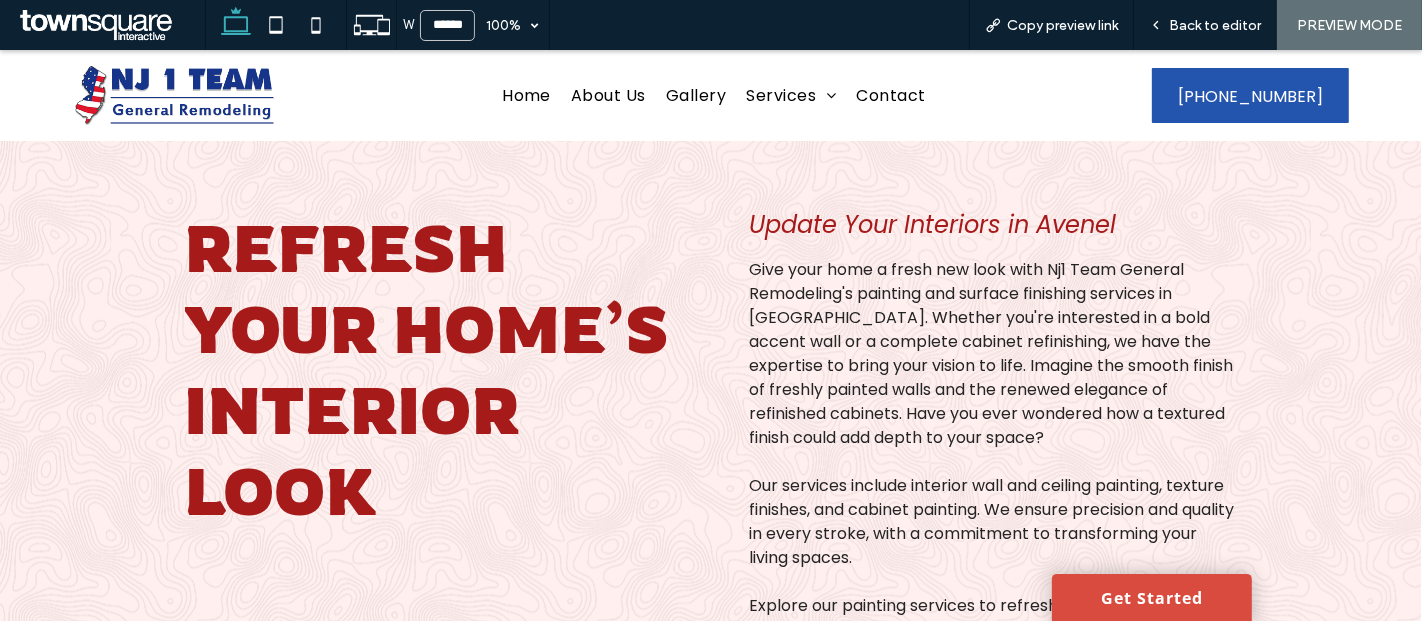 scroll, scrollTop: 0, scrollLeft: 0, axis: both 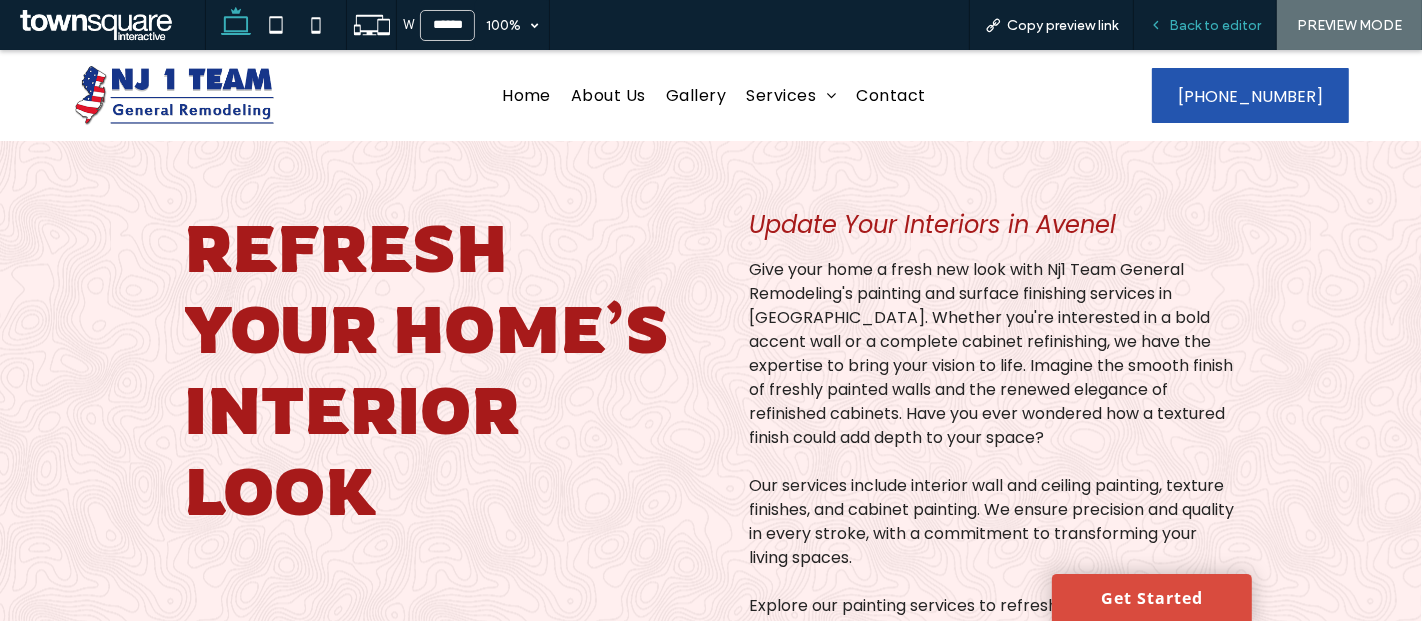 click on "Back to editor" at bounding box center (1215, 25) 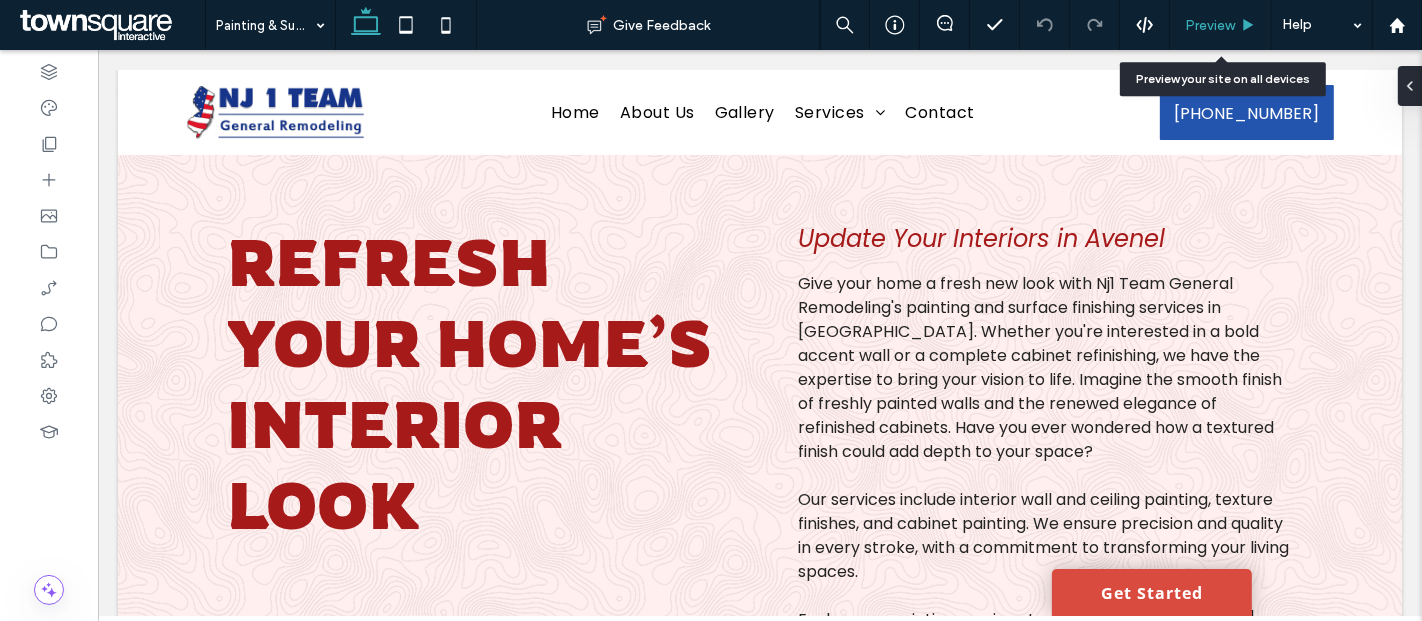 click on "Preview" at bounding box center (1210, 25) 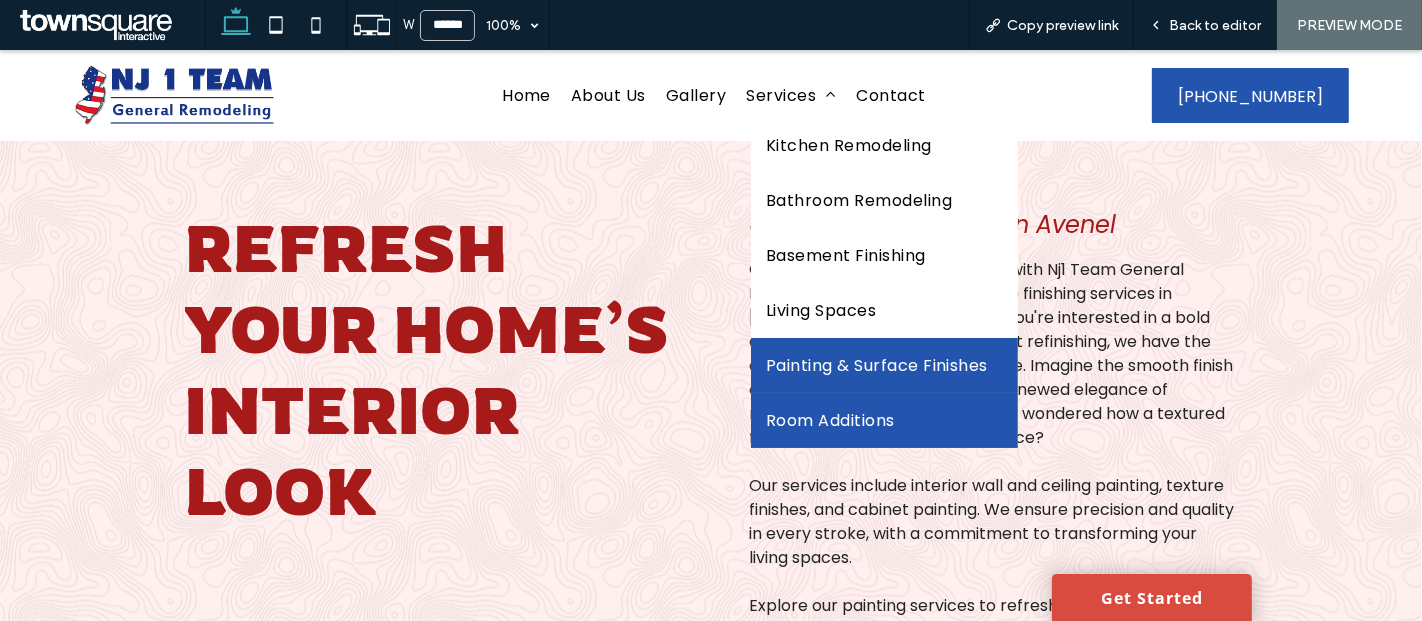 click on "Room Additions" at bounding box center (830, 420) 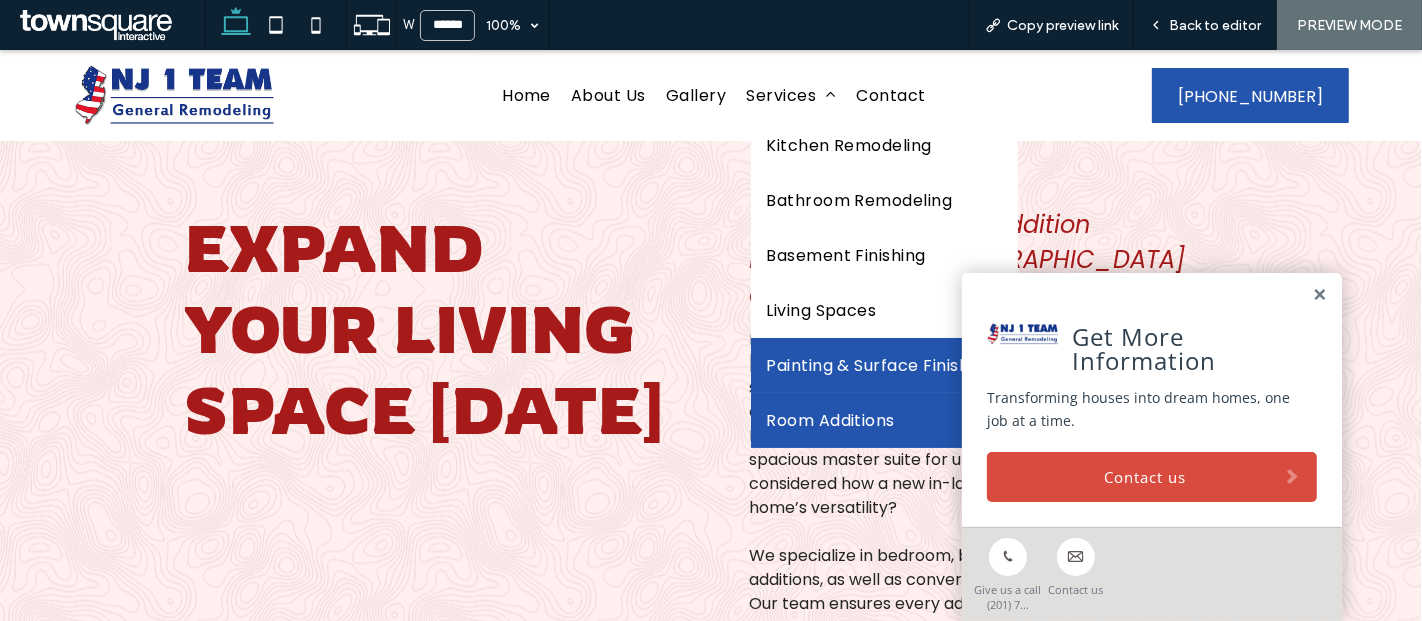 scroll, scrollTop: 0, scrollLeft: 0, axis: both 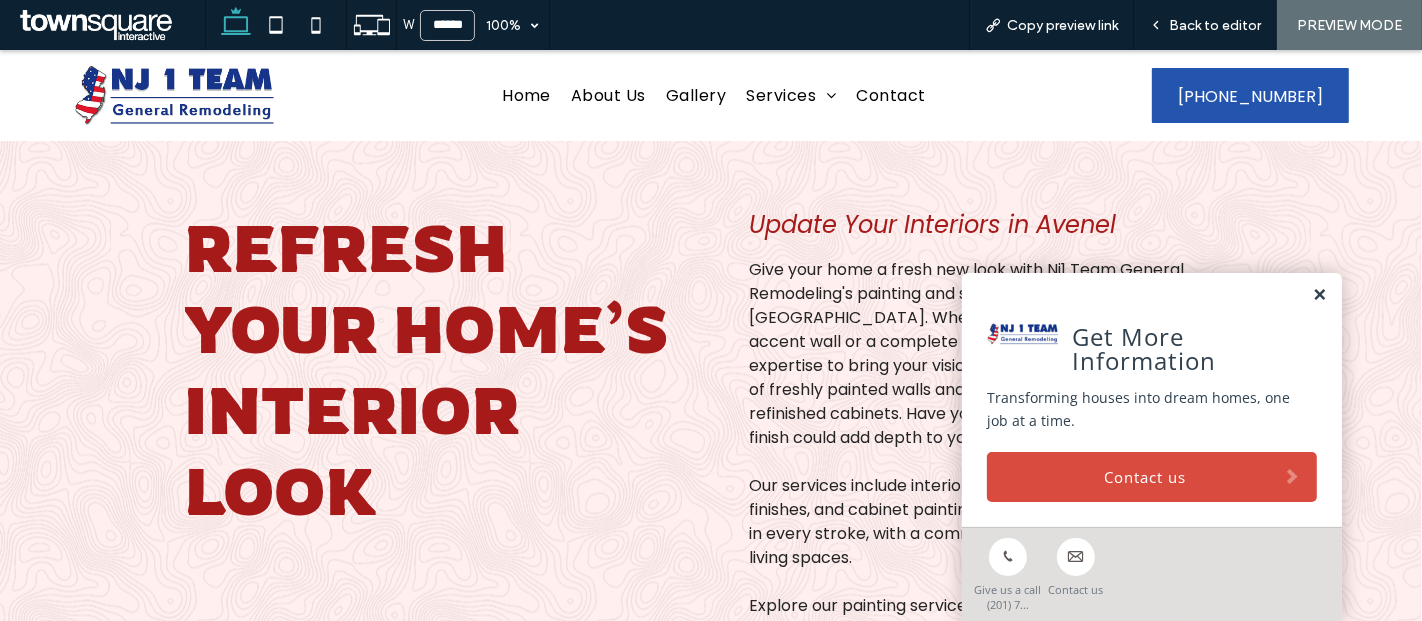 click at bounding box center (1319, 295) 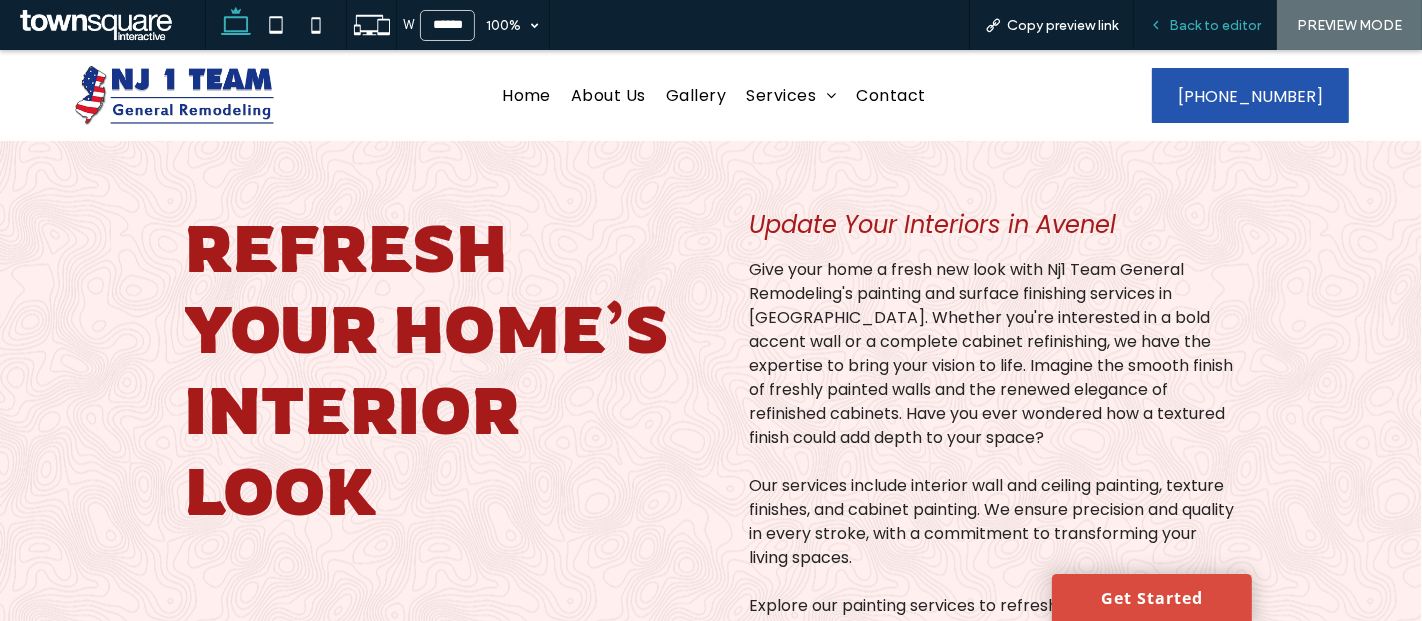 click on "Back to editor" at bounding box center (1215, 25) 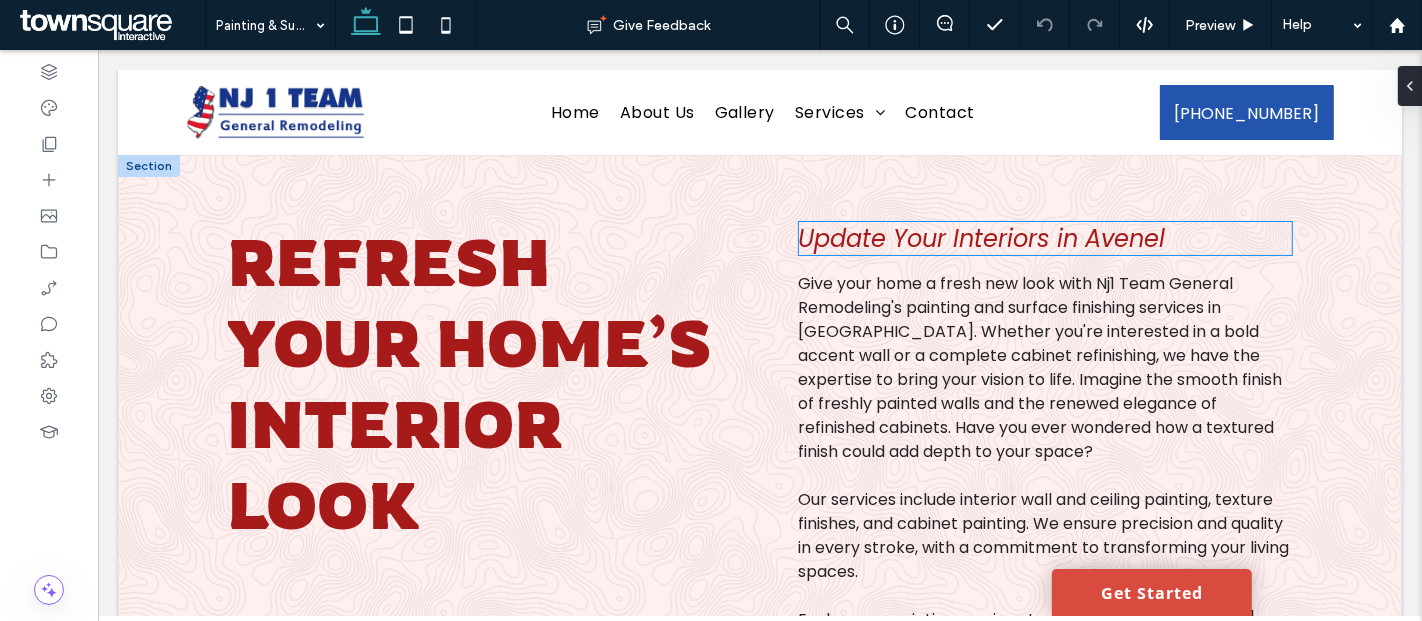 click on "Update Your Interiors in Avenel" at bounding box center [980, 238] 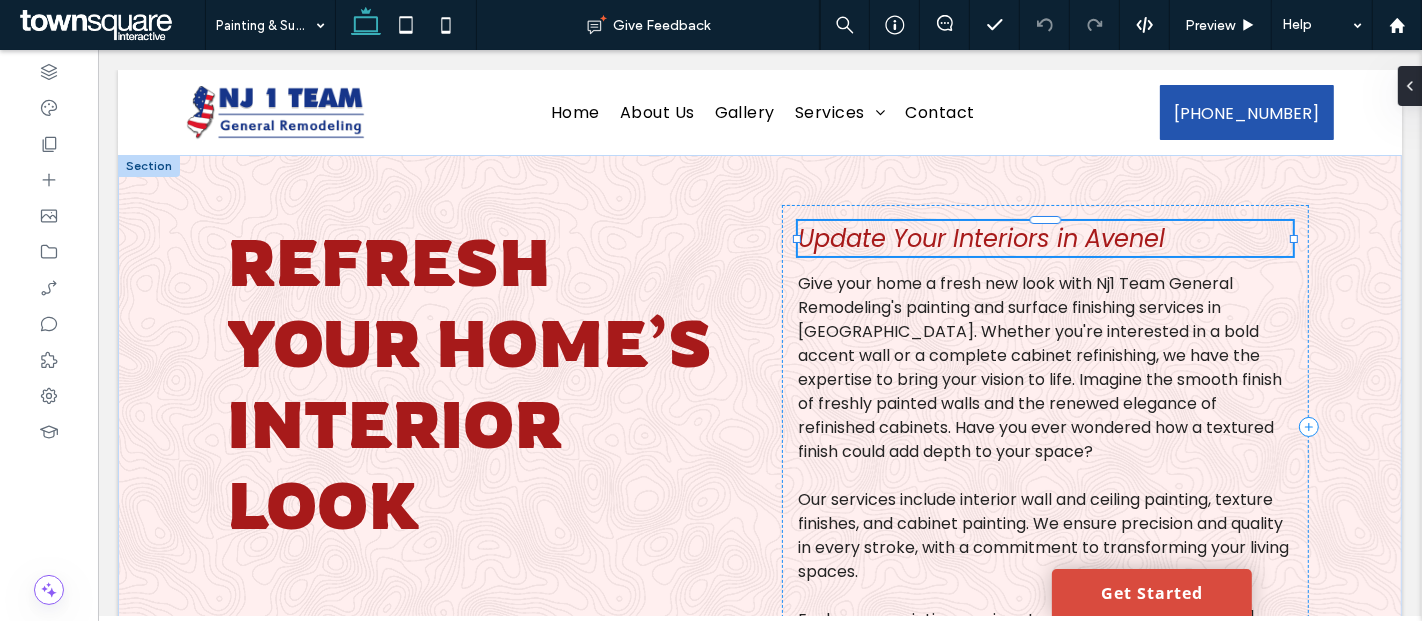 click on "Update Your Interiors in Avenel" at bounding box center [1044, 238] 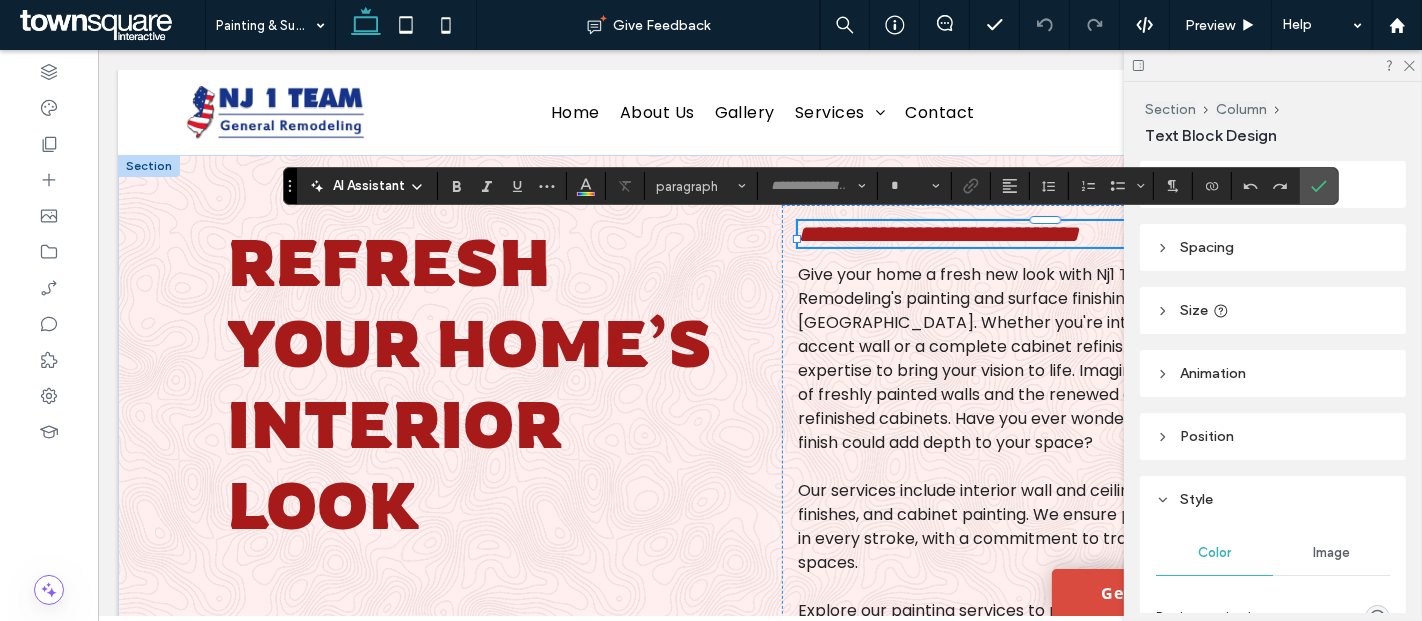 click on "**********" at bounding box center (937, 234) 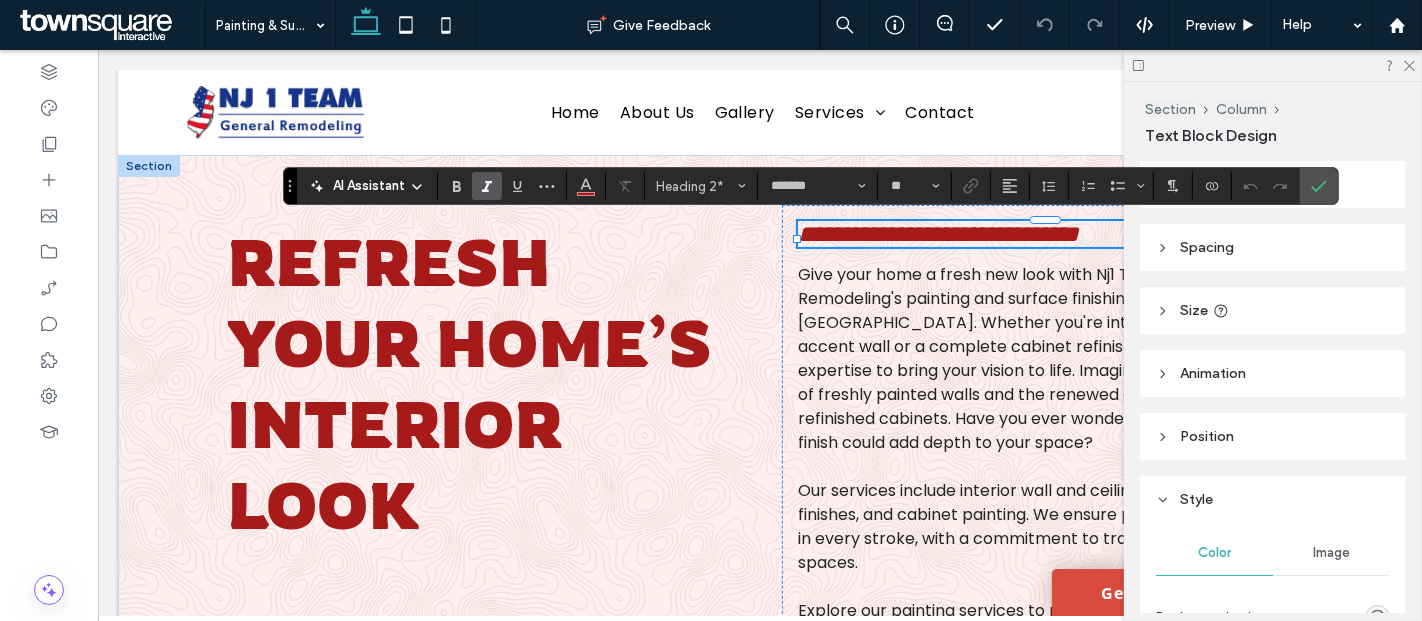 click on "**********" at bounding box center (937, 234) 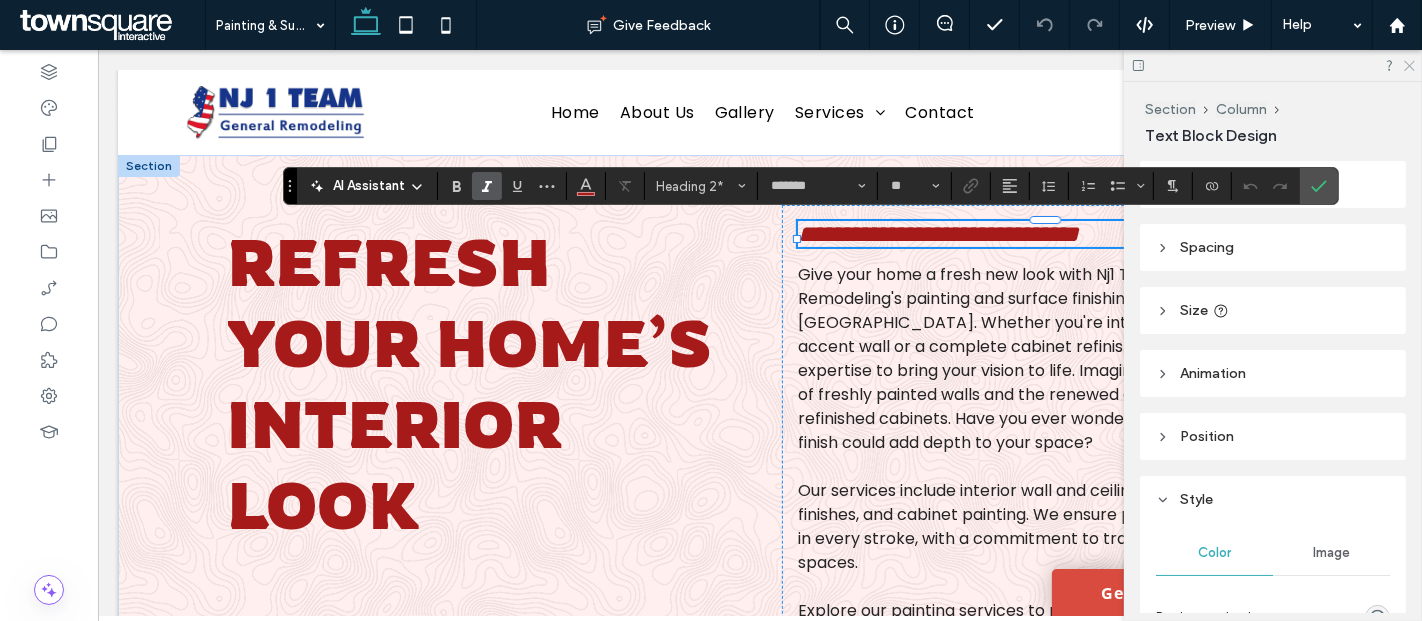 click 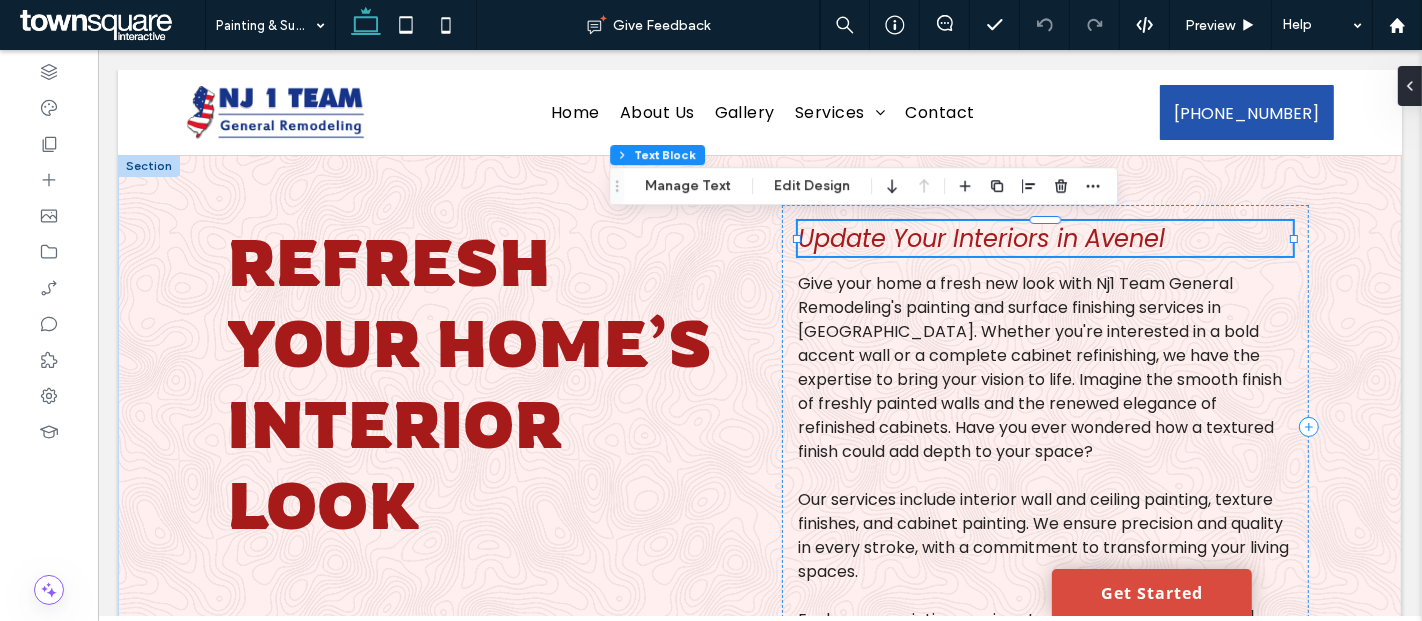 click on "Update Your Interiors in Avenel" at bounding box center [980, 238] 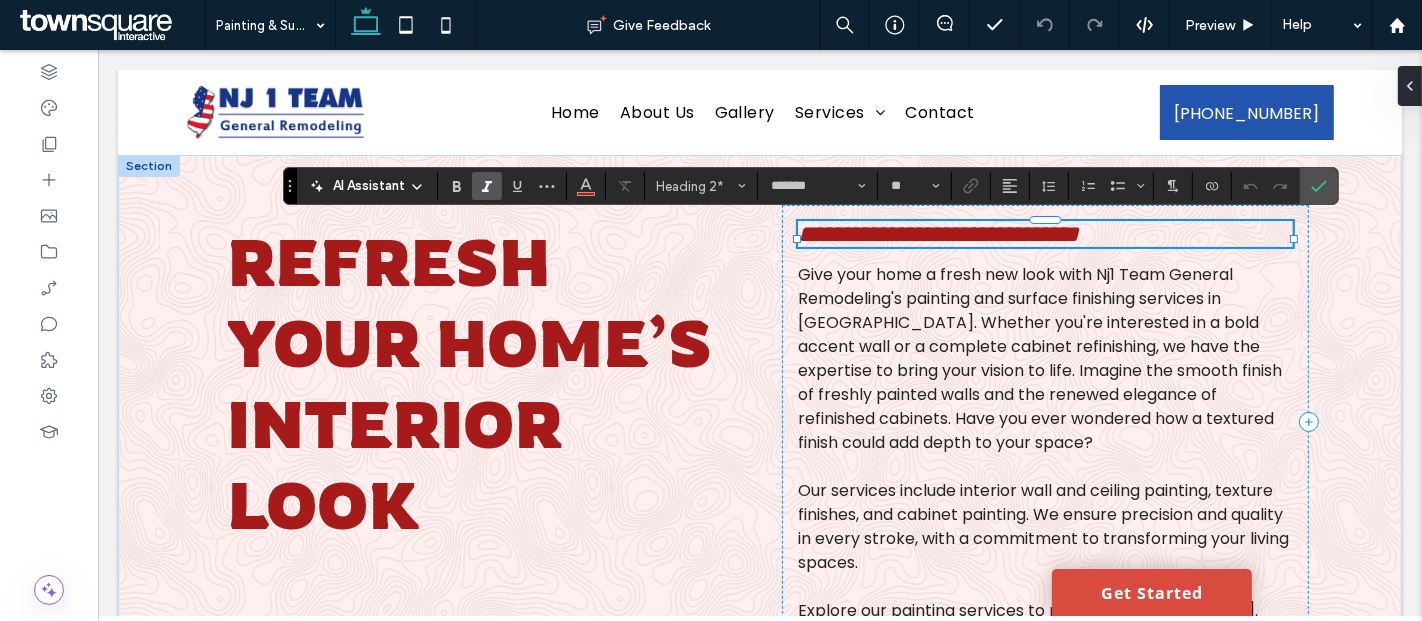 type 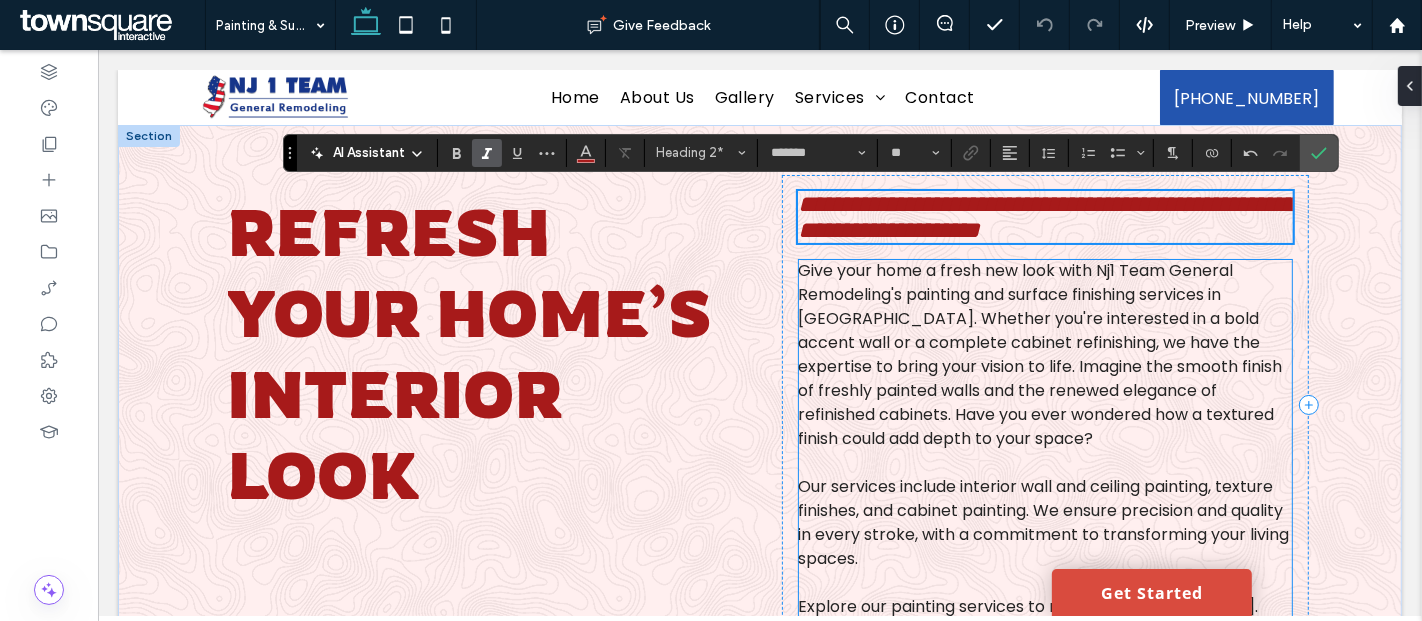 scroll, scrollTop: 42, scrollLeft: 0, axis: vertical 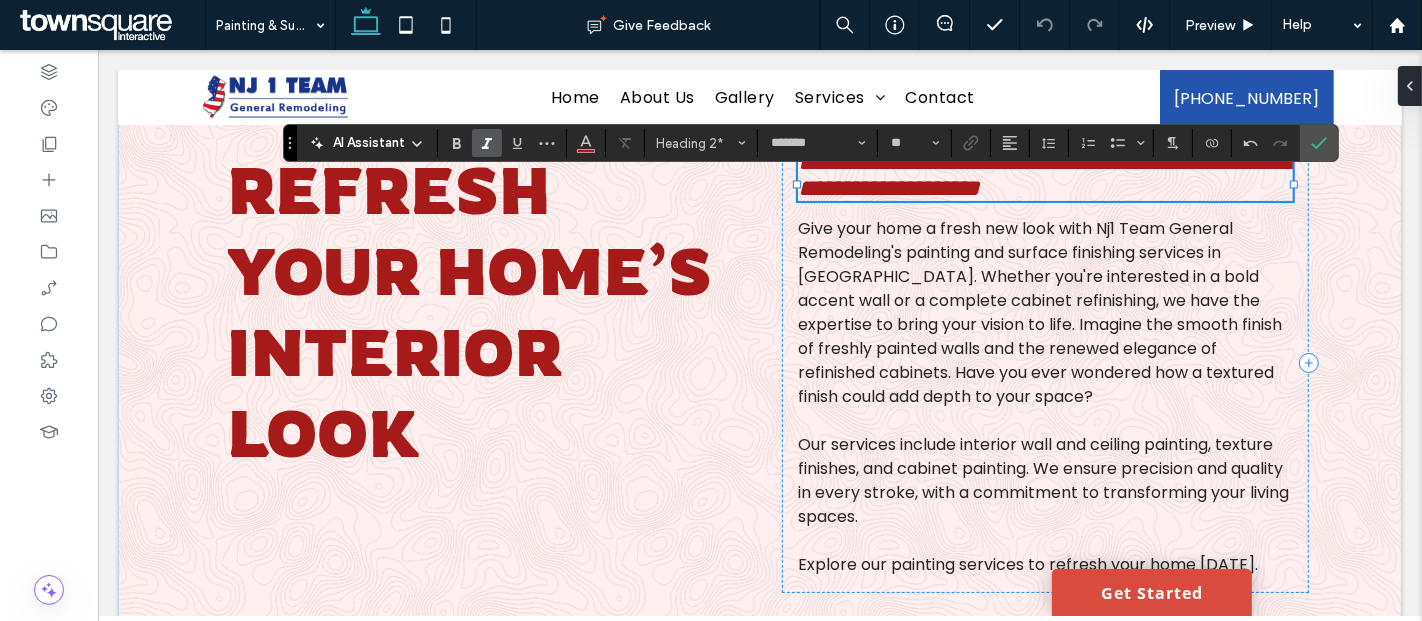 click on "**********" at bounding box center (1045, 175) 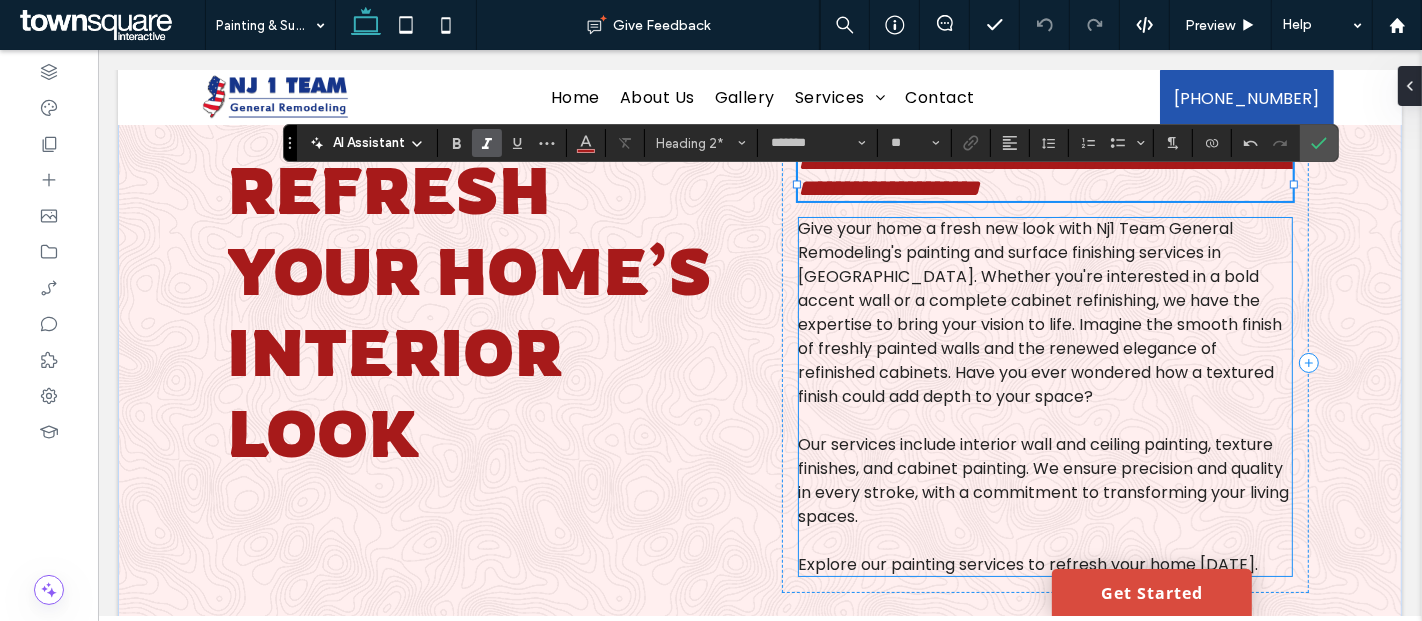 click on "Give your home a fresh new look with Nj1 Team General Remodeling's painting and surface finishing services in [GEOGRAPHIC_DATA]. Whether you're interested in a bold accent wall or a complete cabinet refinishing, we have the expertise to bring your vision to life. Imagine the smooth finish of freshly painted walls and the renewed elegance of refinished cabinets. Have you ever wondered how a textured finish could add depth to your space?" at bounding box center (1039, 312) 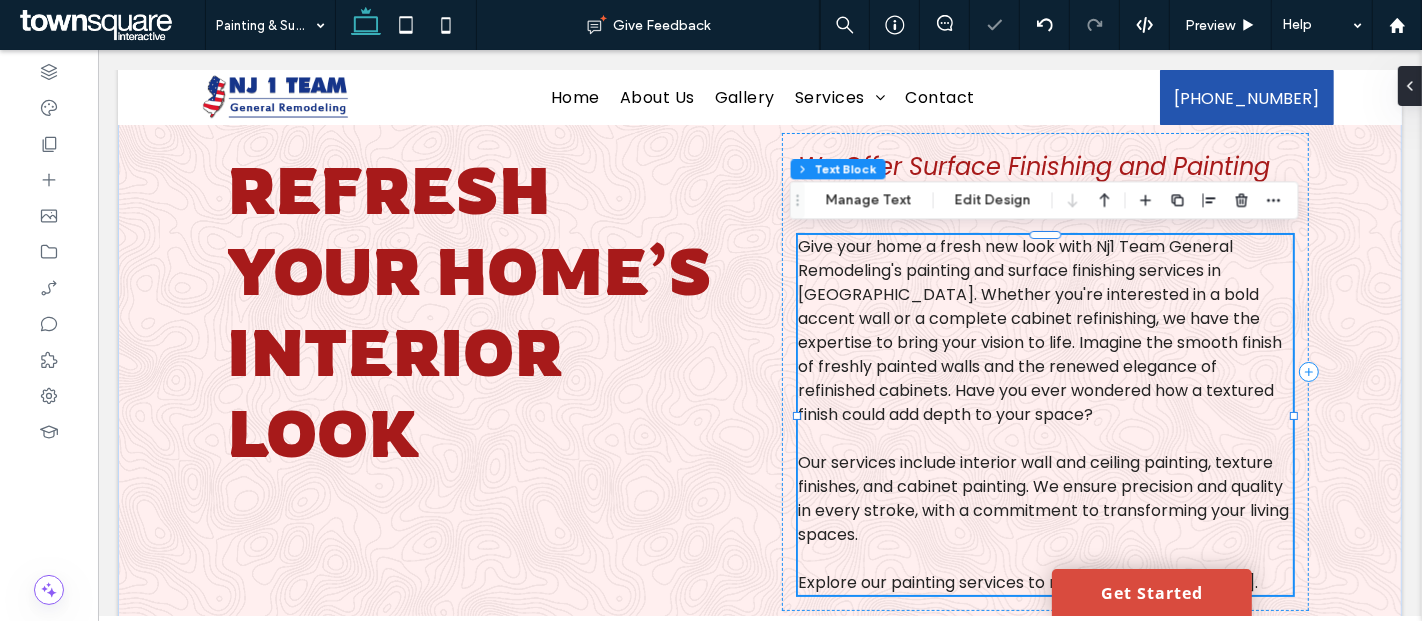 click on "Give your home a fresh new look with Nj1 Team General Remodeling's painting and surface finishing services in [GEOGRAPHIC_DATA]. Whether you're interested in a bold accent wall or a complete cabinet refinishing, we have the expertise to bring your vision to life. Imagine the smooth finish of freshly painted walls and the renewed elegance of refinished cabinets. Have you ever wondered how a textured finish could add depth to your space?" at bounding box center [1039, 330] 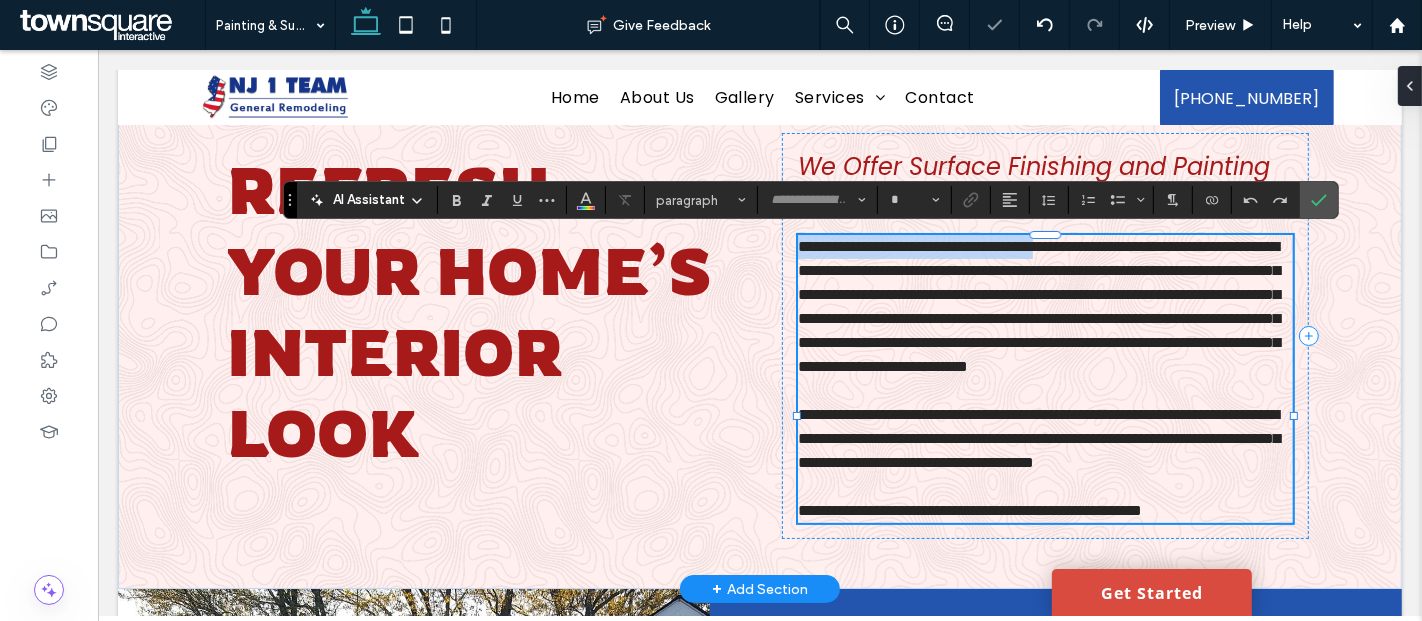 click on "**********" at bounding box center (1038, 306) 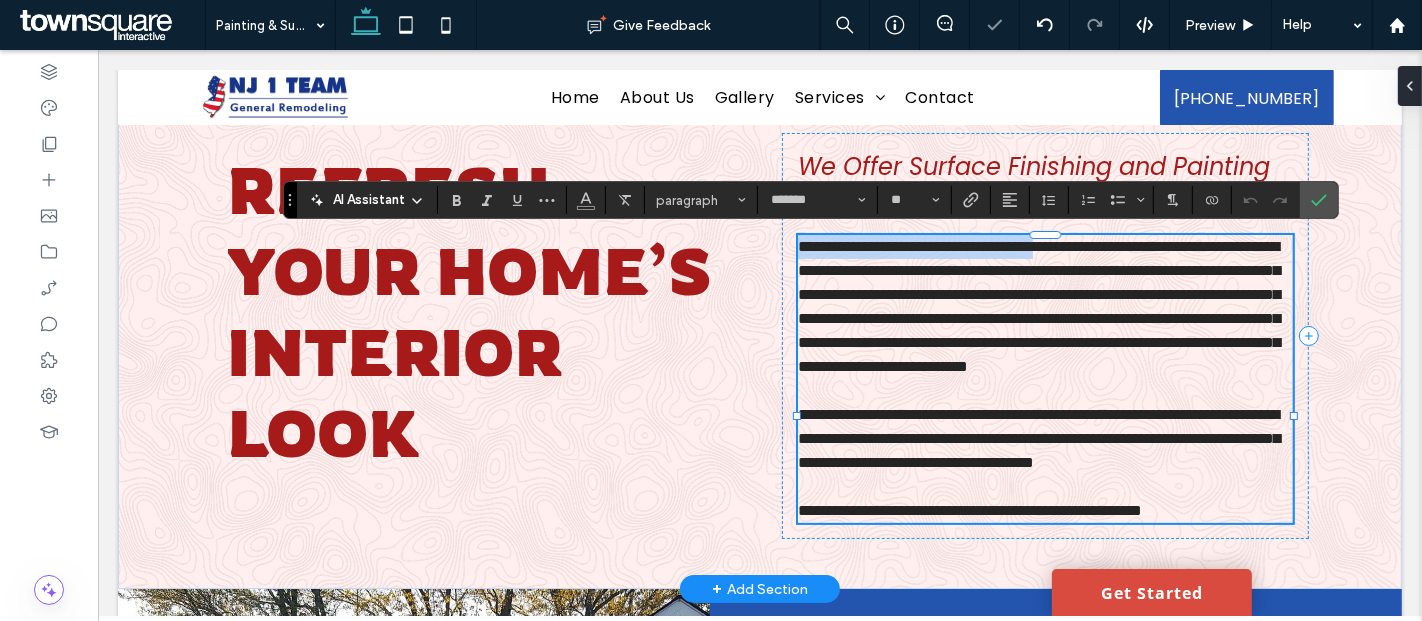click on "**********" at bounding box center (1038, 306) 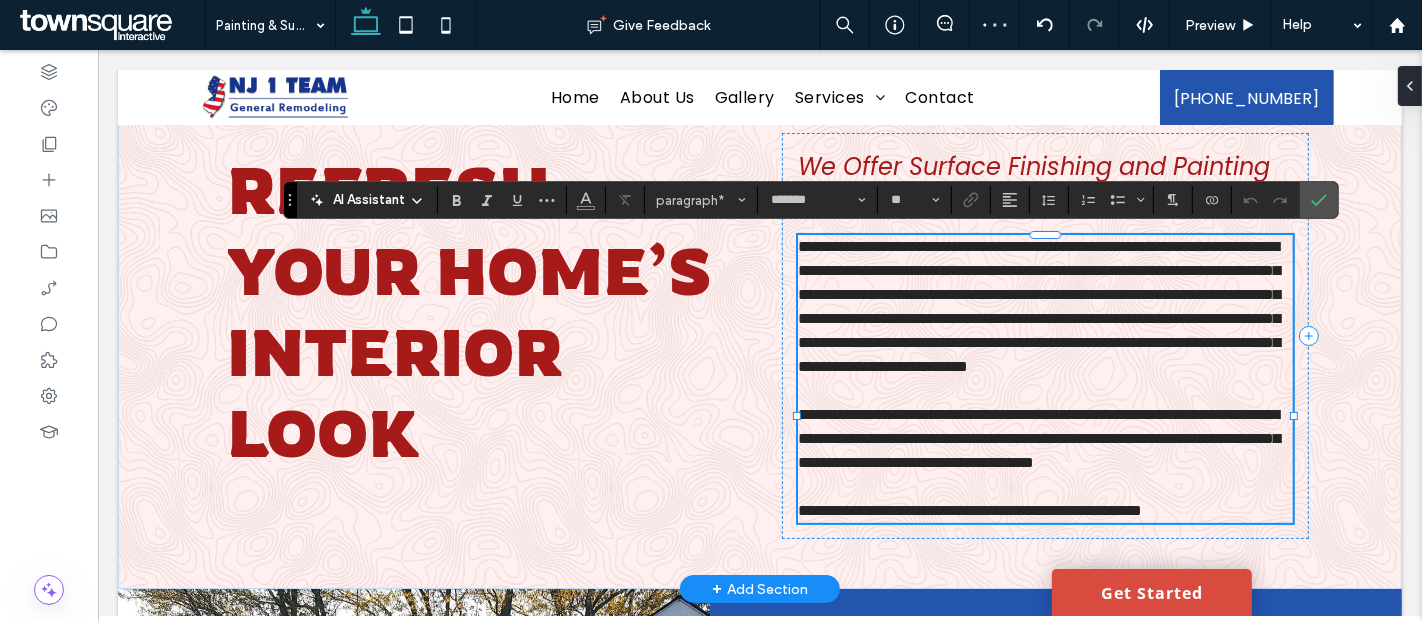 type 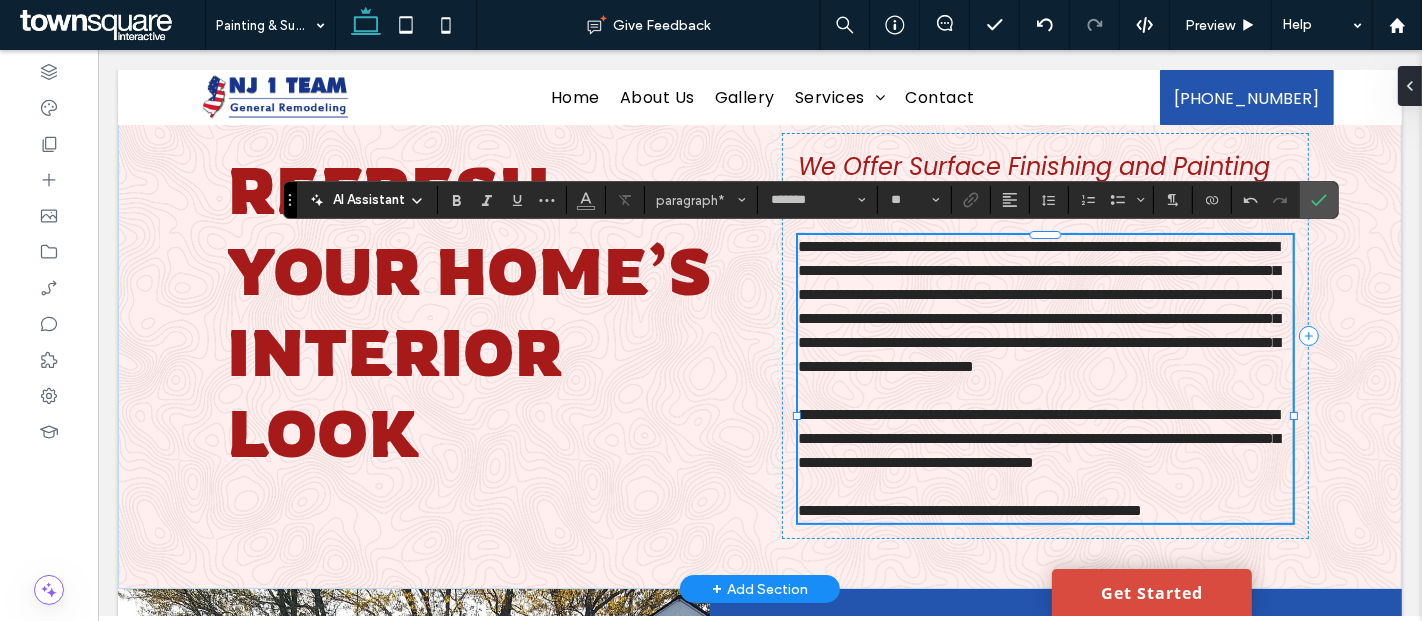 click on "**********" at bounding box center [1038, 306] 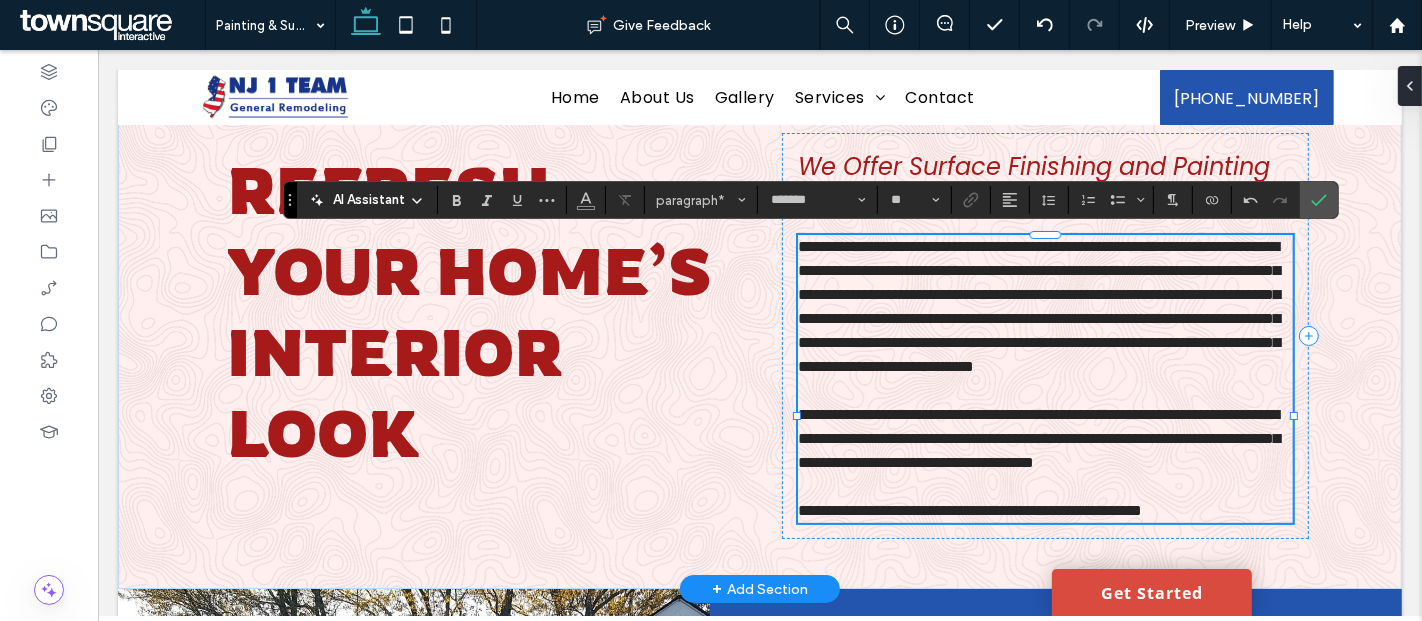 click on "**********" at bounding box center (1038, 306) 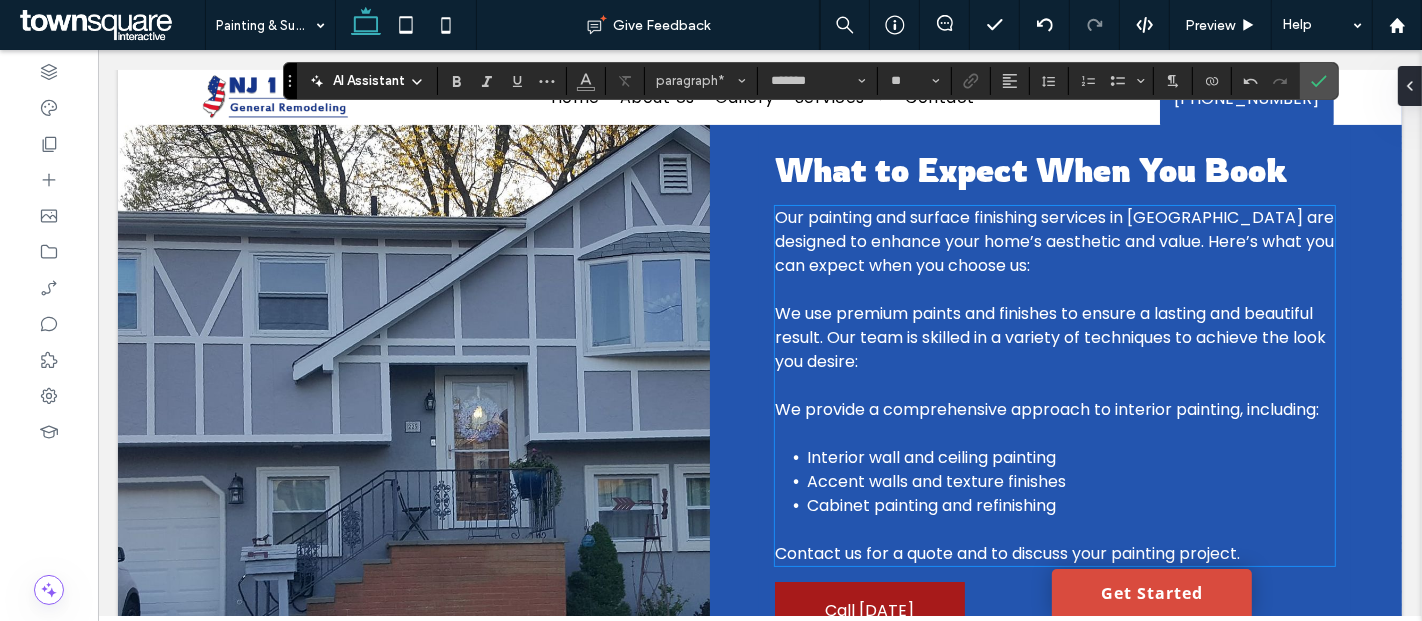 scroll, scrollTop: 557, scrollLeft: 0, axis: vertical 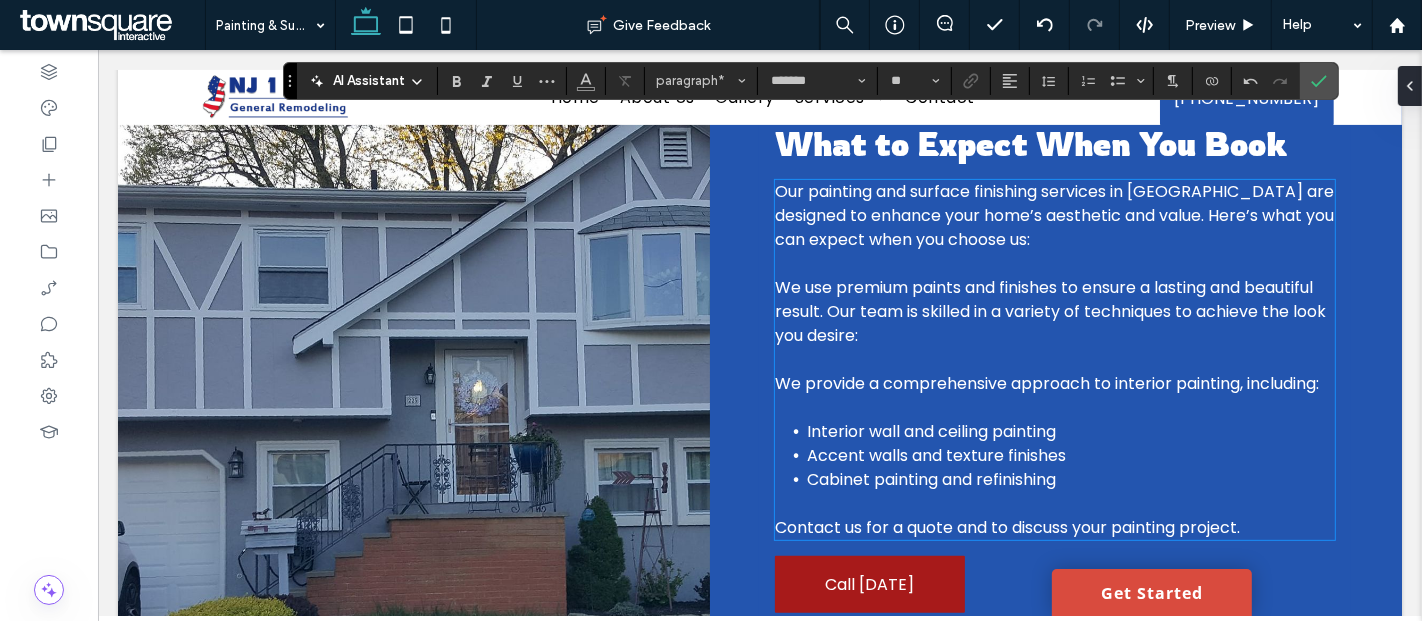 click on "Our painting and surface finishing services in [GEOGRAPHIC_DATA] are designed to enhance your home’s aesthetic and value. Here’s what you can expect when you choose us:" at bounding box center [1053, 215] 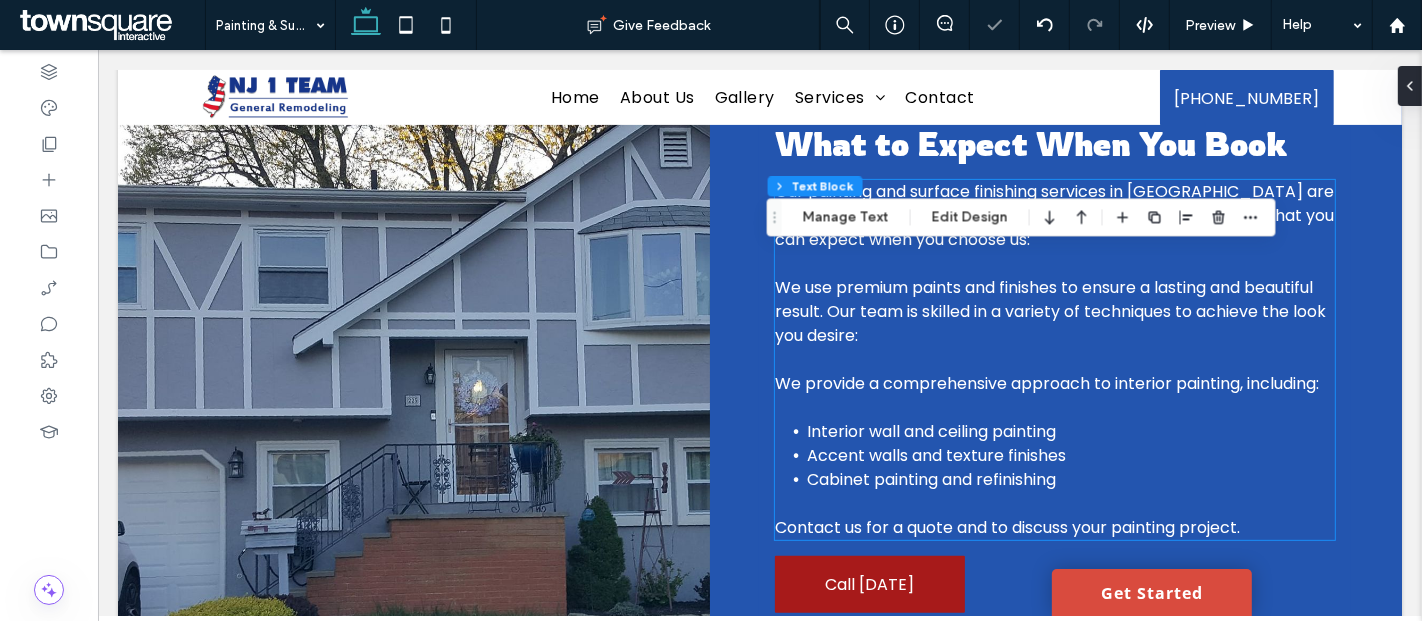 click on "Our painting and surface finishing services in [GEOGRAPHIC_DATA] are designed to enhance your home’s aesthetic and value. Here’s what you can expect when you choose us:" at bounding box center [1053, 215] 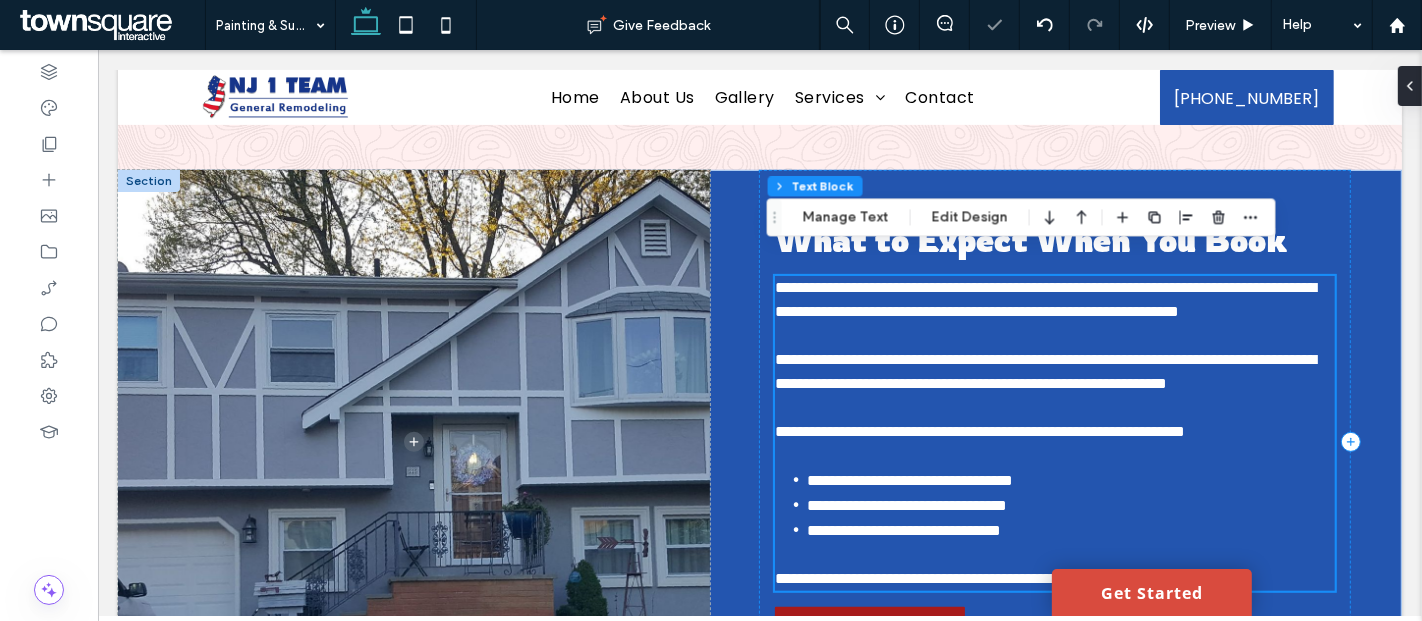 scroll, scrollTop: 668, scrollLeft: 0, axis: vertical 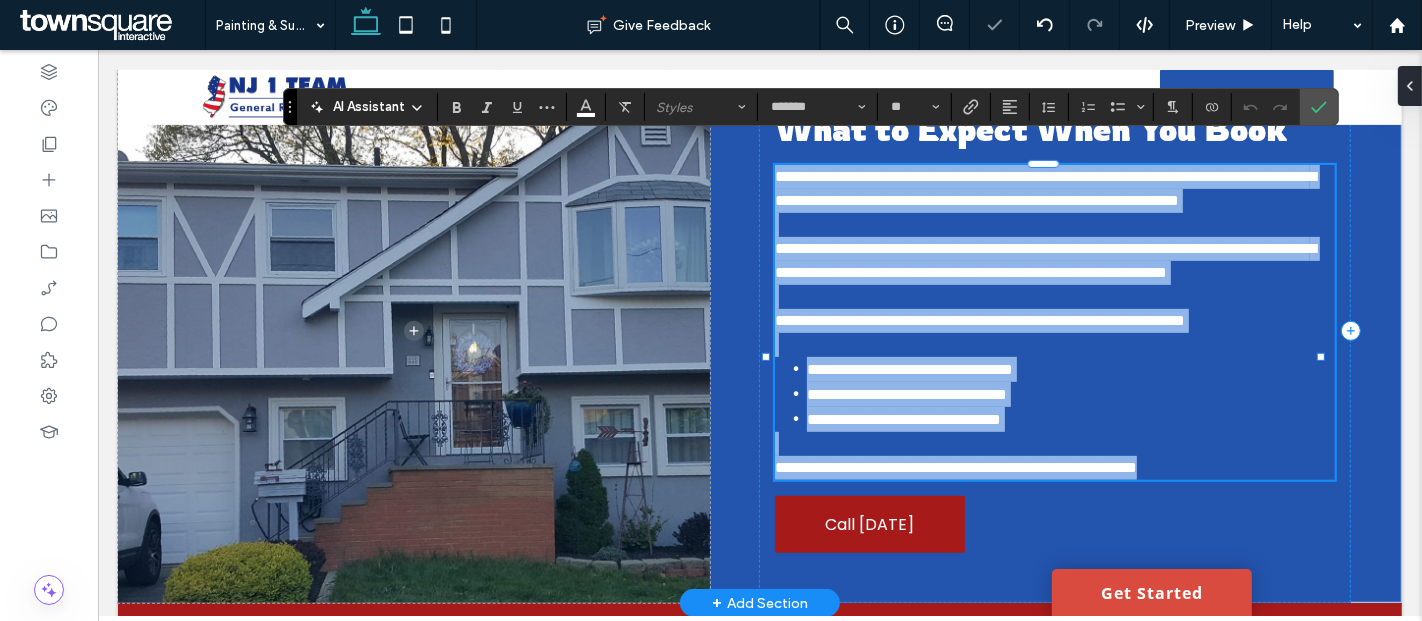 click on "**********" at bounding box center (1044, 188) 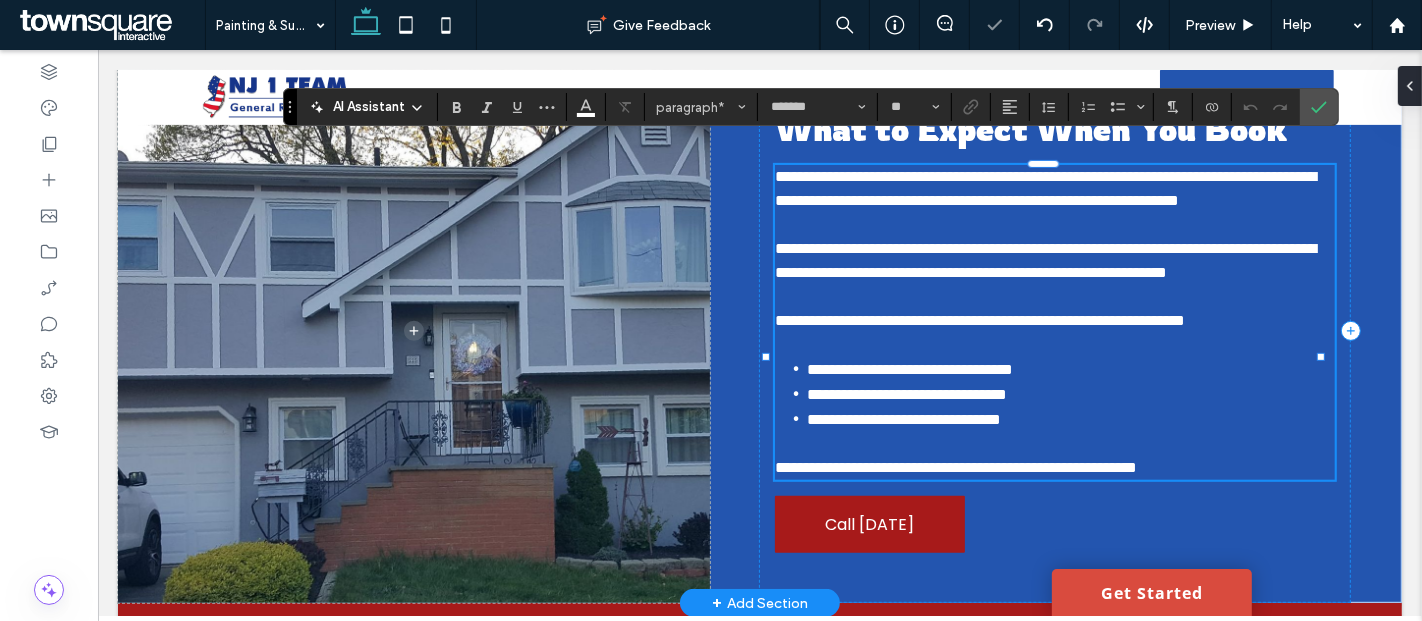 type 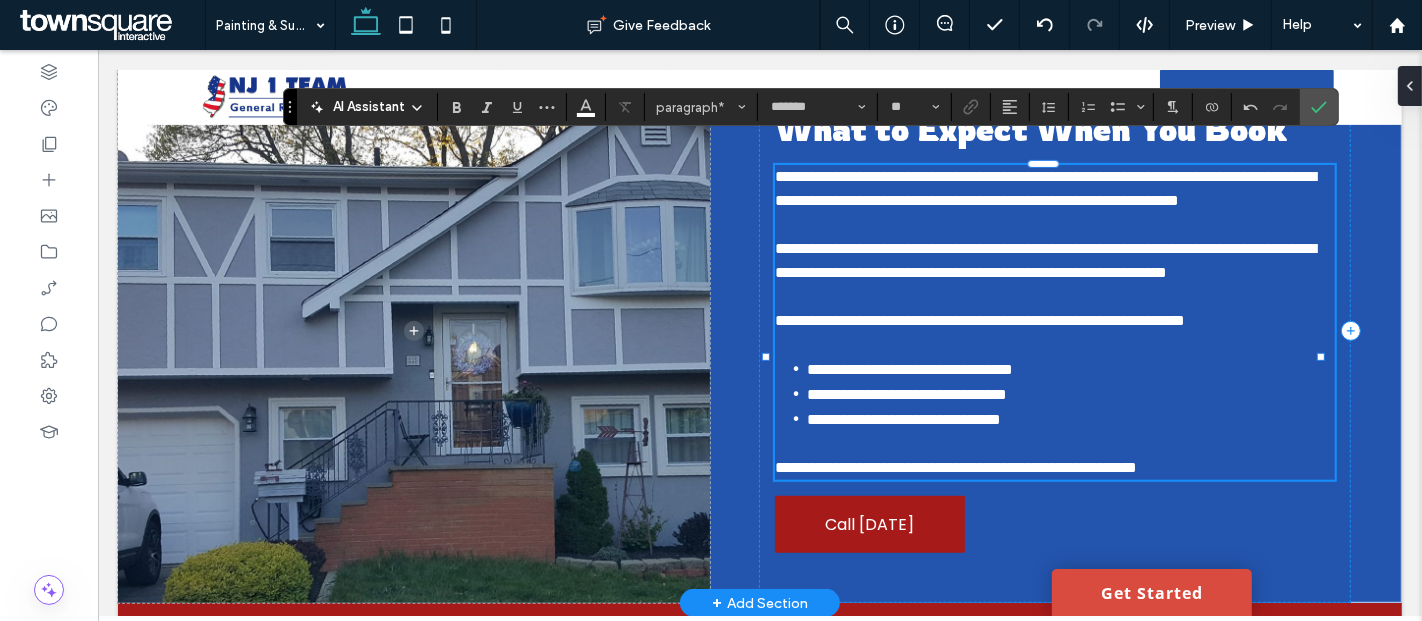 click on "**********" at bounding box center (1044, 188) 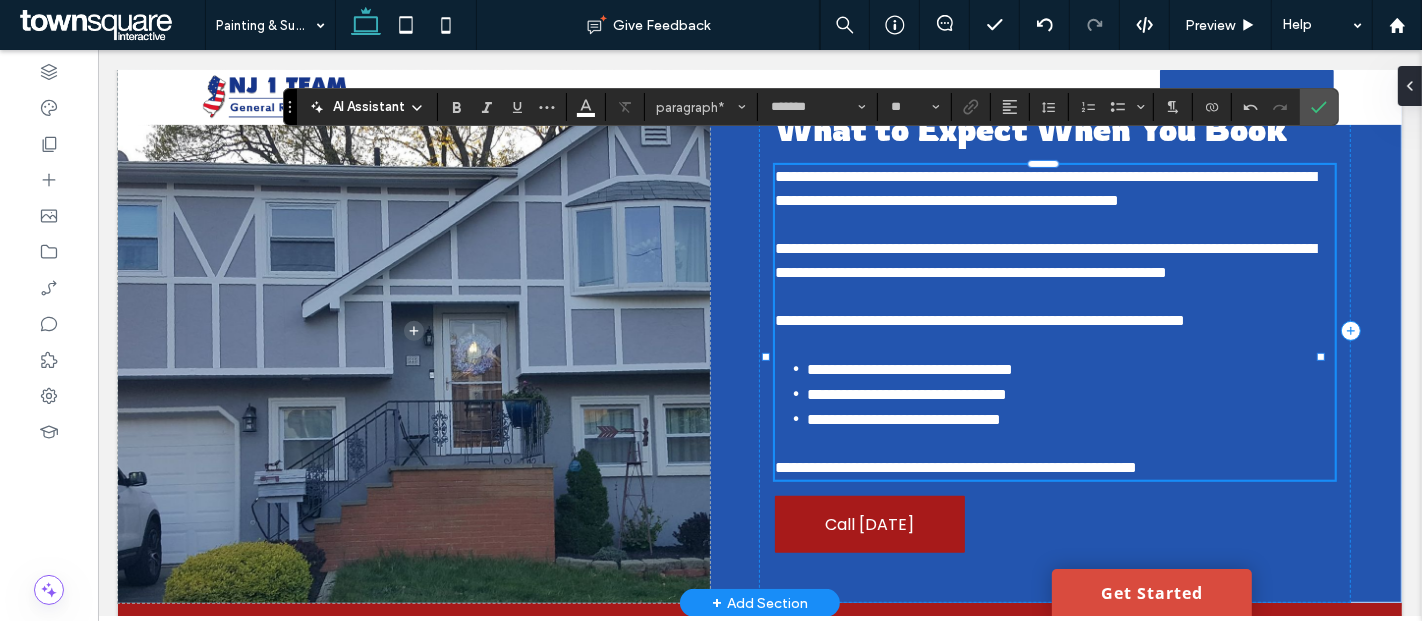 click on "**********" at bounding box center (1054, 321) 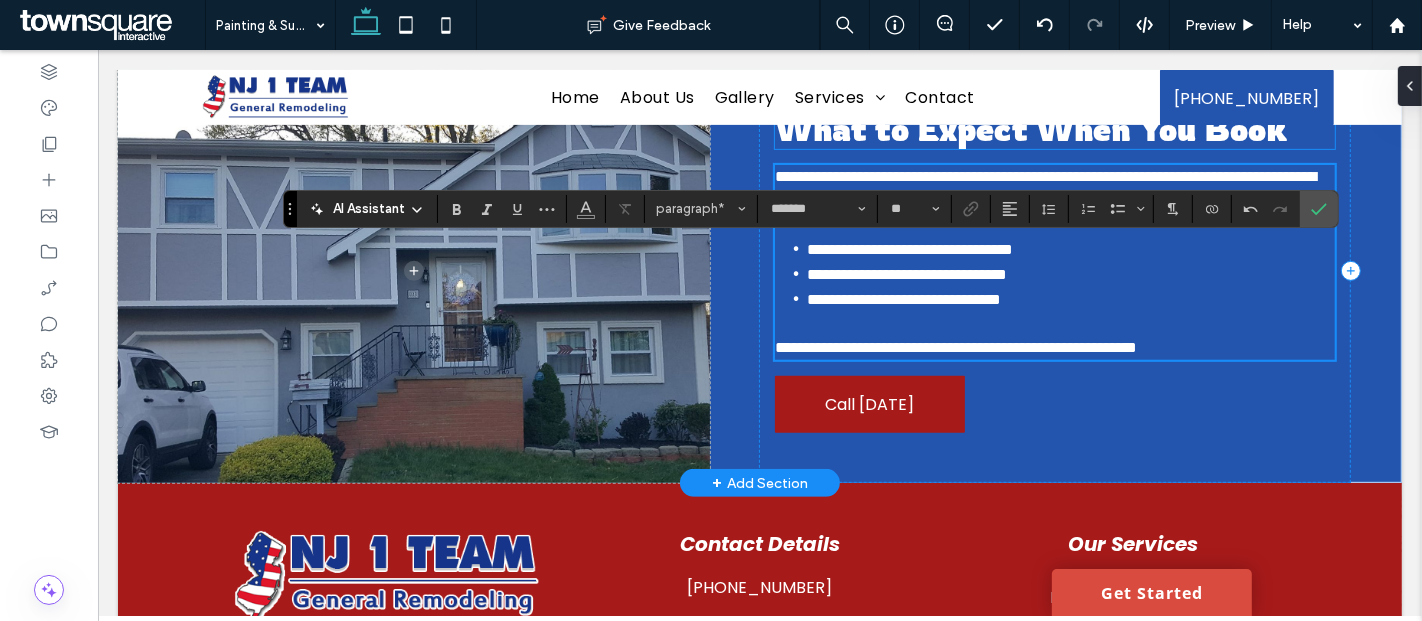 scroll, scrollTop: 521, scrollLeft: 0, axis: vertical 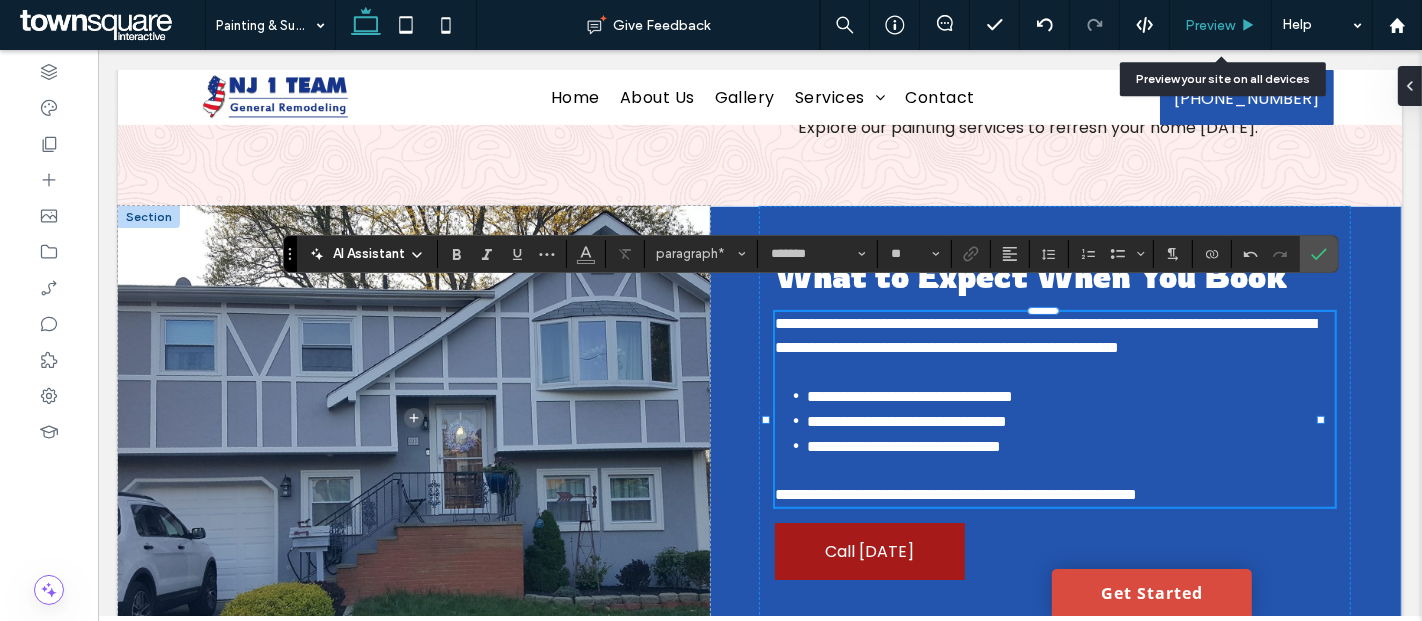click on "Preview" at bounding box center (1210, 25) 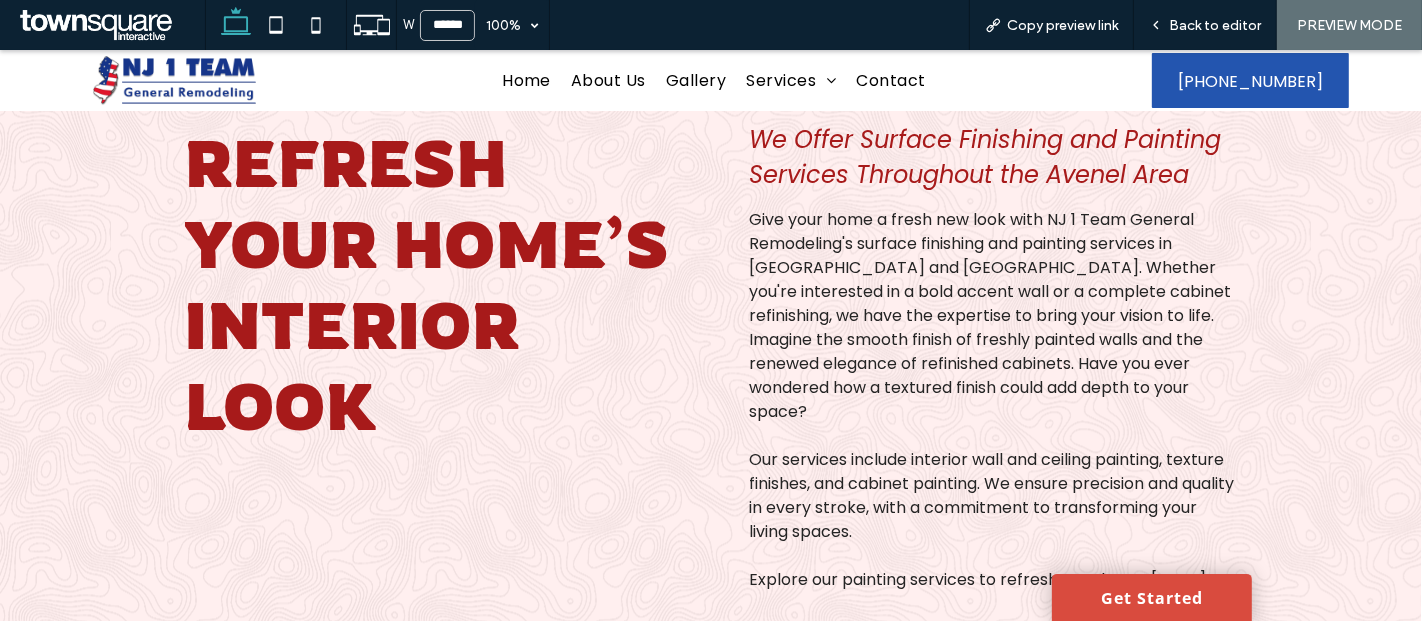 scroll, scrollTop: 0, scrollLeft: 0, axis: both 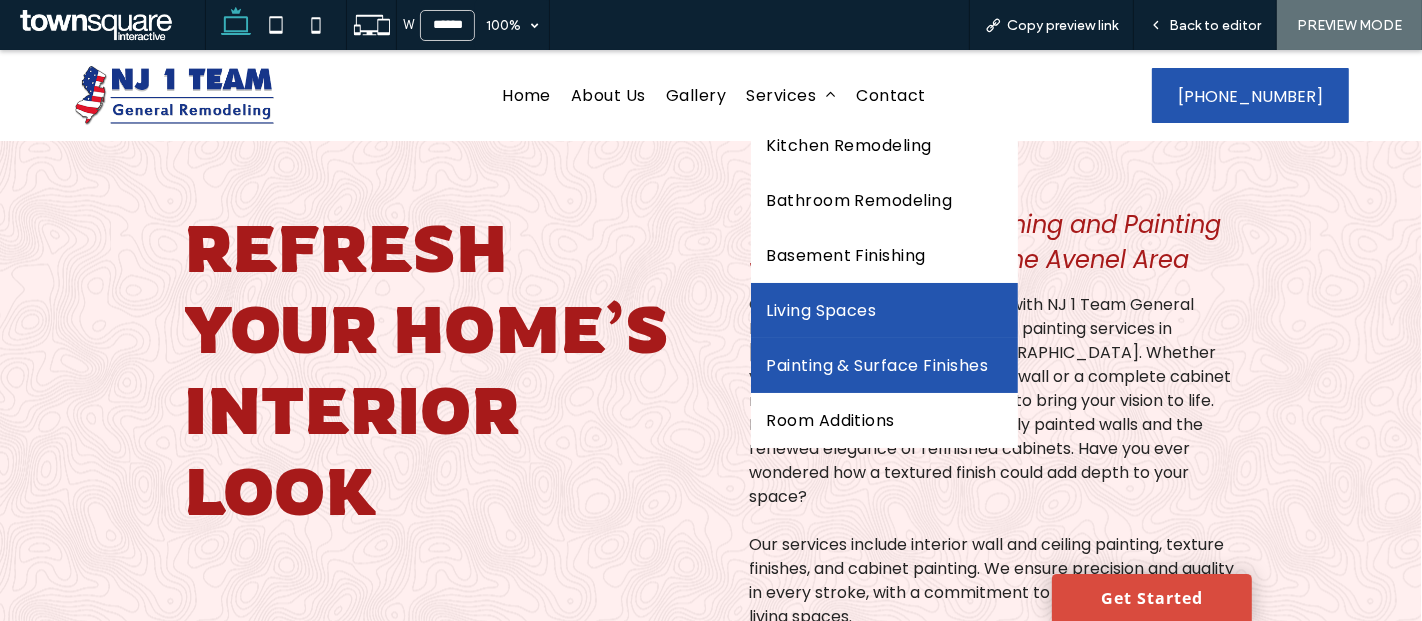 click on "Living Spaces" at bounding box center (821, 310) 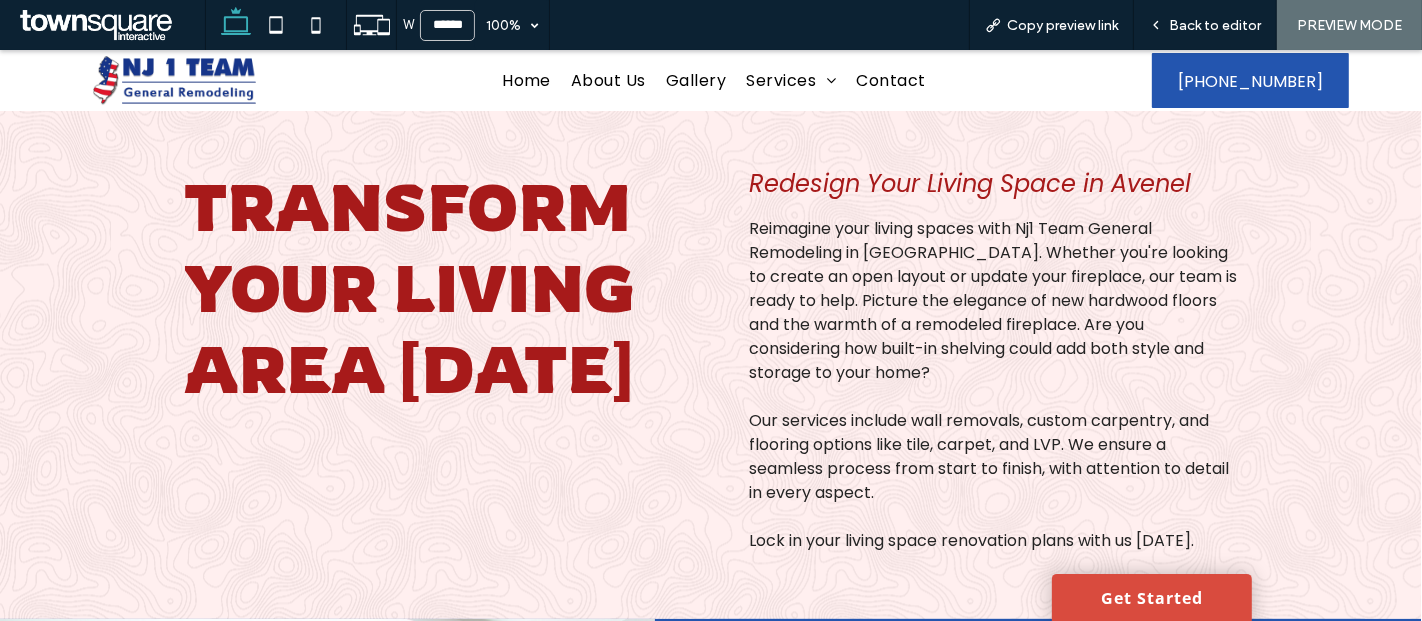 scroll, scrollTop: 10, scrollLeft: 0, axis: vertical 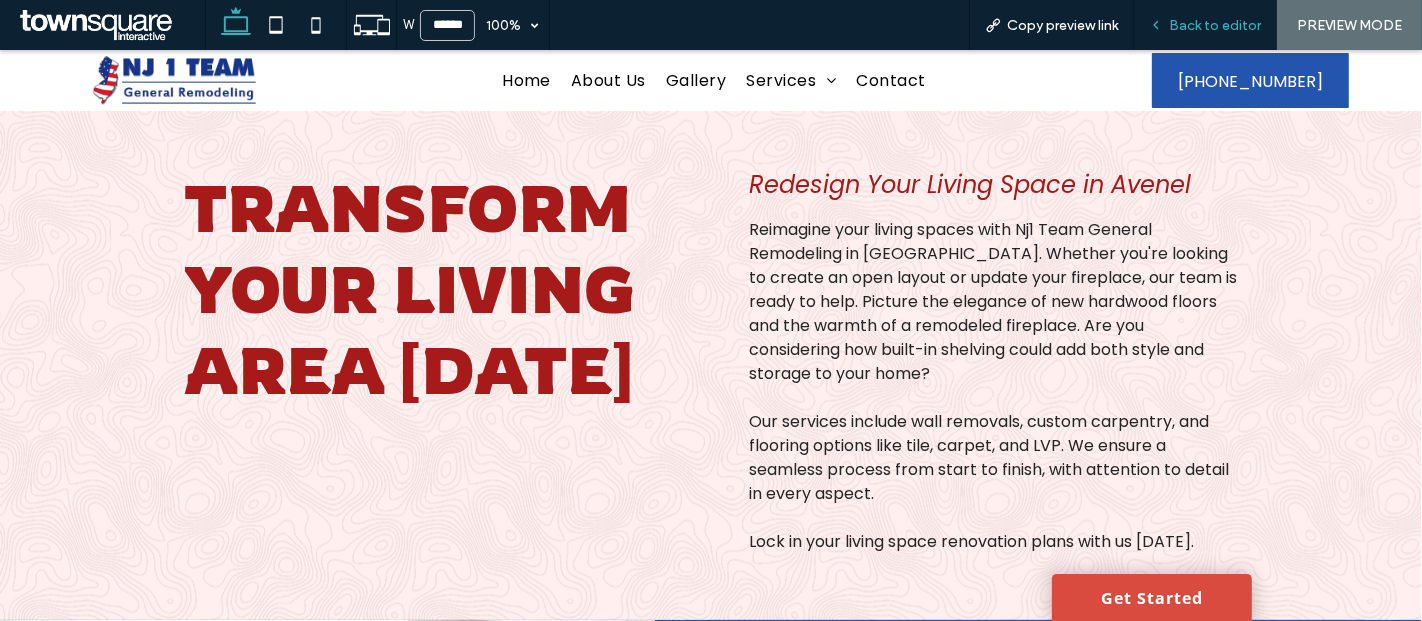 click on "Back to editor" at bounding box center [1215, 25] 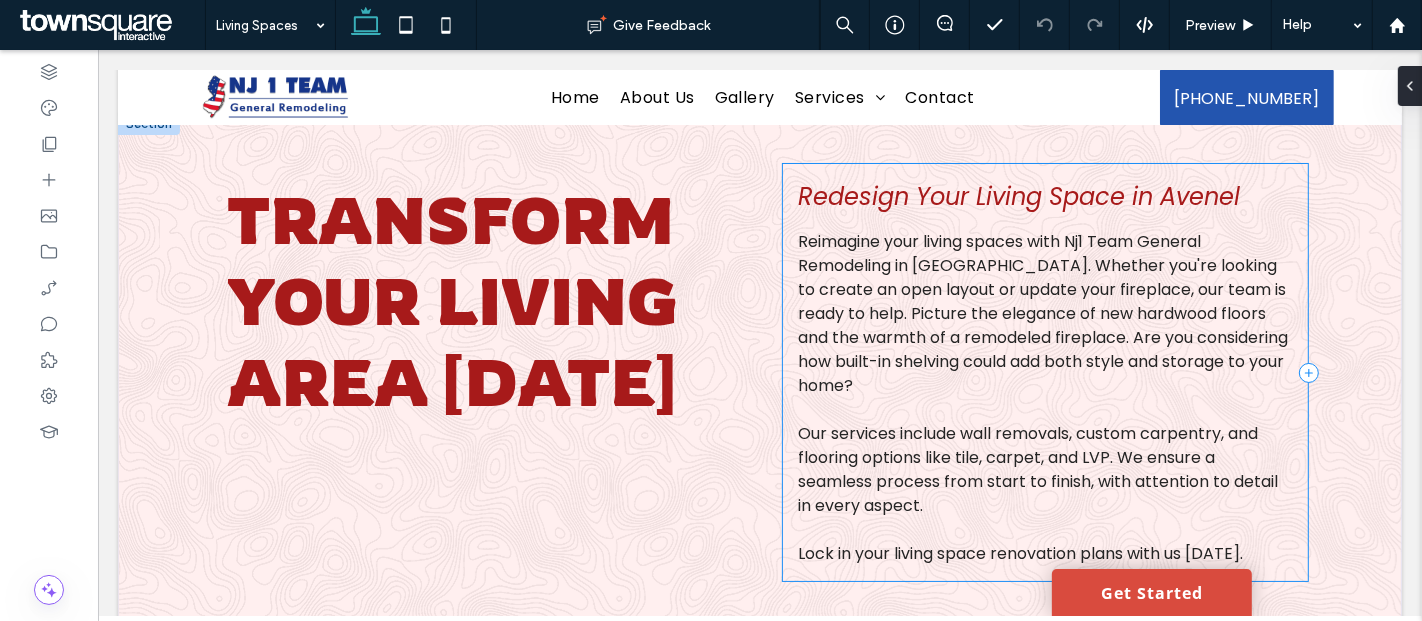 scroll, scrollTop: 7, scrollLeft: 0, axis: vertical 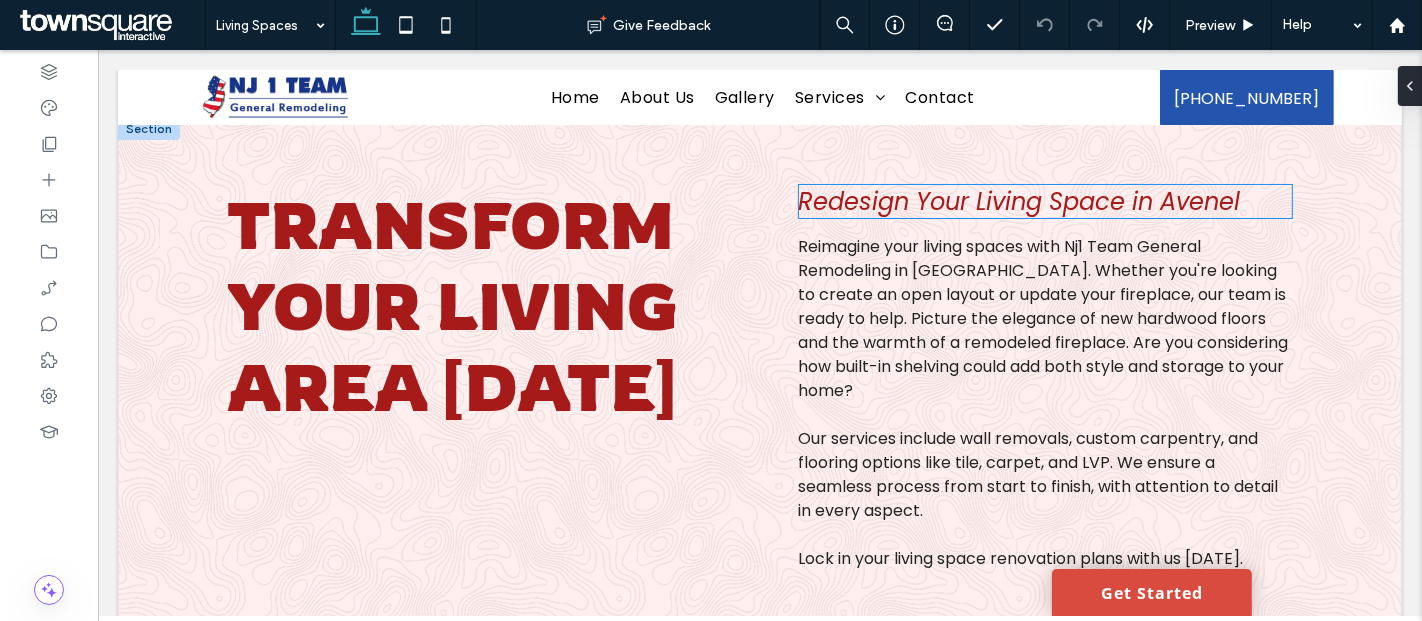 click on "Redesign Your Living Space in Avenel" at bounding box center [1018, 201] 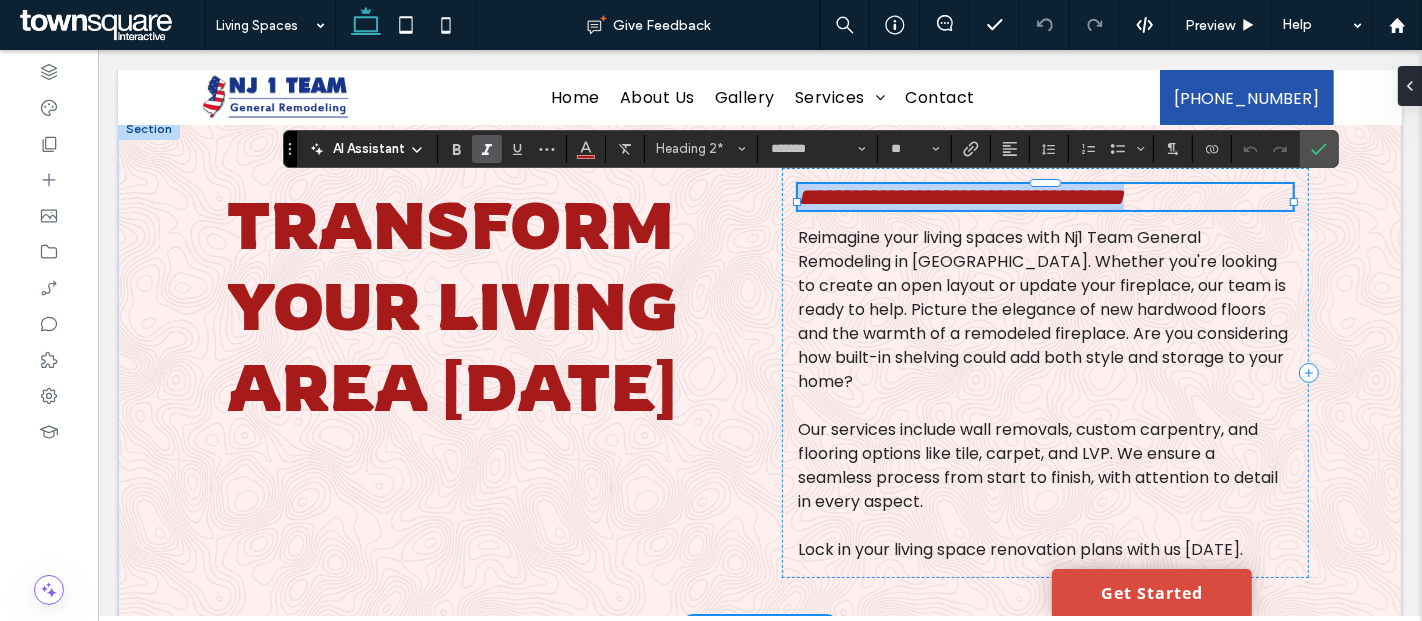 click on "**********" at bounding box center [960, 197] 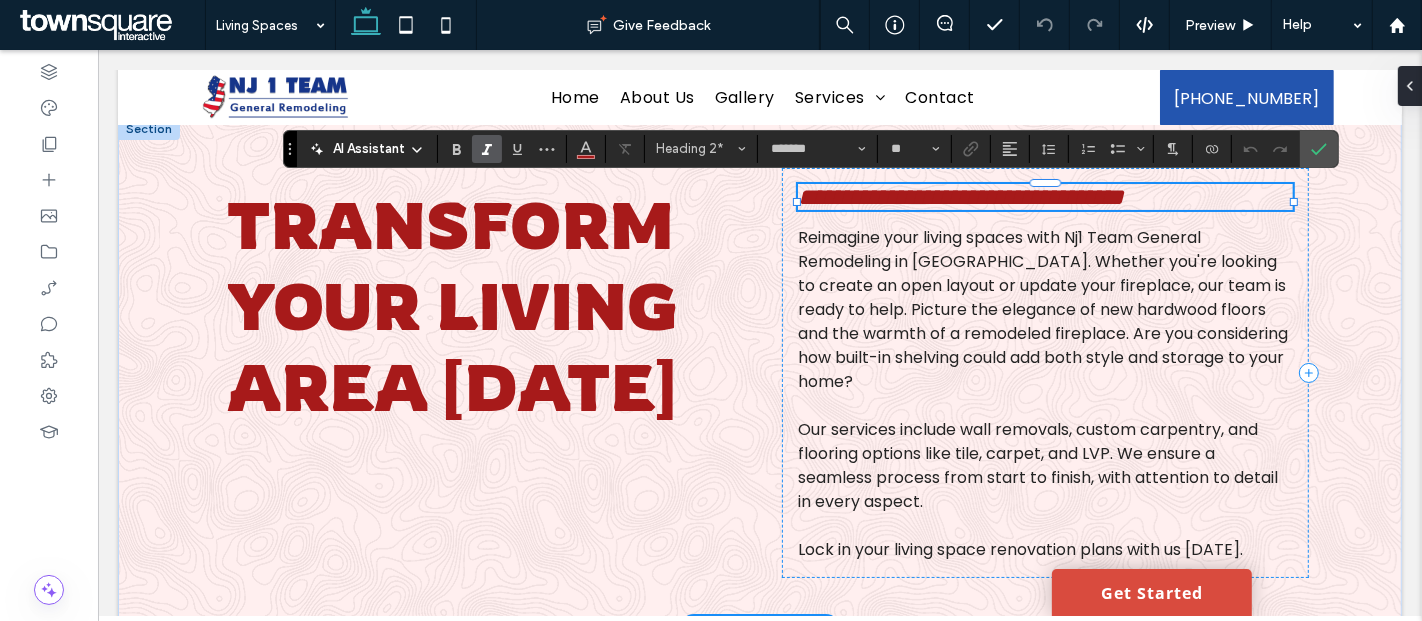 type 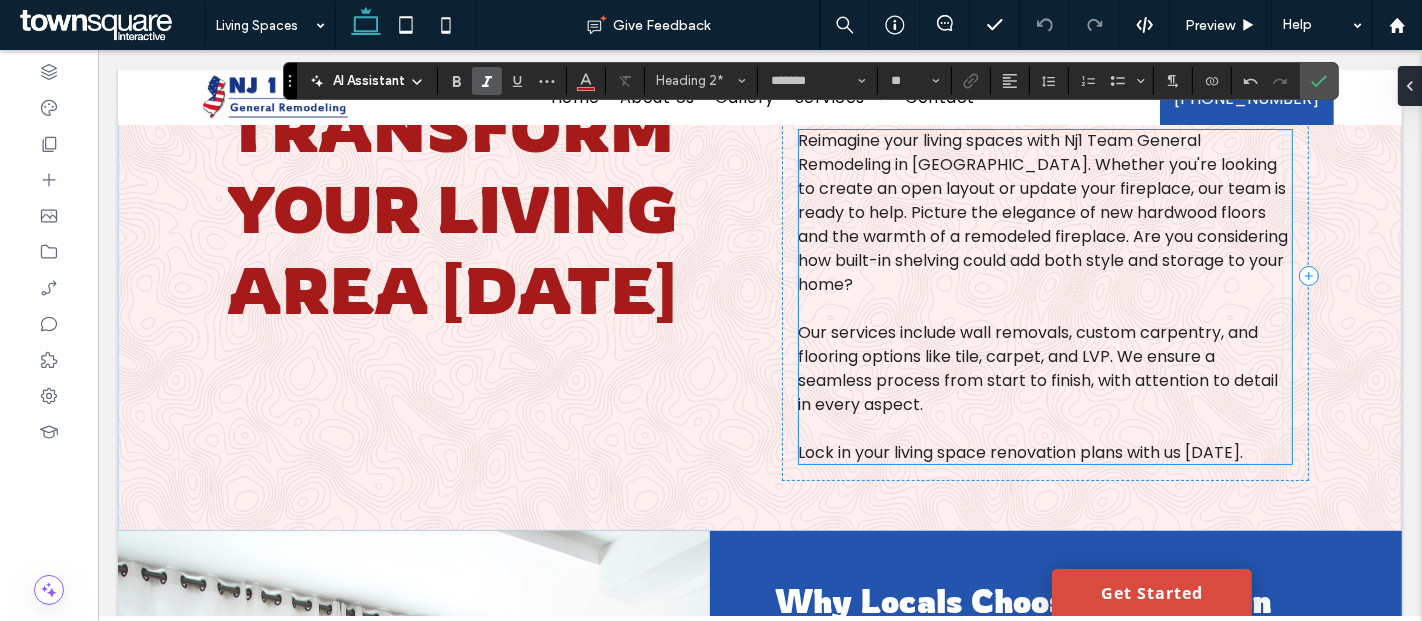 scroll, scrollTop: 111, scrollLeft: 0, axis: vertical 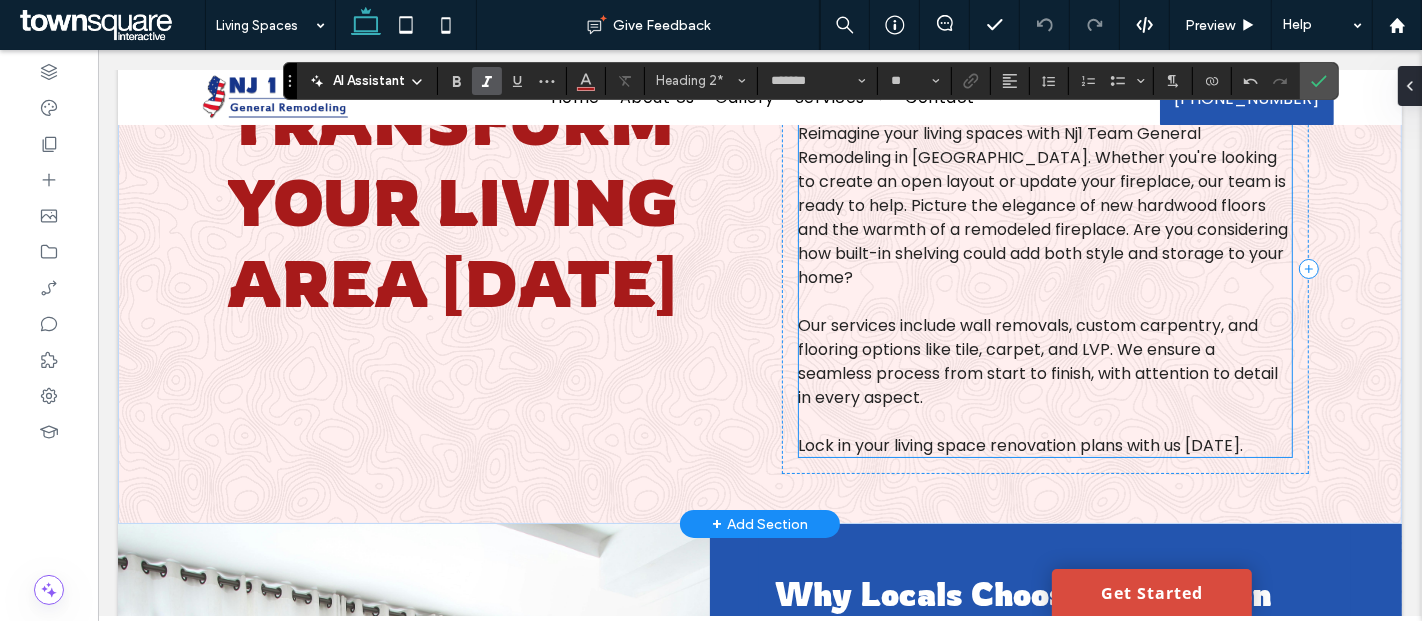 click on "Reimagine your living spaces with Nj1 Team General Remodeling in [GEOGRAPHIC_DATA]. Whether you're looking to create an open layout or update your fireplace, our team is ready to help. Picture the elegance of new hardwood floors and the warmth of a remodeled fireplace. Are you considering how built-in shelving could add both style and storage to your home?" at bounding box center (1042, 205) 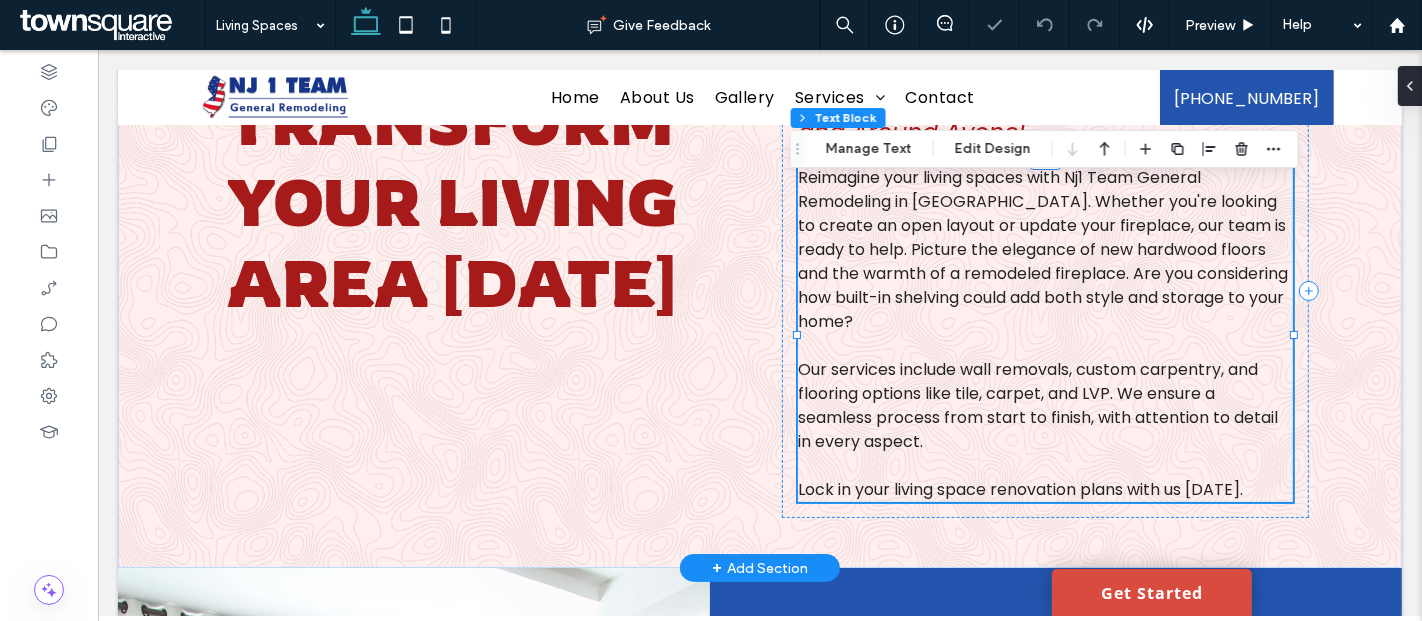 click on "Reimagine your living spaces with Nj1 Team General Remodeling in [GEOGRAPHIC_DATA]. Whether you're looking to create an open layout or update your fireplace, our team is ready to help. Picture the elegance of new hardwood floors and the warmth of a remodeled fireplace. Are you considering how built-in shelving could add both style and storage to your home?" at bounding box center (1042, 249) 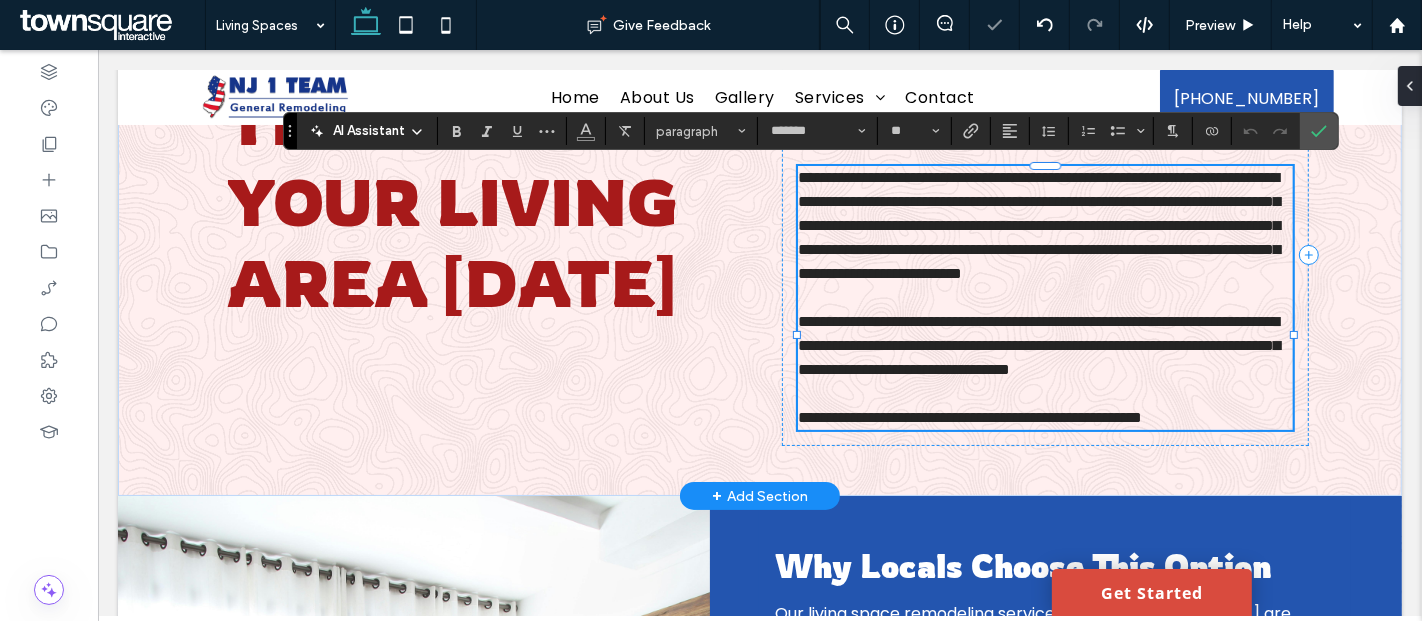click on "**********" at bounding box center [1038, 225] 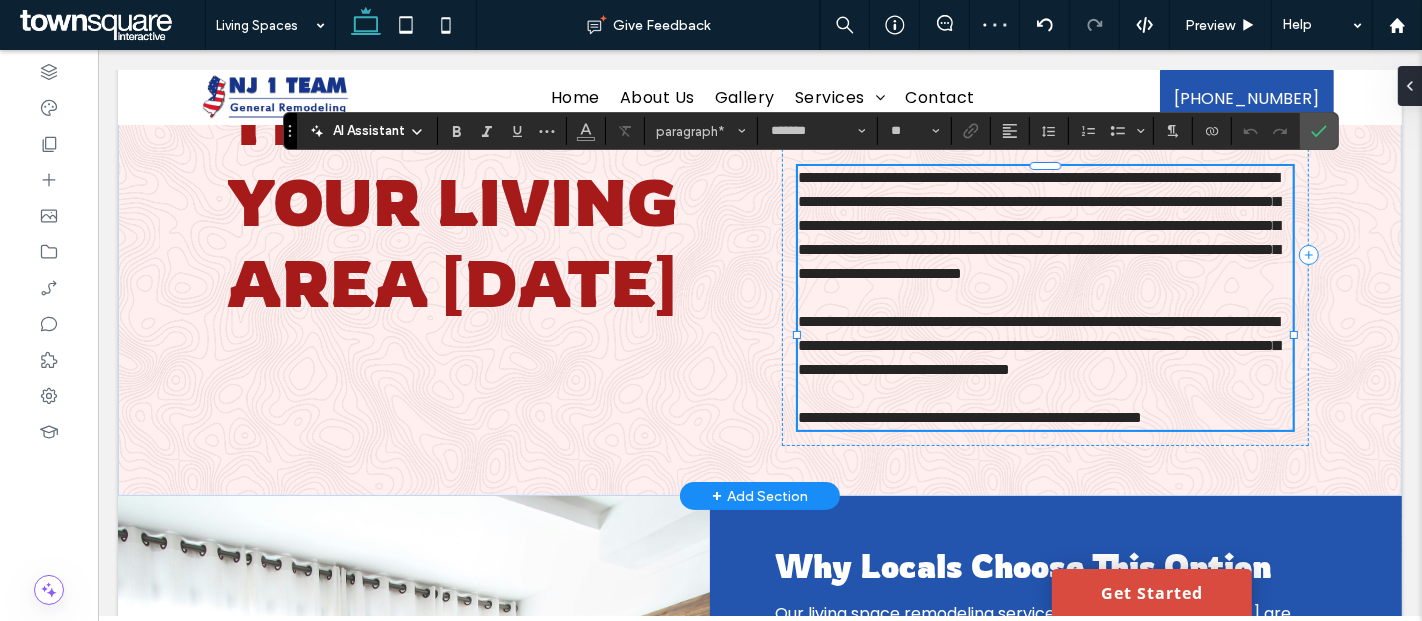 type 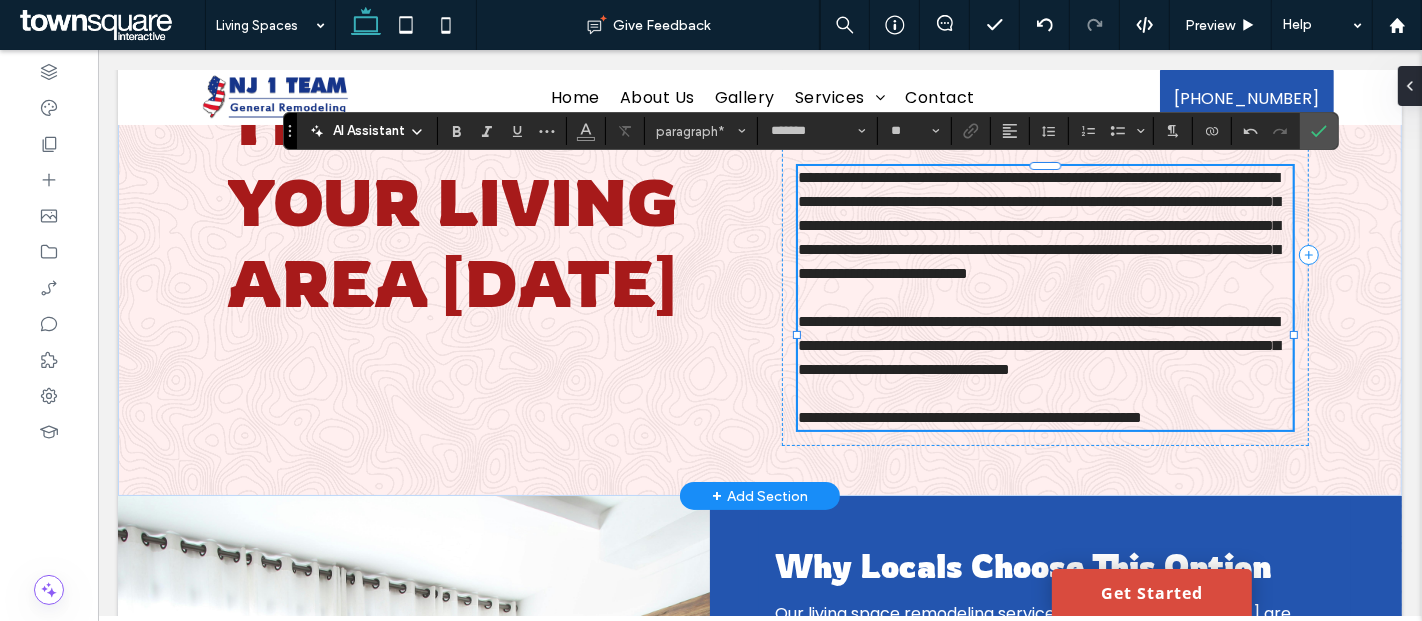 click on "**********" at bounding box center [1038, 225] 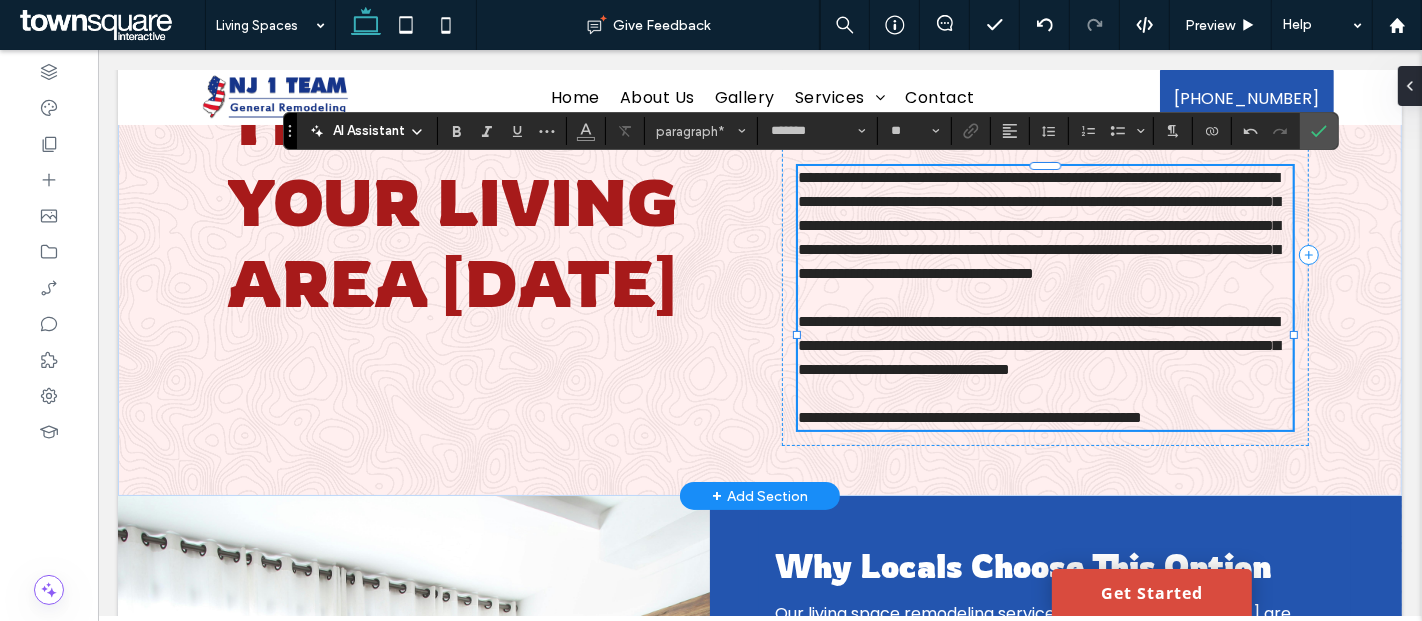 click on "**********" at bounding box center (1038, 345) 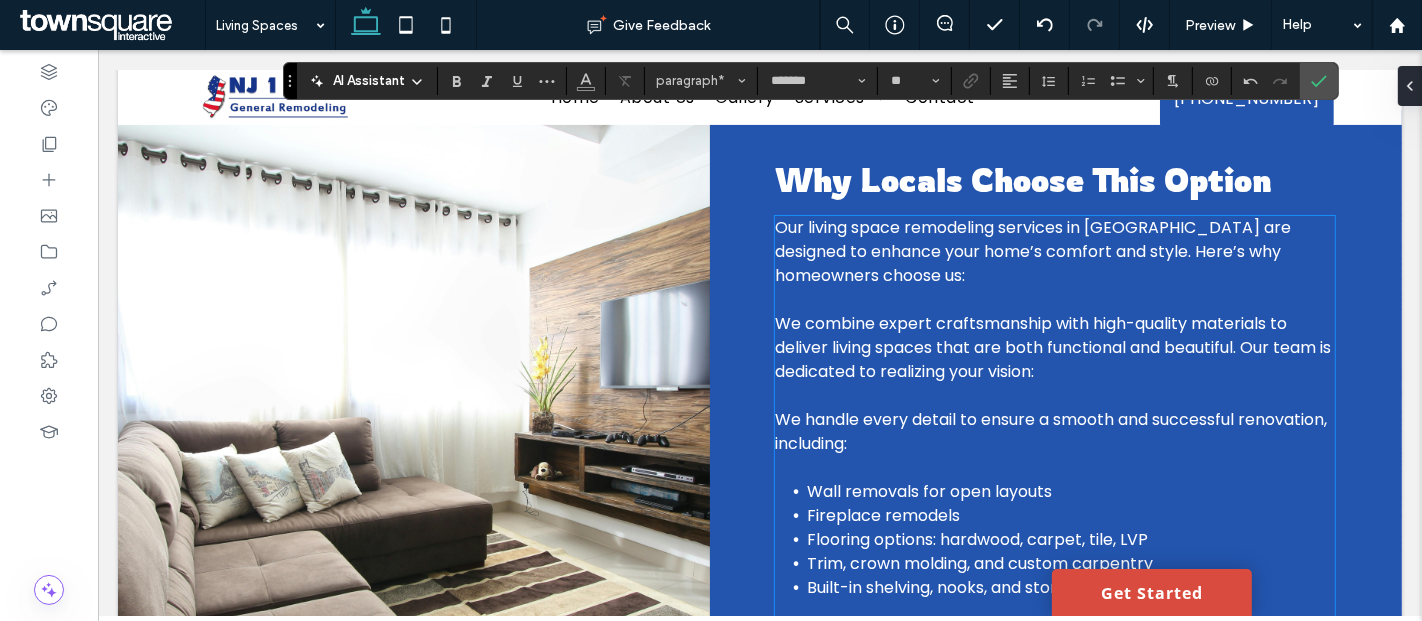 scroll, scrollTop: 496, scrollLeft: 0, axis: vertical 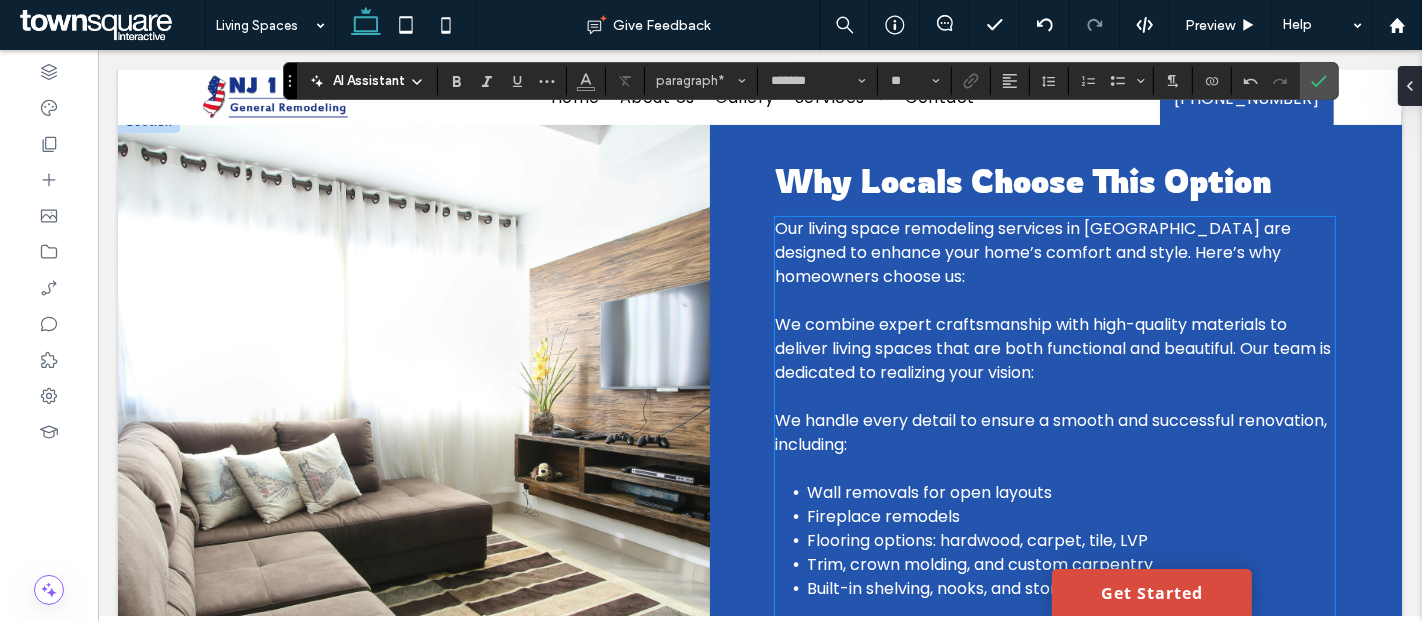 click on "Our living space remodeling services in [GEOGRAPHIC_DATA] are designed to enhance your home’s comfort and style. Here’s why homeowners choose us:" at bounding box center (1032, 252) 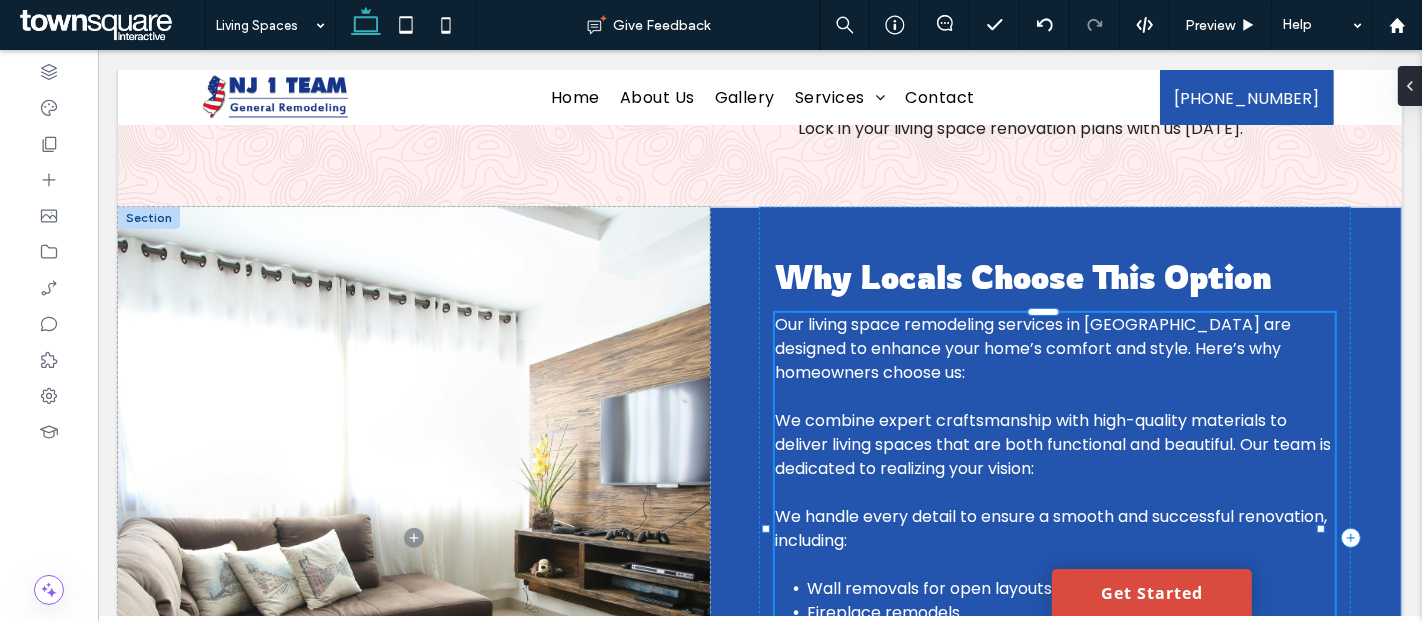 click on "Our living space remodeling services in [GEOGRAPHIC_DATA] are designed to enhance your home’s comfort and style. Here’s why homeowners choose us:" at bounding box center [1032, 348] 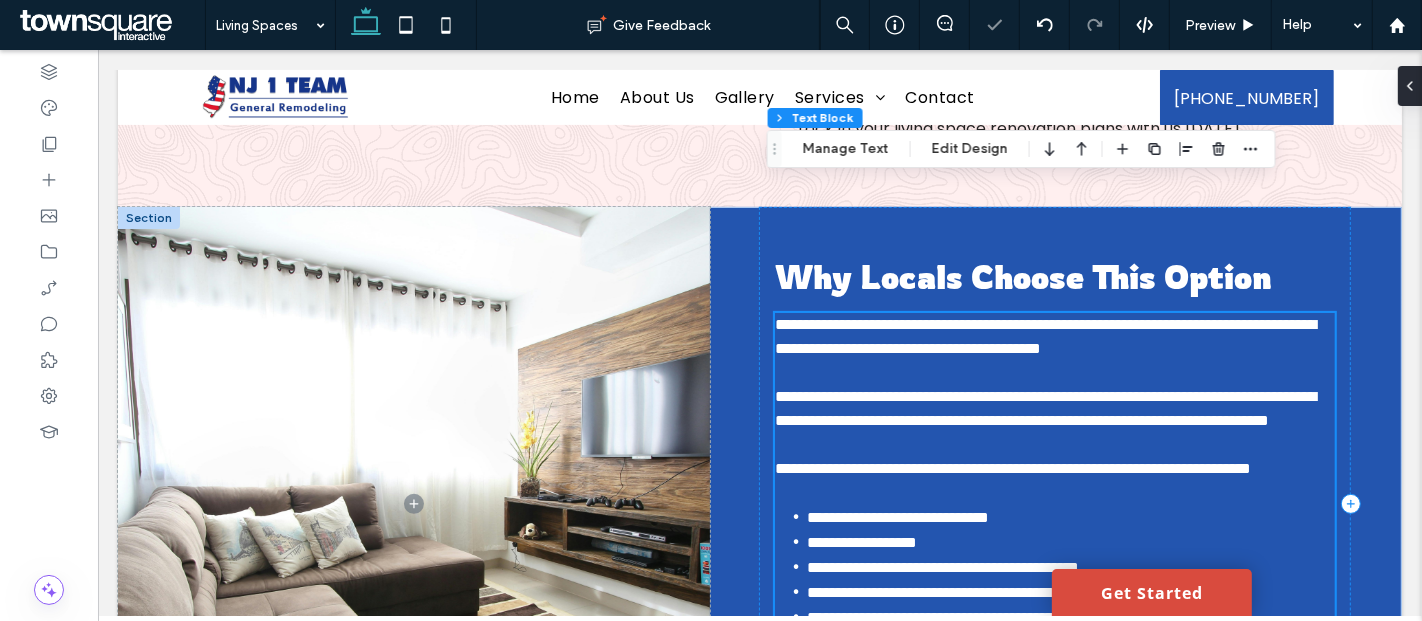 type on "*******" 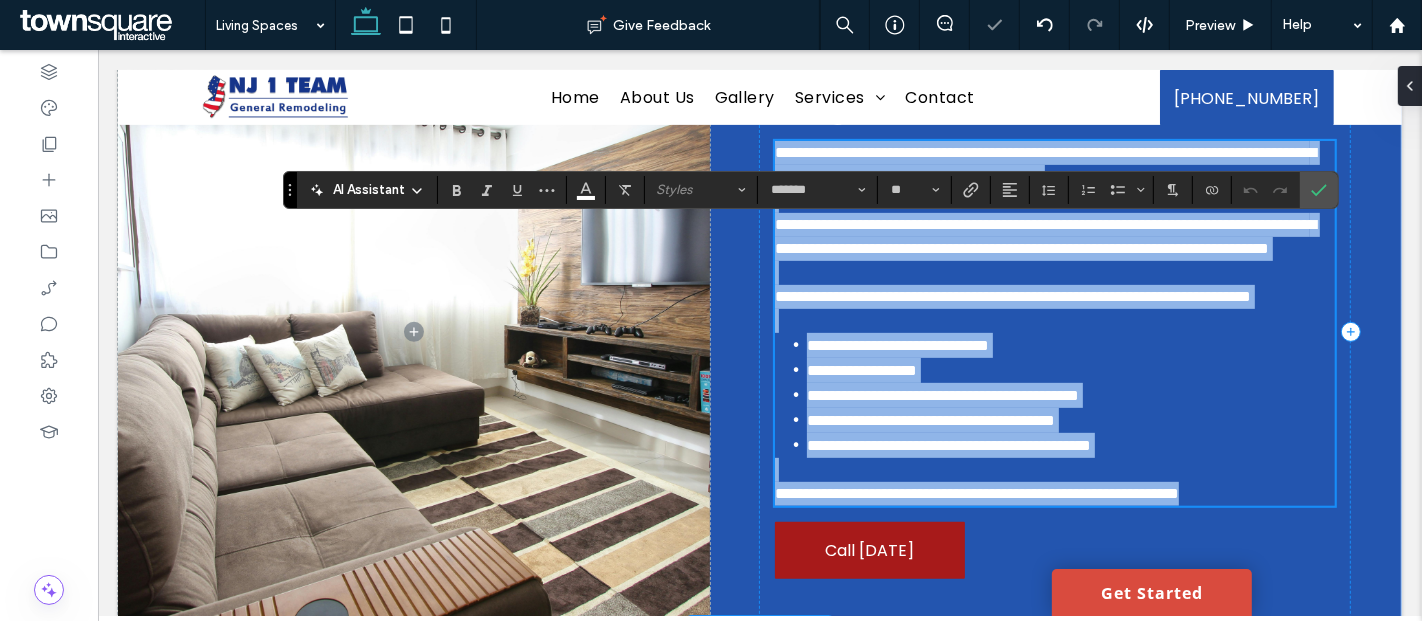 scroll, scrollTop: 539, scrollLeft: 0, axis: vertical 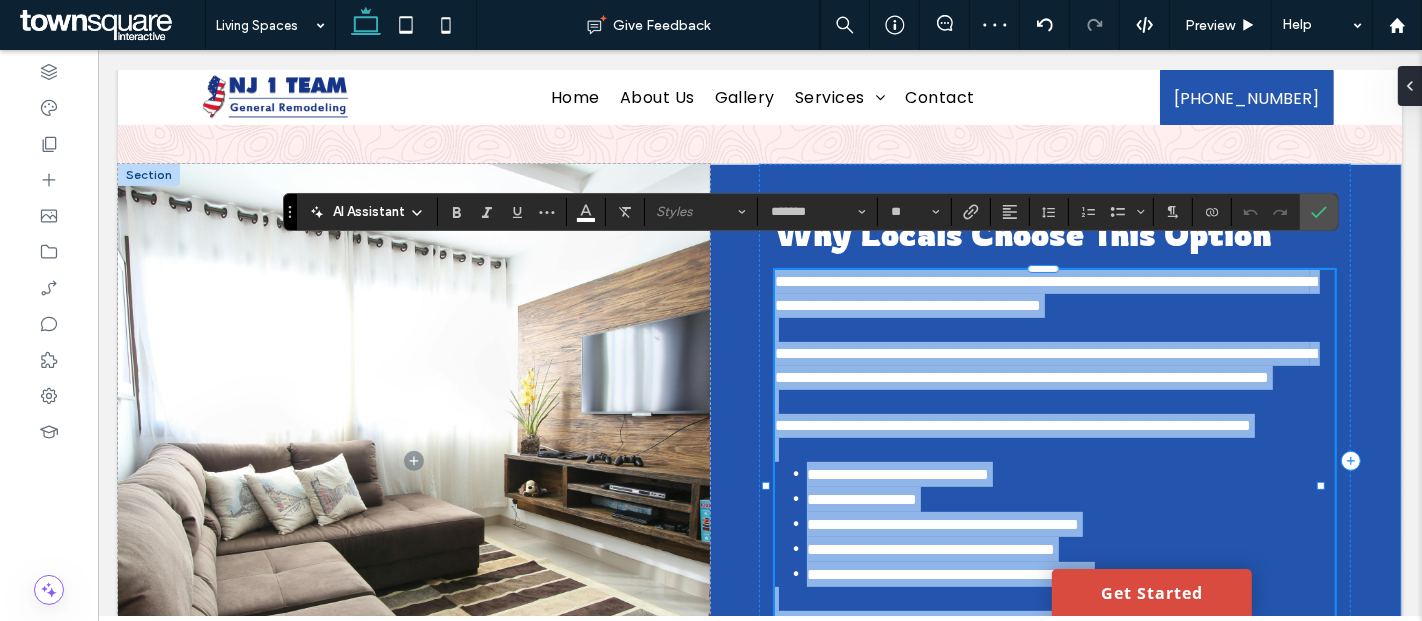 click on "**********" at bounding box center [1044, 293] 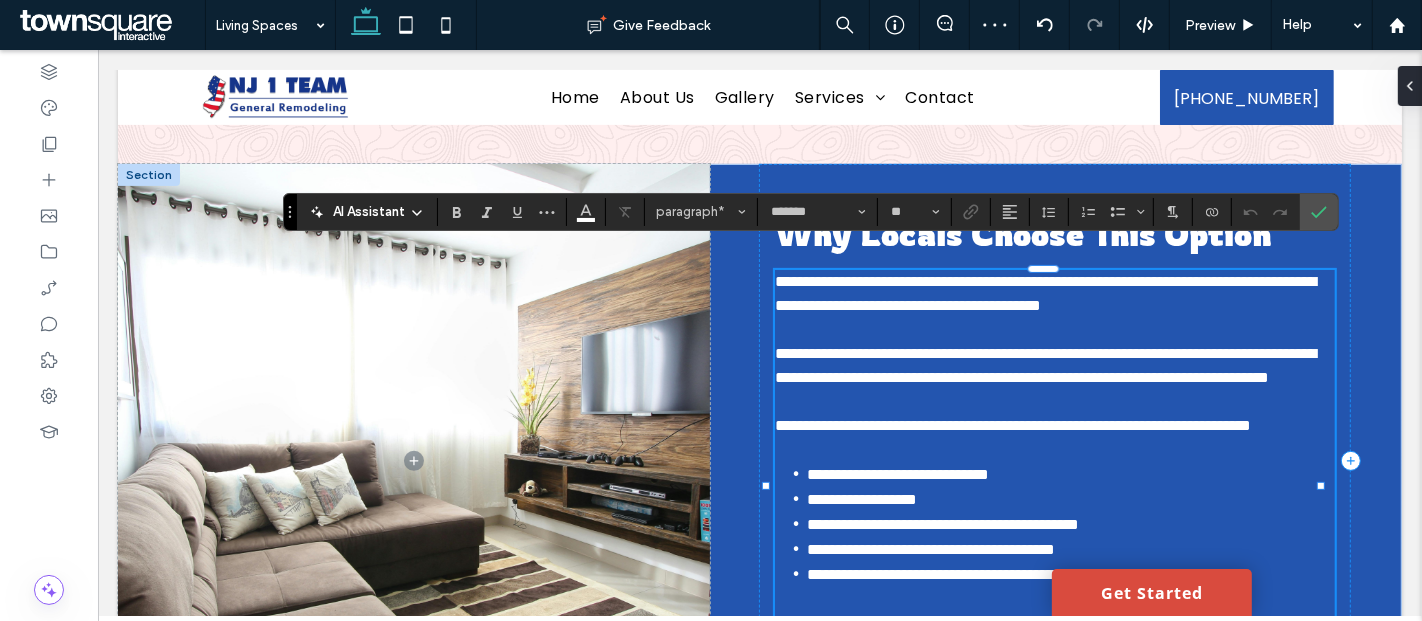 type 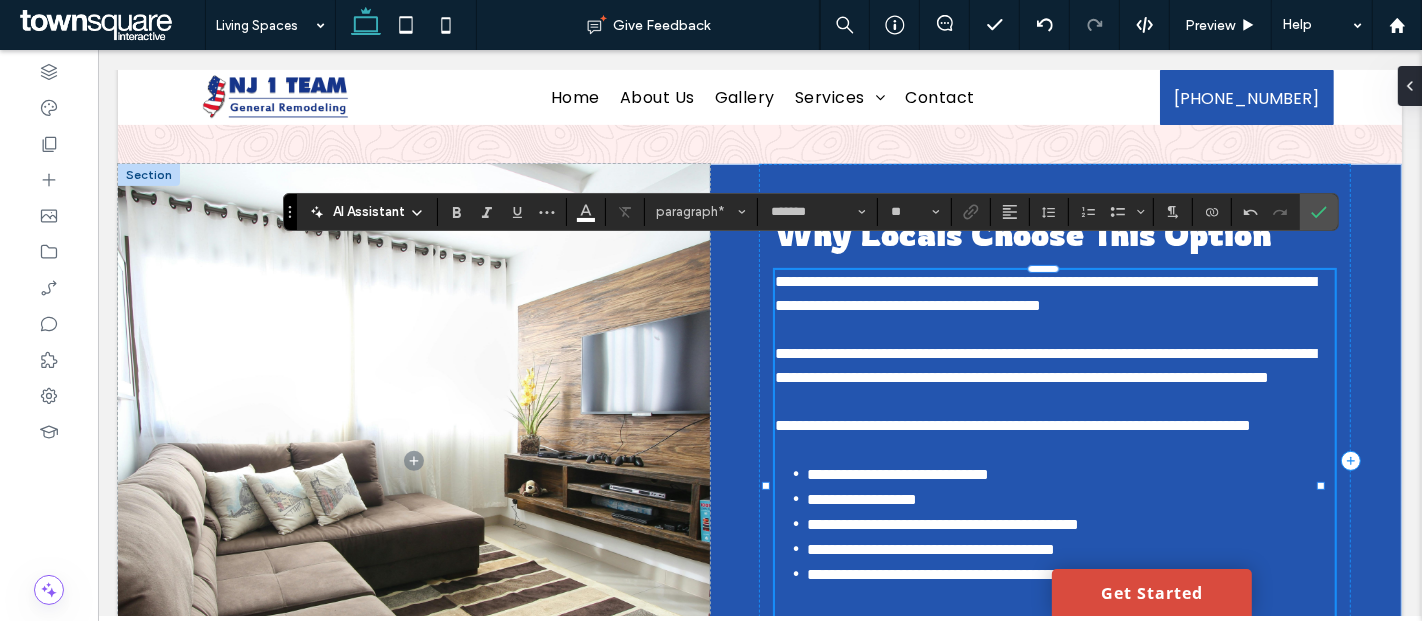 click on "**********" at bounding box center [1044, 293] 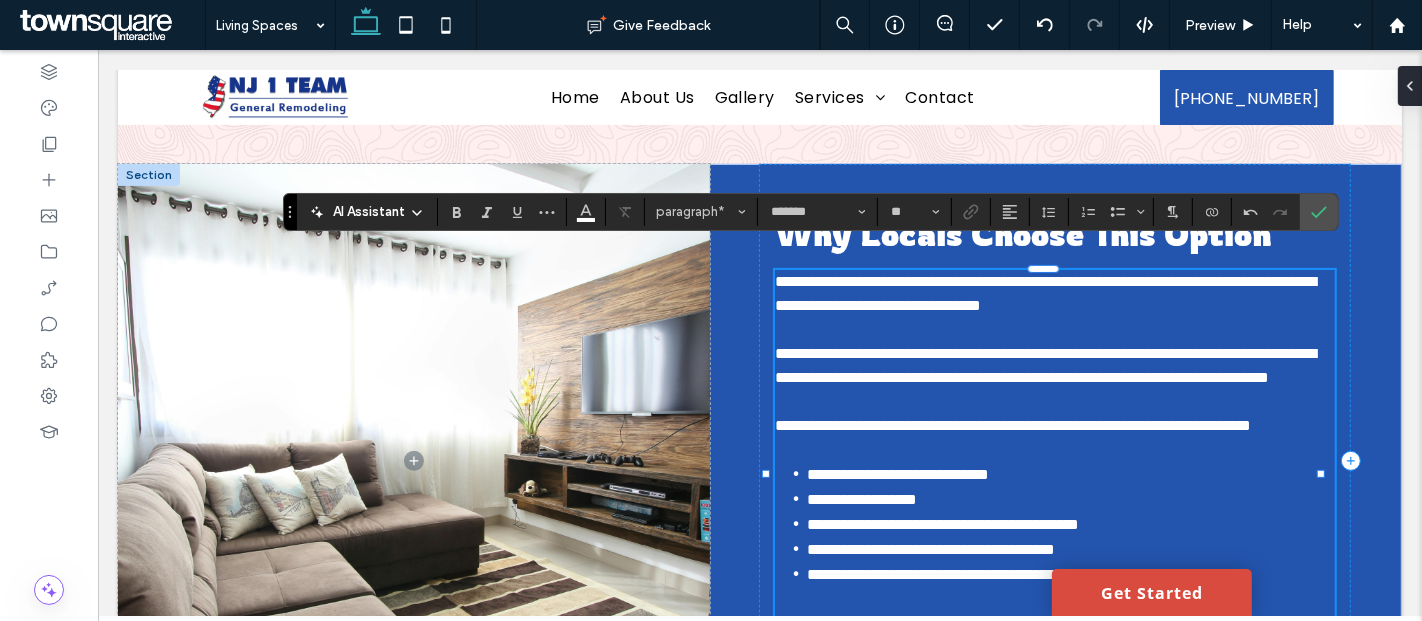 click on "**********" at bounding box center (1044, 365) 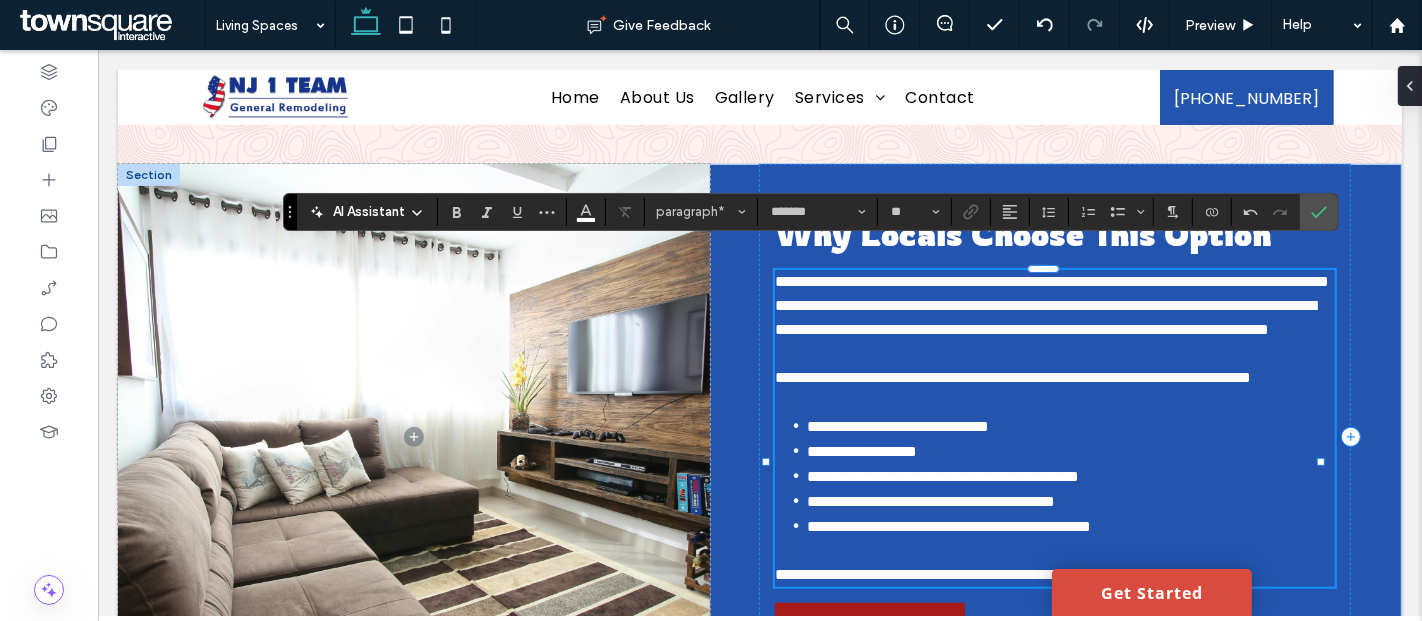 click on "**********" at bounding box center [1044, 317] 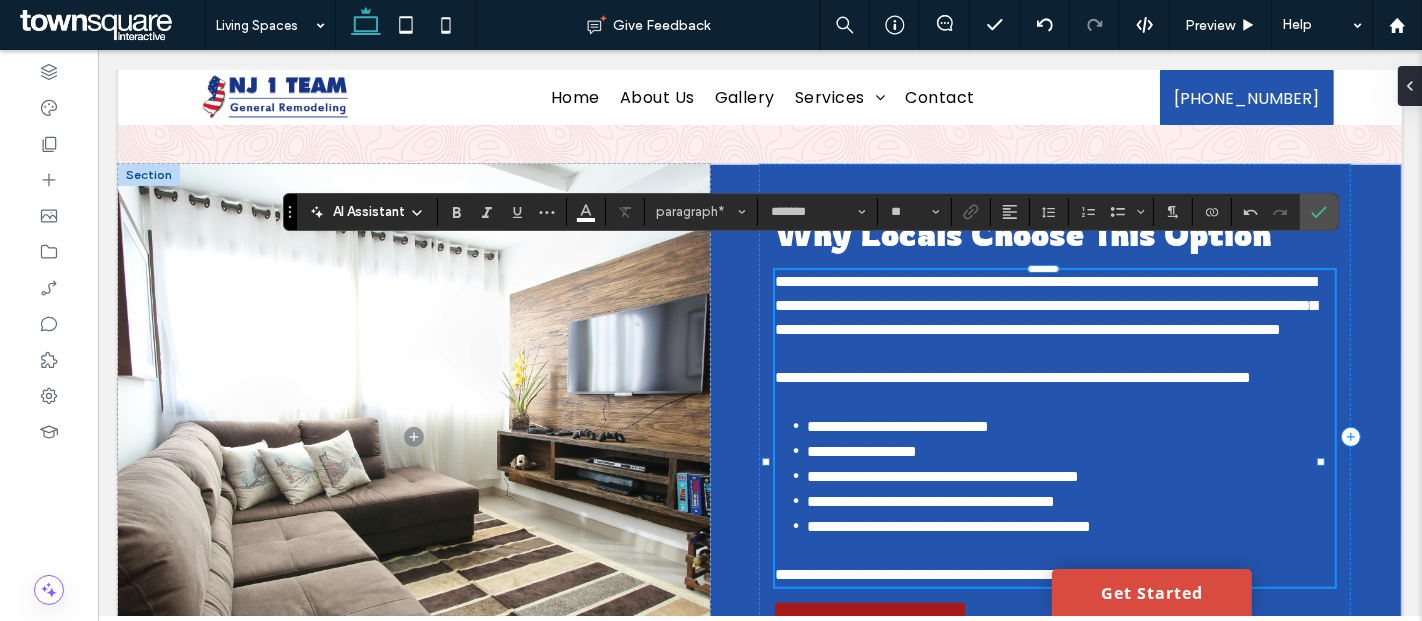 click on "**********" at bounding box center [1012, 377] 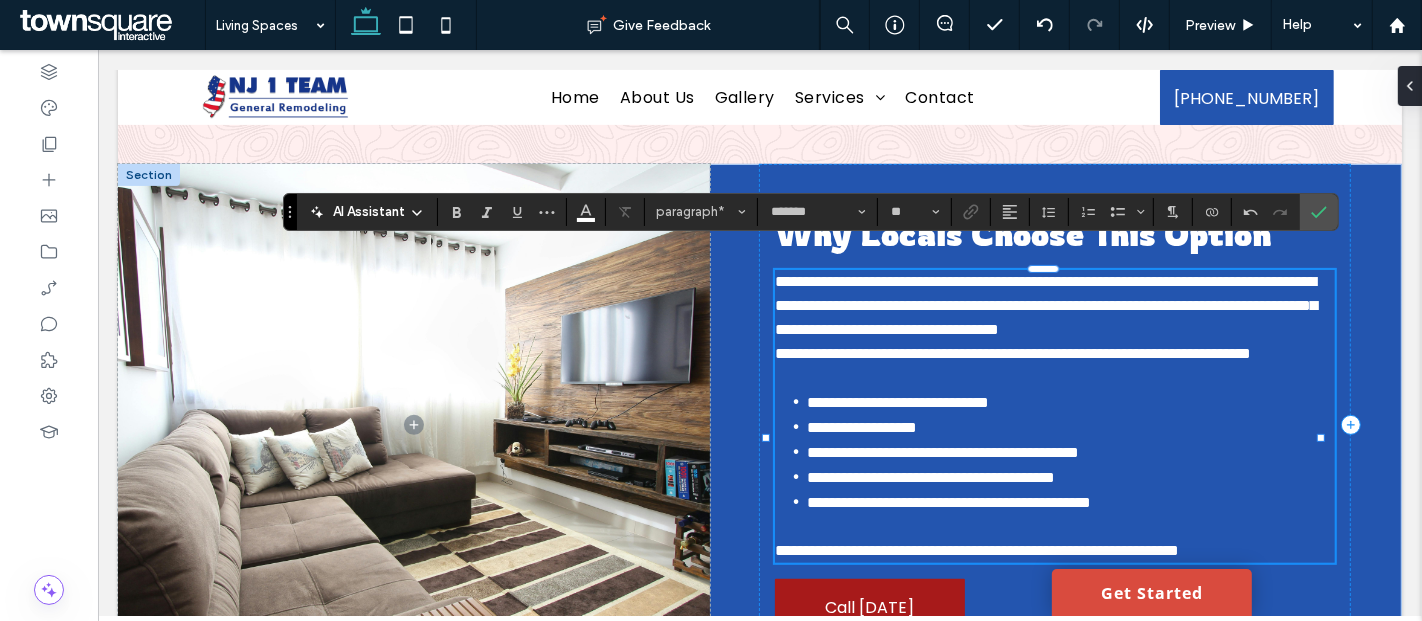 click on "**********" at bounding box center [1012, 353] 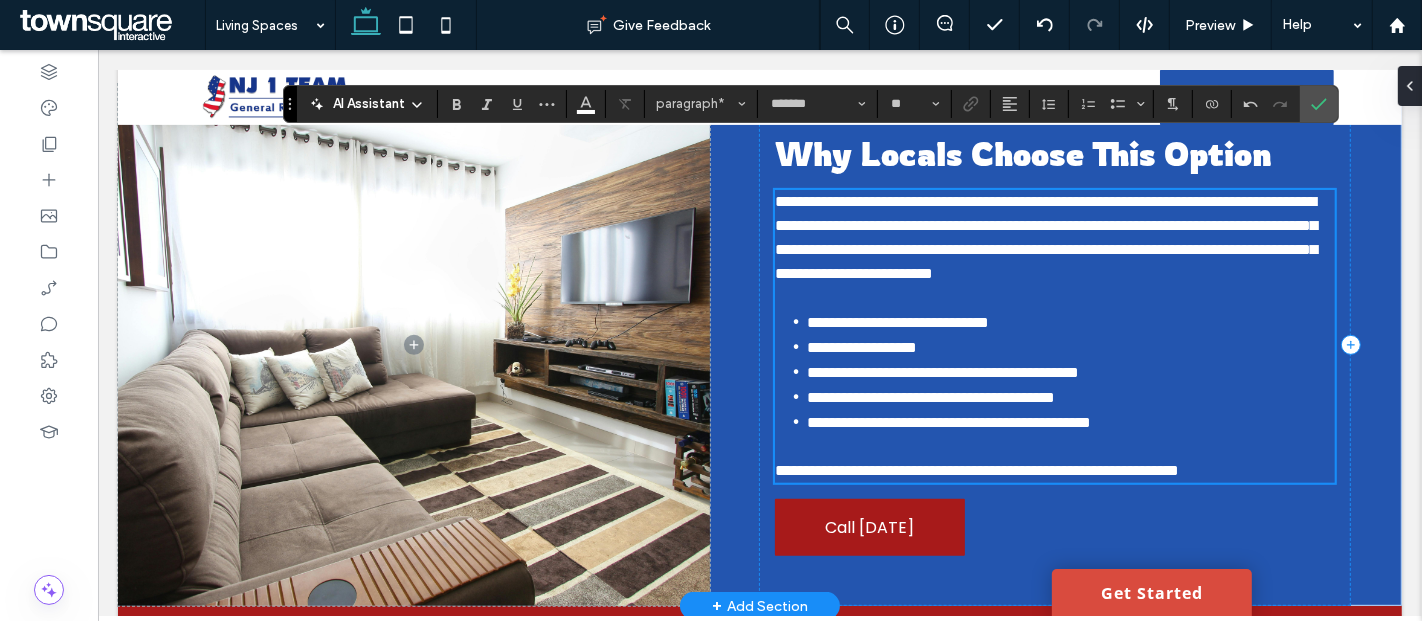 scroll, scrollTop: 652, scrollLeft: 0, axis: vertical 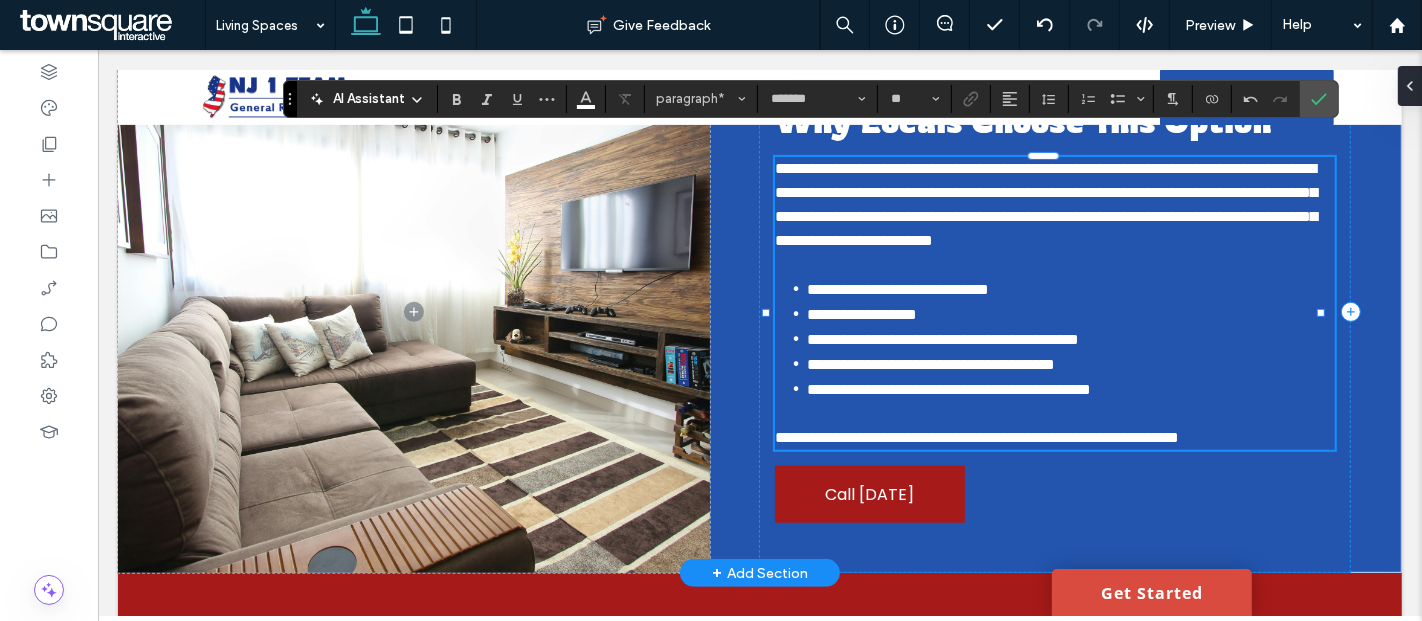 click on "**********" at bounding box center (976, 437) 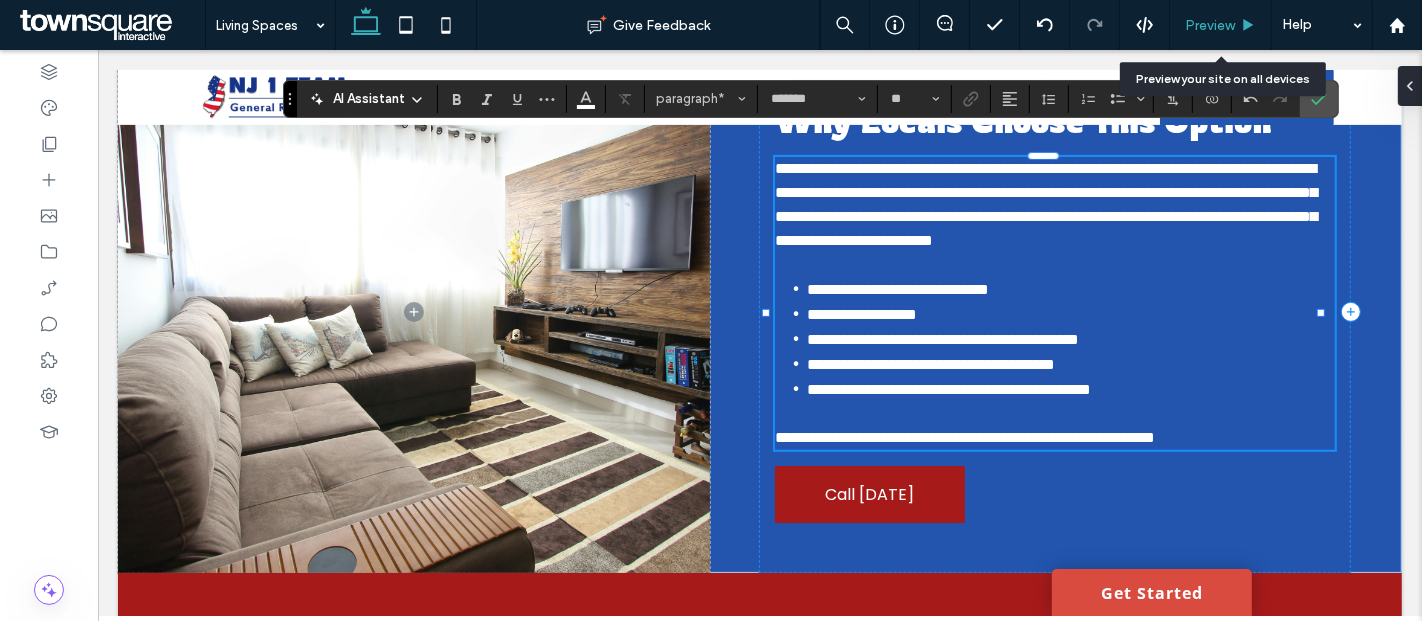 click on "Preview" at bounding box center (1220, 25) 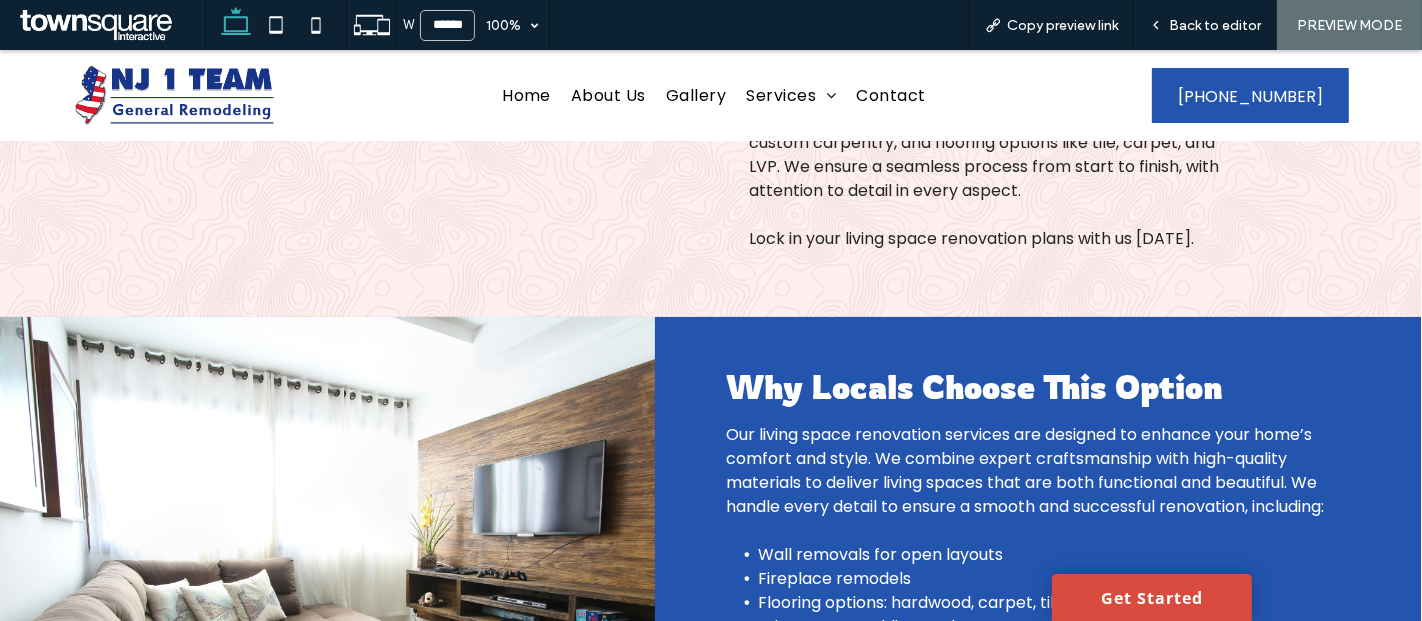 scroll, scrollTop: 0, scrollLeft: 0, axis: both 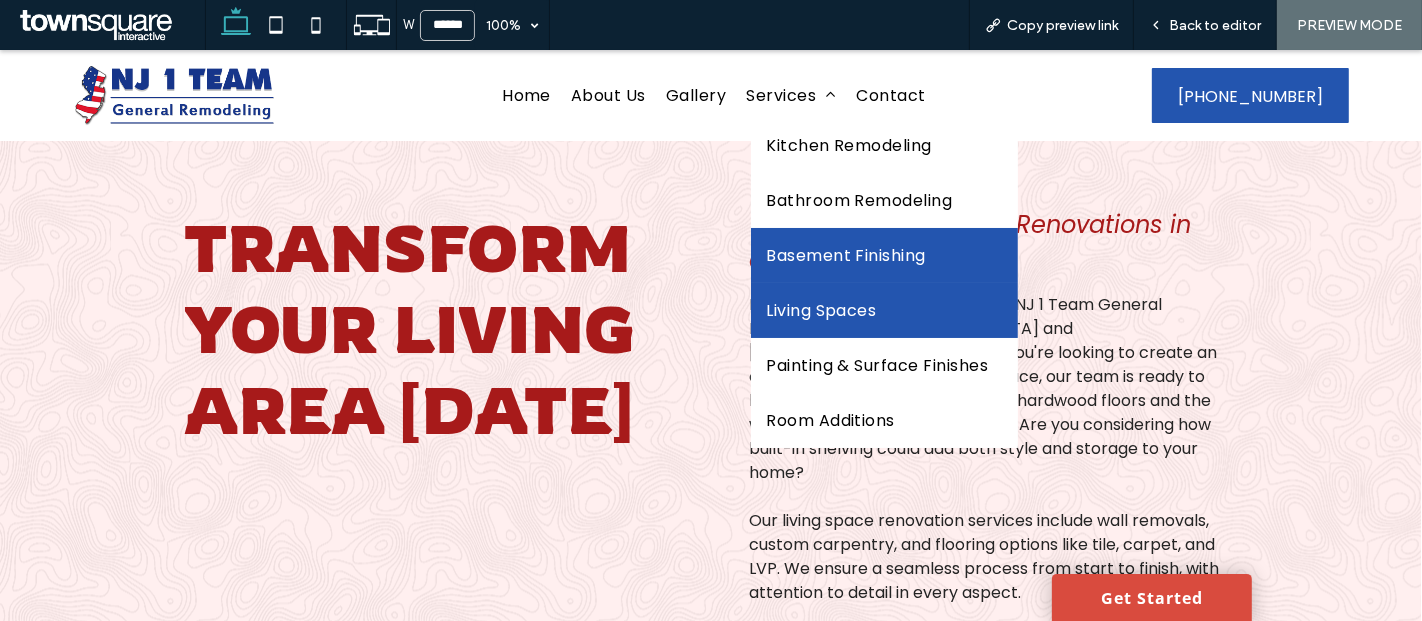 click on "Basement Finishing" at bounding box center (884, 255) 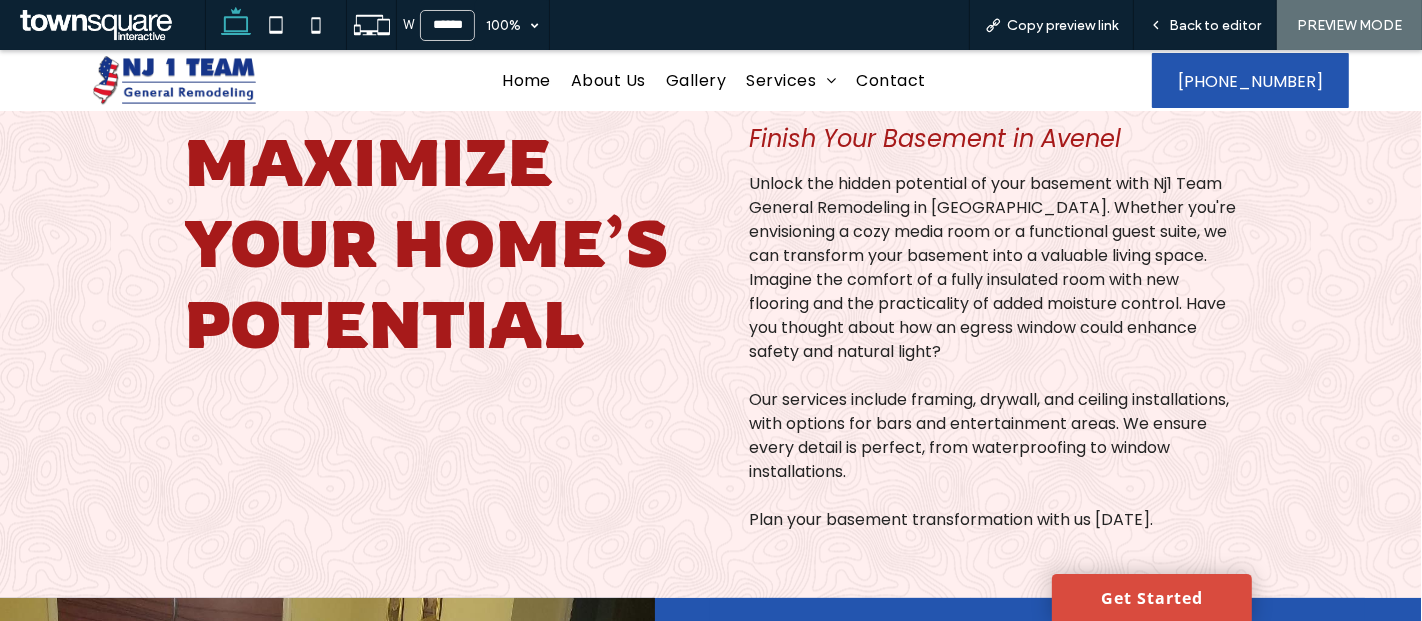 scroll, scrollTop: 54, scrollLeft: 0, axis: vertical 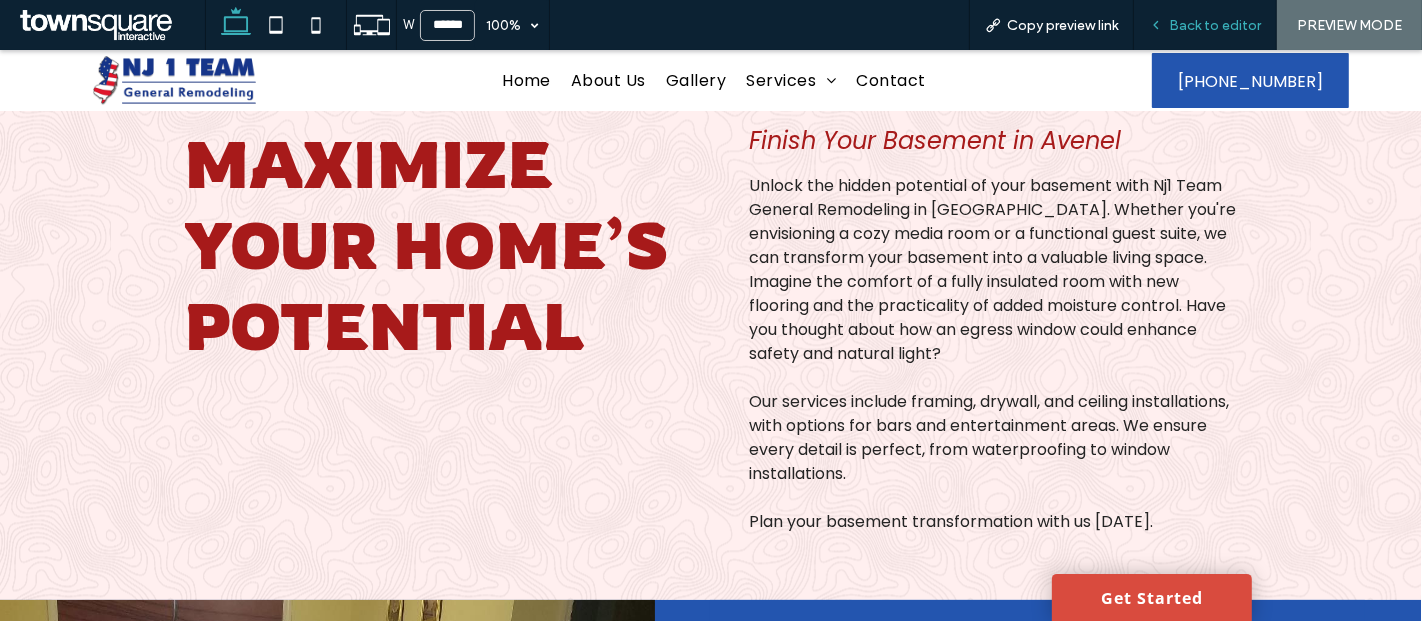 click on "Back to editor" at bounding box center (1205, 25) 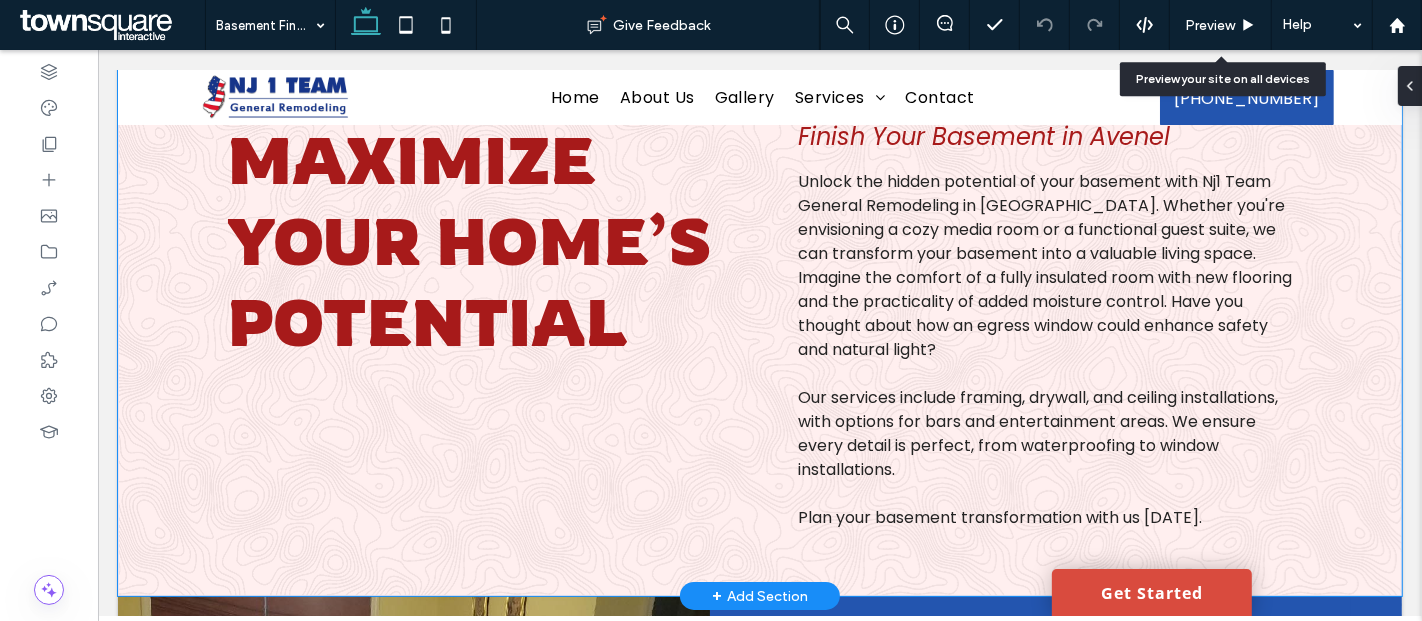 scroll, scrollTop: 51, scrollLeft: 0, axis: vertical 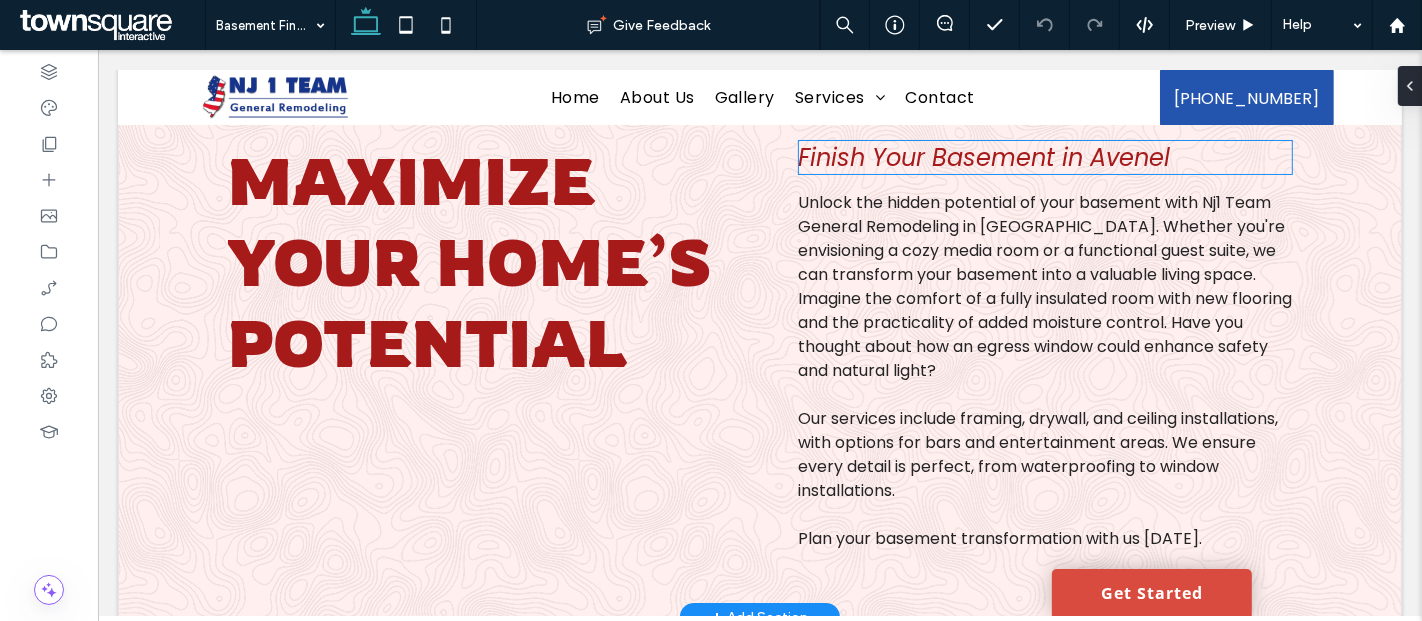 click on "Finish Your Basement in Avenel" at bounding box center [983, 157] 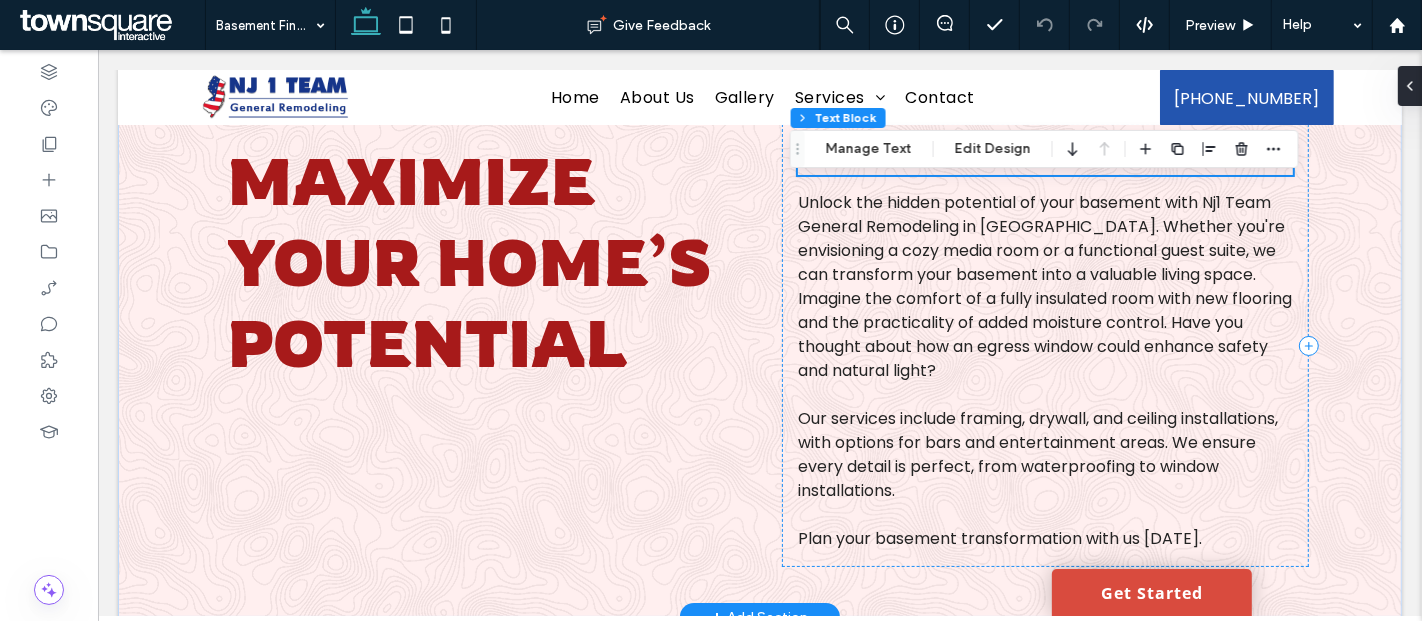 click on "Finish Your Basement in Avenel" at bounding box center [983, 157] 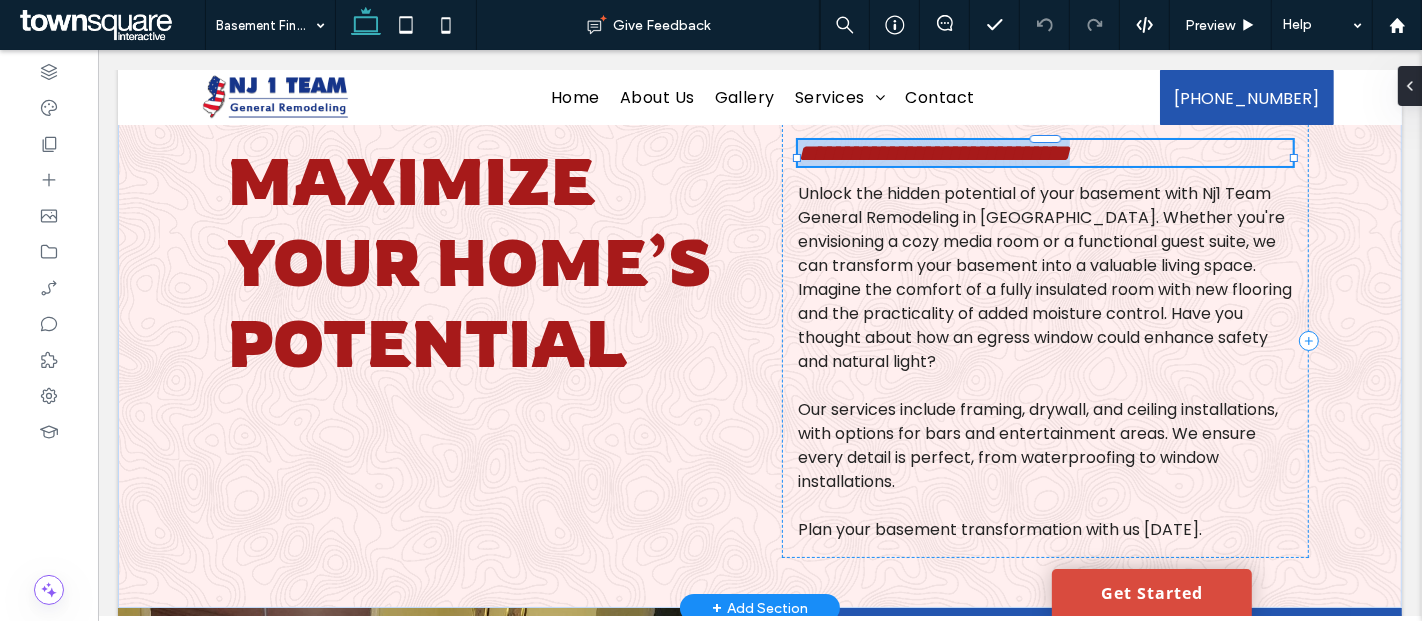 type on "*******" 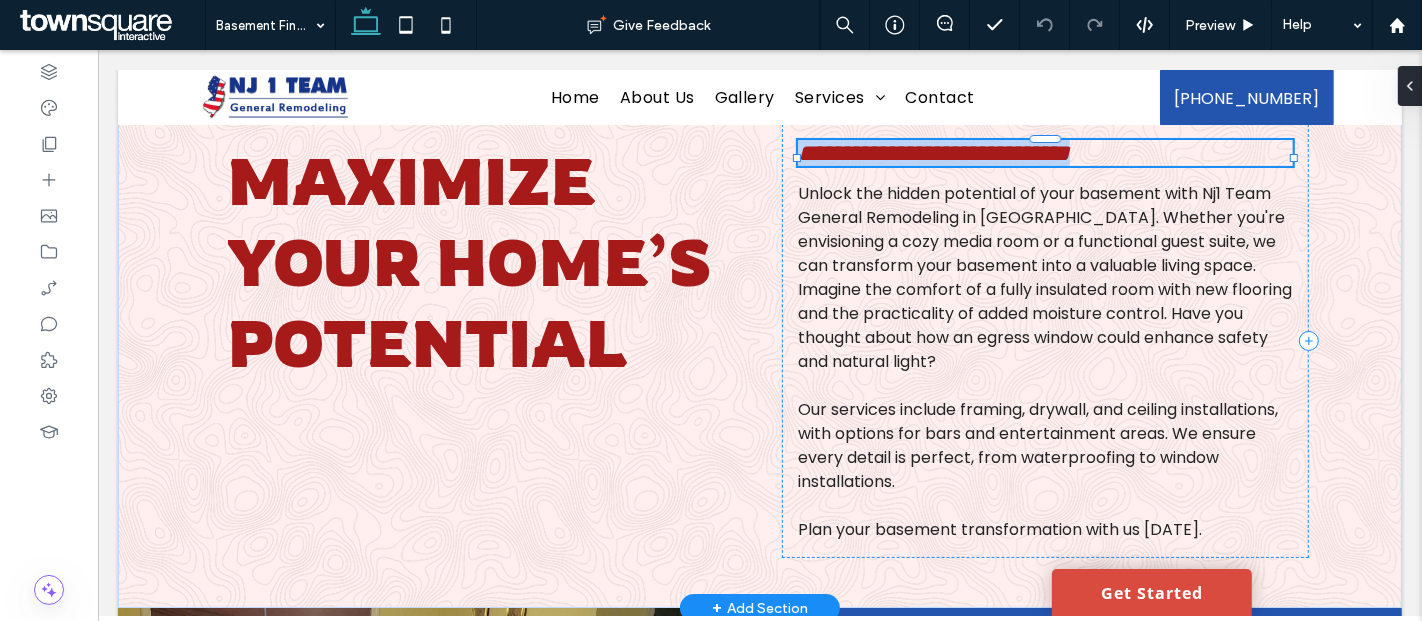 type on "**" 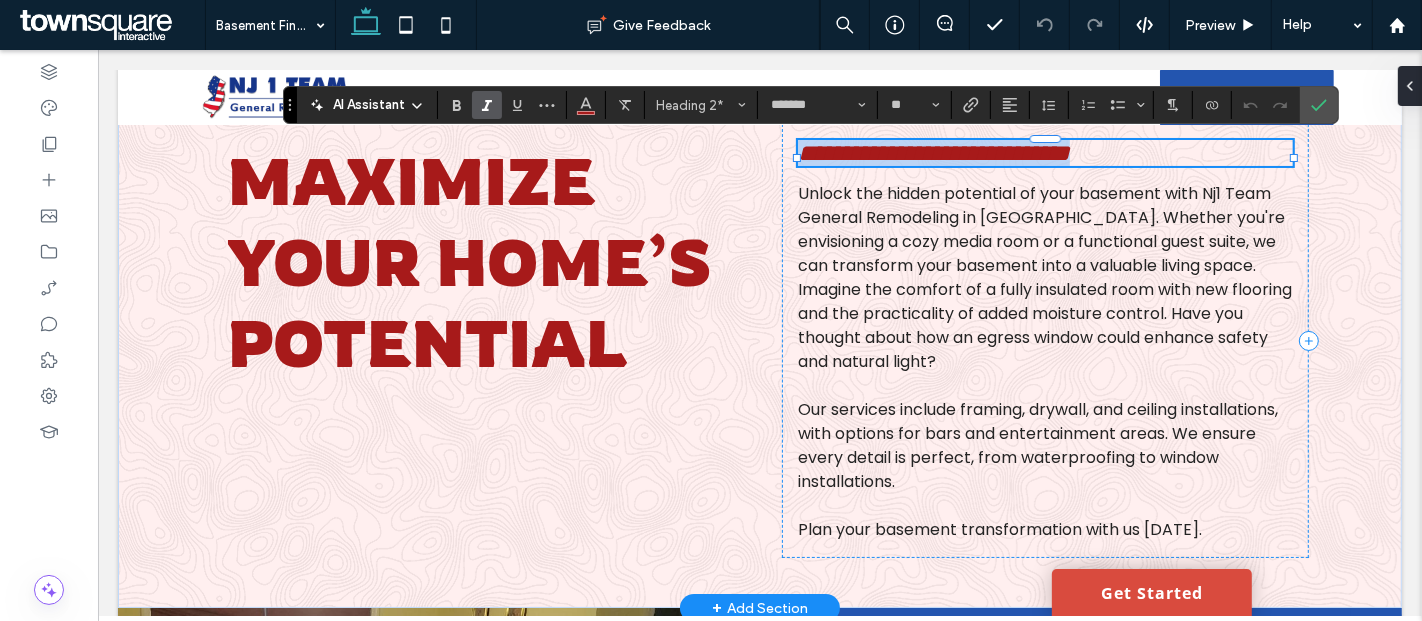 click on "**********" at bounding box center [933, 153] 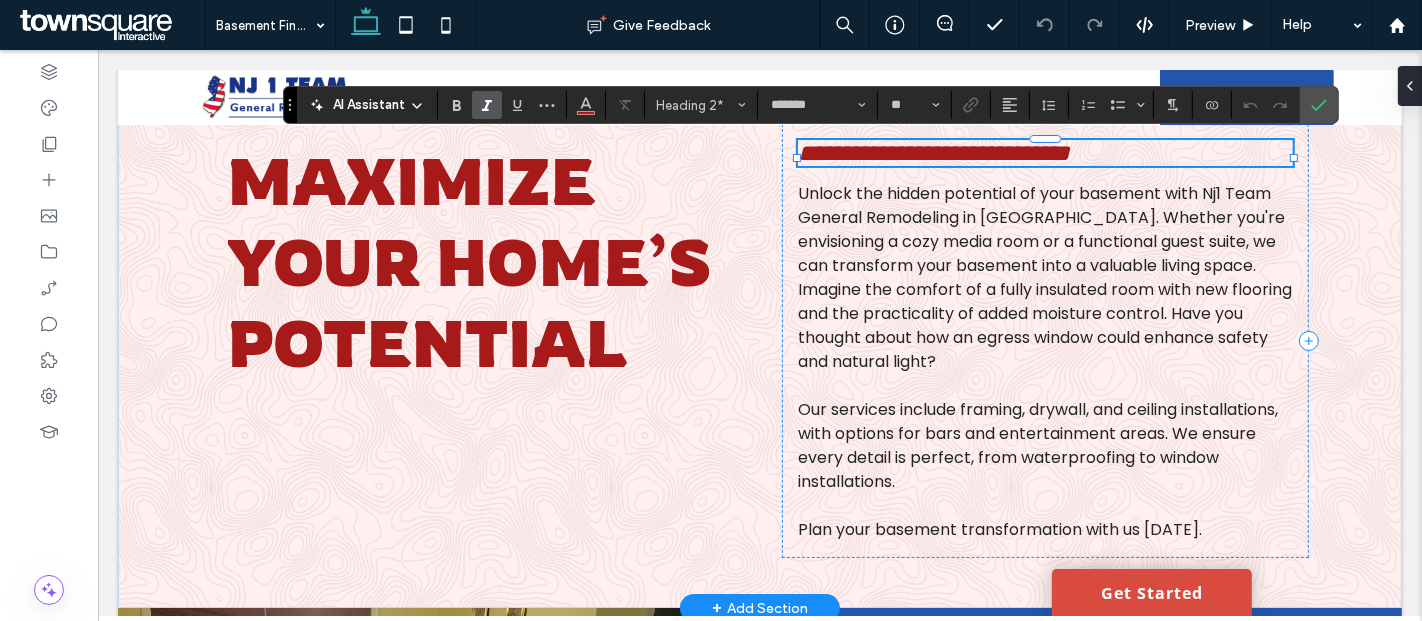 type 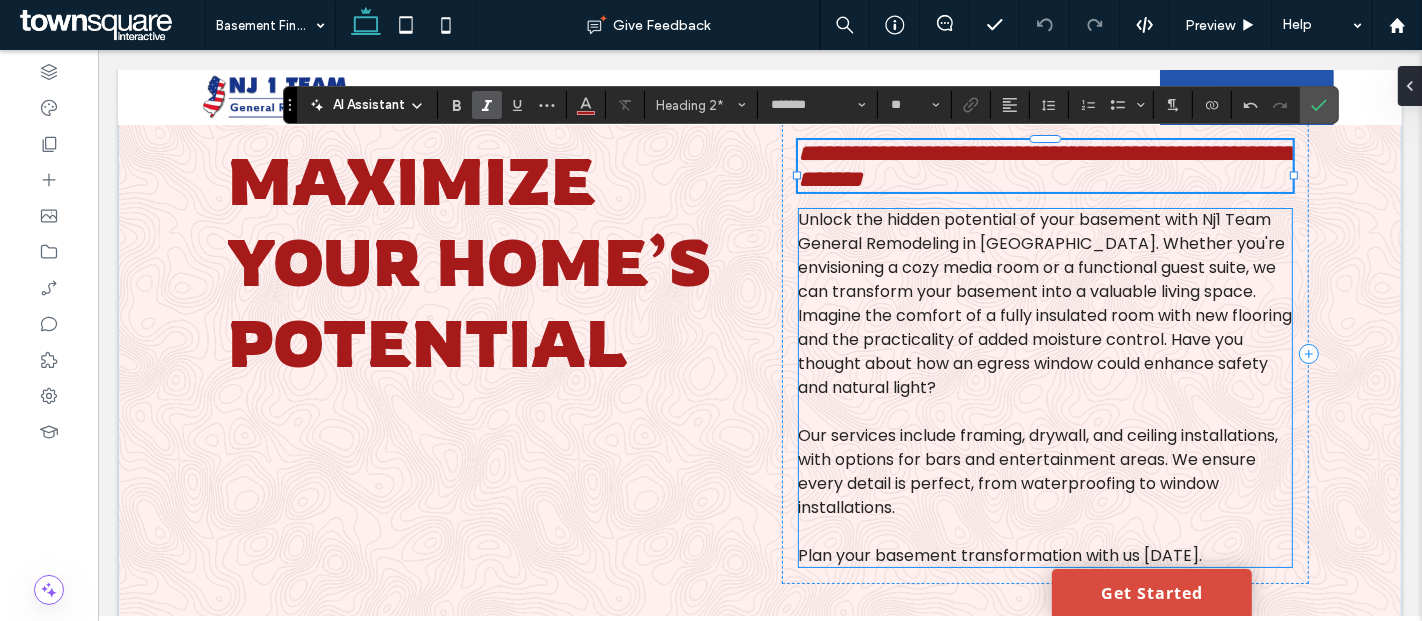 click on "Unlock the hidden potential of your basement with Nj1 Team General Remodeling in [GEOGRAPHIC_DATA]. Whether you're envisioning a cozy media room or a functional guest suite, we can transform your basement into a valuable living space. Imagine the comfort of a fully insulated room with new flooring and the practicality of added moisture control. Have you thought about how an egress window could enhance safety and natural light?" at bounding box center (1044, 303) 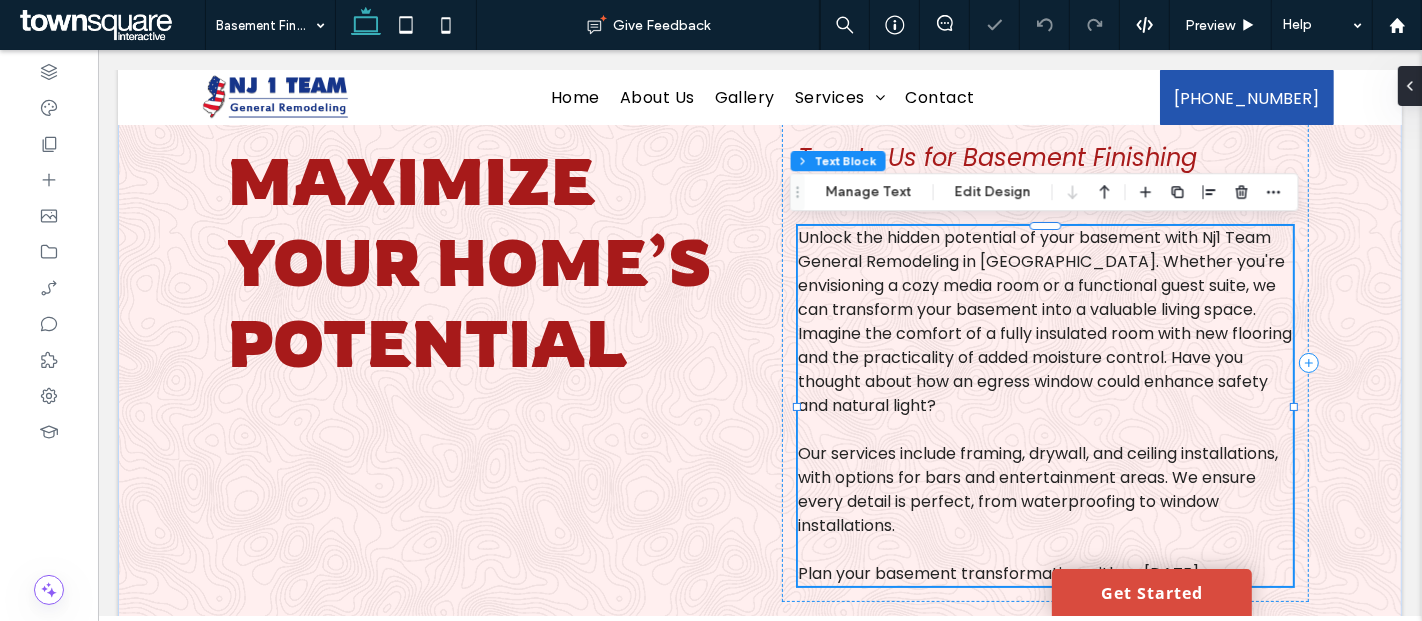 click on "Unlock the hidden potential of your basement with Nj1 Team General Remodeling in [GEOGRAPHIC_DATA]. Whether you're envisioning a cozy media room or a functional guest suite, we can transform your basement into a valuable living space. Imagine the comfort of a fully insulated room with new flooring and the practicality of added moisture control. Have you thought about how an egress window could enhance safety and natural light?" at bounding box center [1044, 321] 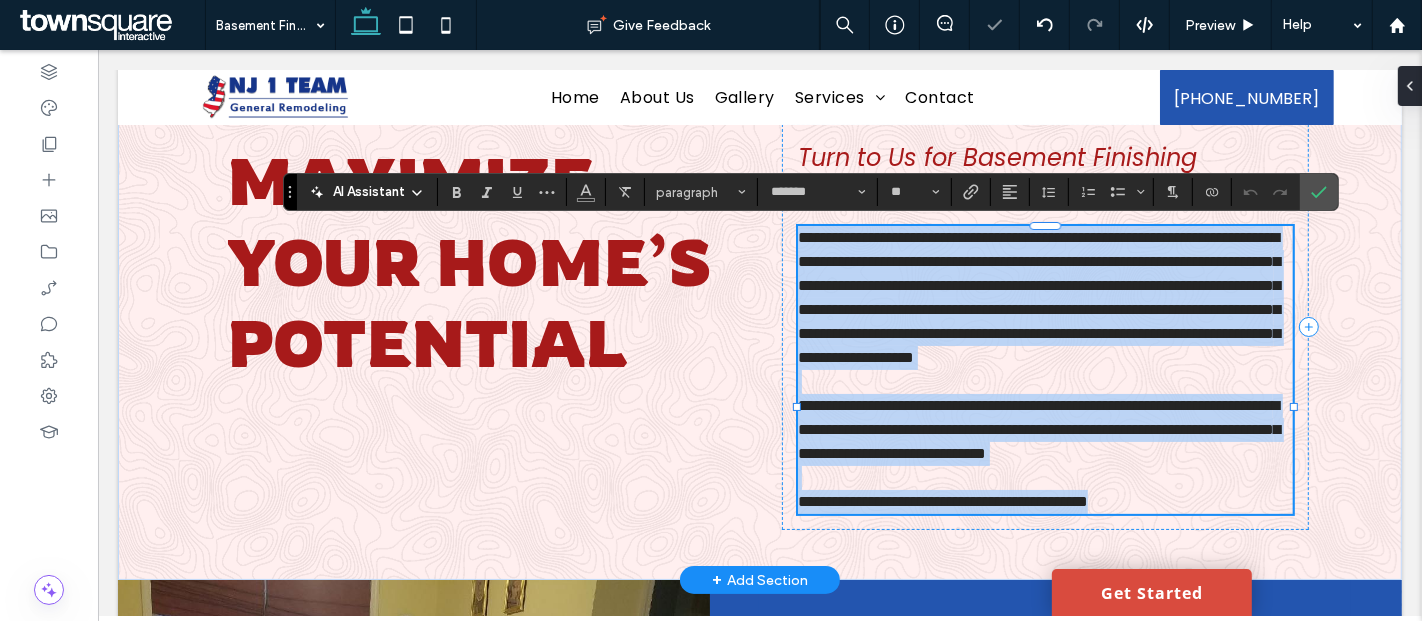 click on "**********" at bounding box center (1038, 297) 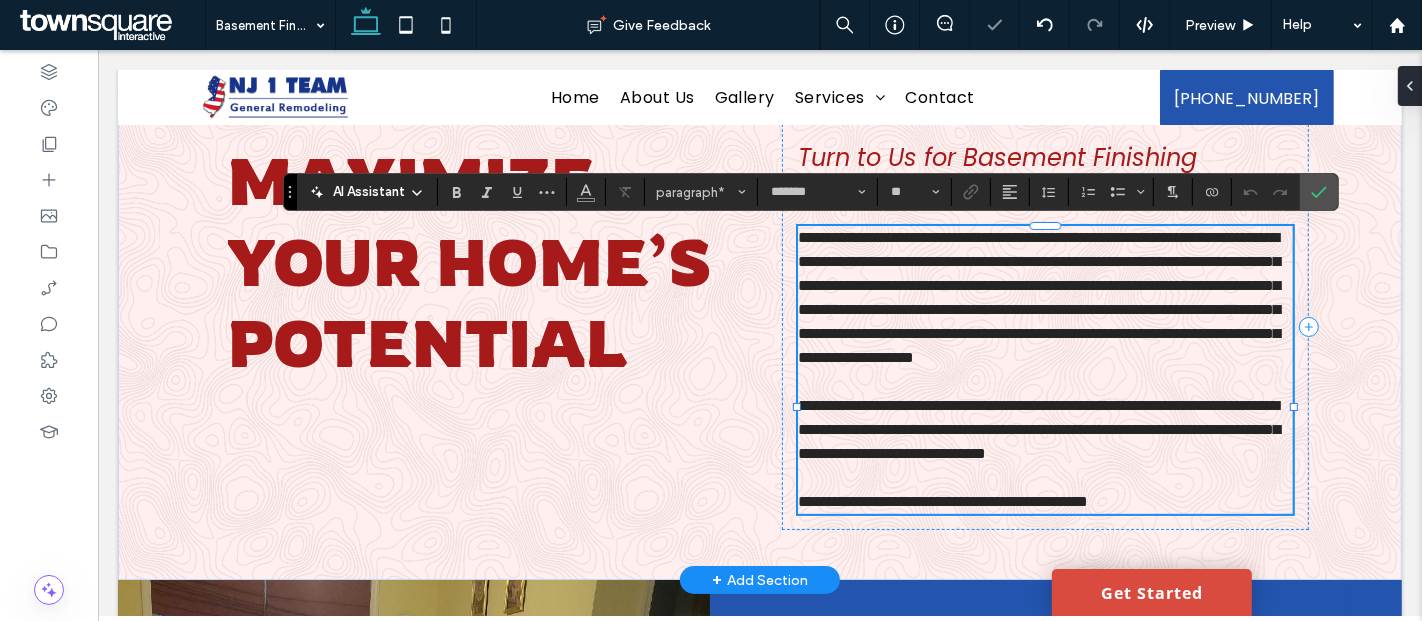 type 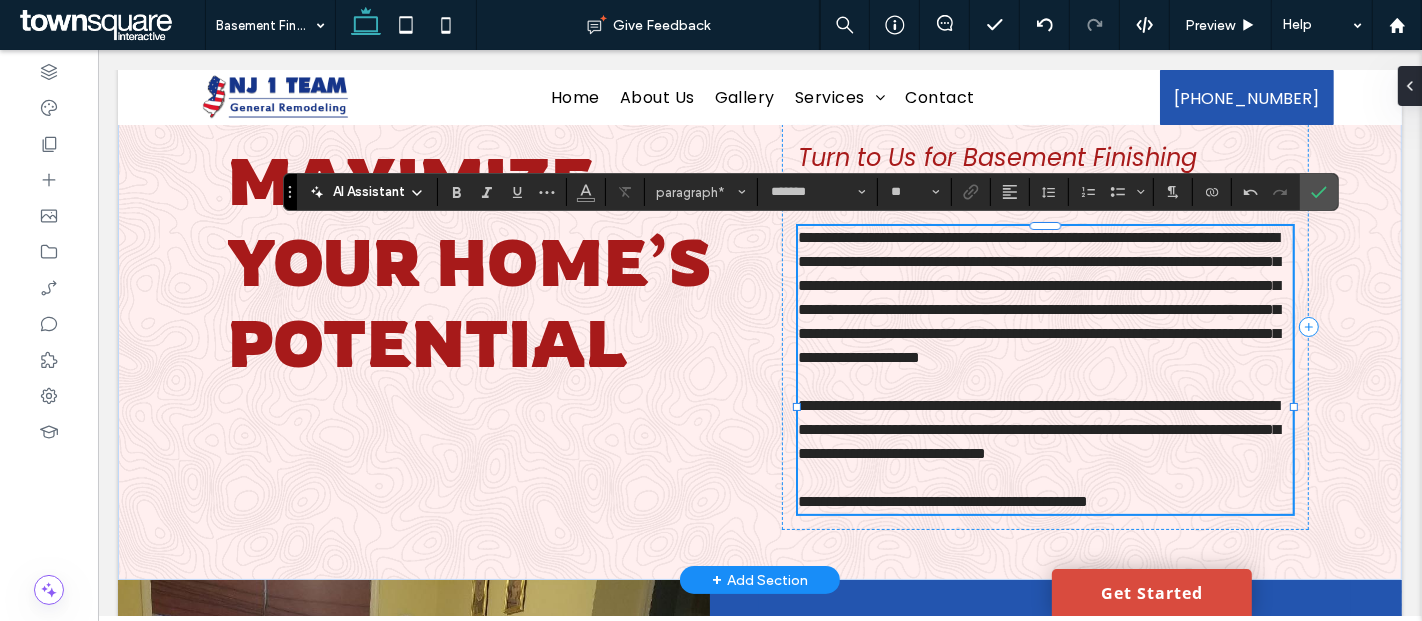 click on "**********" at bounding box center (1038, 297) 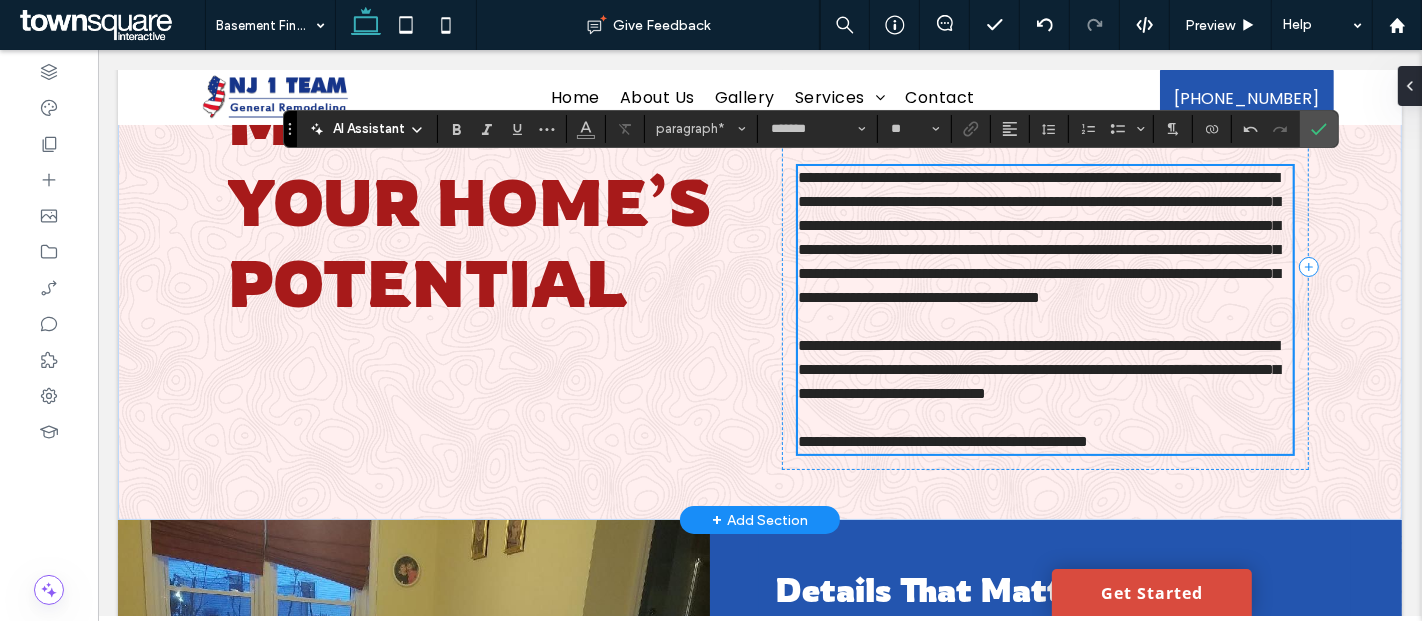 scroll, scrollTop: 114, scrollLeft: 0, axis: vertical 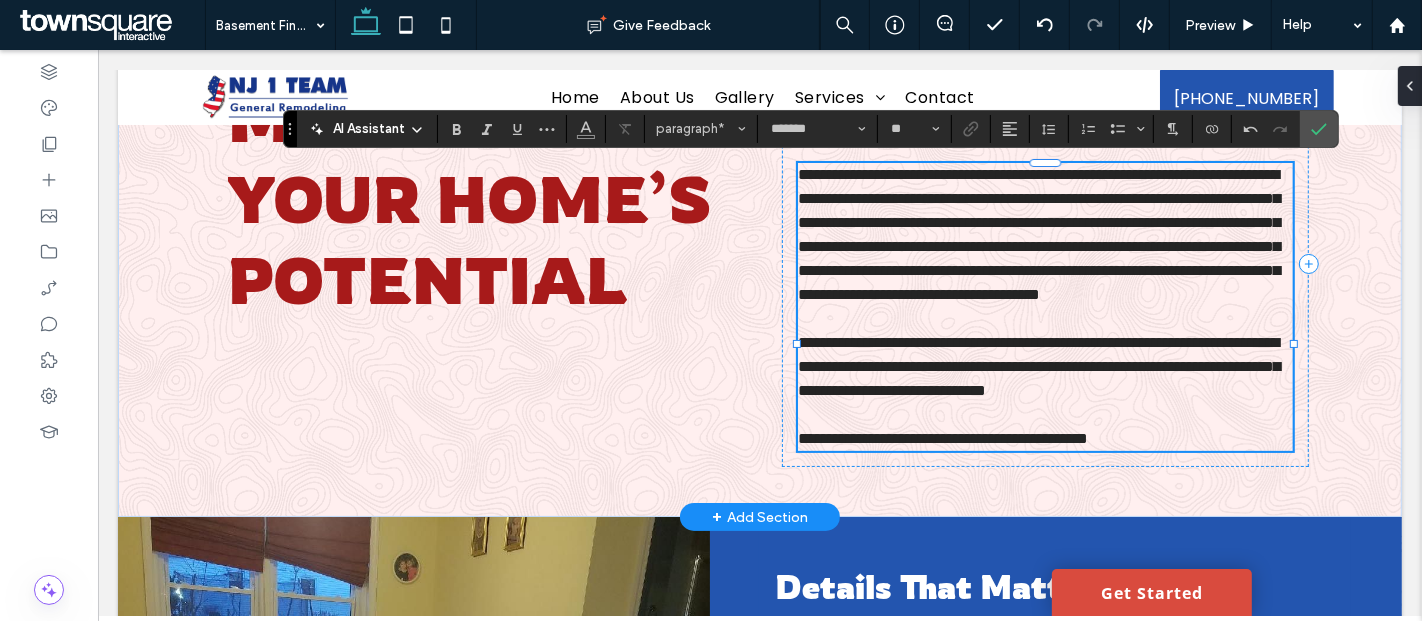 click on "**********" at bounding box center (1038, 366) 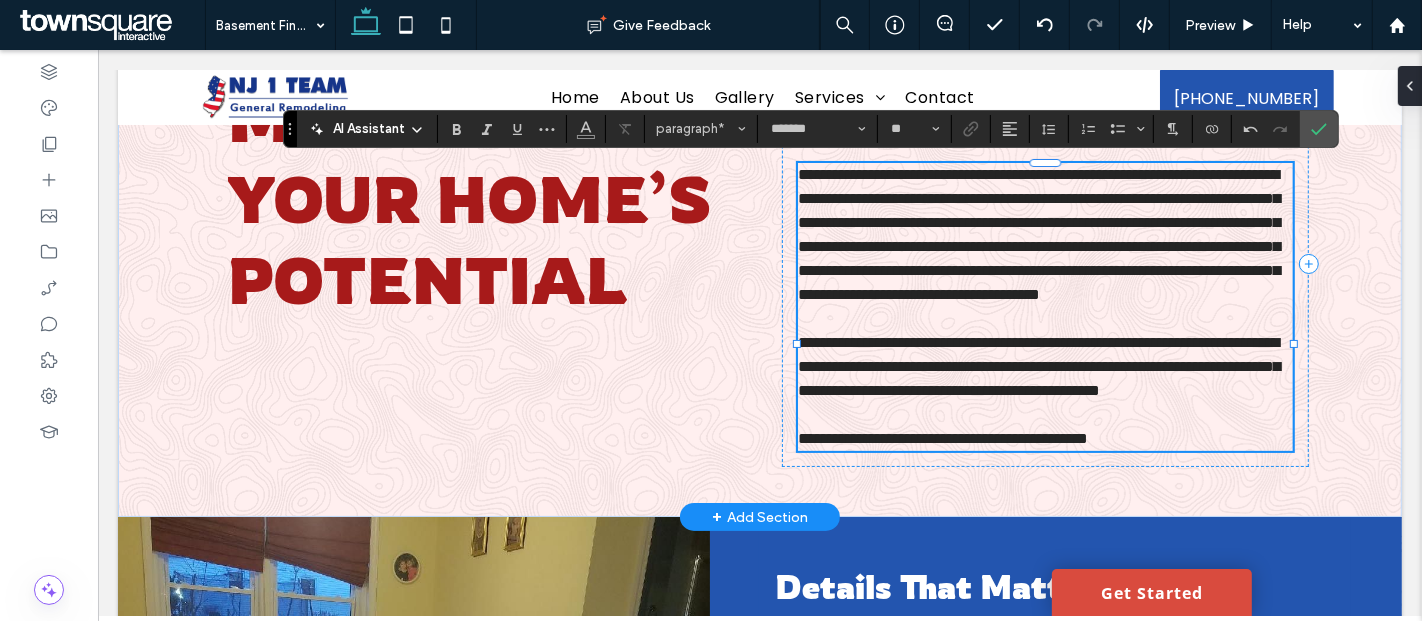 click on "**********" at bounding box center (942, 438) 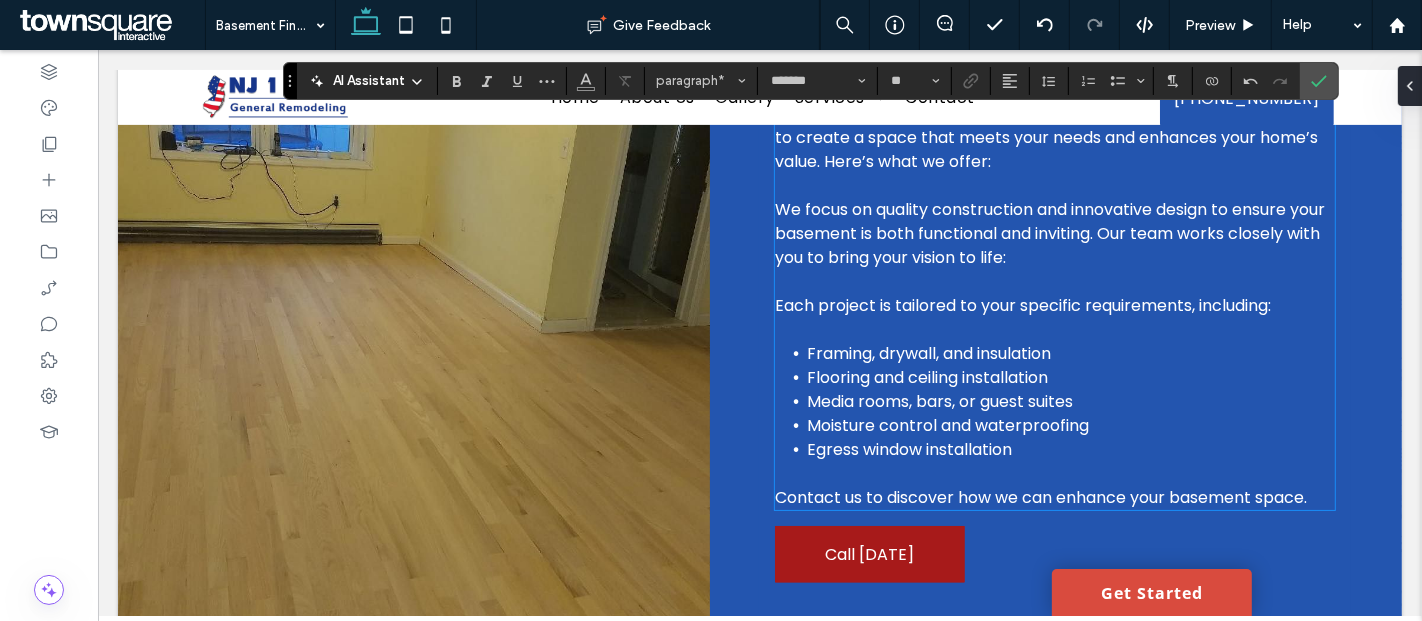 scroll, scrollTop: 575, scrollLeft: 0, axis: vertical 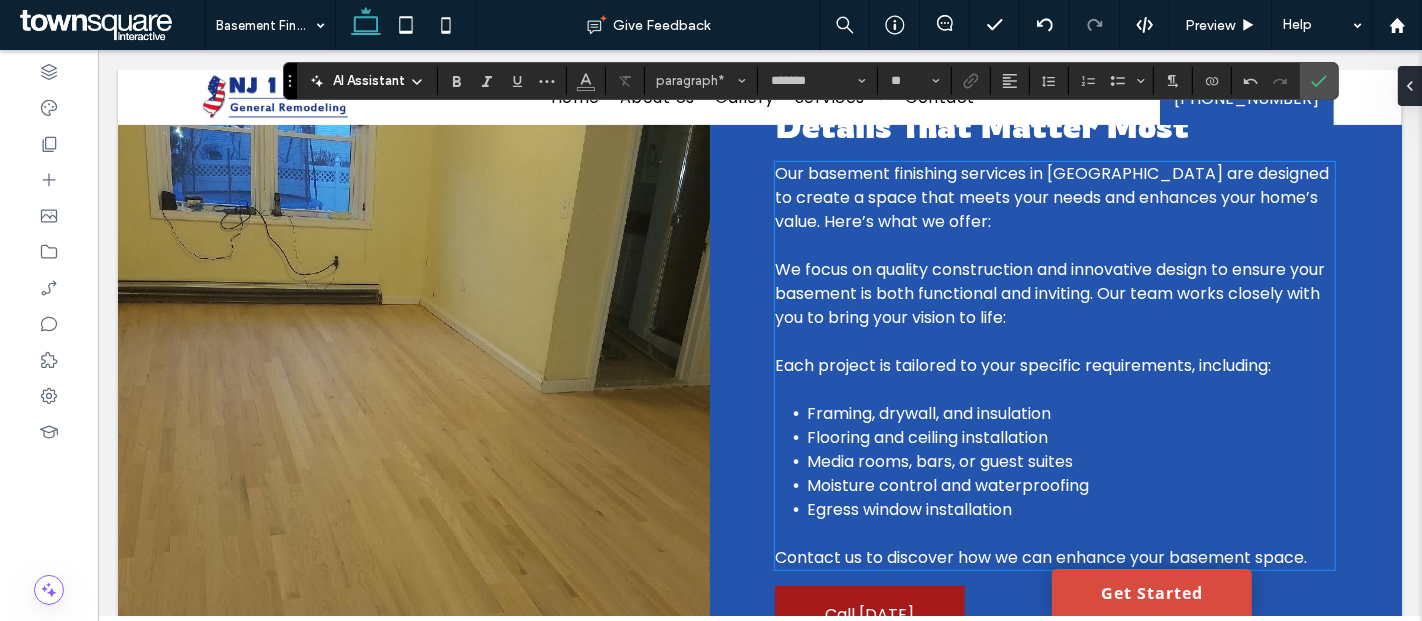 click on "Each project is tailored to your specific requirements, including:" at bounding box center [1054, 366] 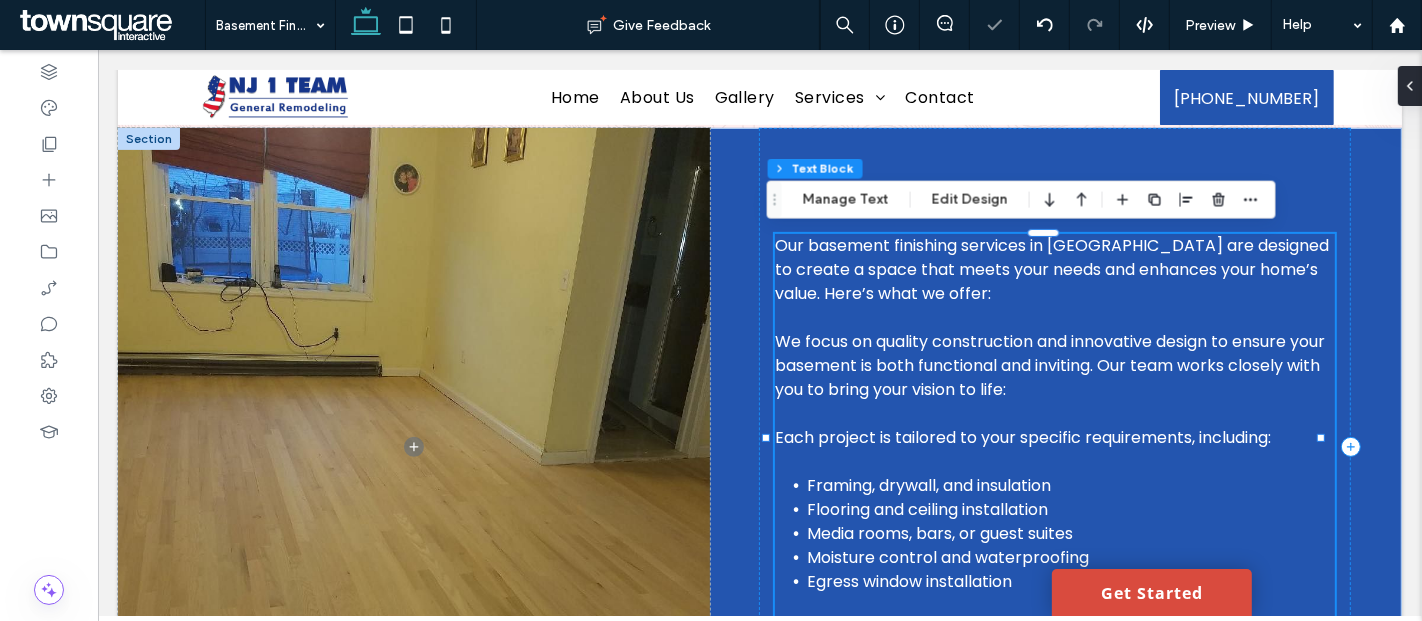 click on "Each project is tailored to your specific requirements, including:" at bounding box center (1022, 437) 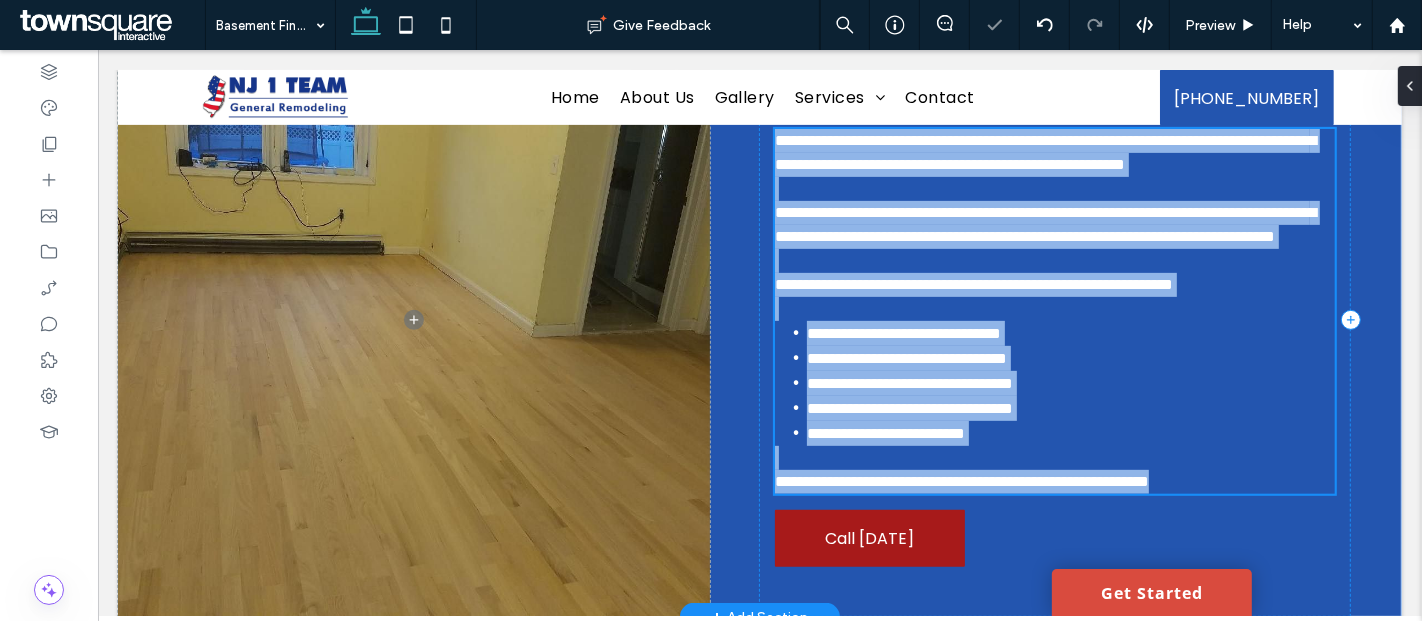 type on "*******" 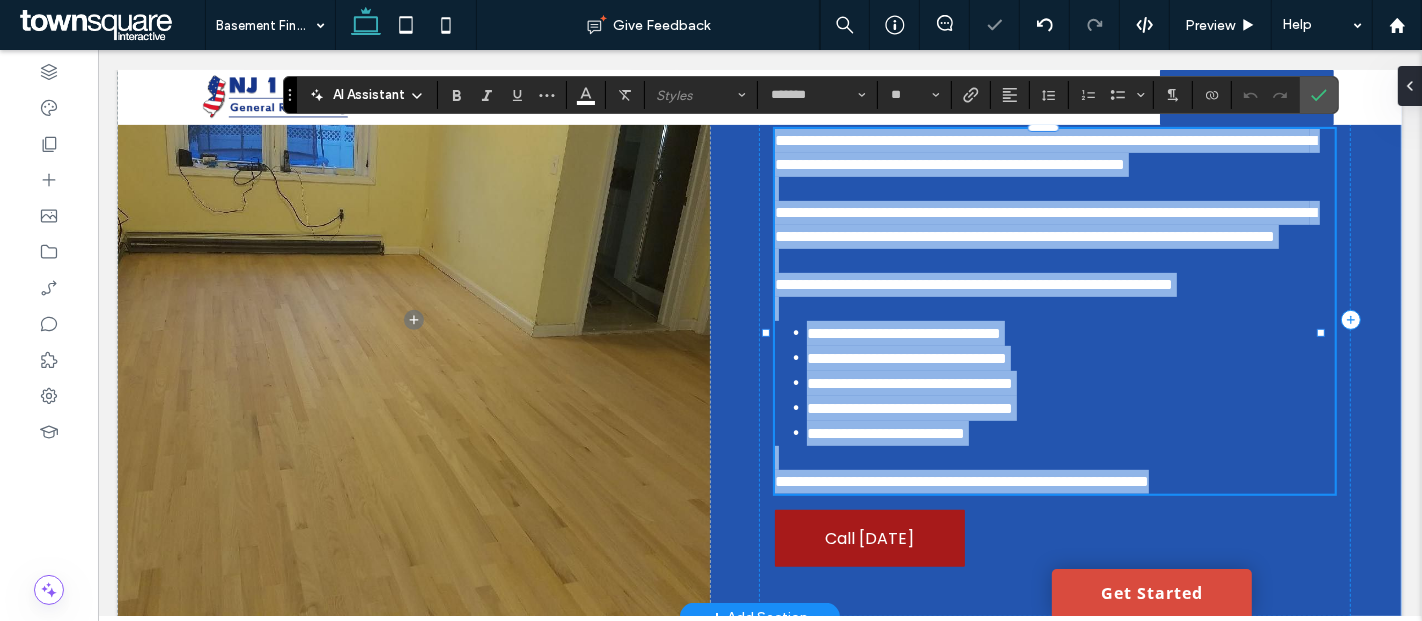 scroll, scrollTop: 595, scrollLeft: 0, axis: vertical 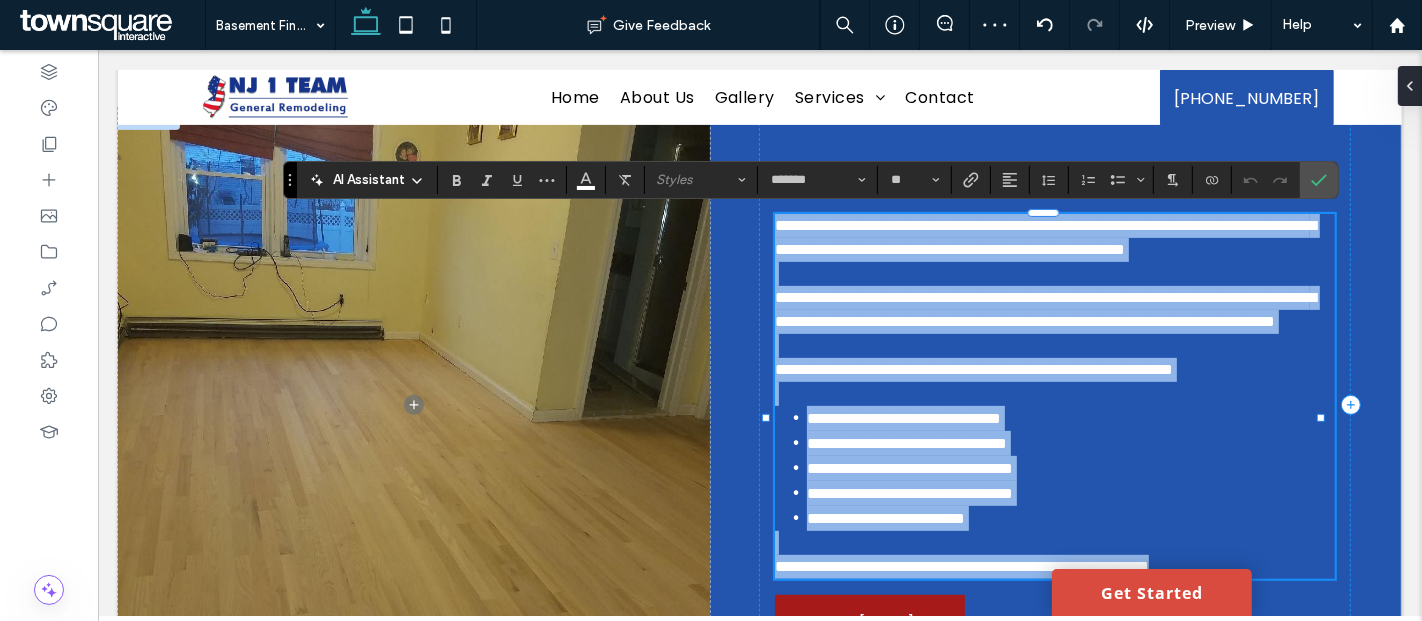 click on "**********" at bounding box center (1054, 370) 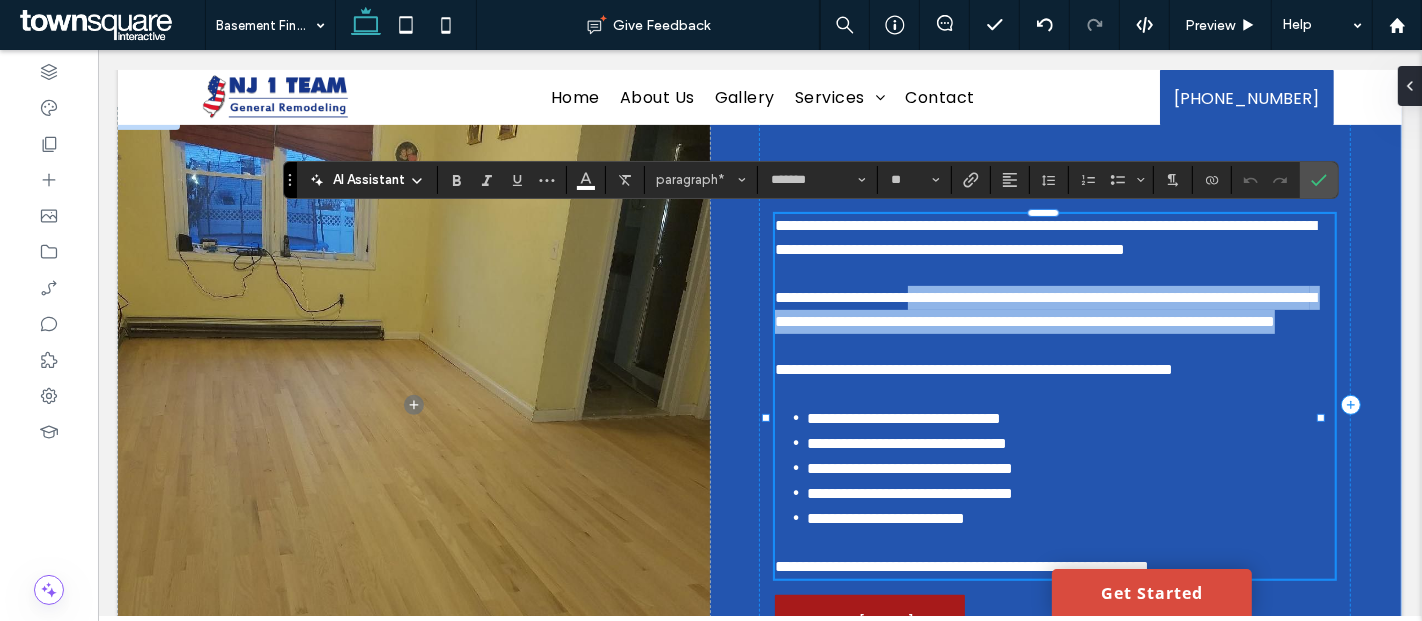 drag, startPoint x: 1281, startPoint y: 412, endPoint x: 958, endPoint y: 323, distance: 335.03732 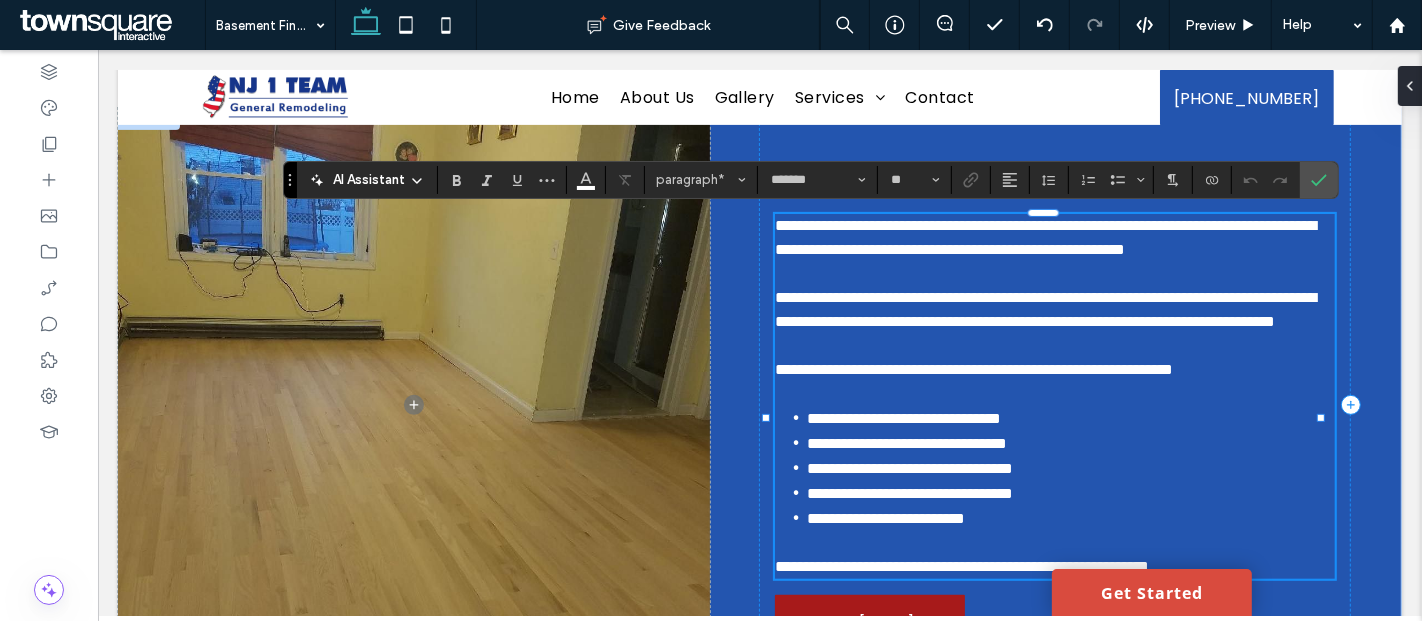 click on "**********" at bounding box center (1054, 370) 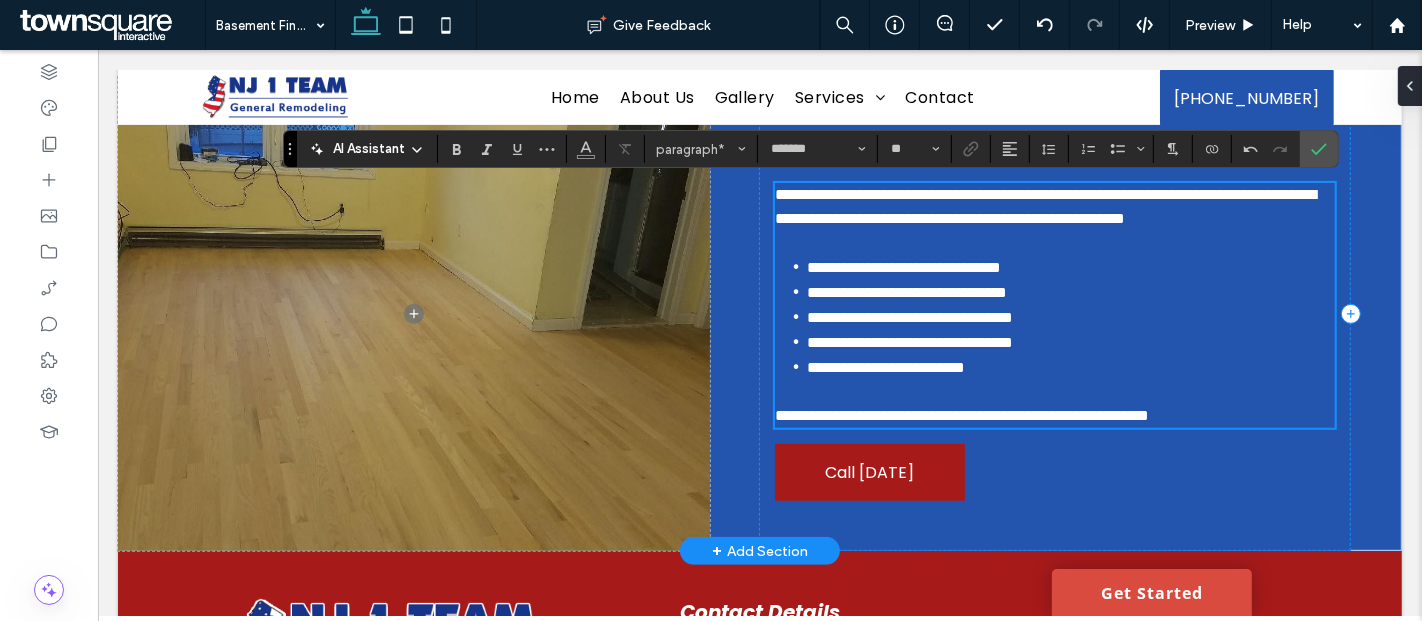 scroll, scrollTop: 625, scrollLeft: 0, axis: vertical 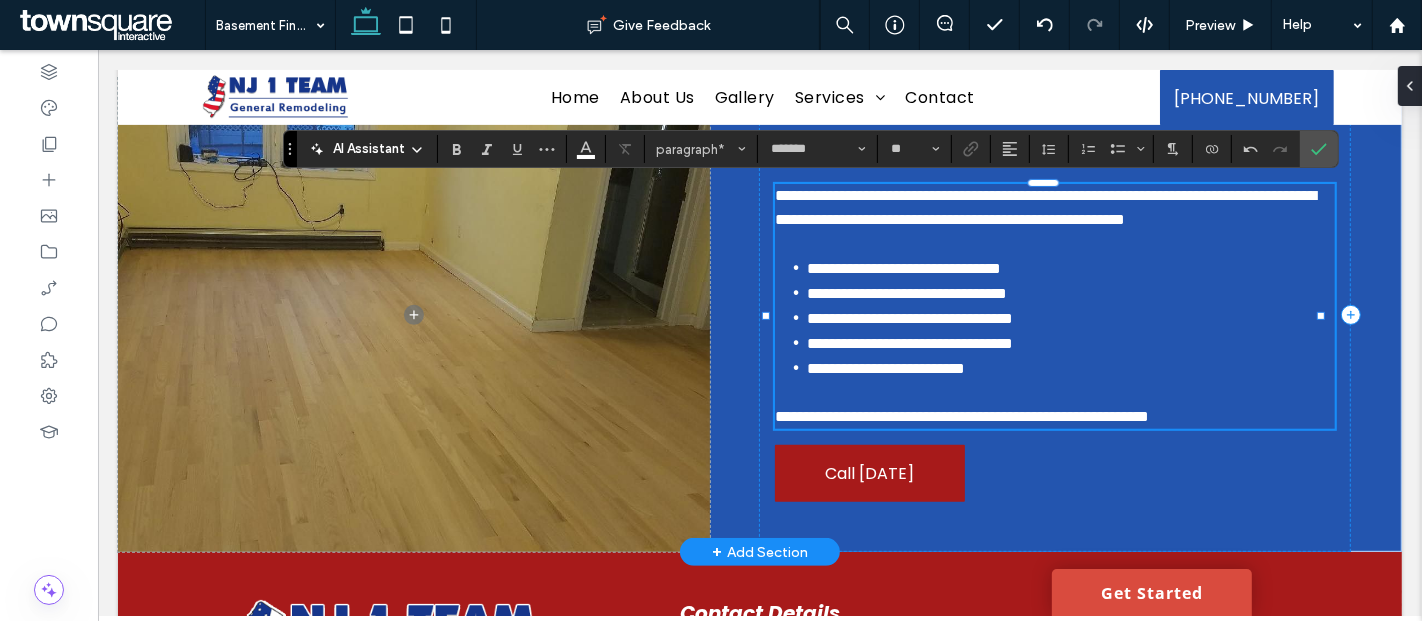 click on "**********" at bounding box center [961, 416] 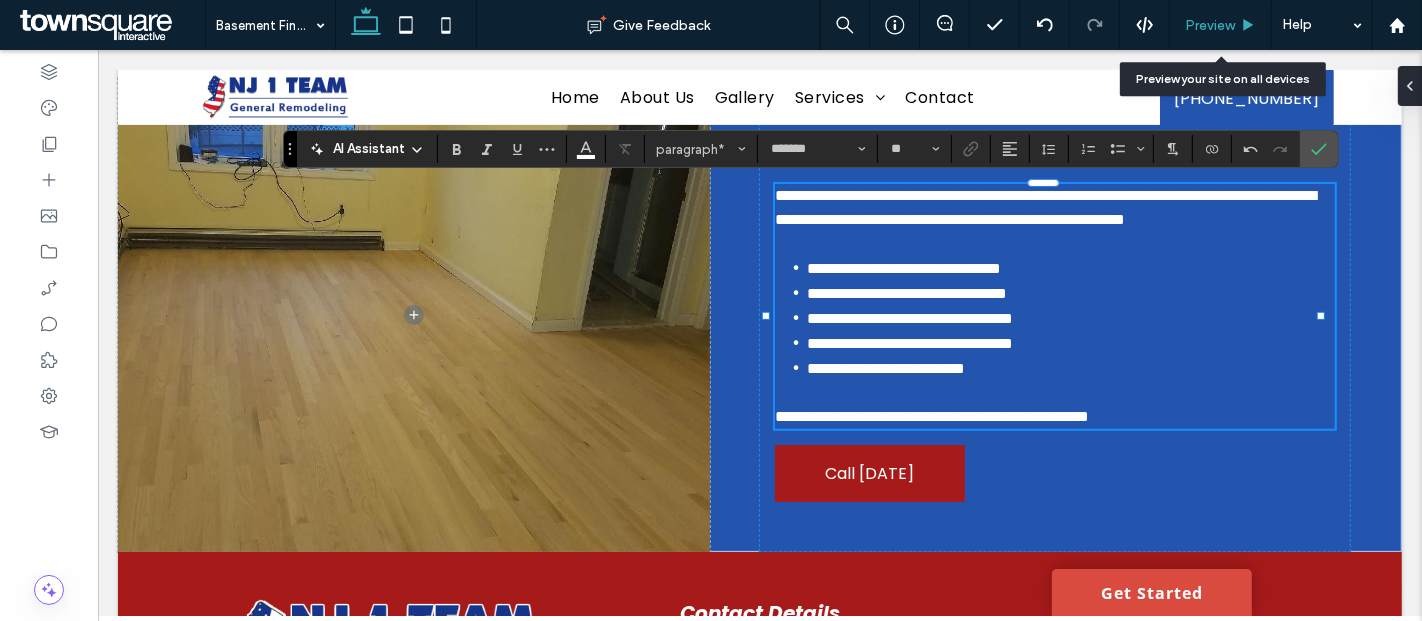 click on "Preview" at bounding box center (1221, 25) 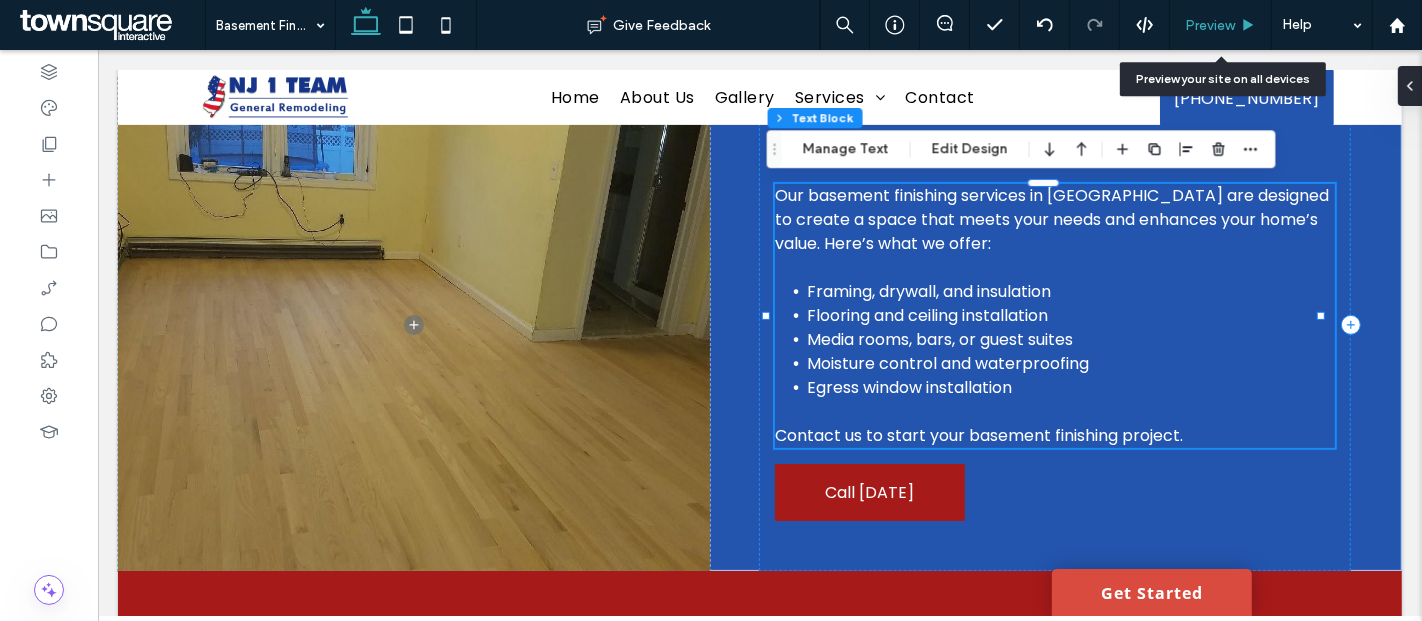 click on "Preview" at bounding box center [1210, 25] 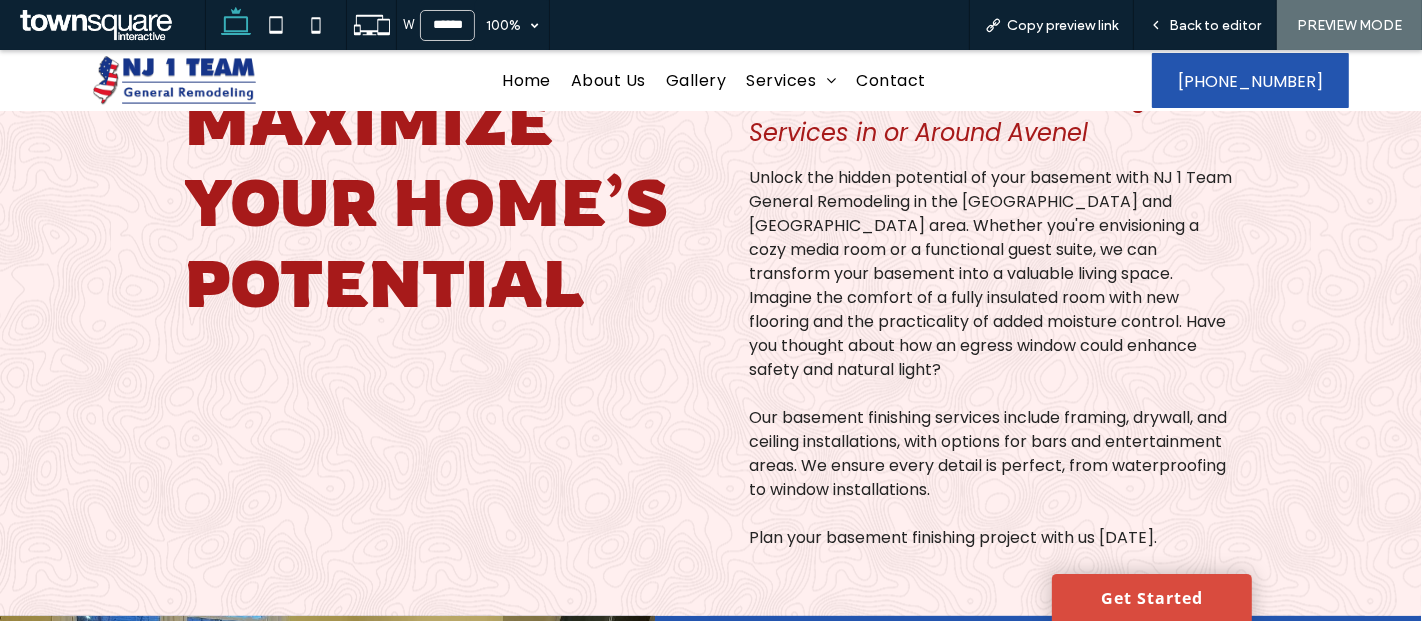 scroll, scrollTop: 0, scrollLeft: 0, axis: both 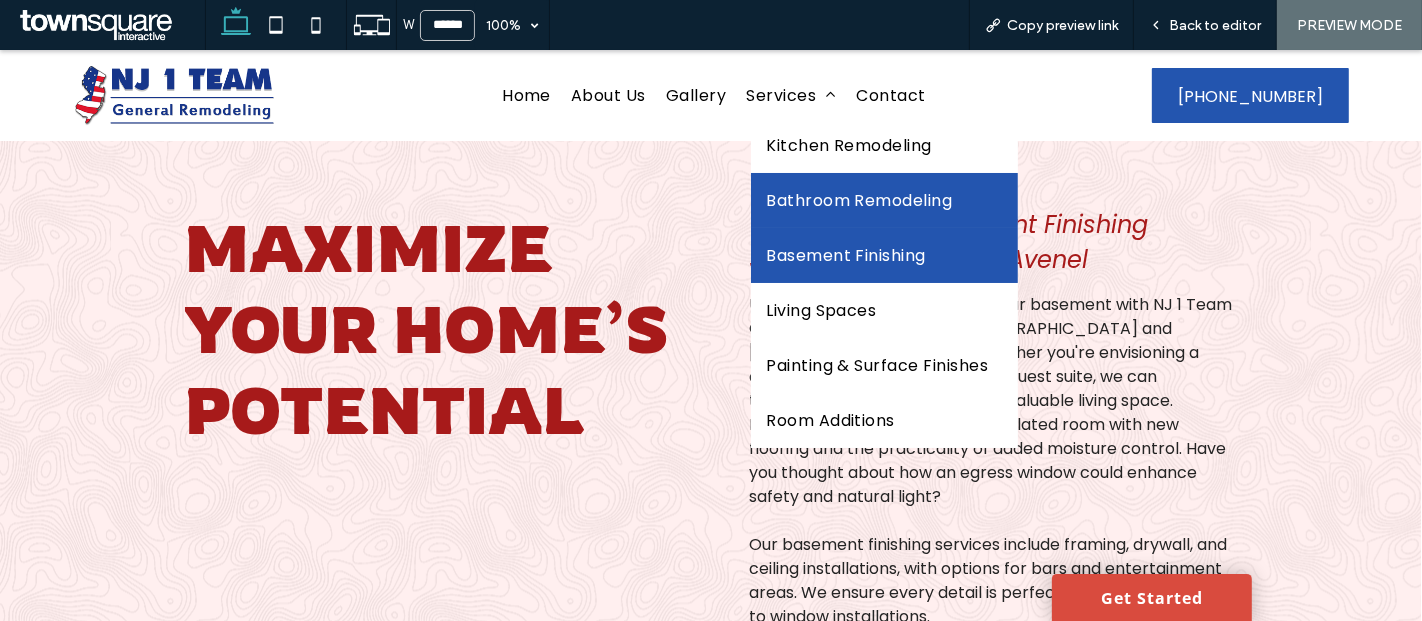 click on "Bathroom Remodeling" at bounding box center (859, 200) 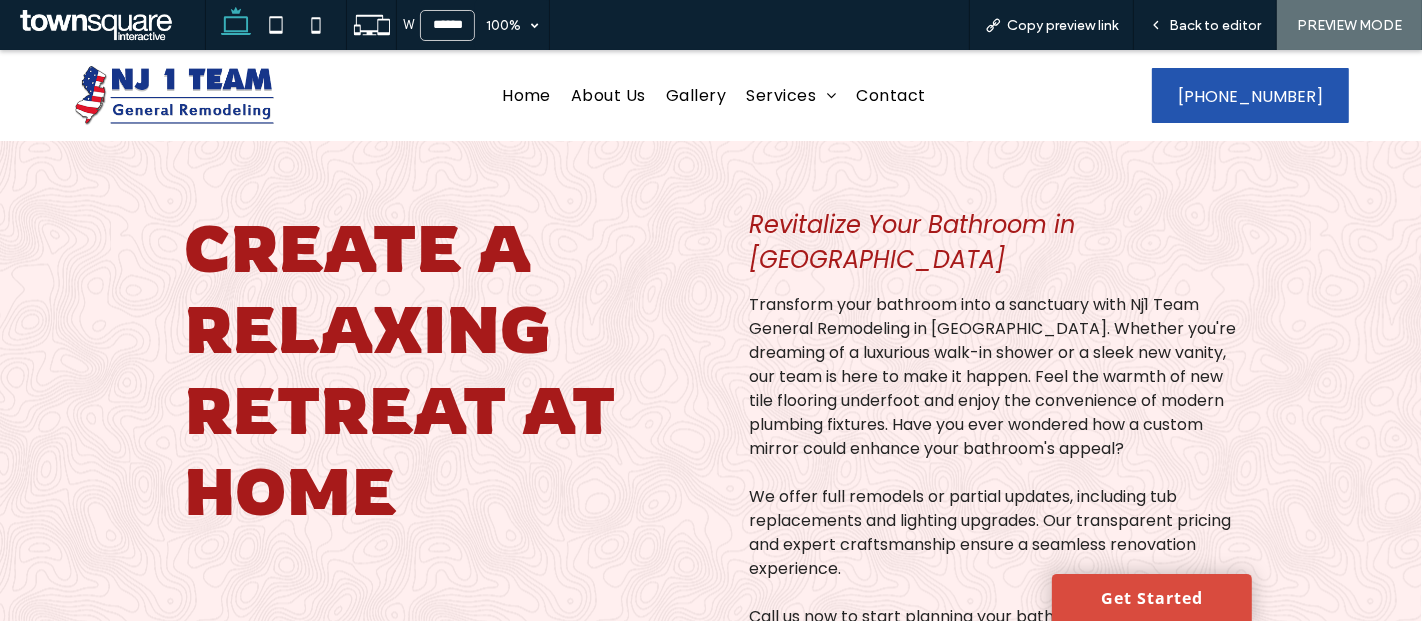 scroll, scrollTop: 0, scrollLeft: 0, axis: both 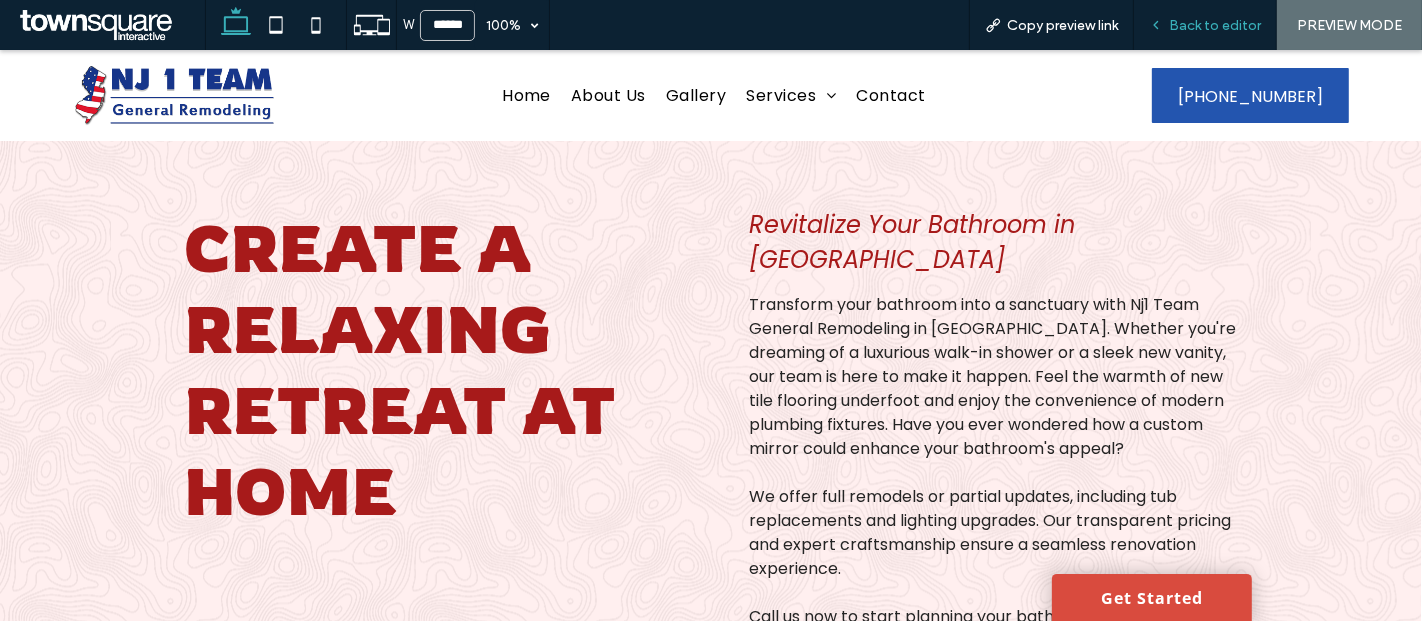 click on "Back to editor" at bounding box center [1205, 25] 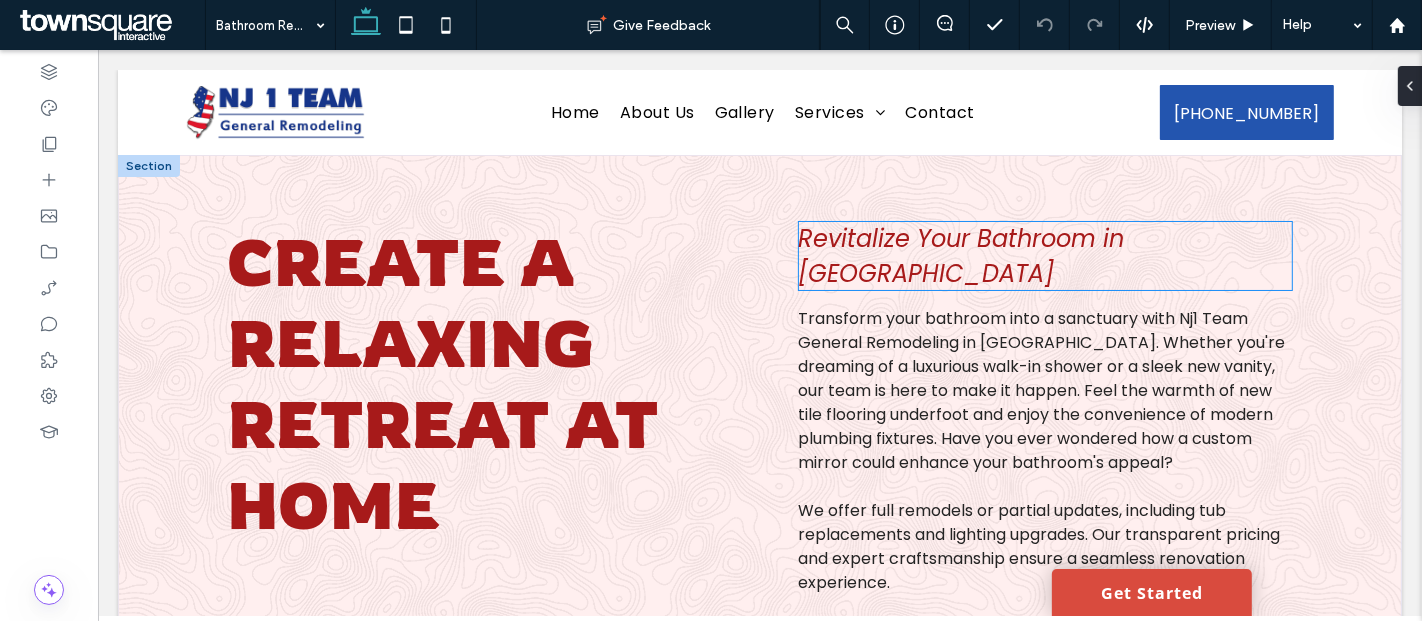 click on "Revitalize Your Bathroom in [GEOGRAPHIC_DATA]" at bounding box center (960, 256) 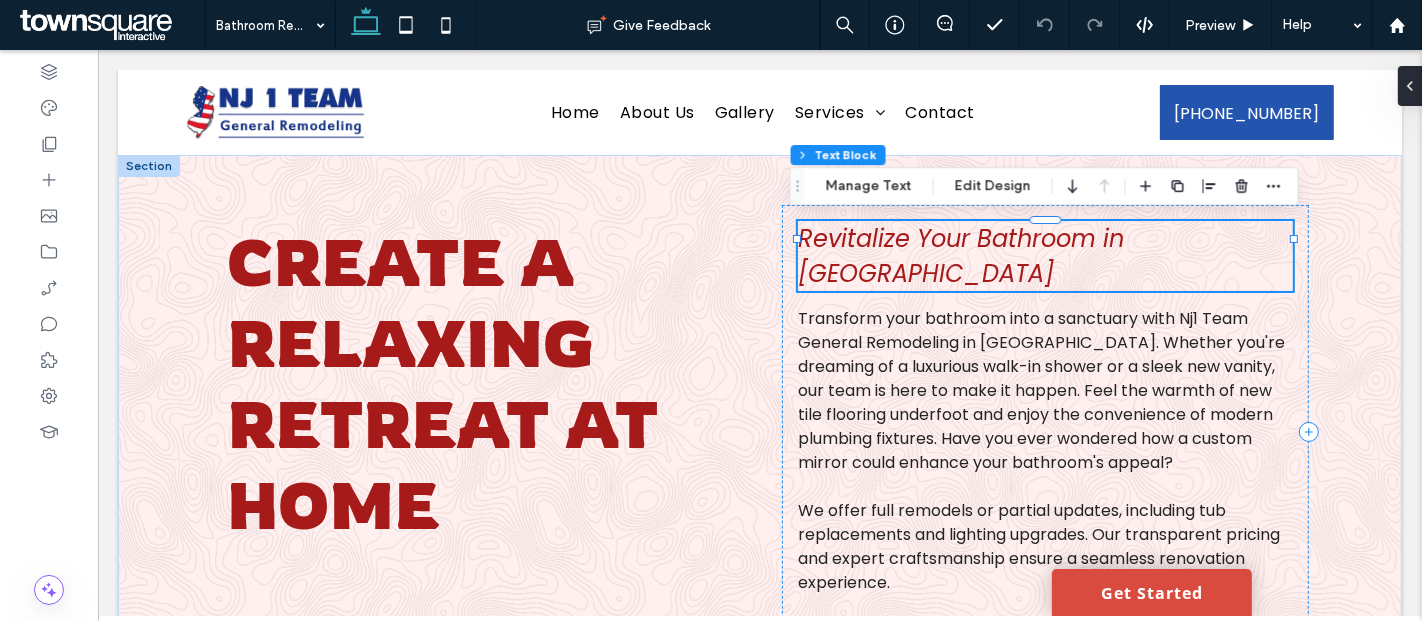 click on "Revitalize Your Bathroom in [GEOGRAPHIC_DATA]" at bounding box center [960, 256] 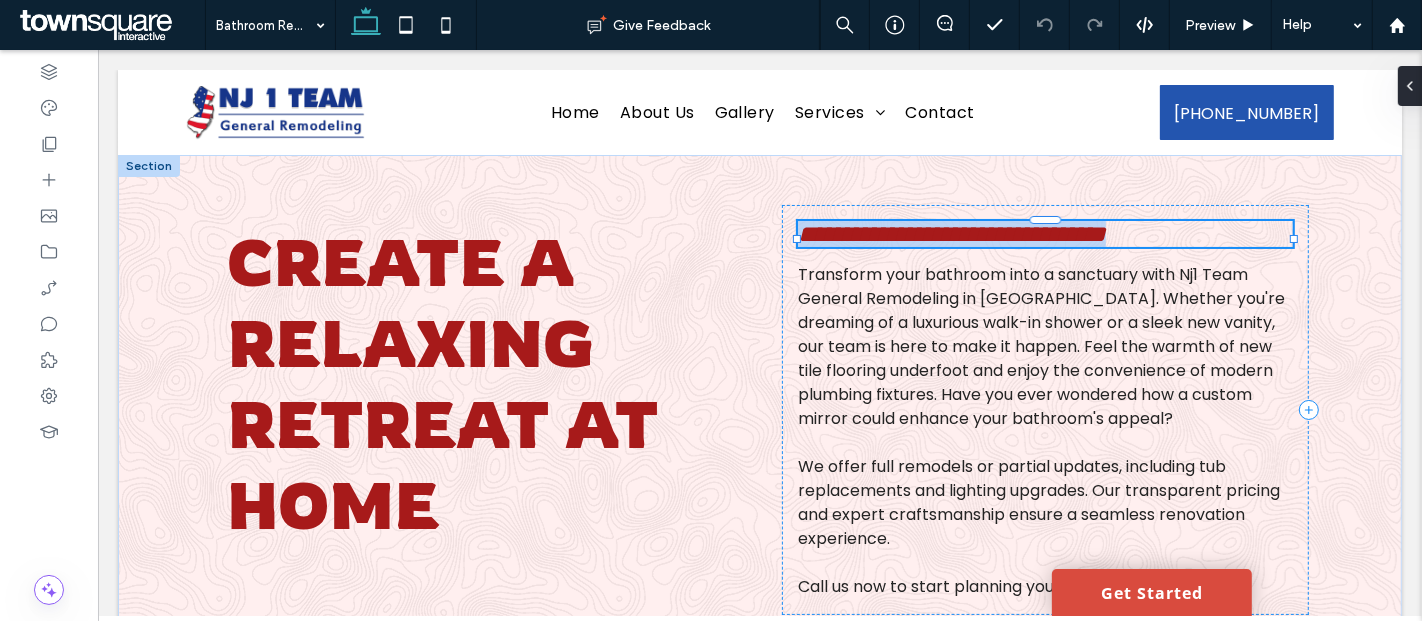 type on "*******" 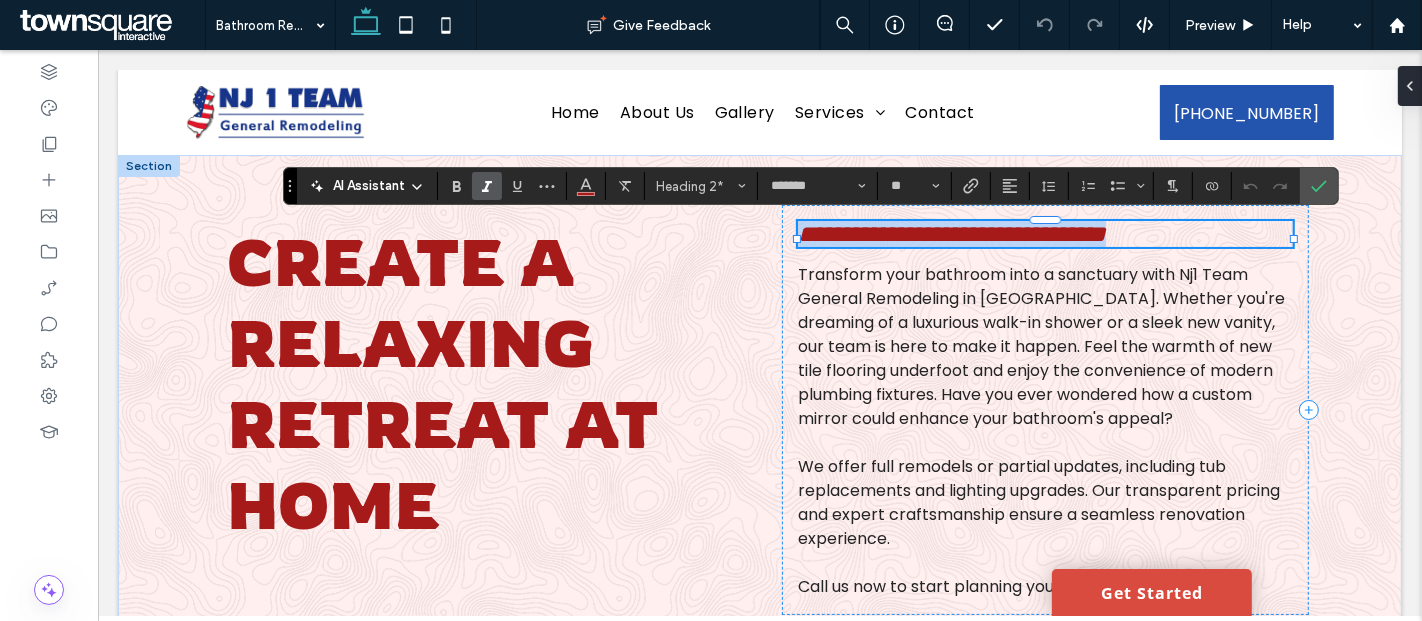 click on "**********" at bounding box center [951, 234] 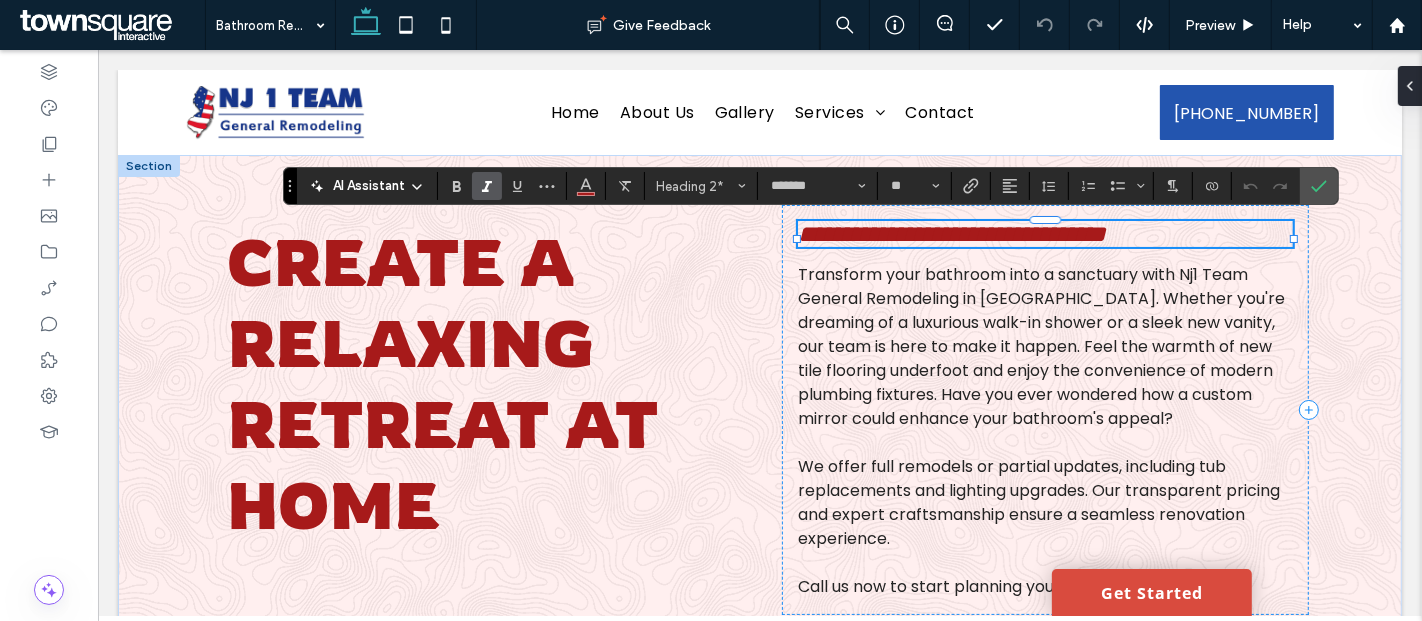 type 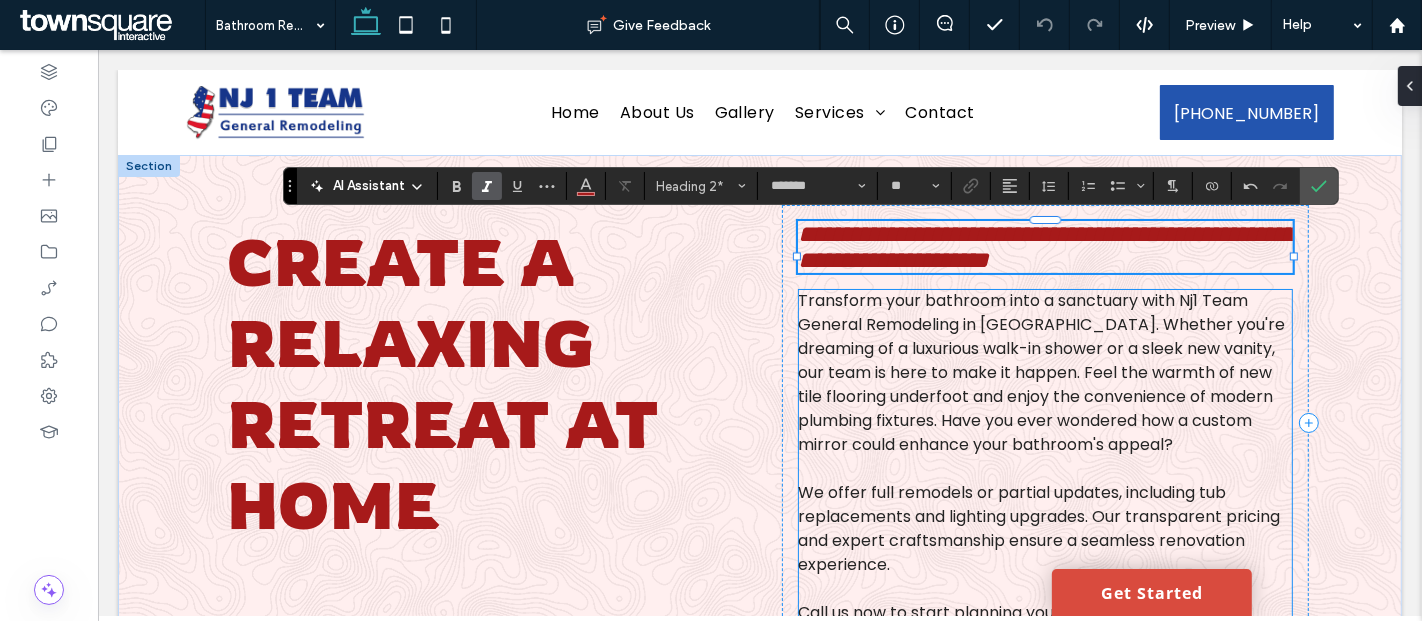 click on "Transform your bathroom into a sanctuary with Nj1 Team General Remodeling in [GEOGRAPHIC_DATA]. Whether you're dreaming of a luxurious walk-in shower or a sleek new vanity, our team is here to make it happen. Feel the warmth of new tile flooring underfoot and enjoy the convenience of modern plumbing fixtures. Have you ever wondered how a custom mirror could enhance your bathroom's appeal?" at bounding box center [1040, 372] 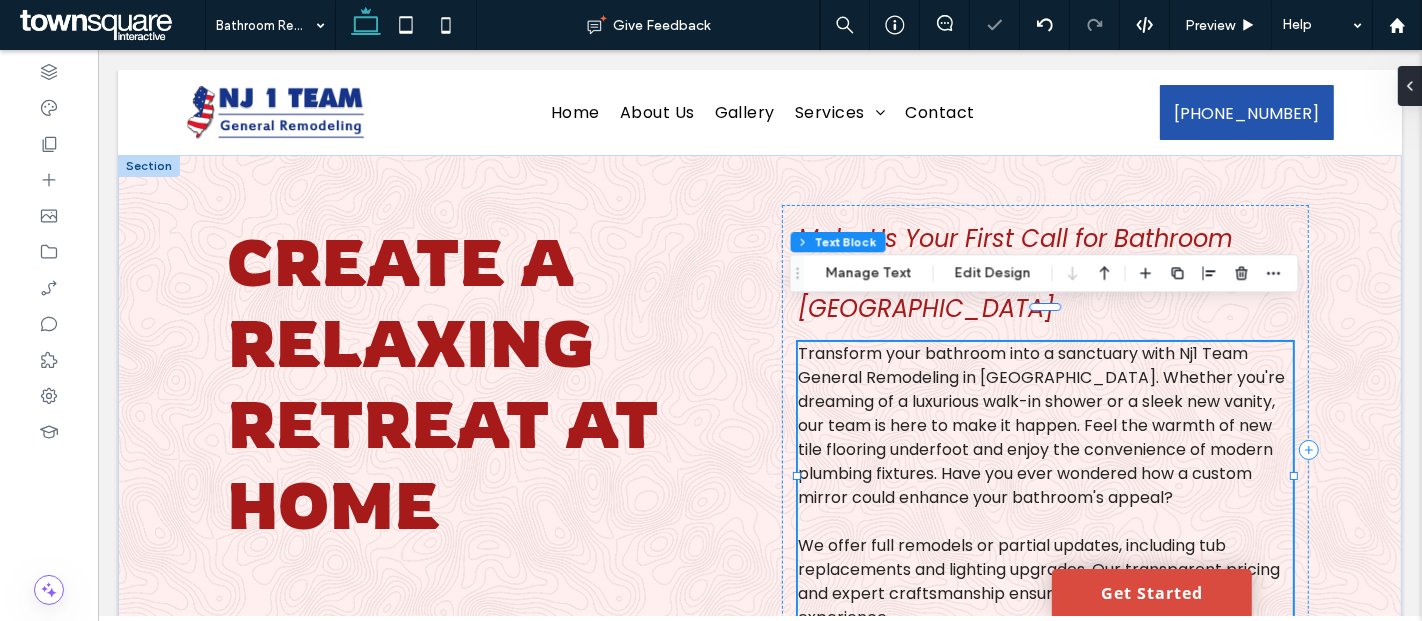 click on "Transform your bathroom into a sanctuary with Nj1 Team General Remodeling in [GEOGRAPHIC_DATA]. Whether you're dreaming of a luxurious walk-in shower or a sleek new vanity, our team is here to make it happen. Feel the warmth of new tile flooring underfoot and enjoy the convenience of modern plumbing fixtures. Have you ever wondered how a custom mirror could enhance your bathroom's appeal?" at bounding box center (1040, 425) 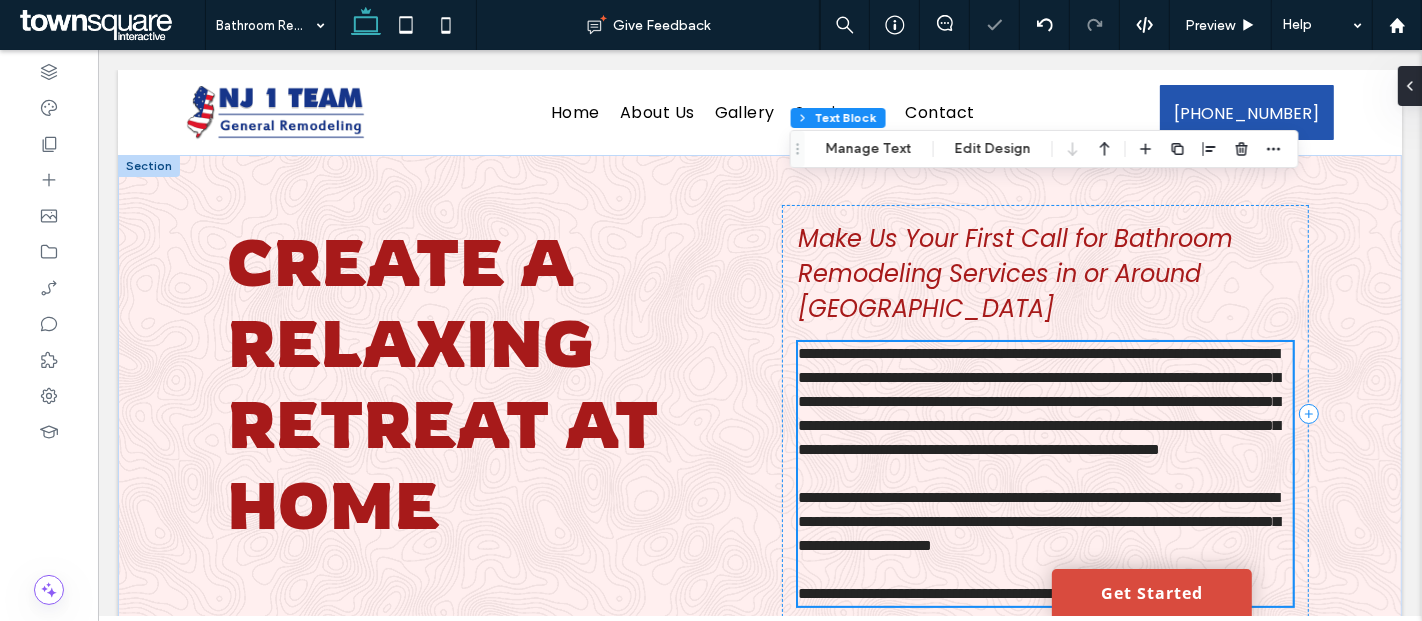 click on "**********" at bounding box center [1044, 402] 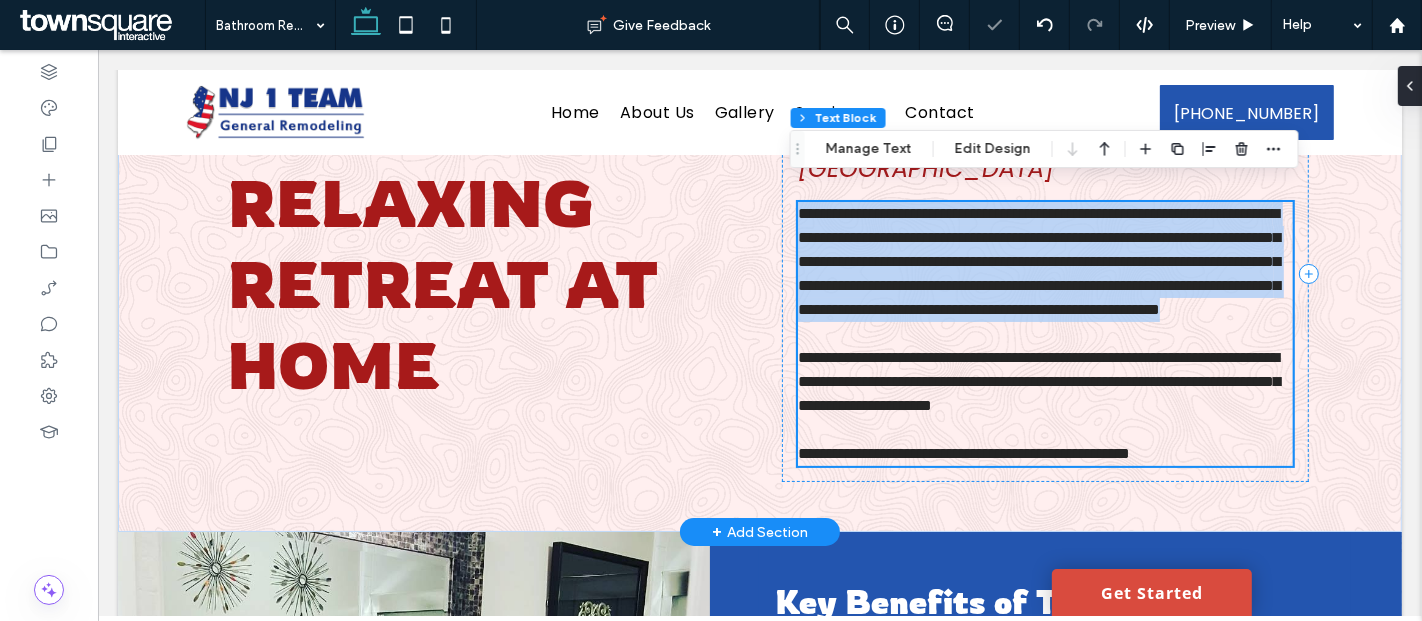 type on "*******" 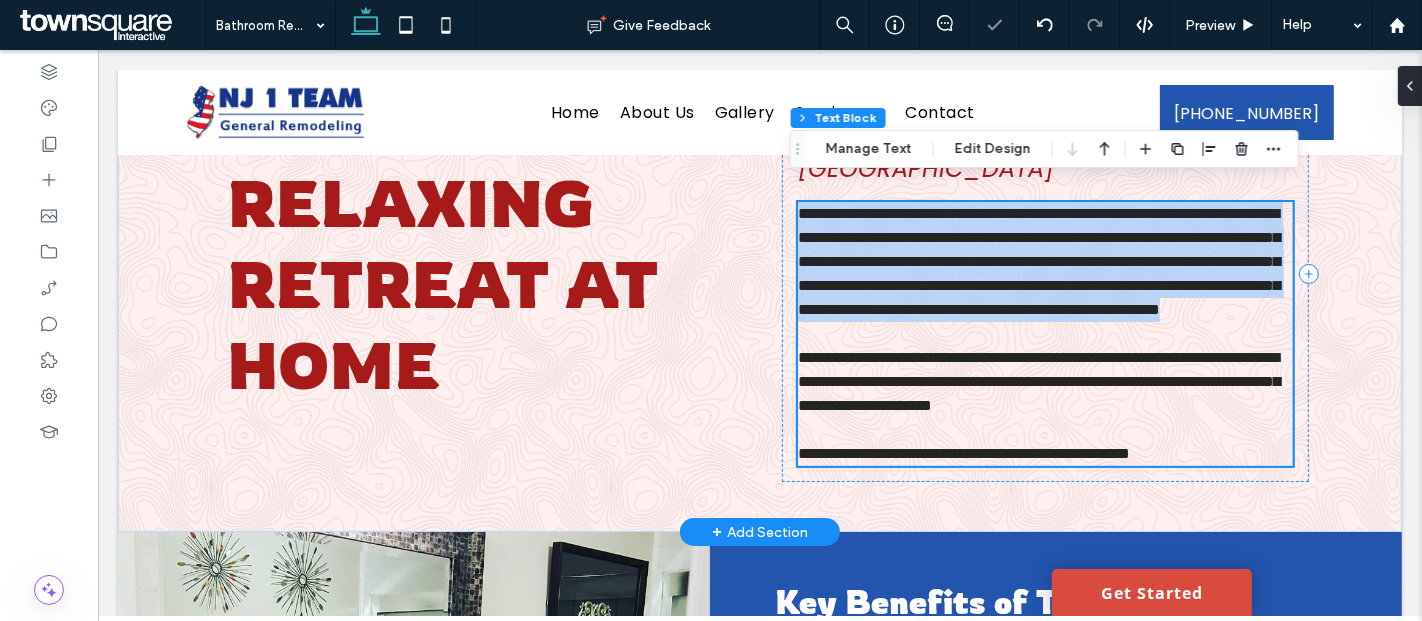 type on "**" 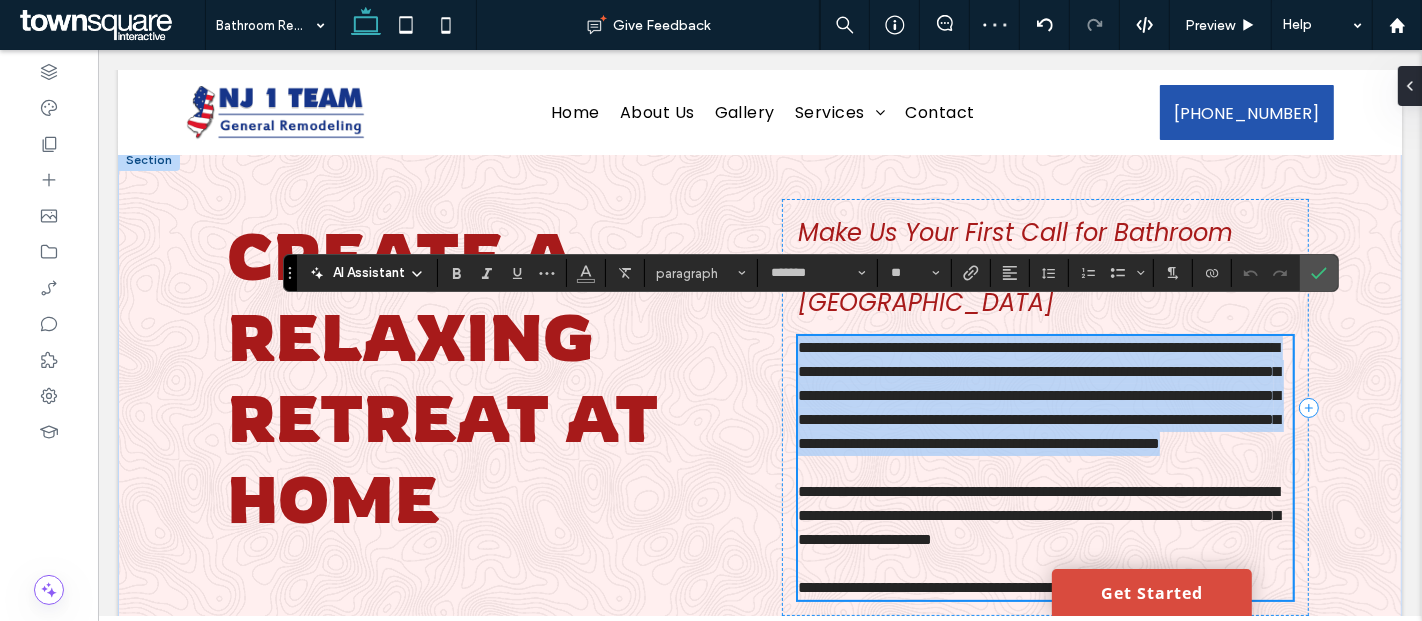 scroll, scrollTop: 0, scrollLeft: 0, axis: both 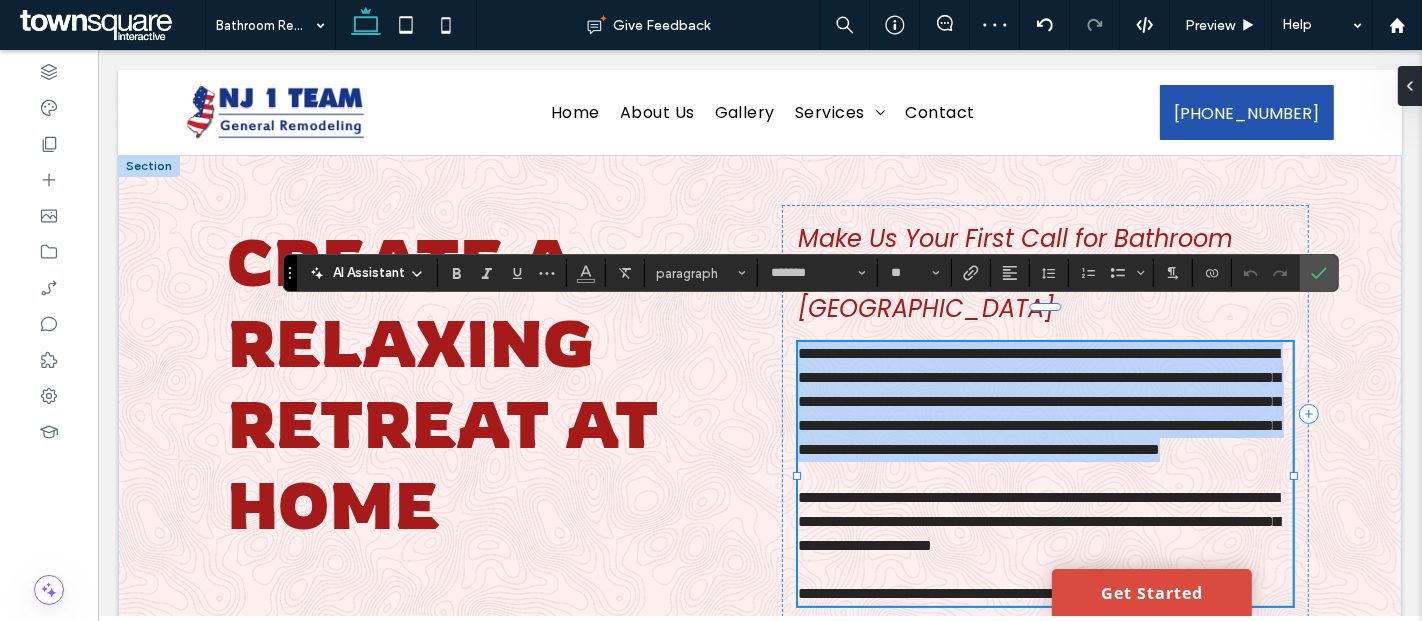 click on "**********" at bounding box center [1038, 401] 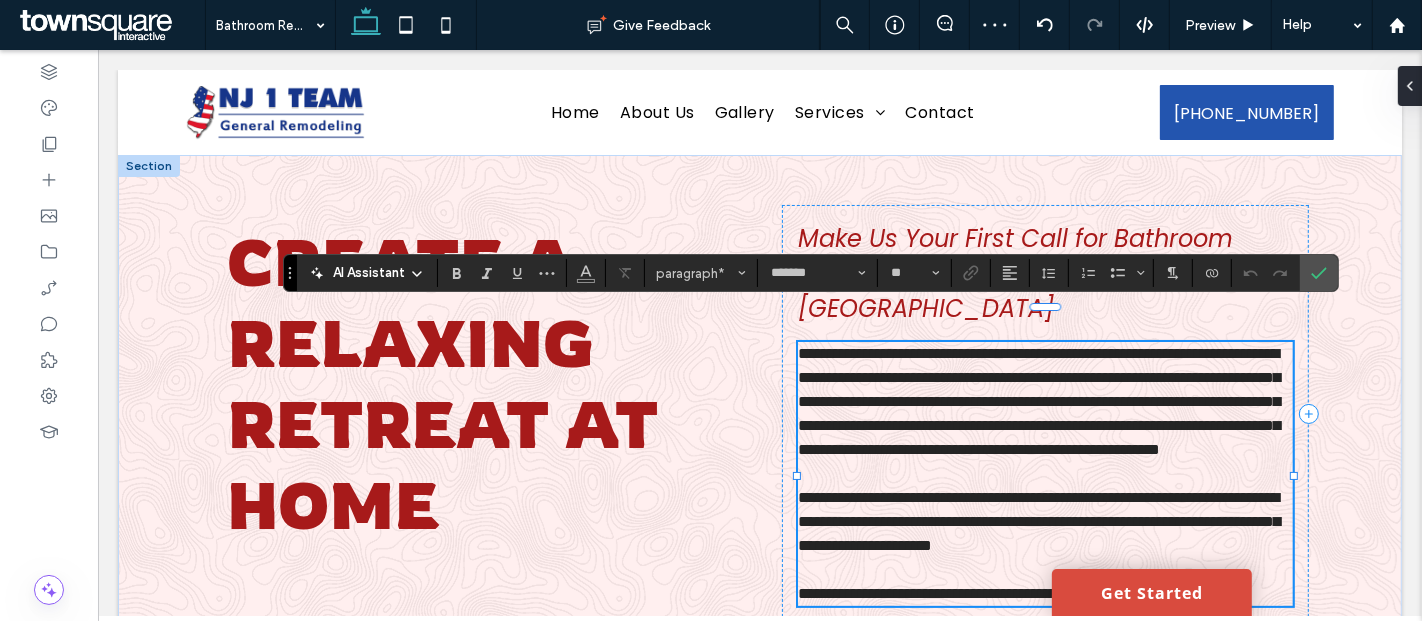 type 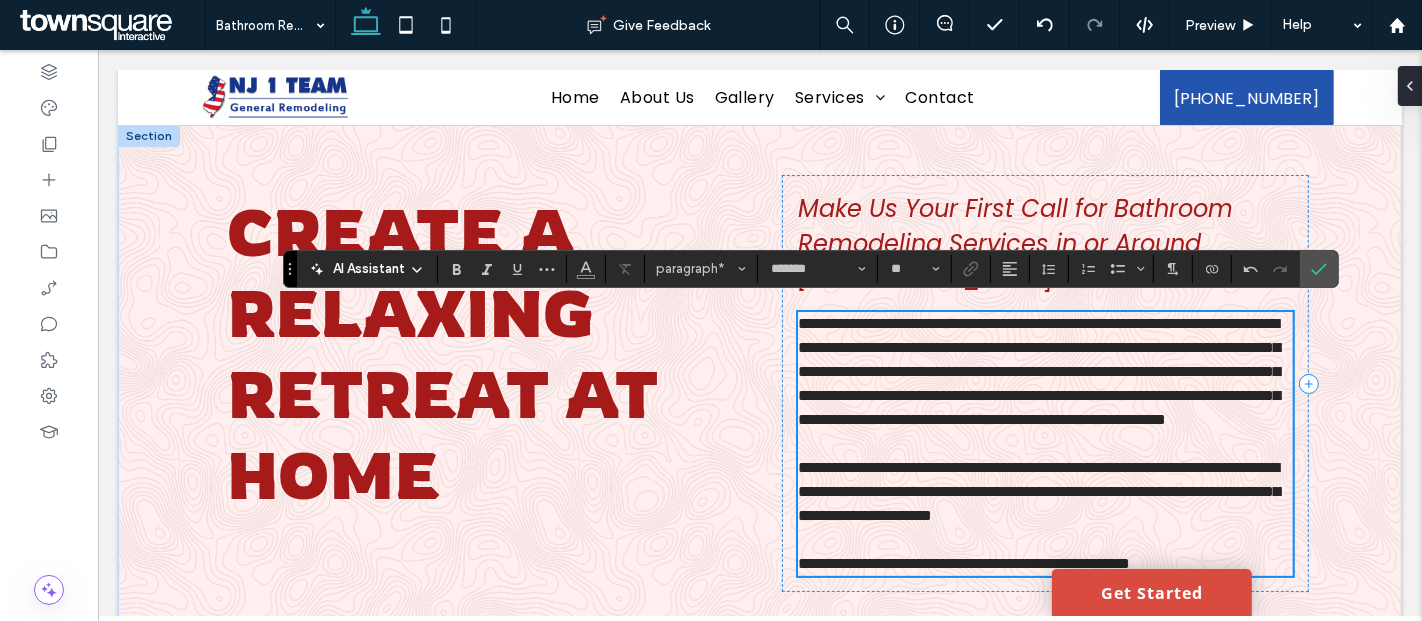 scroll, scrollTop: 0, scrollLeft: 0, axis: both 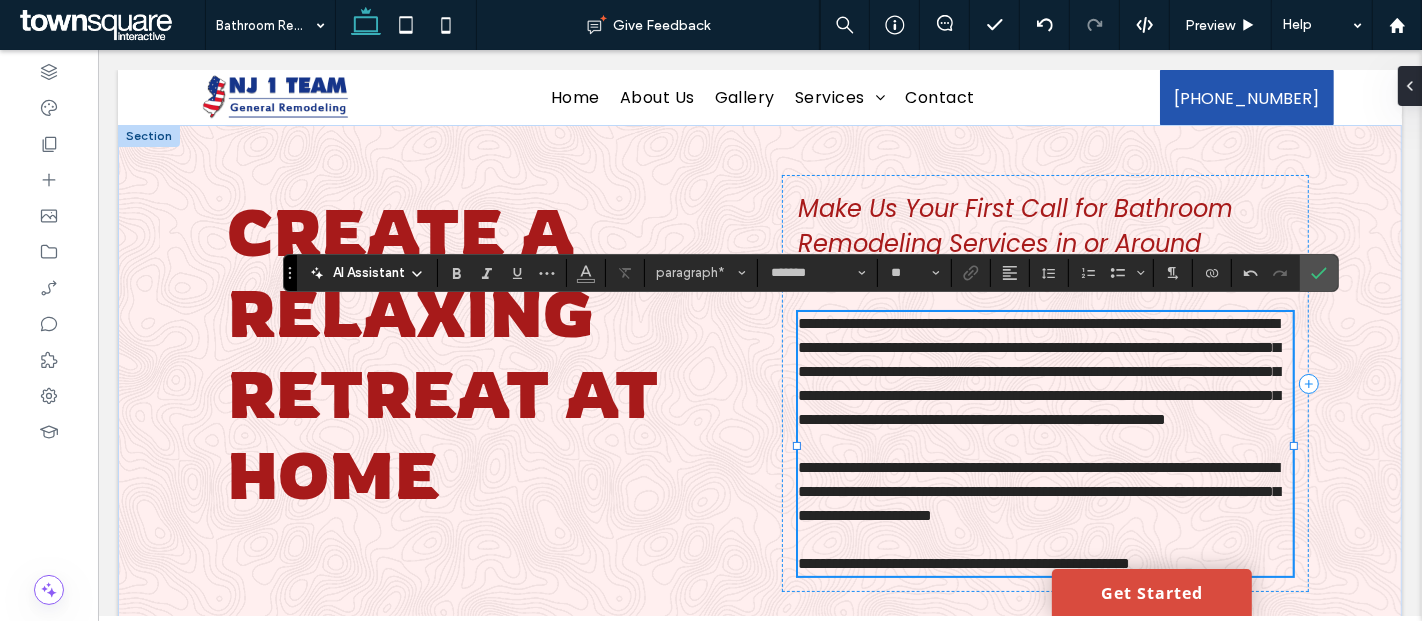 click on "**********" at bounding box center (1038, 371) 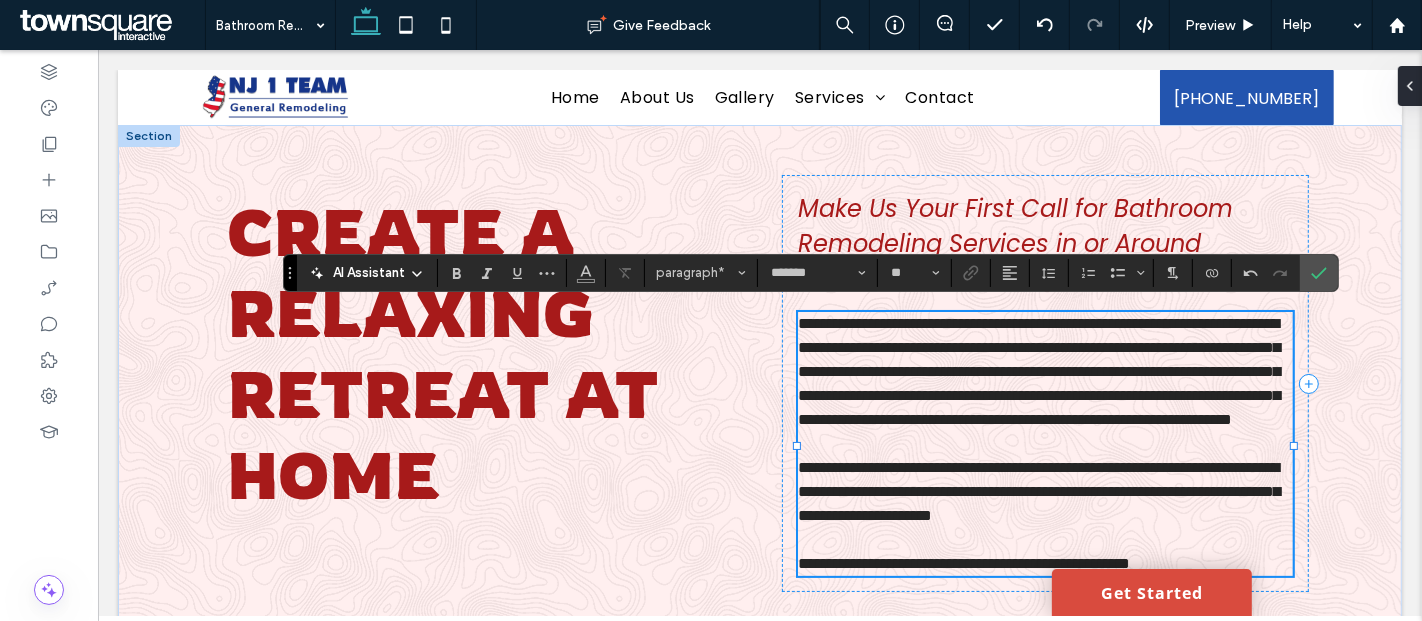 click on "**********" at bounding box center [1038, 371] 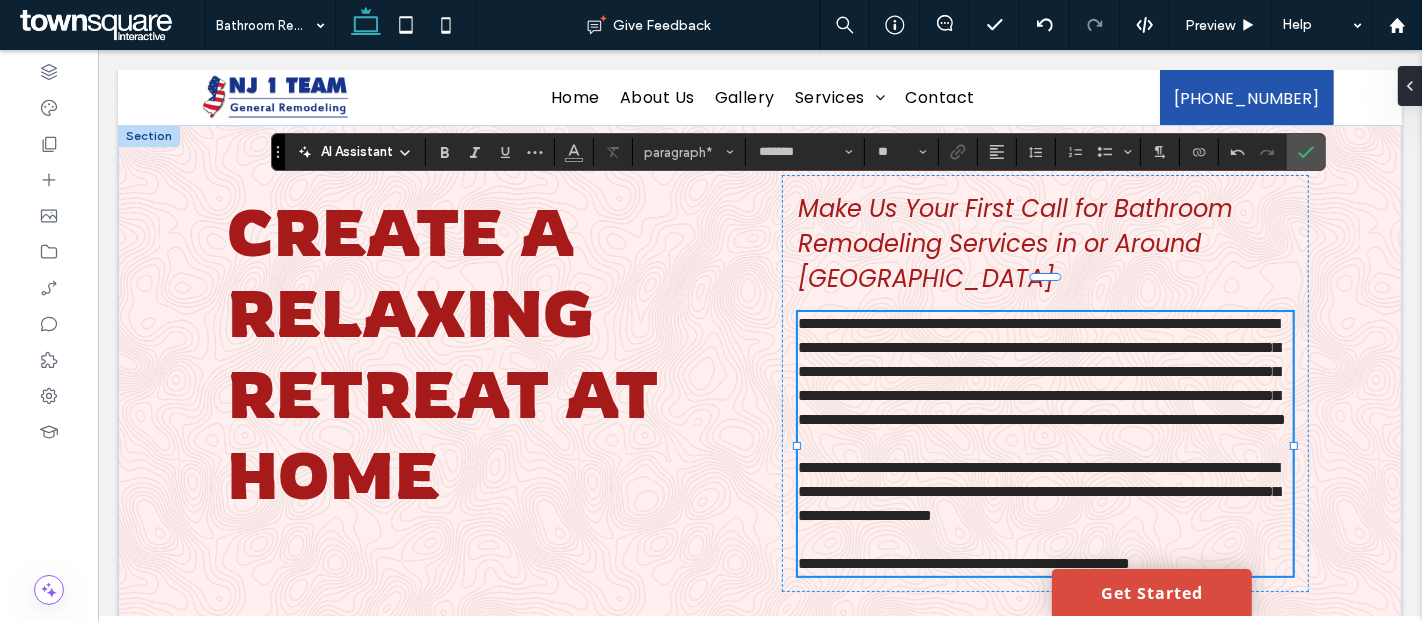 drag, startPoint x: 292, startPoint y: 277, endPoint x: 281, endPoint y: 158, distance: 119.507324 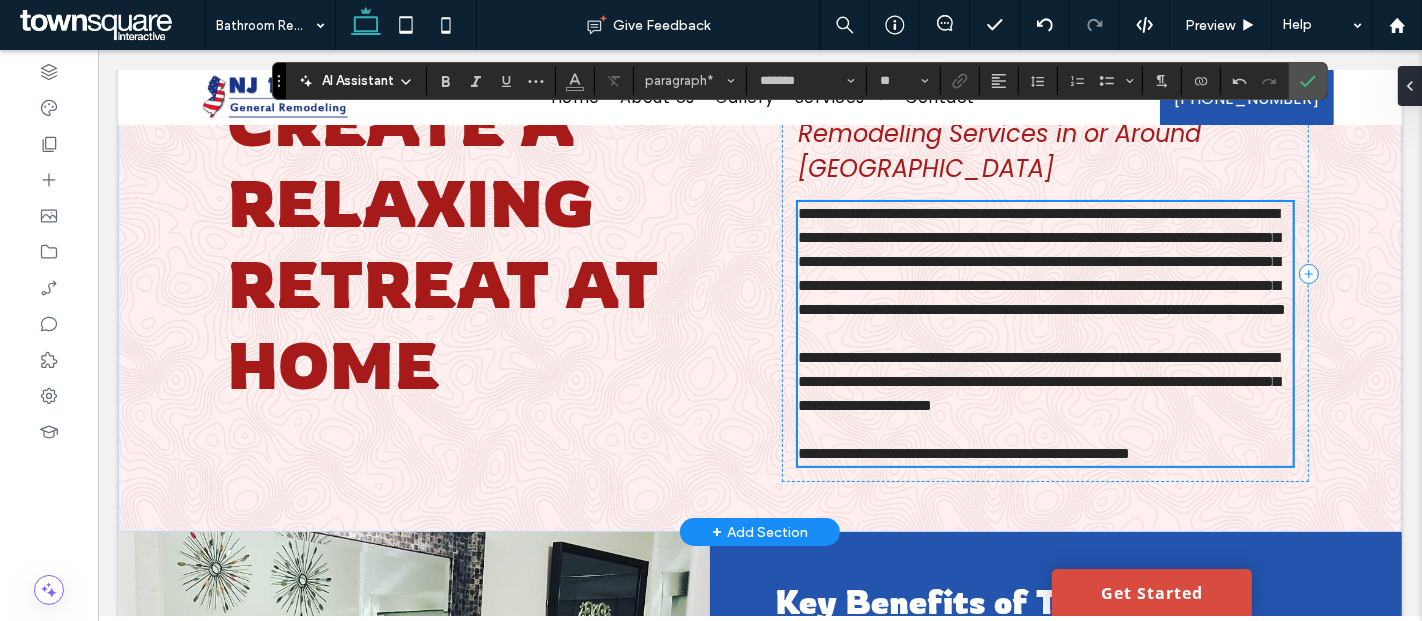 scroll, scrollTop: 111, scrollLeft: 0, axis: vertical 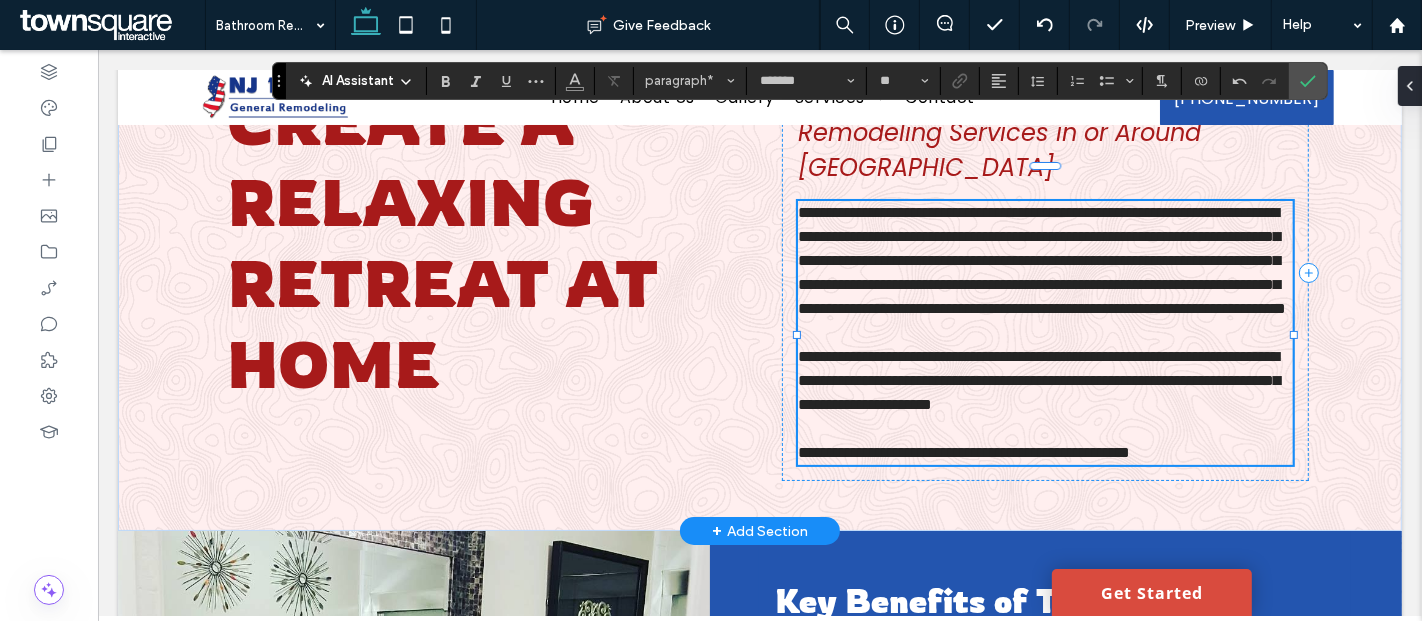 click on "**********" at bounding box center [1038, 380] 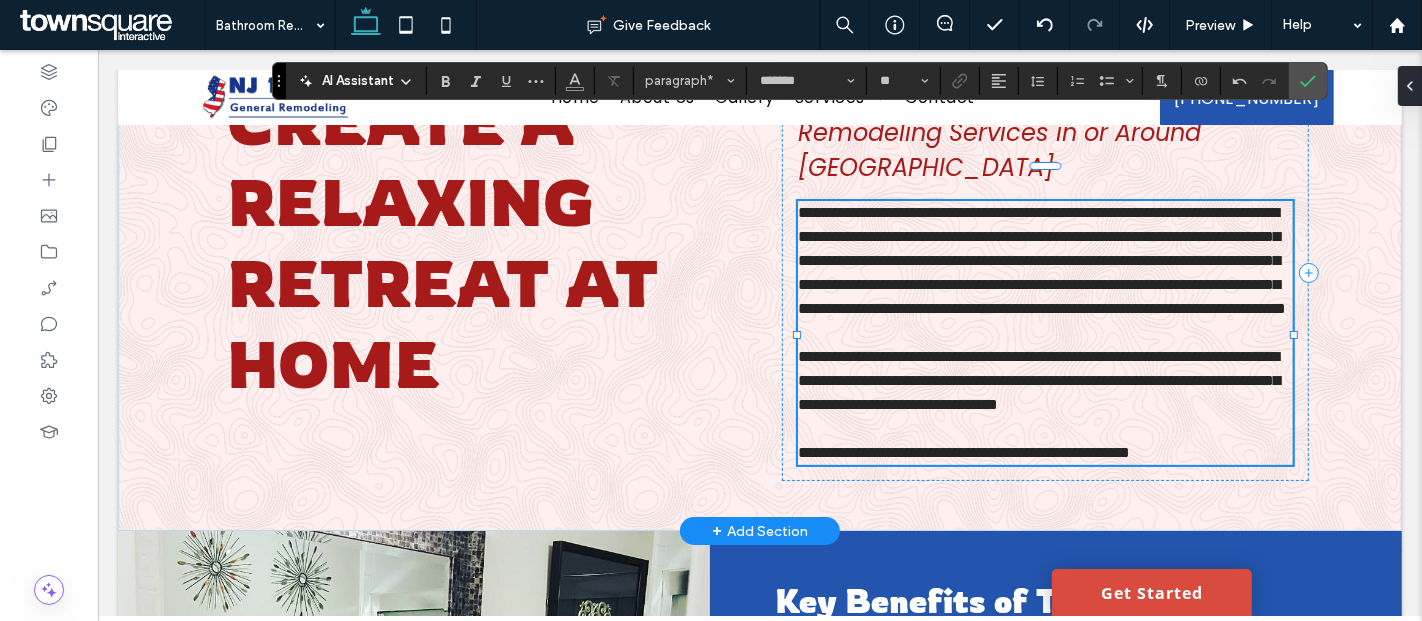 click on "**********" at bounding box center [963, 452] 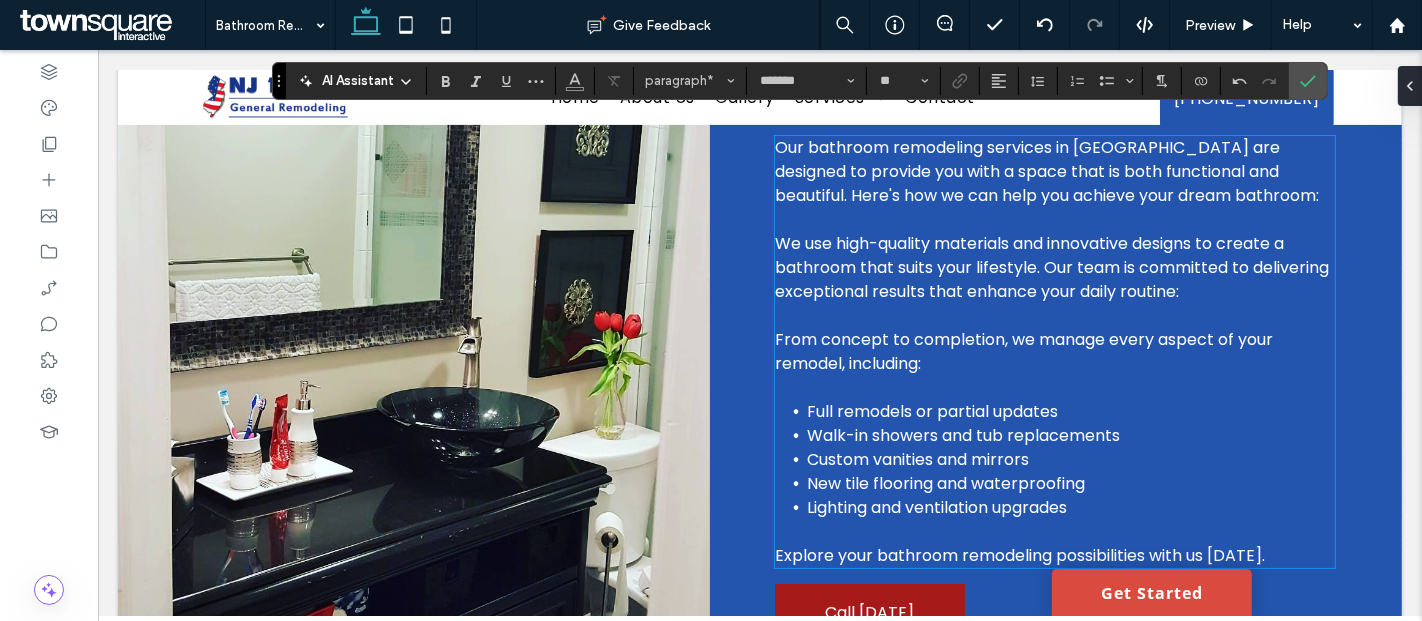 scroll, scrollTop: 614, scrollLeft: 0, axis: vertical 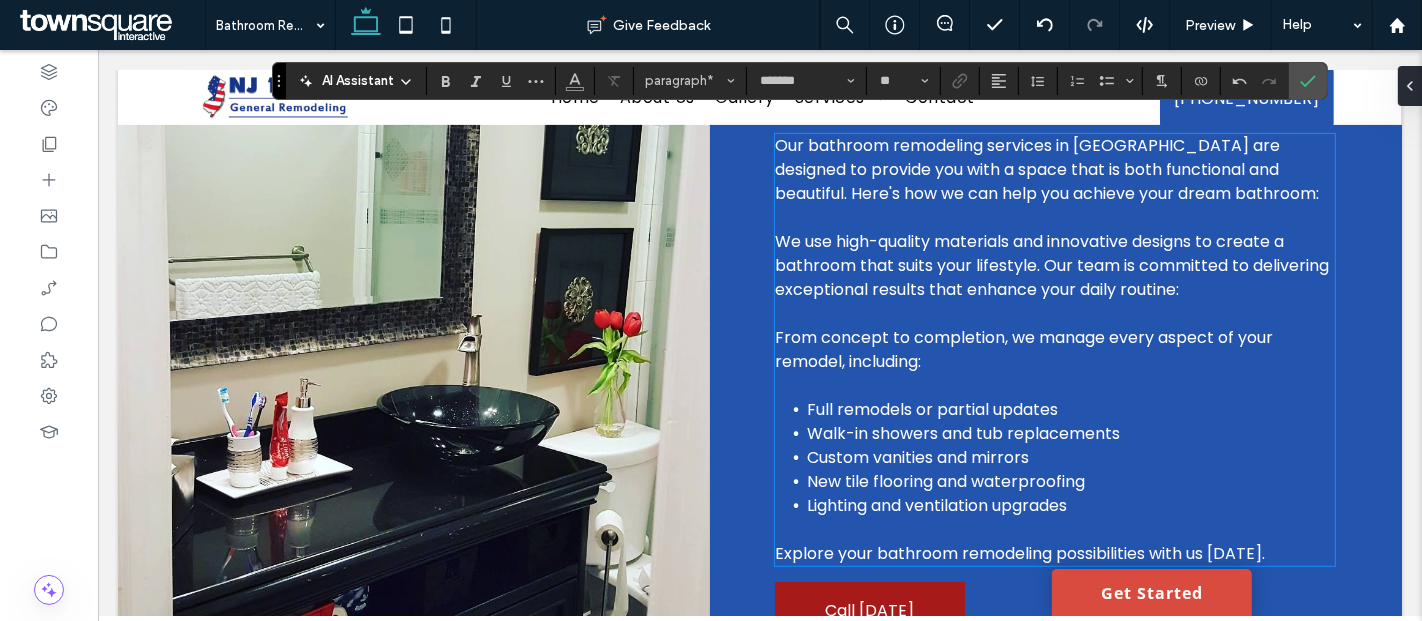 click on "Our bathroom remodeling services in [GEOGRAPHIC_DATA] are designed to provide you with a space that is both functional and beautiful. Here's how we can help you achieve your dream bathroom:" at bounding box center [1046, 169] 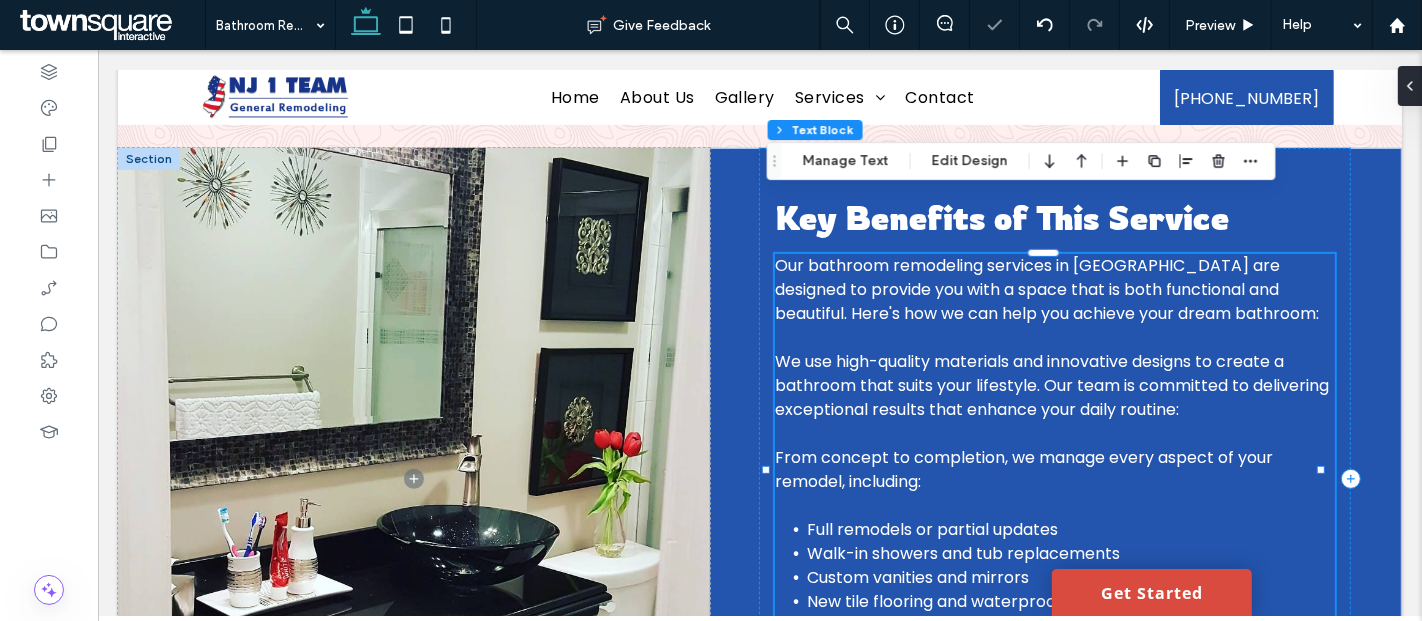 click on "Our bathroom remodeling services in [GEOGRAPHIC_DATA] are designed to provide you with a space that is both functional and beautiful. Here's how we can help you achieve your dream bathroom:" at bounding box center (1046, 289) 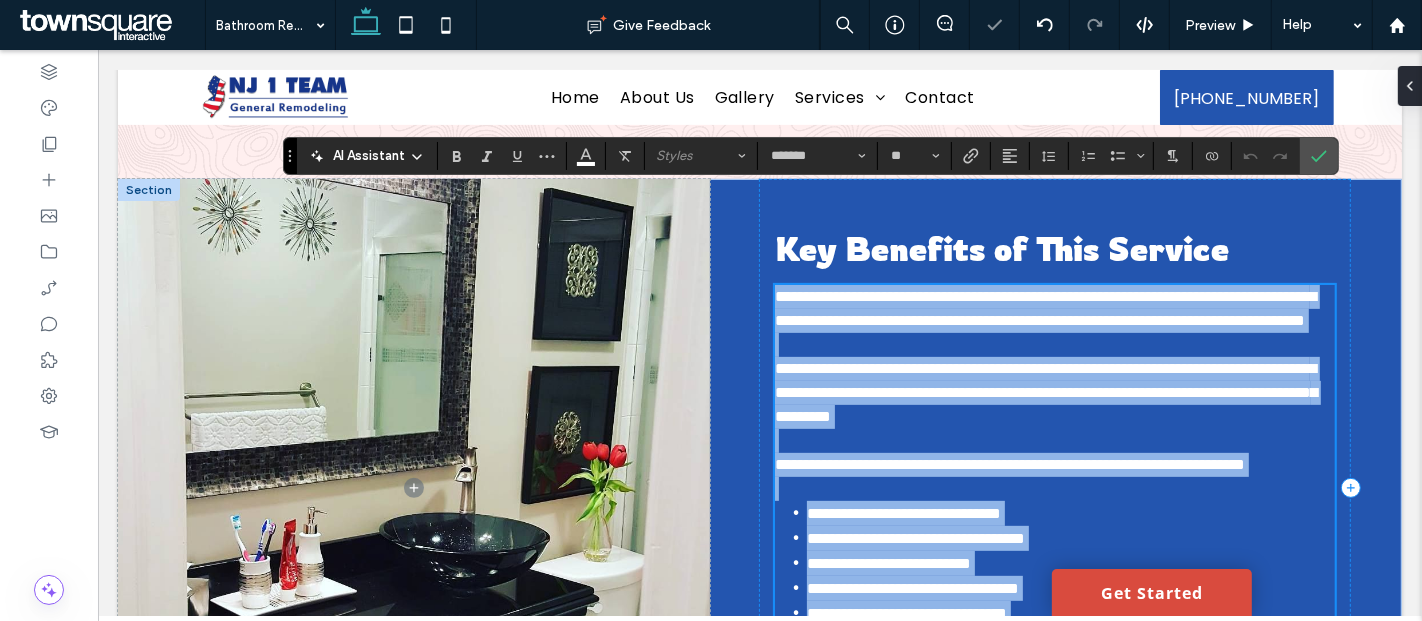 scroll, scrollTop: 582, scrollLeft: 0, axis: vertical 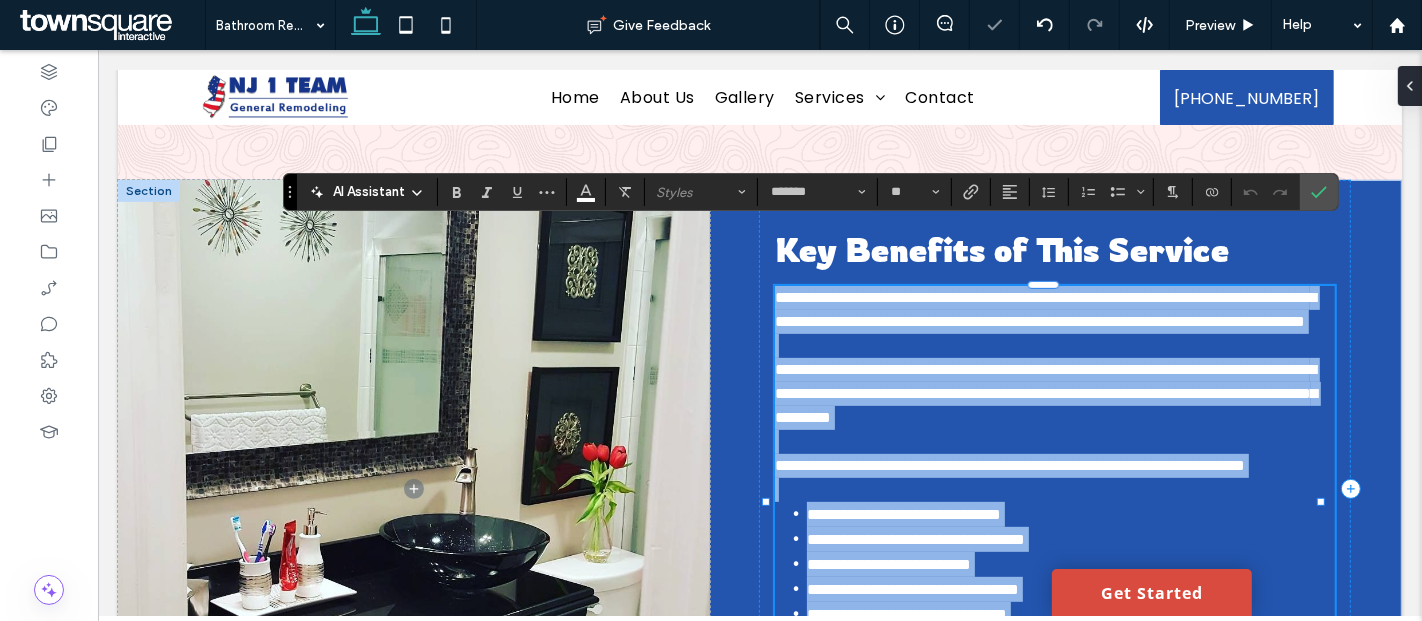 click on "**********" at bounding box center [1044, 309] 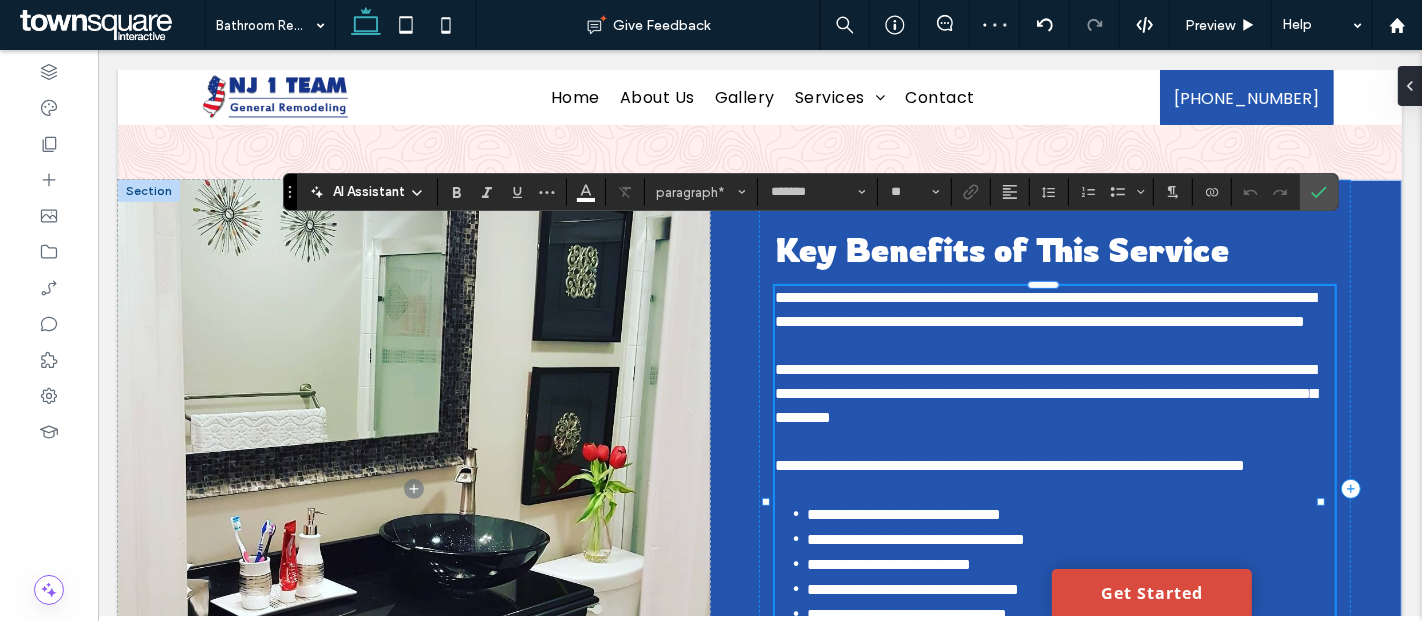 type 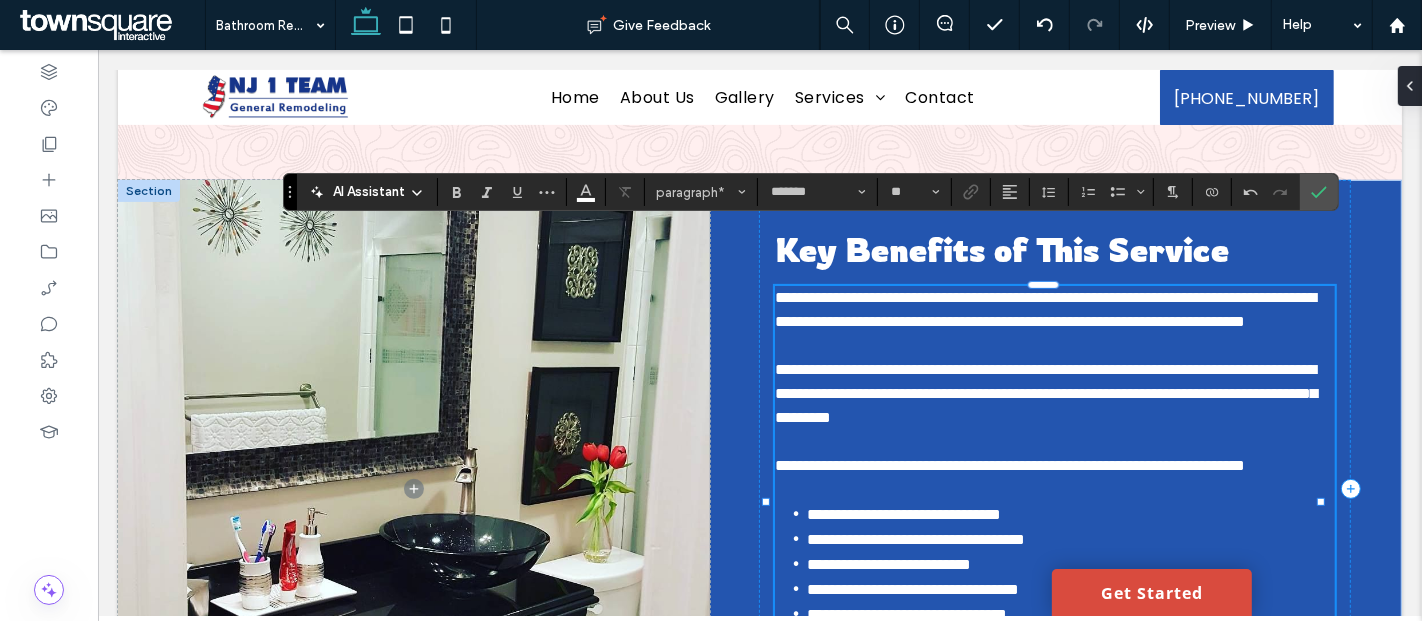 click on "**********" at bounding box center (1054, 394) 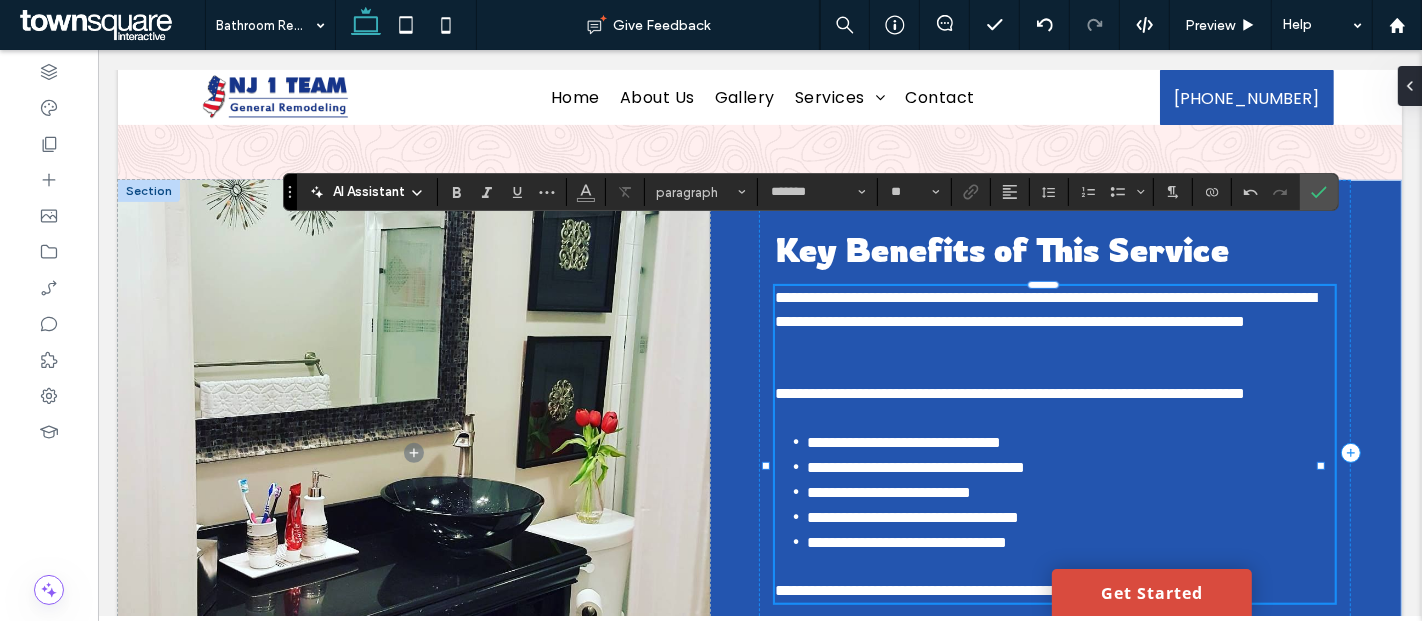 click at bounding box center (1054, 370) 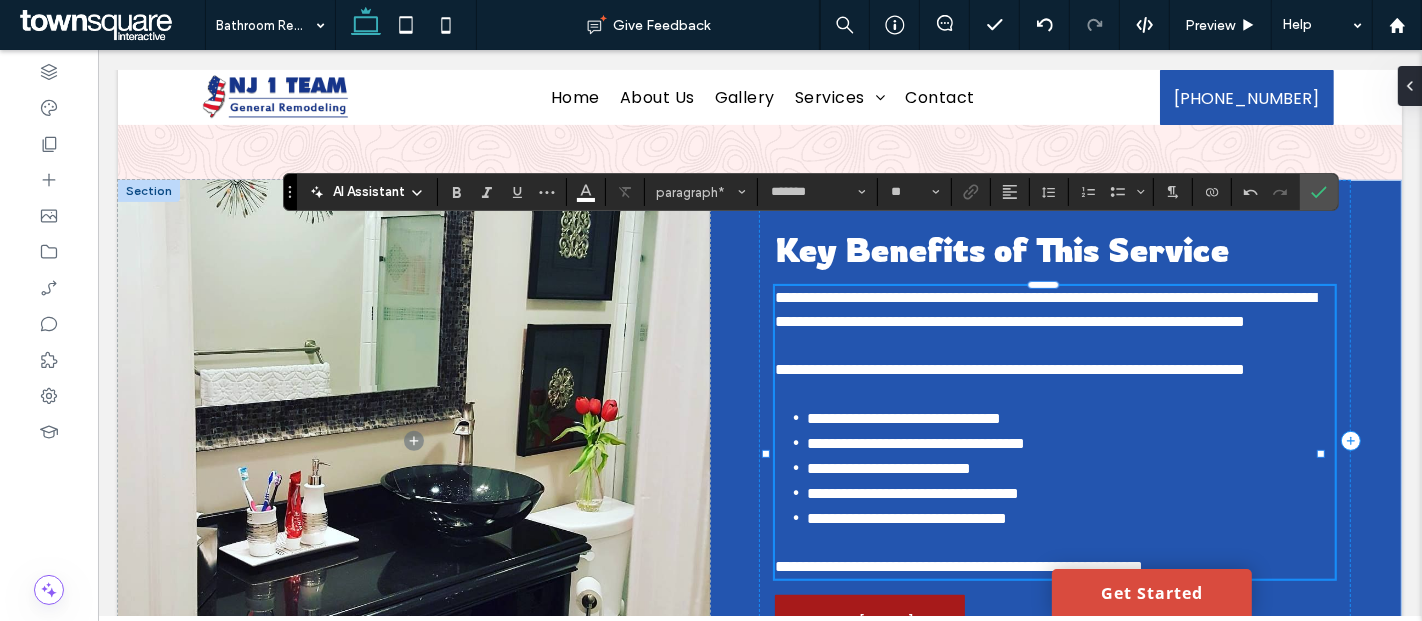 click on "**********" at bounding box center [1009, 369] 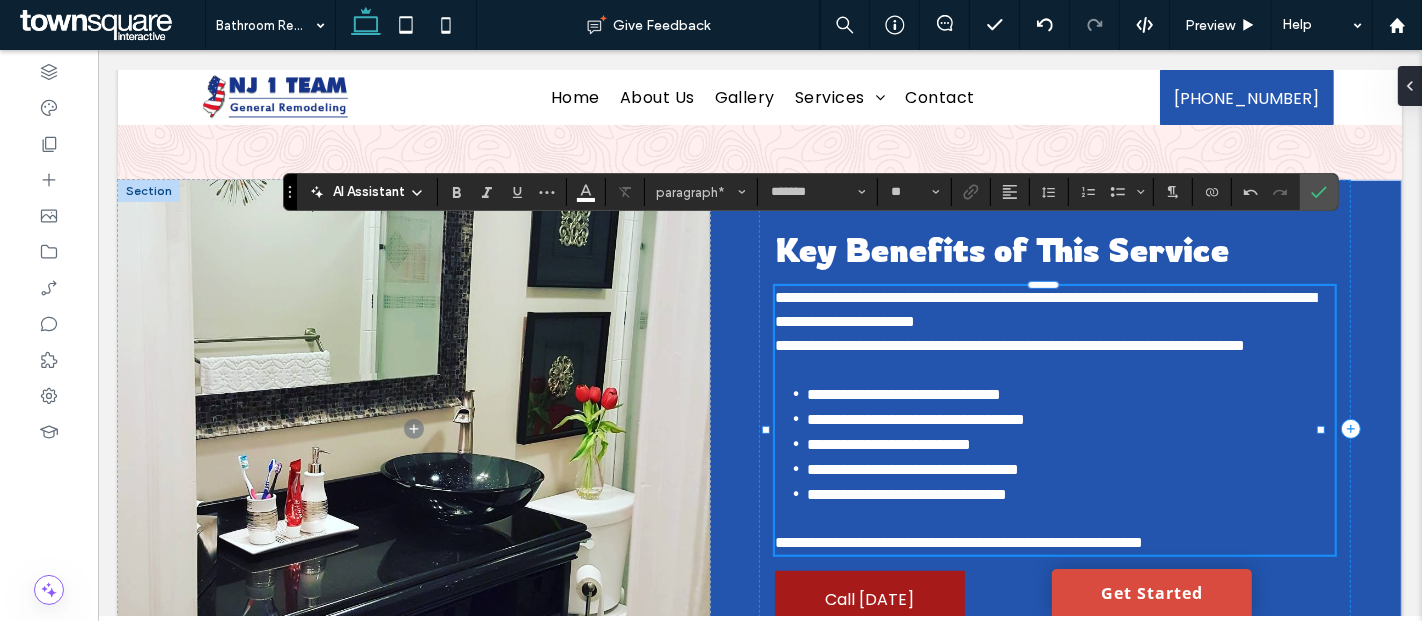 click on "**********" at bounding box center (1009, 345) 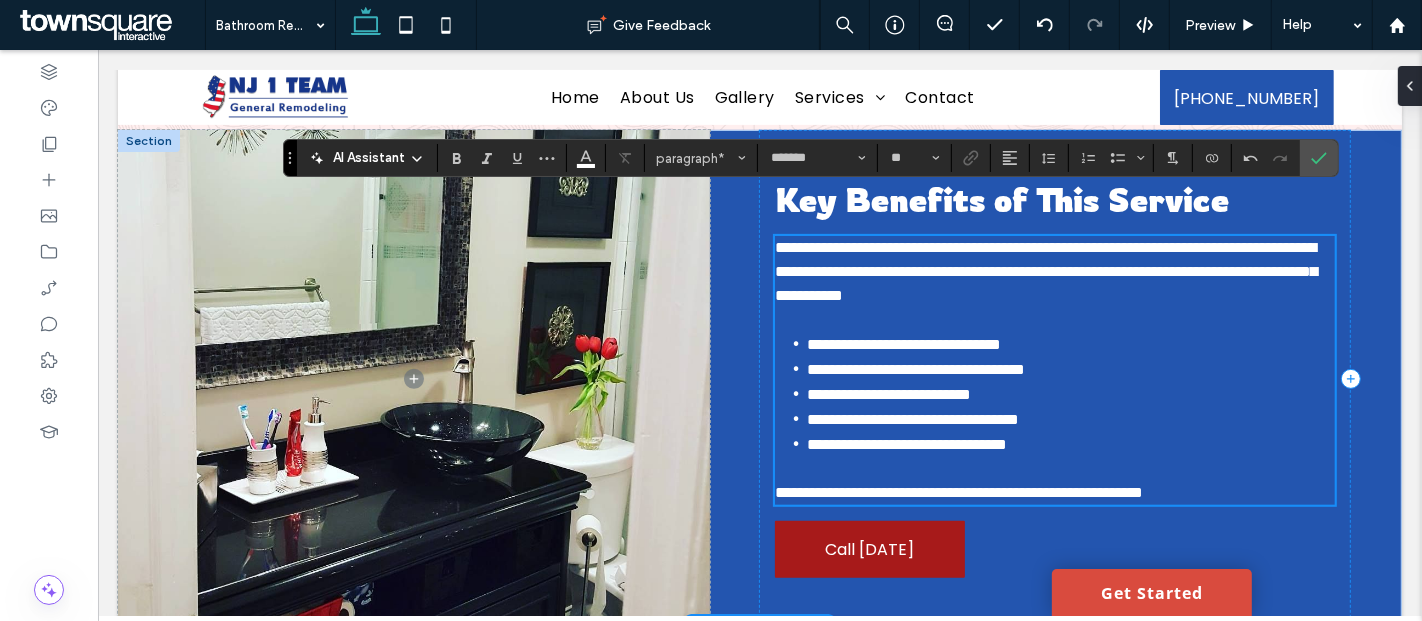 scroll, scrollTop: 645, scrollLeft: 0, axis: vertical 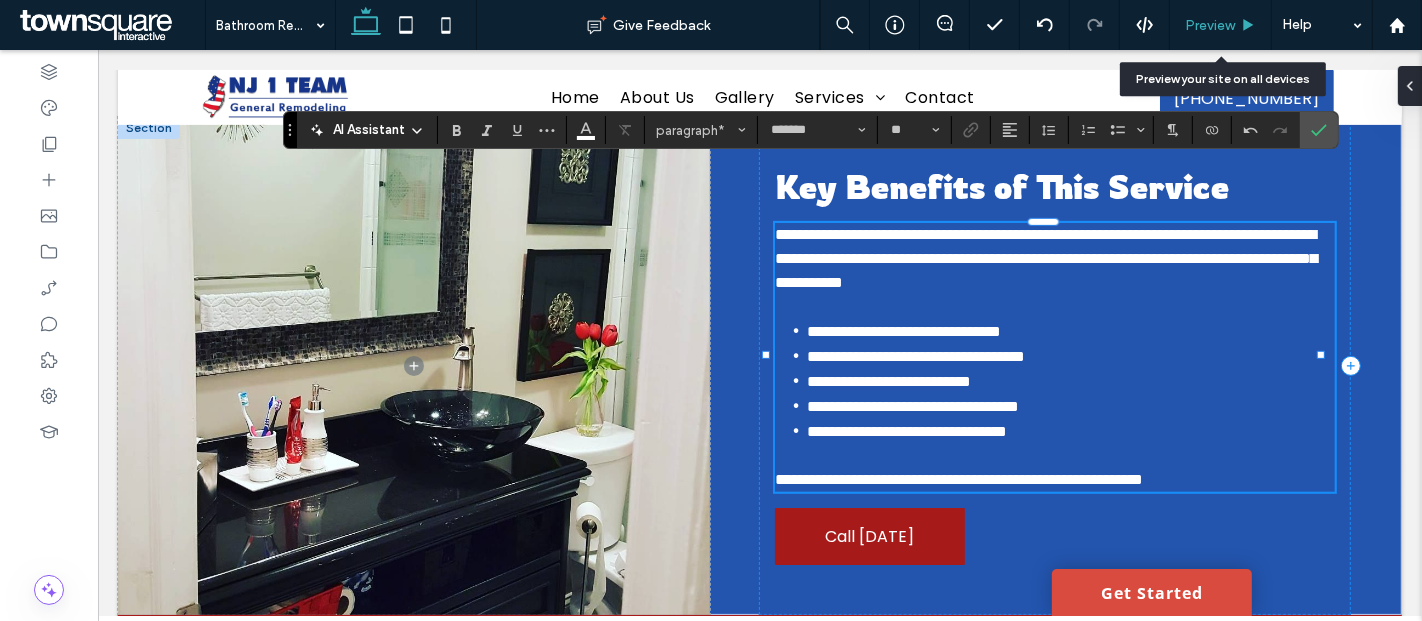 click on "Preview" at bounding box center (1221, 25) 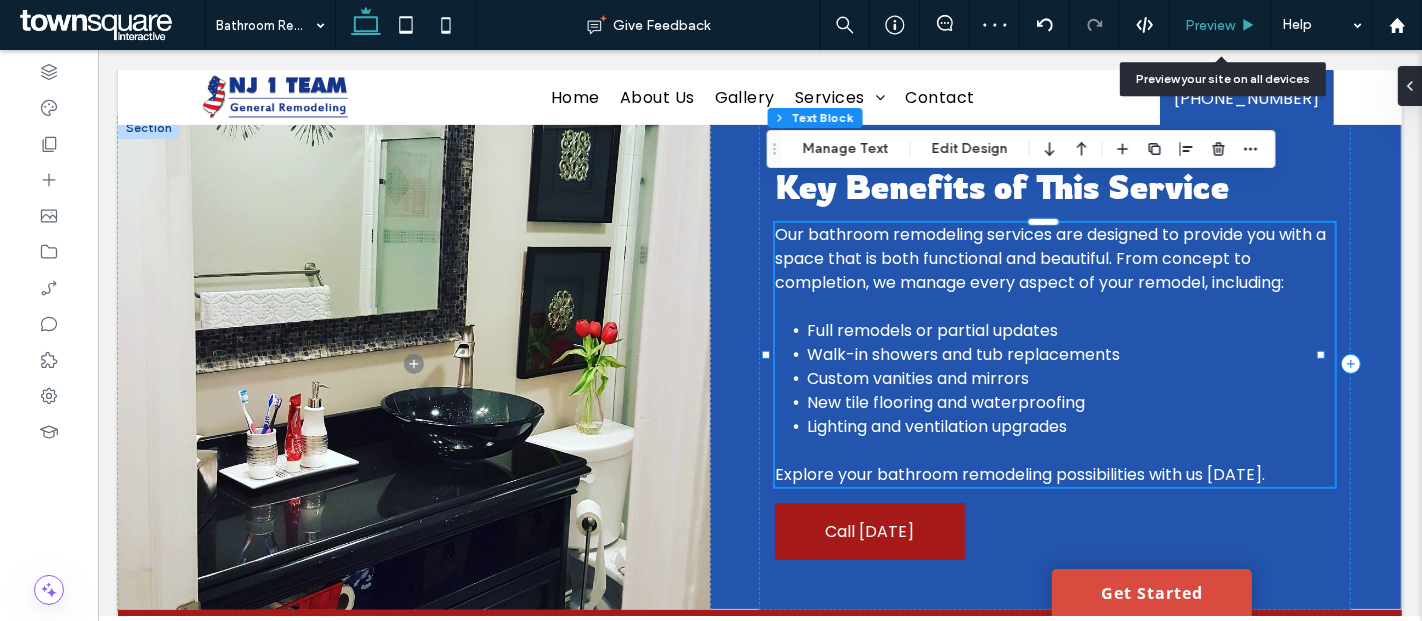 click on "Preview" at bounding box center [1210, 25] 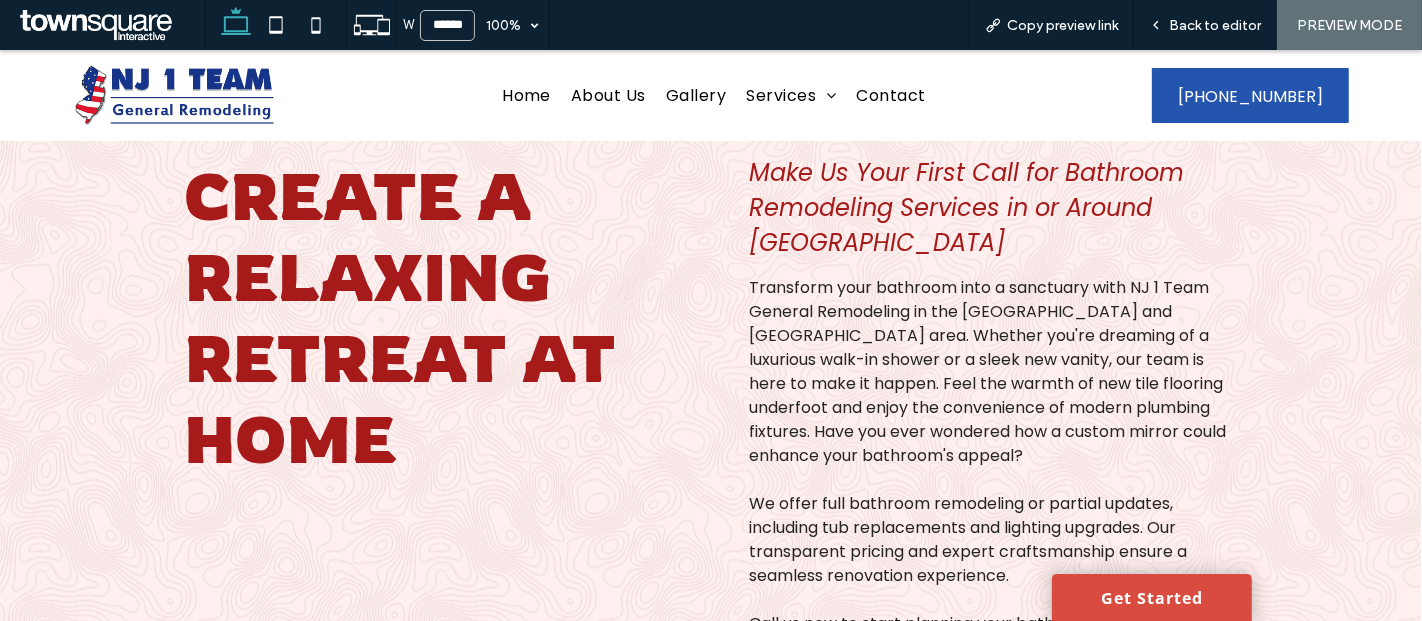 scroll, scrollTop: 0, scrollLeft: 0, axis: both 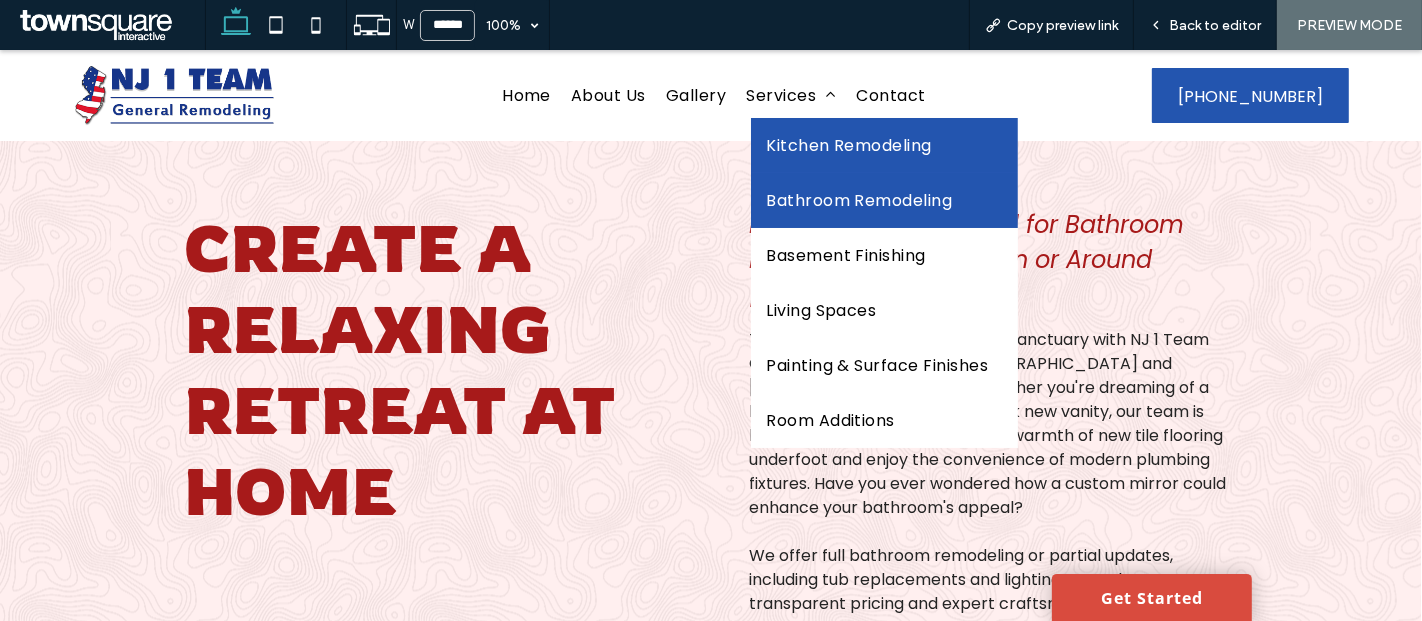 click on "Kitchen Remodeling" at bounding box center [849, 145] 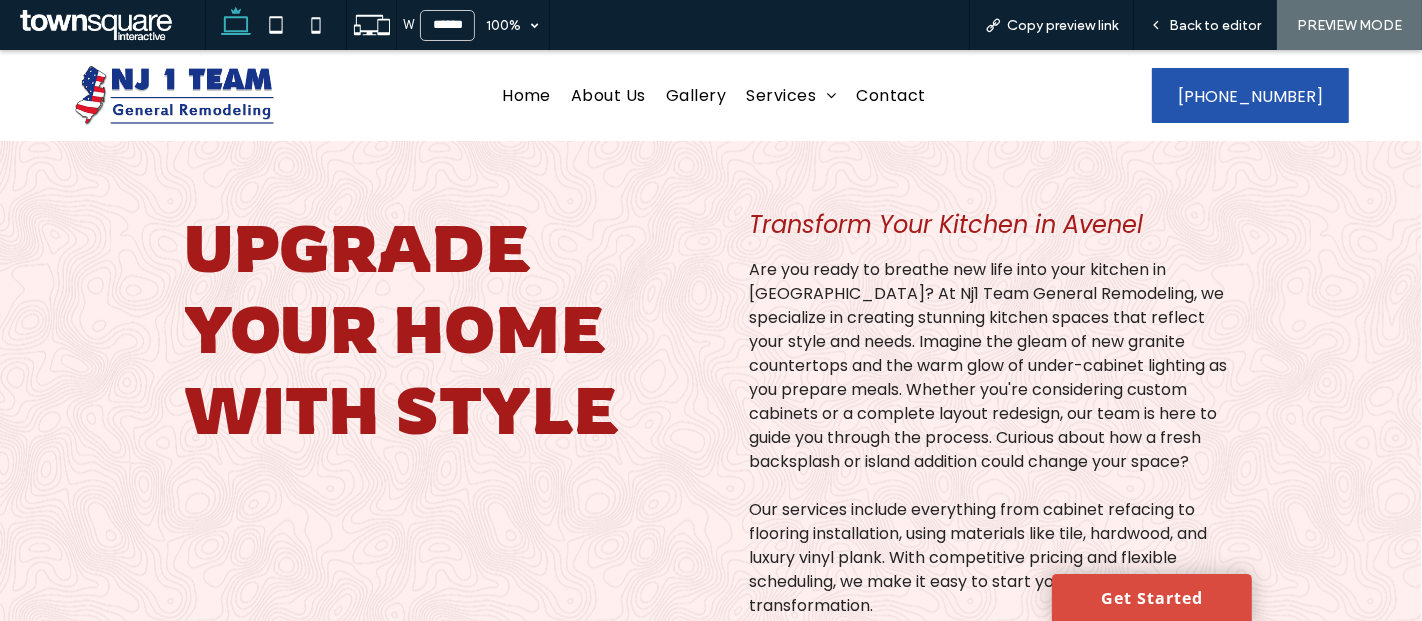 scroll, scrollTop: 0, scrollLeft: 0, axis: both 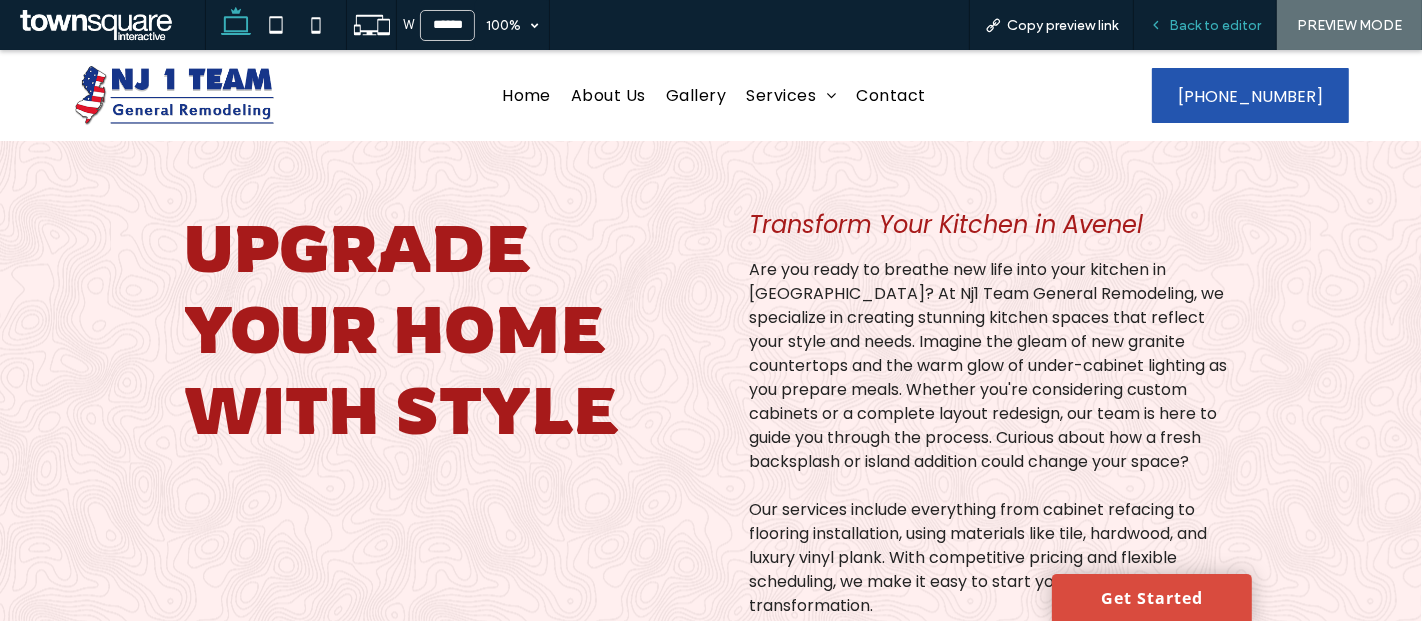 click on "Back to editor" at bounding box center (1215, 25) 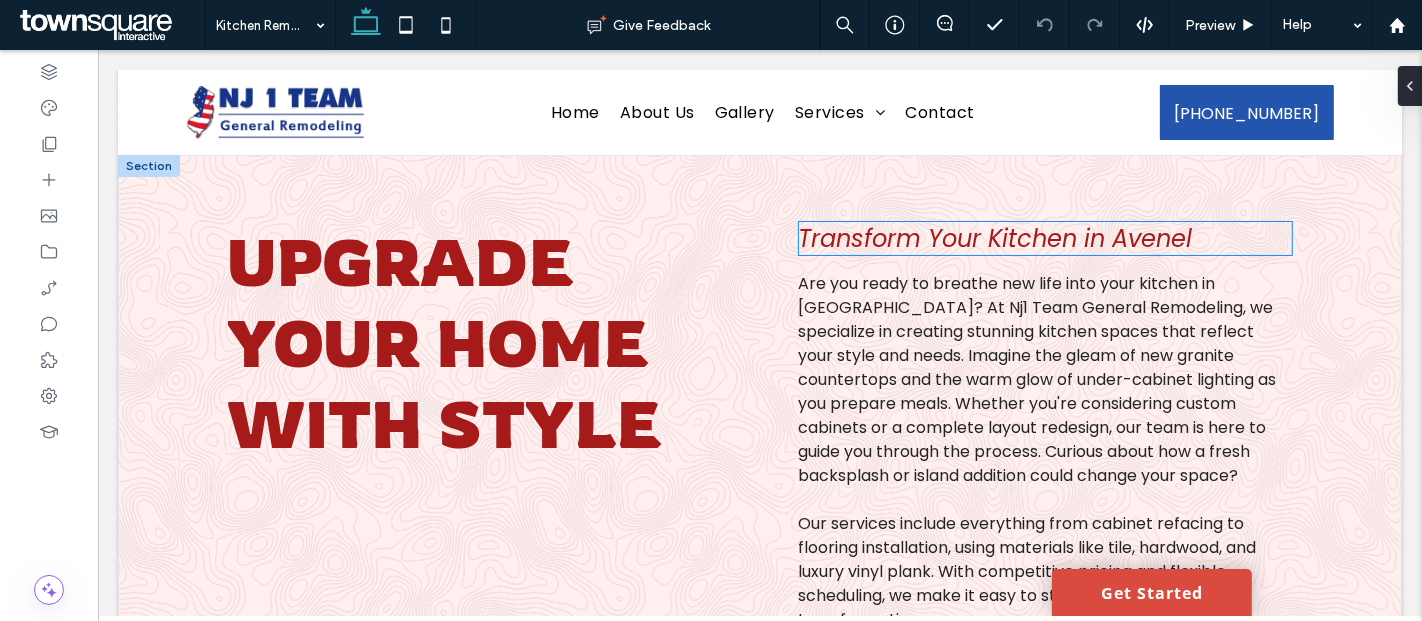 click on "Transform Your Kitchen in Avenel" at bounding box center [994, 238] 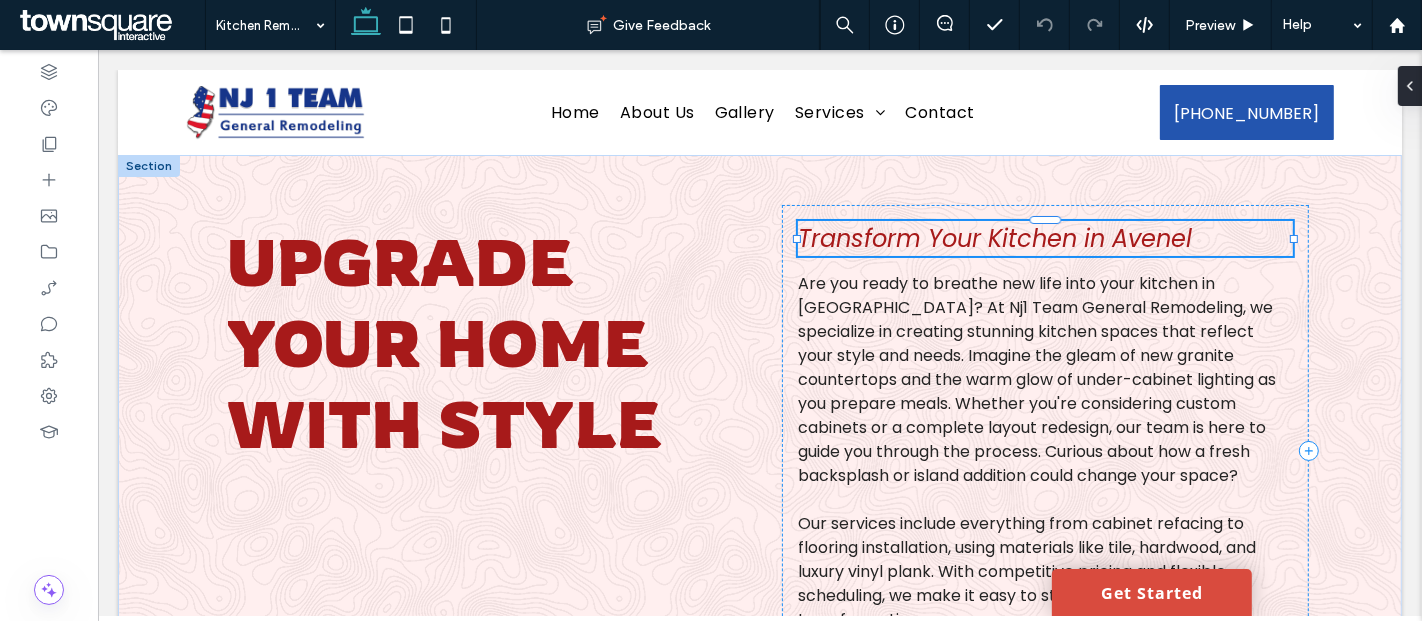 click on "Transform Your Kitchen in Avenel" at bounding box center (994, 238) 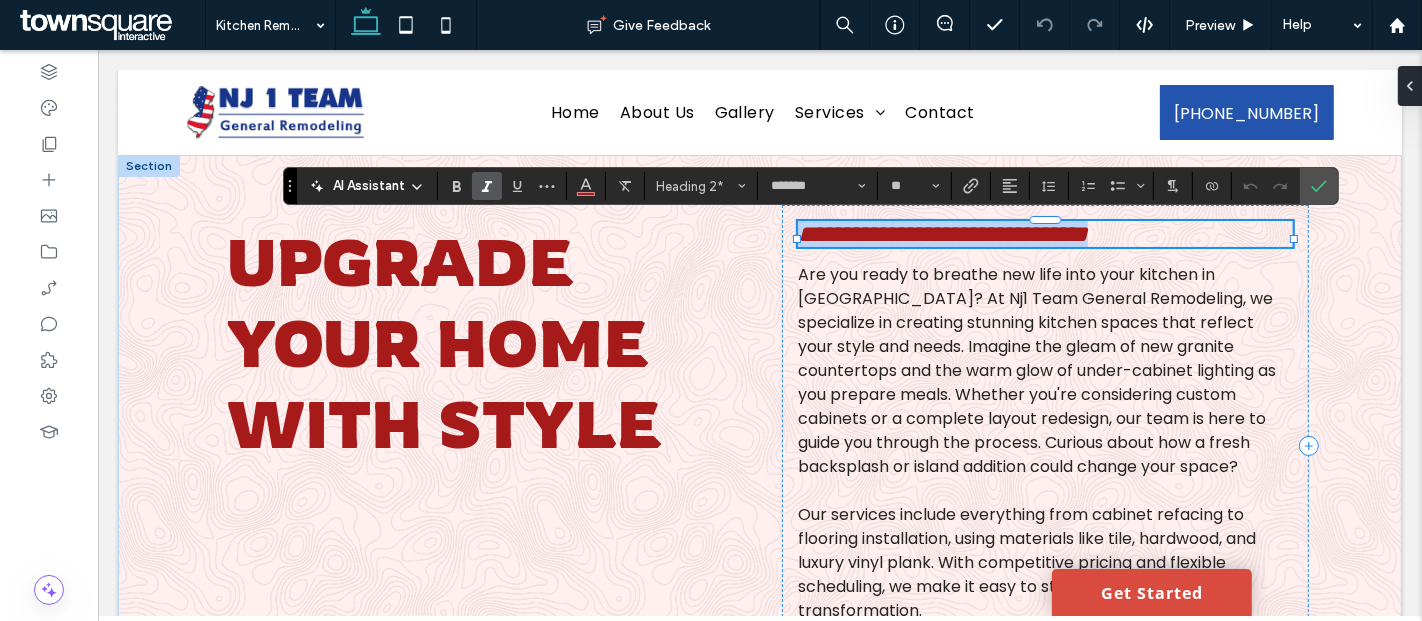 click on "**********" at bounding box center [942, 234] 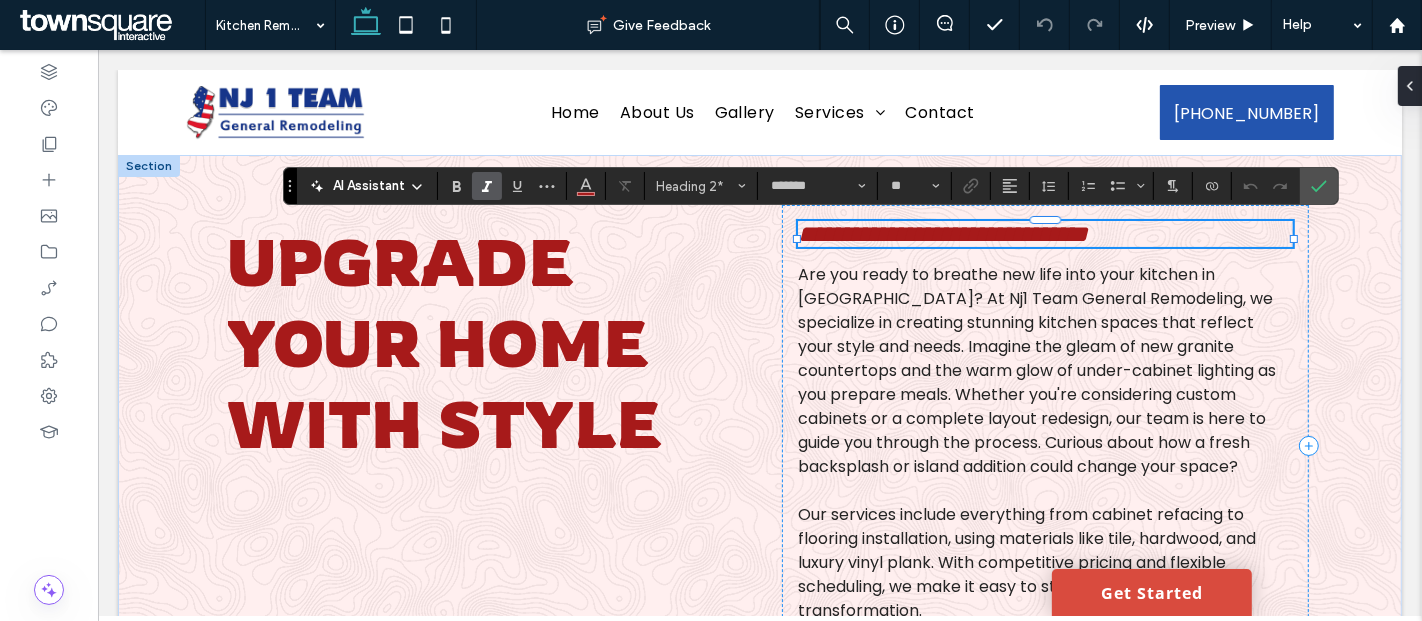 type 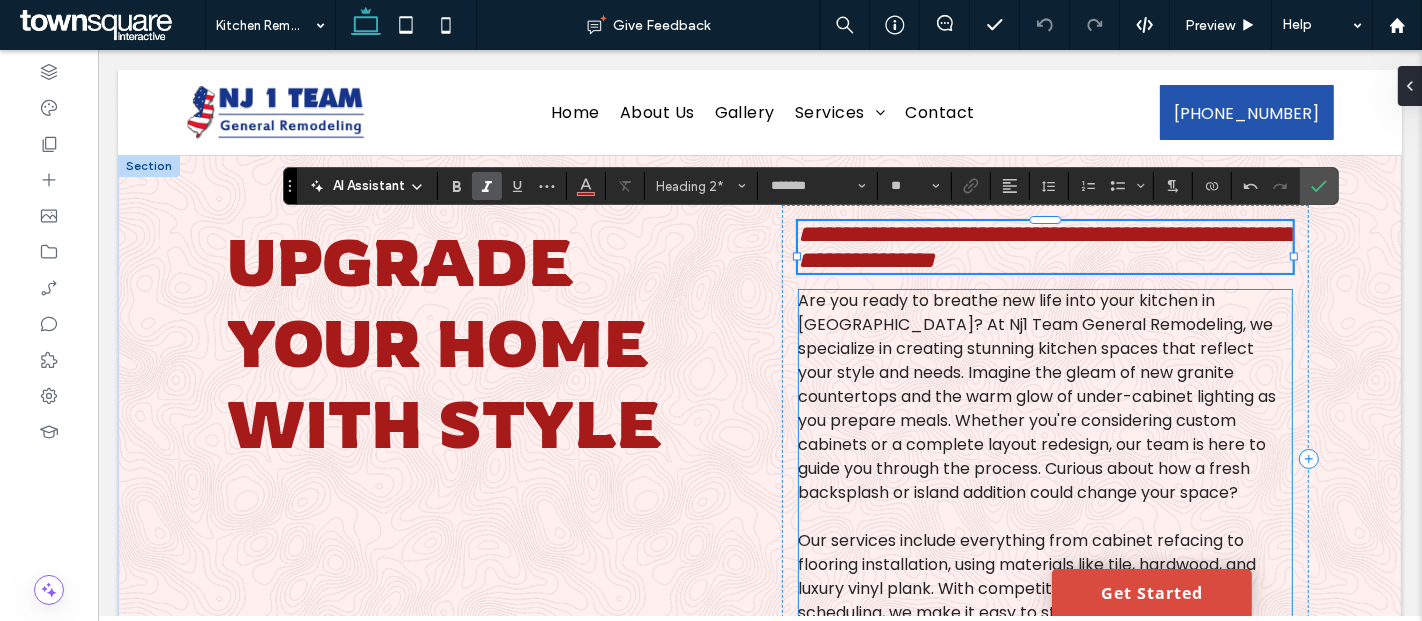 click on "Are you ready to breathe new life into your kitchen in [GEOGRAPHIC_DATA]? At Nj1 Team General Remodeling, we specialize in creating stunning kitchen spaces that reflect your style and needs. Imagine the gleam of new granite countertops and the warm glow of under-cabinet lighting as you prepare meals. Whether you're considering custom cabinets or a complete layout redesign, our team is here to guide you through the process. Curious about how a fresh backsplash or island addition could change your space?" at bounding box center [1036, 396] 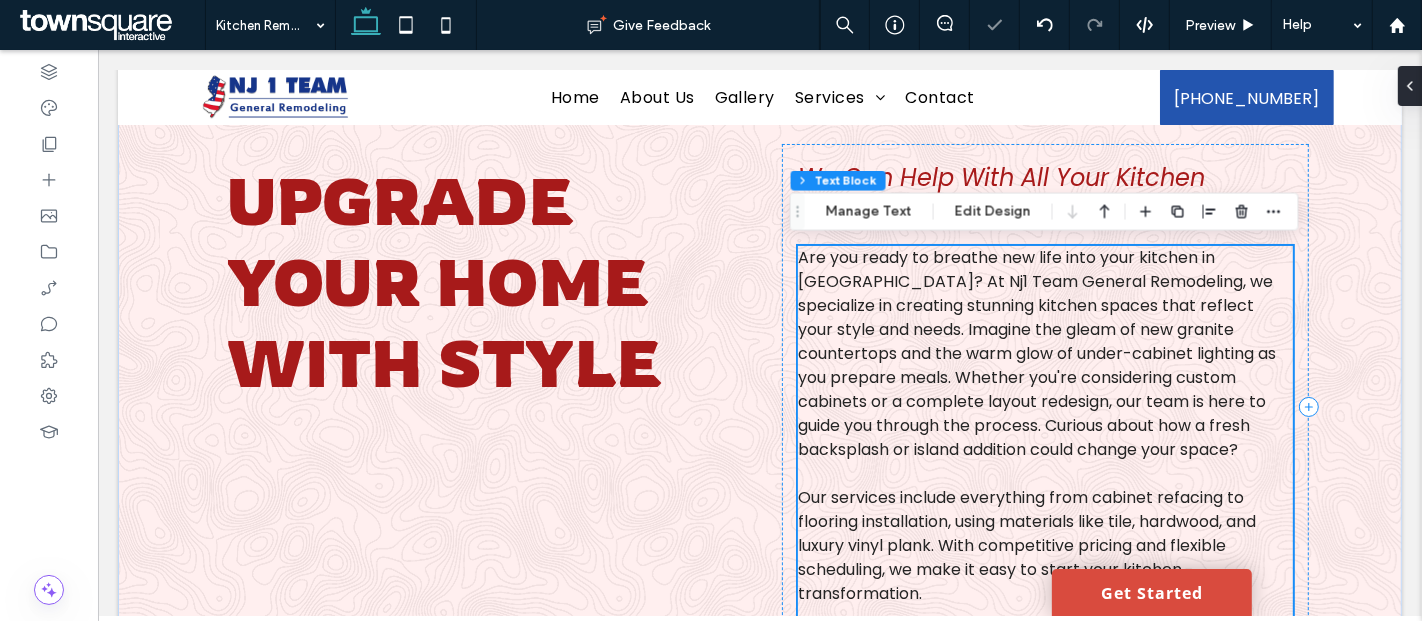 scroll, scrollTop: 60, scrollLeft: 0, axis: vertical 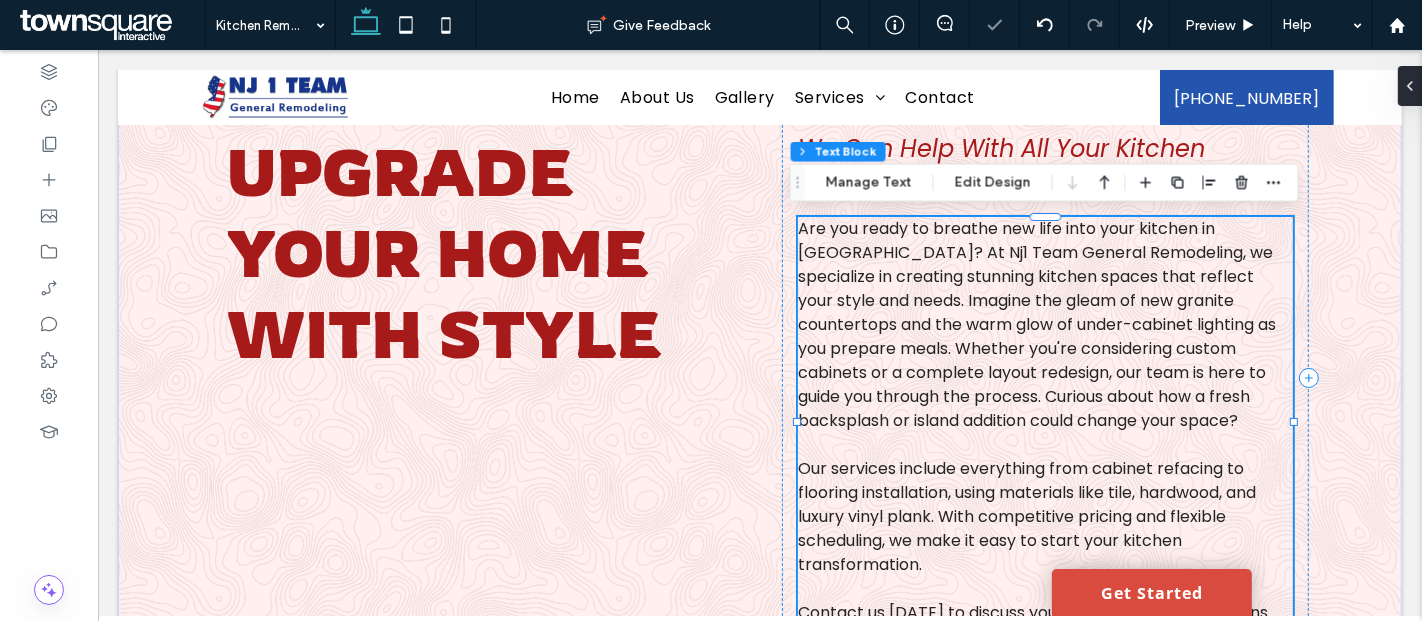 click on "Are you ready to breathe new life into your kitchen in [GEOGRAPHIC_DATA]? At Nj1 Team General Remodeling, we specialize in creating stunning kitchen spaces that reflect your style and needs. Imagine the gleam of new granite countertops and the warm glow of under-cabinet lighting as you prepare meals. Whether you're considering custom cabinets or a complete layout redesign, our team is here to guide you through the process. Curious about how a fresh backsplash or island addition could change your space?" at bounding box center (1036, 324) 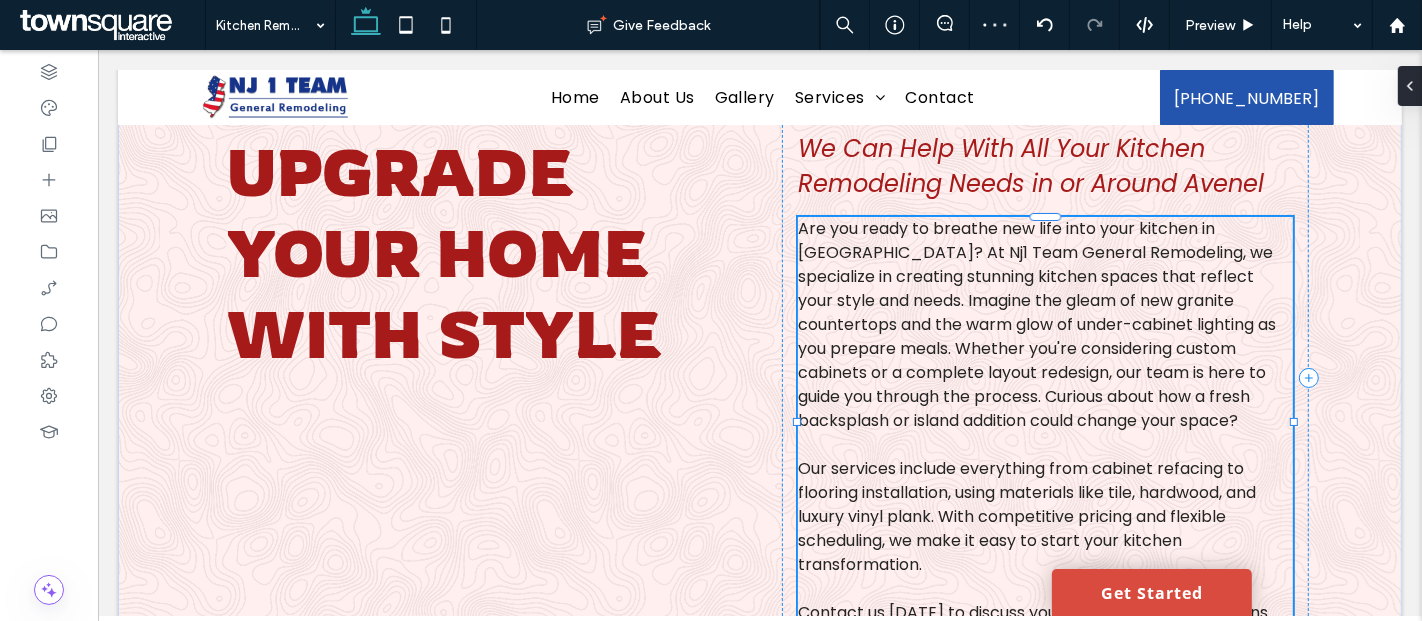 scroll, scrollTop: 148, scrollLeft: 0, axis: vertical 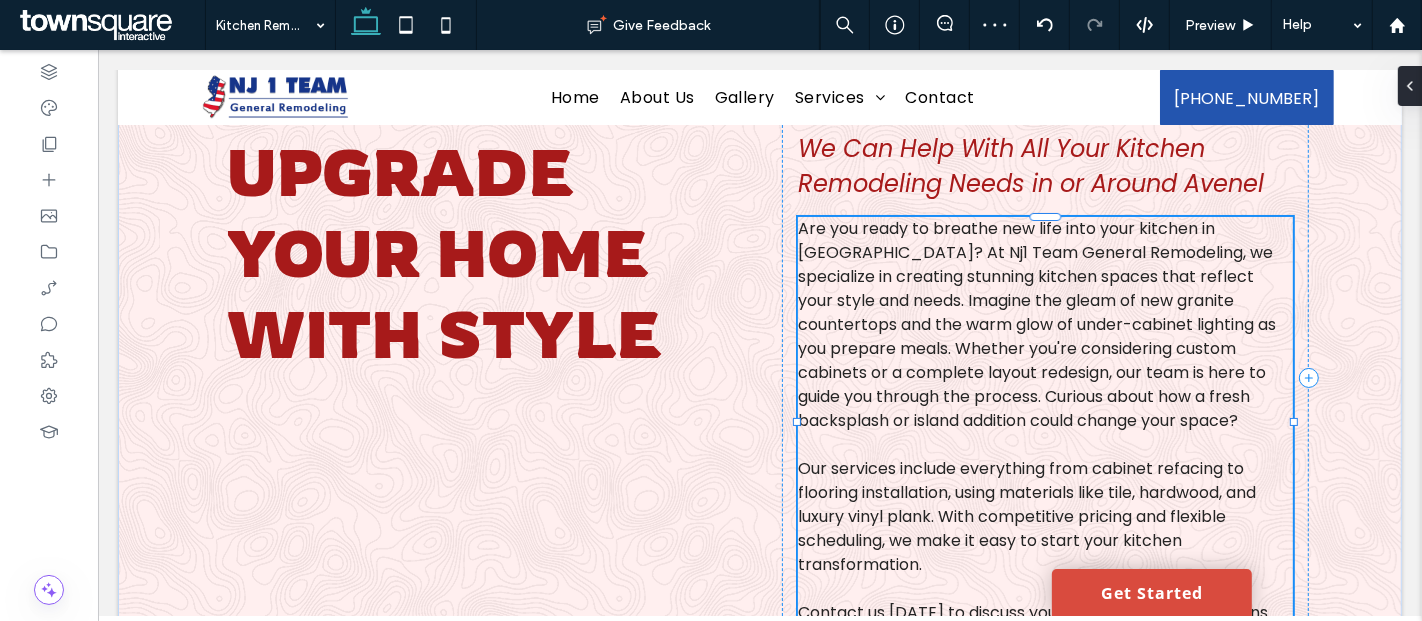 type on "*******" 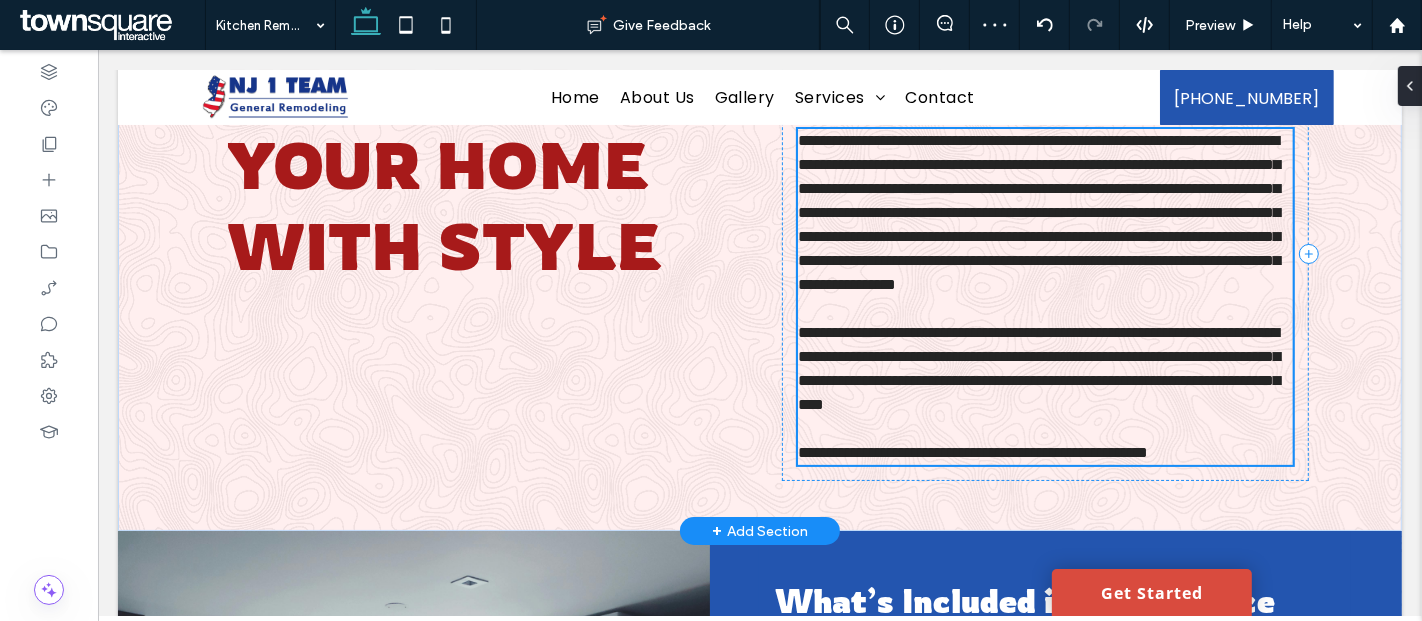 click on "**********" at bounding box center [1044, 213] 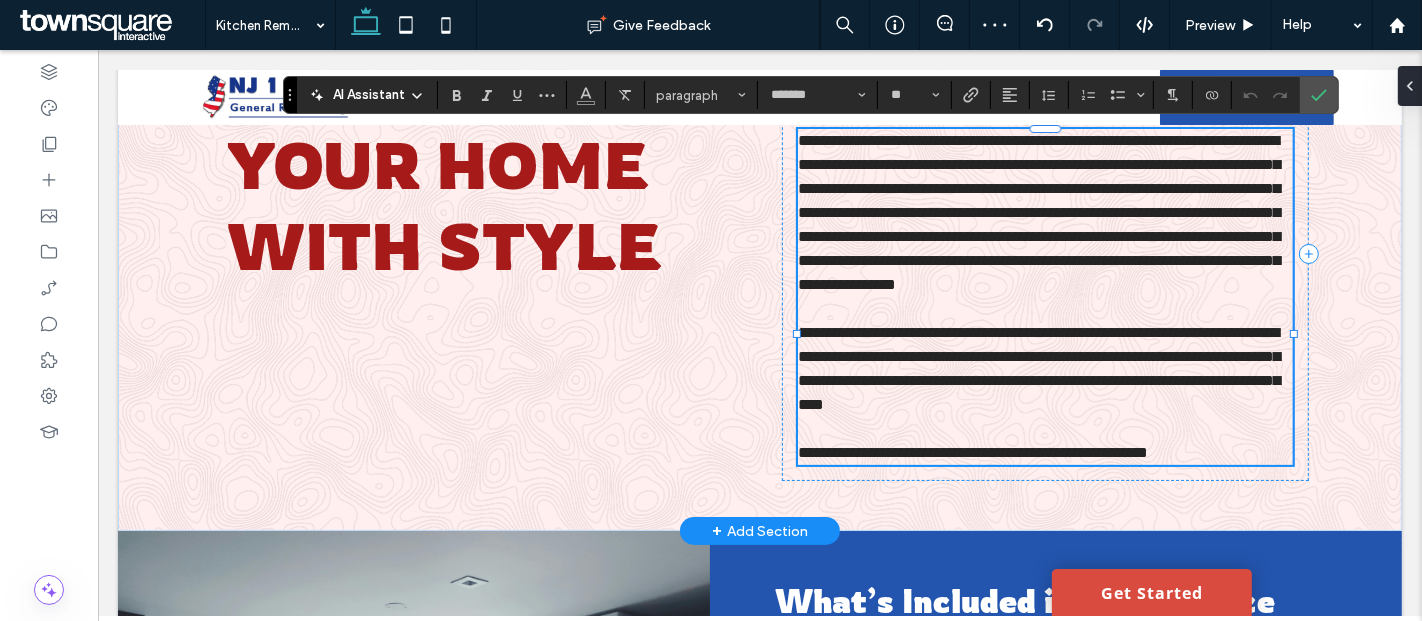 click on "**********" at bounding box center [1038, 212] 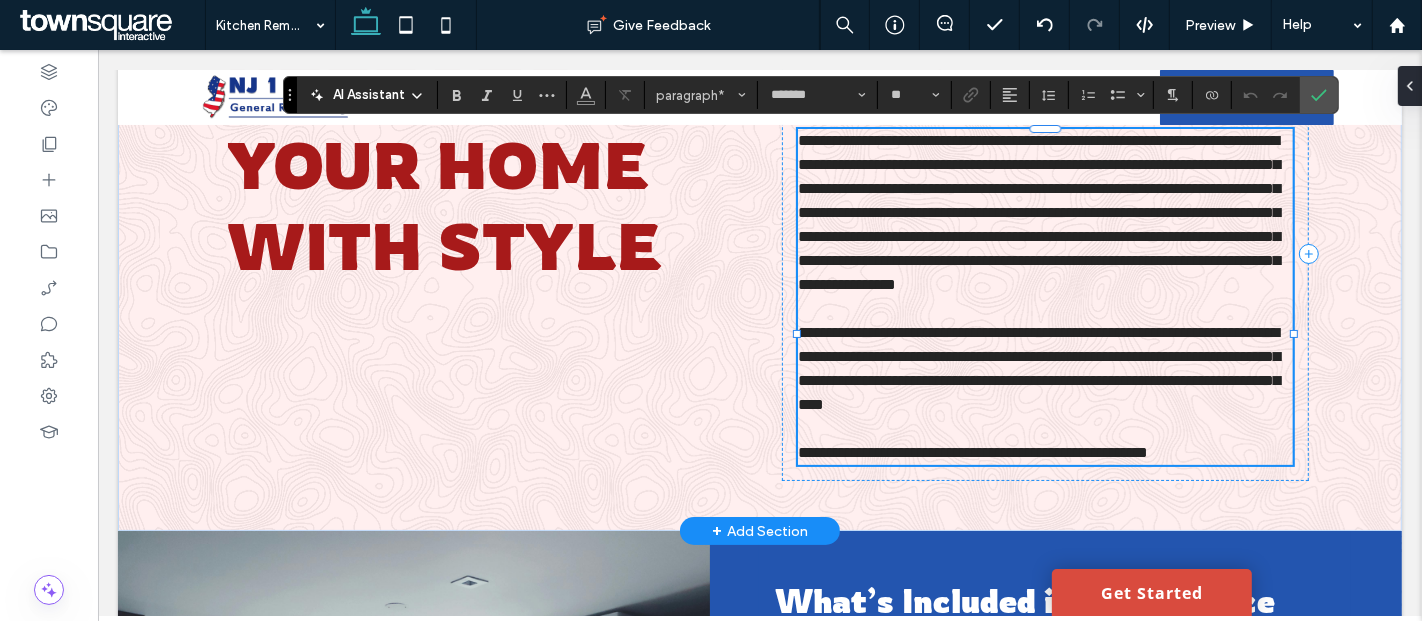 type 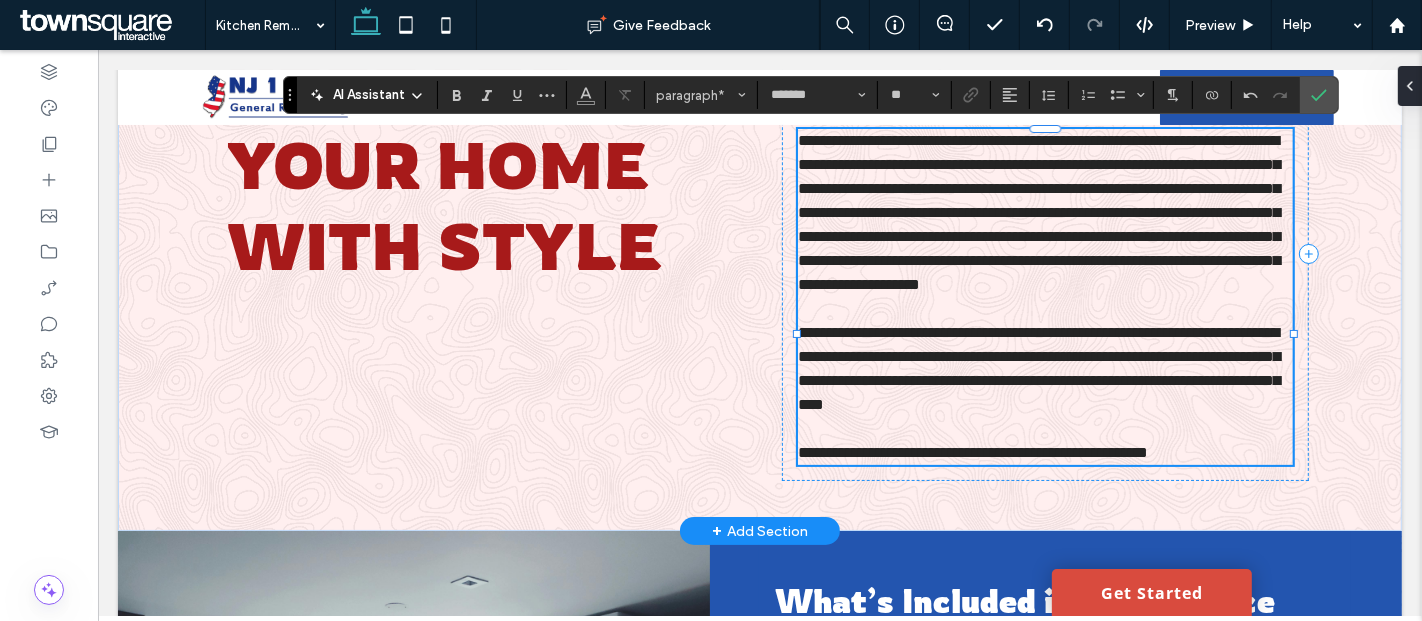 click on "**********" at bounding box center (1038, 212) 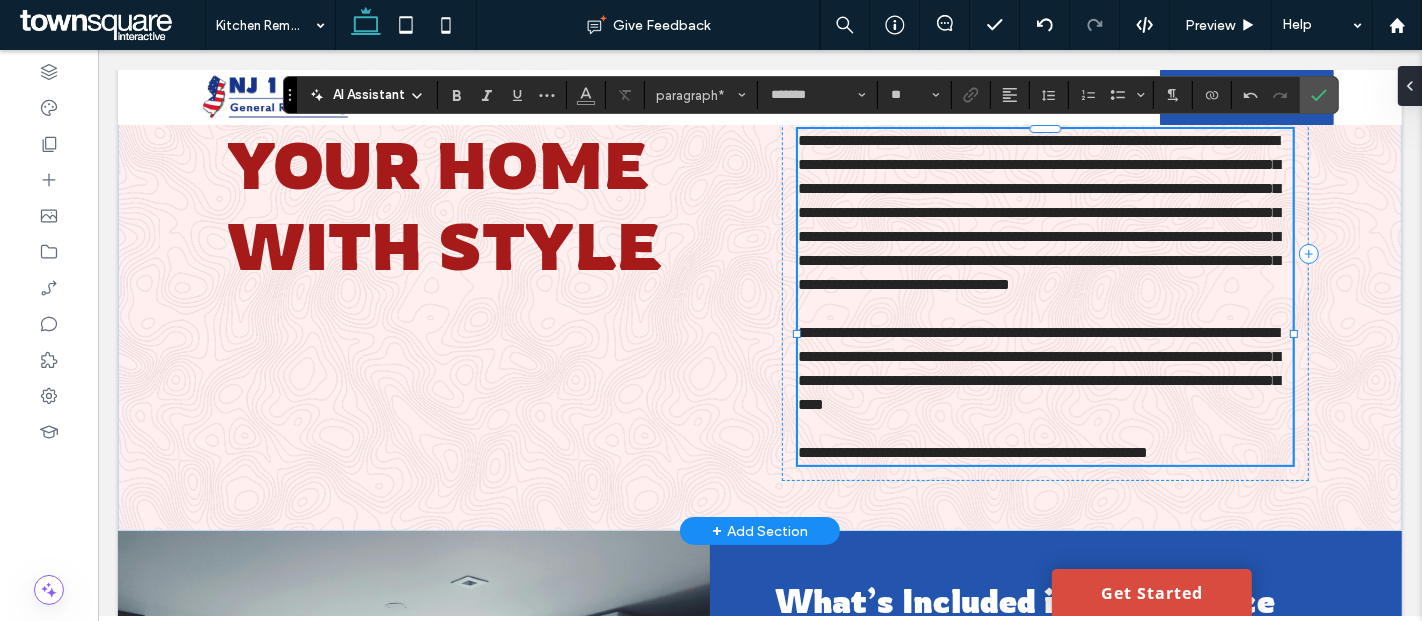 click on "**********" at bounding box center [1038, 212] 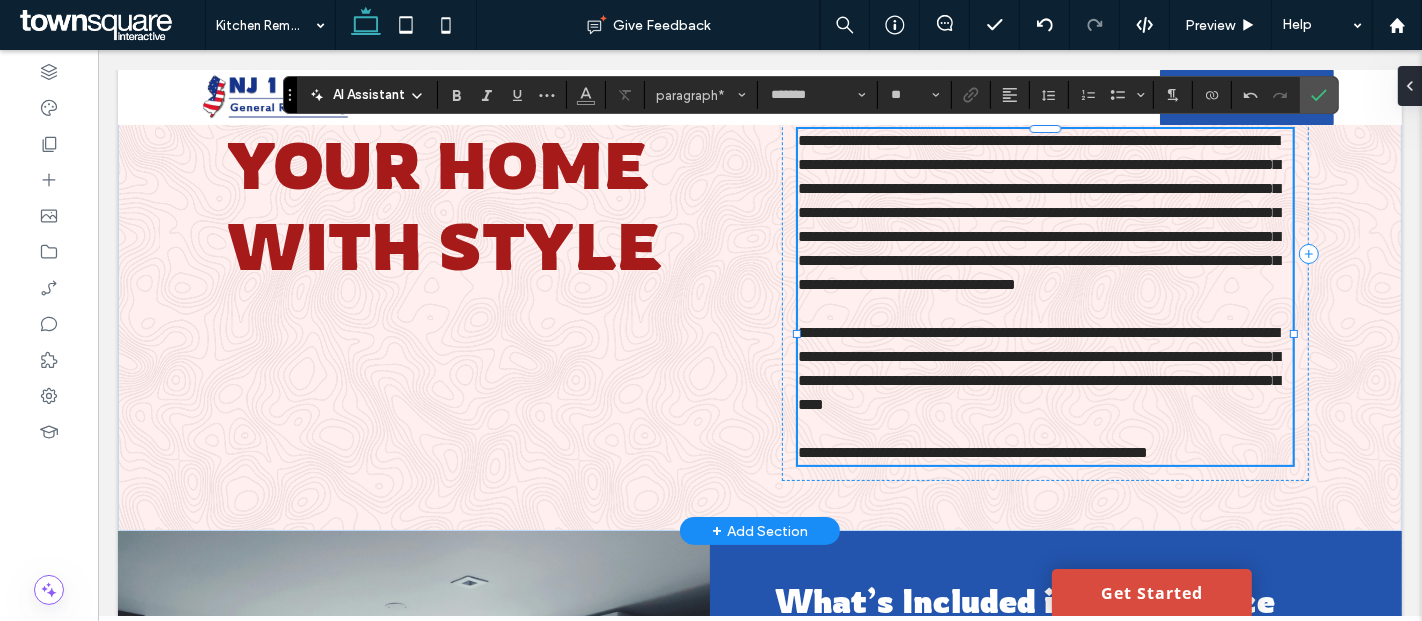 click on "**********" at bounding box center [1038, 368] 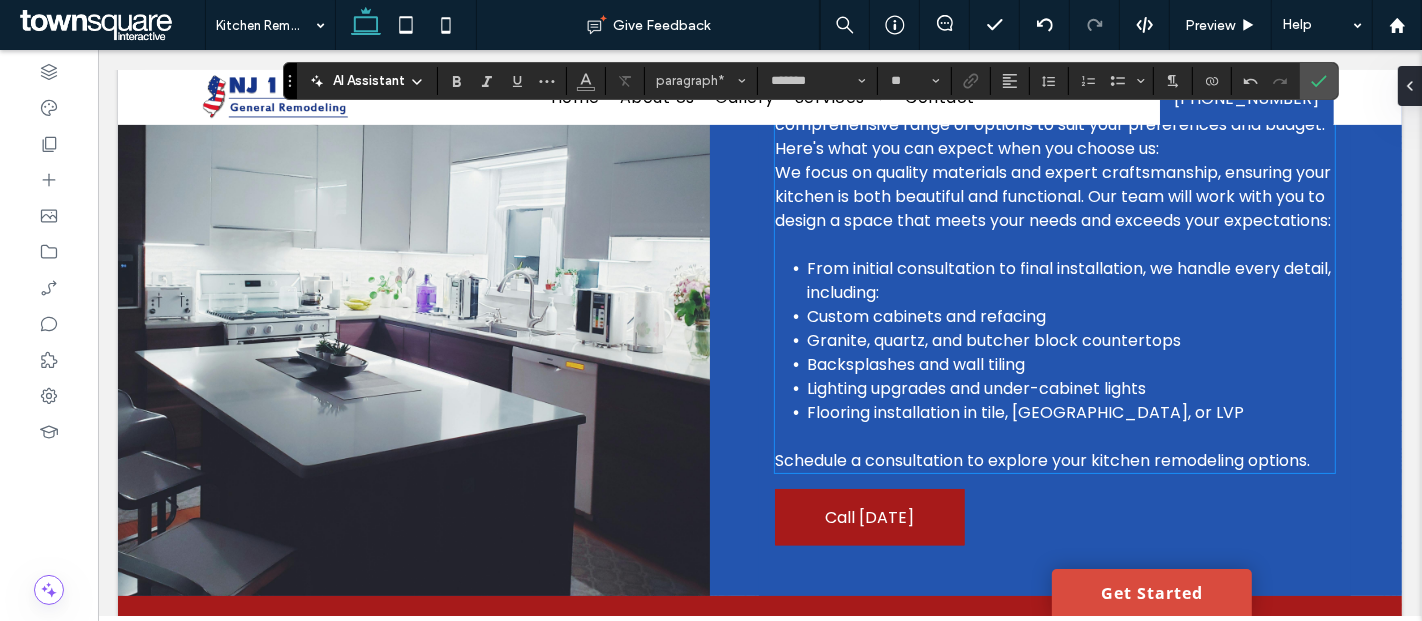 scroll, scrollTop: 697, scrollLeft: 0, axis: vertical 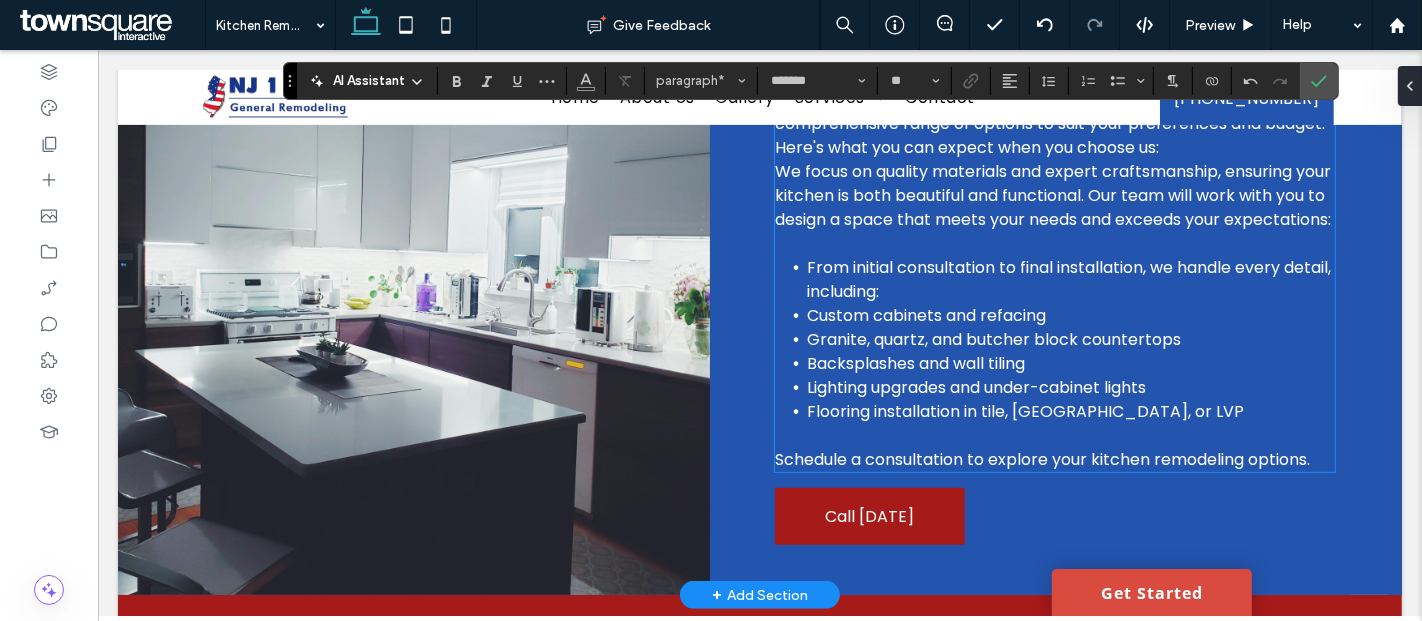 click on "Our kitchen remodeling services in [GEOGRAPHIC_DATA] offer a comprehensive range of options to suit your preferences and budget. Here's what you can expect when you choose us:" at bounding box center (1049, 123) 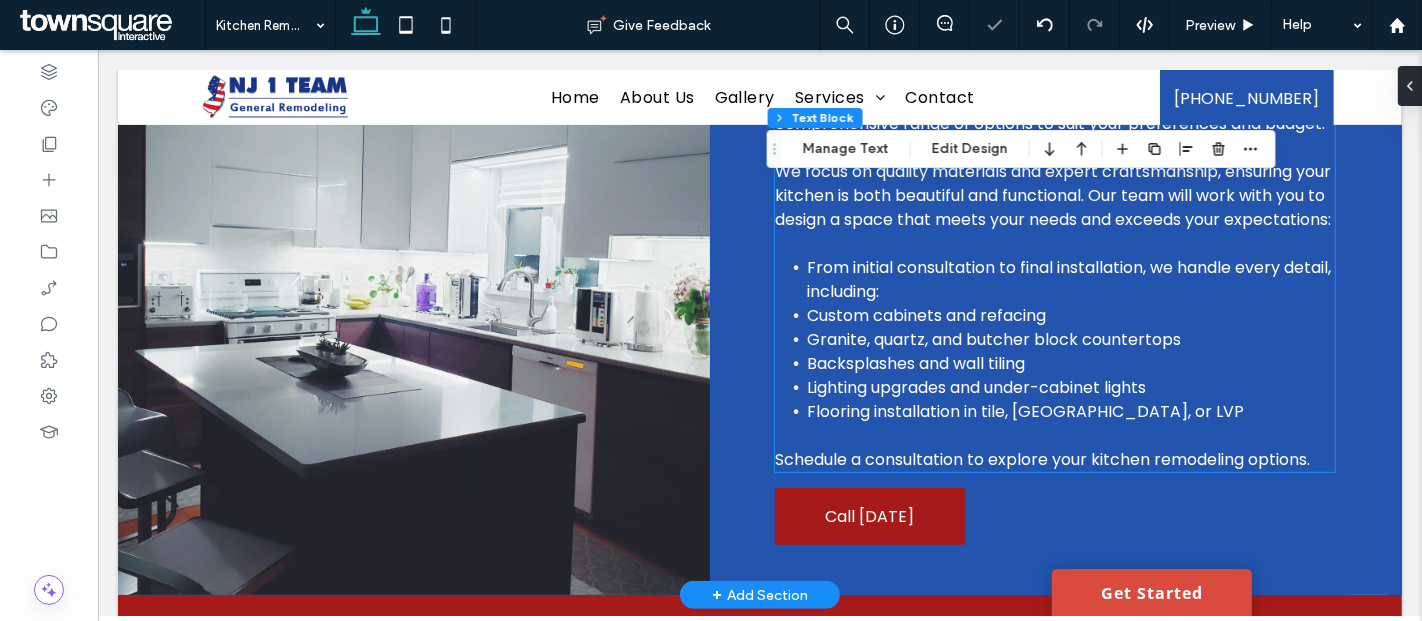 click on "Our kitchen remodeling services in [GEOGRAPHIC_DATA] offer a comprehensive range of options to suit your preferences and budget. Here's what you can expect when you choose us:" at bounding box center (1049, 123) 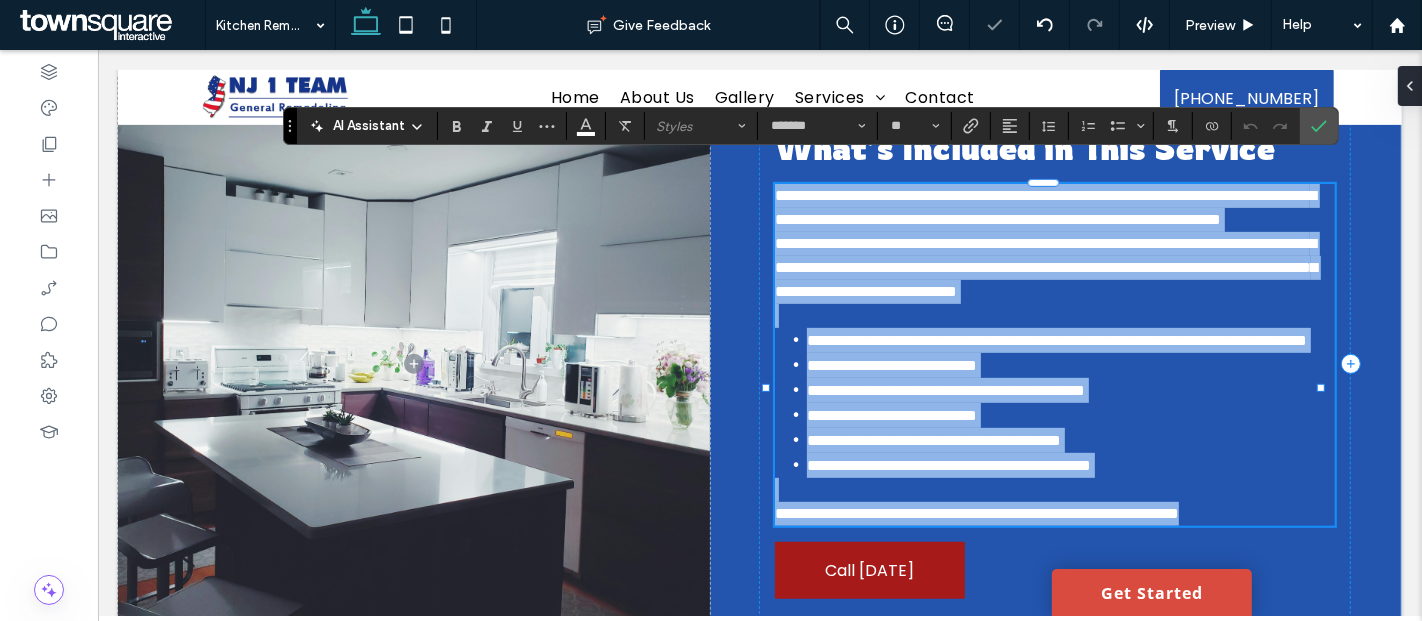 click on "**********" at bounding box center (1044, 207) 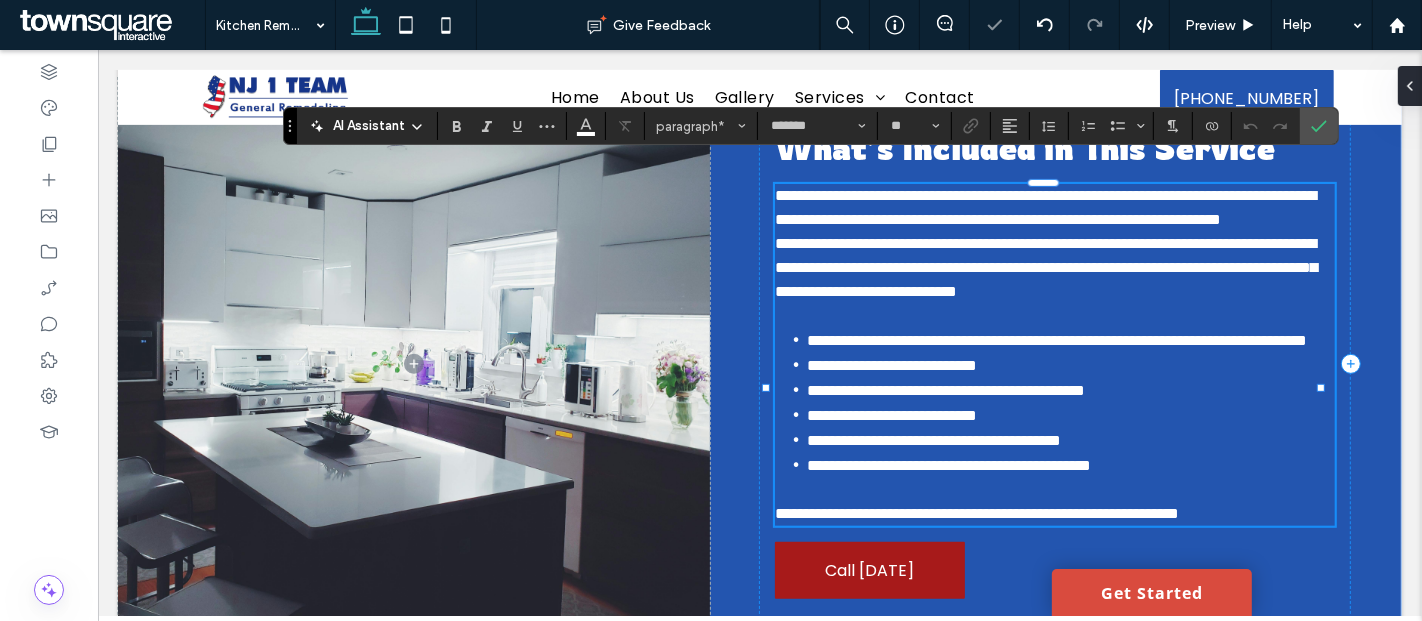 type 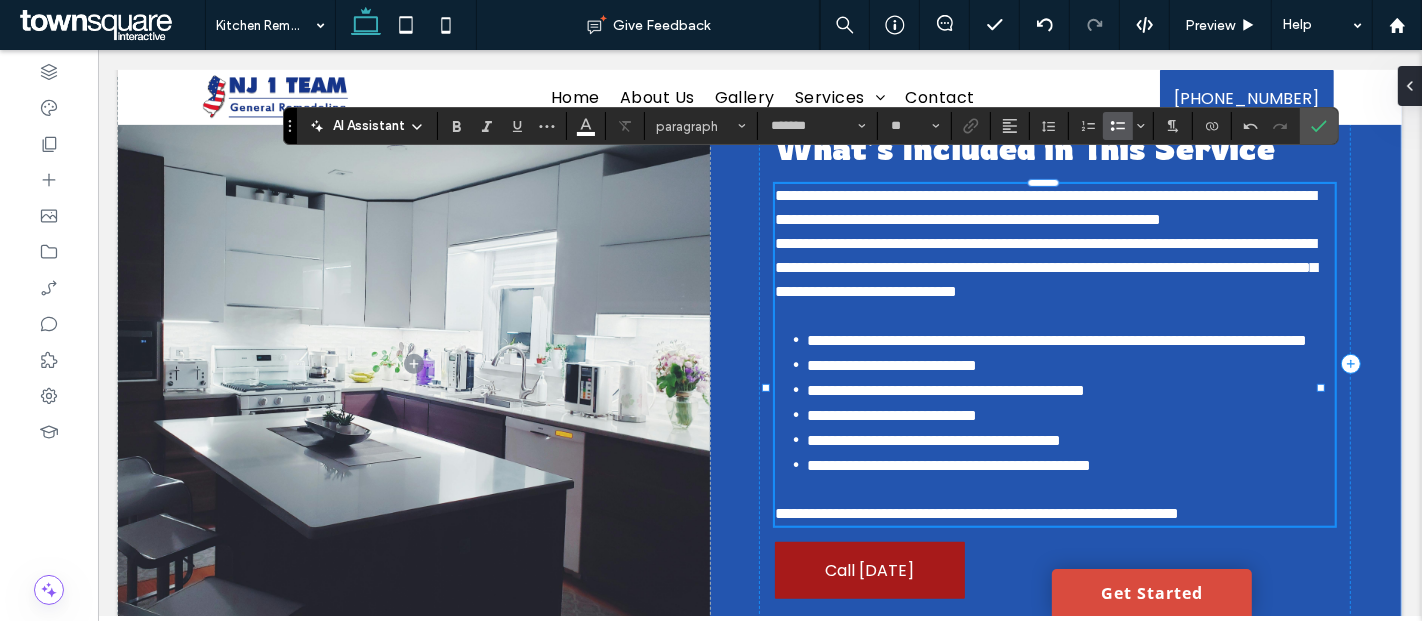 click on "**********" at bounding box center [1056, 340] 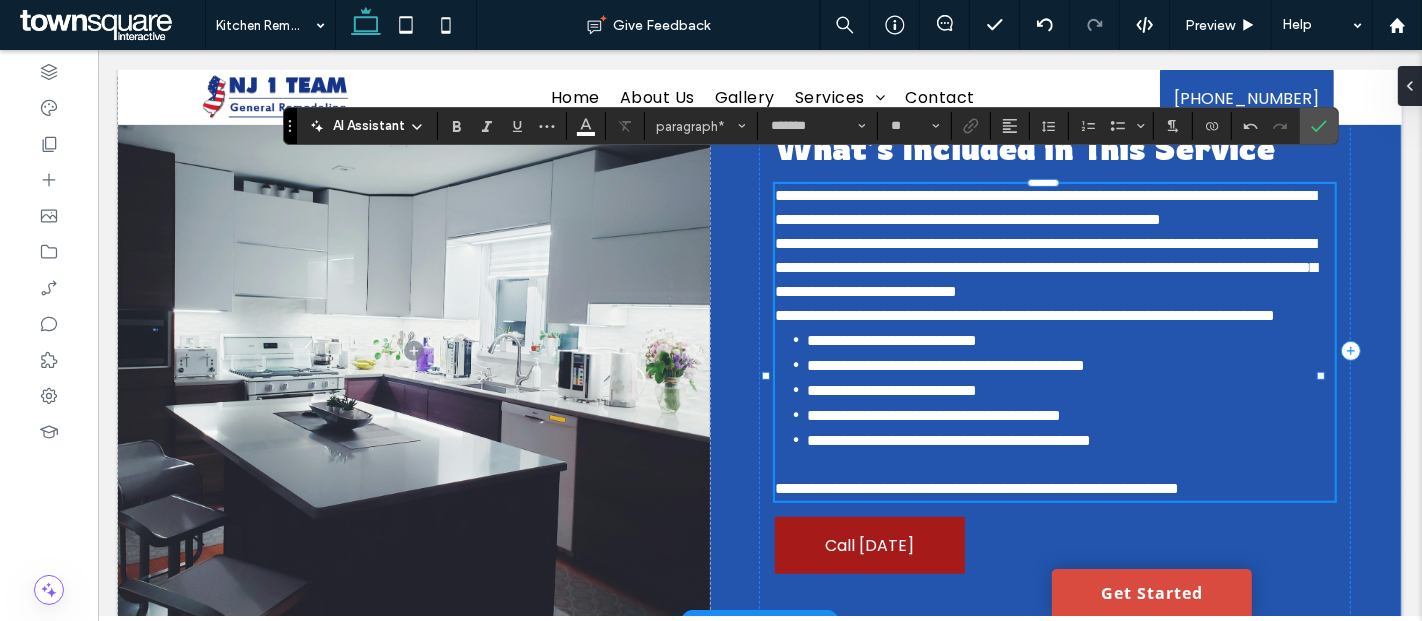 click on "**********" at bounding box center (1054, 316) 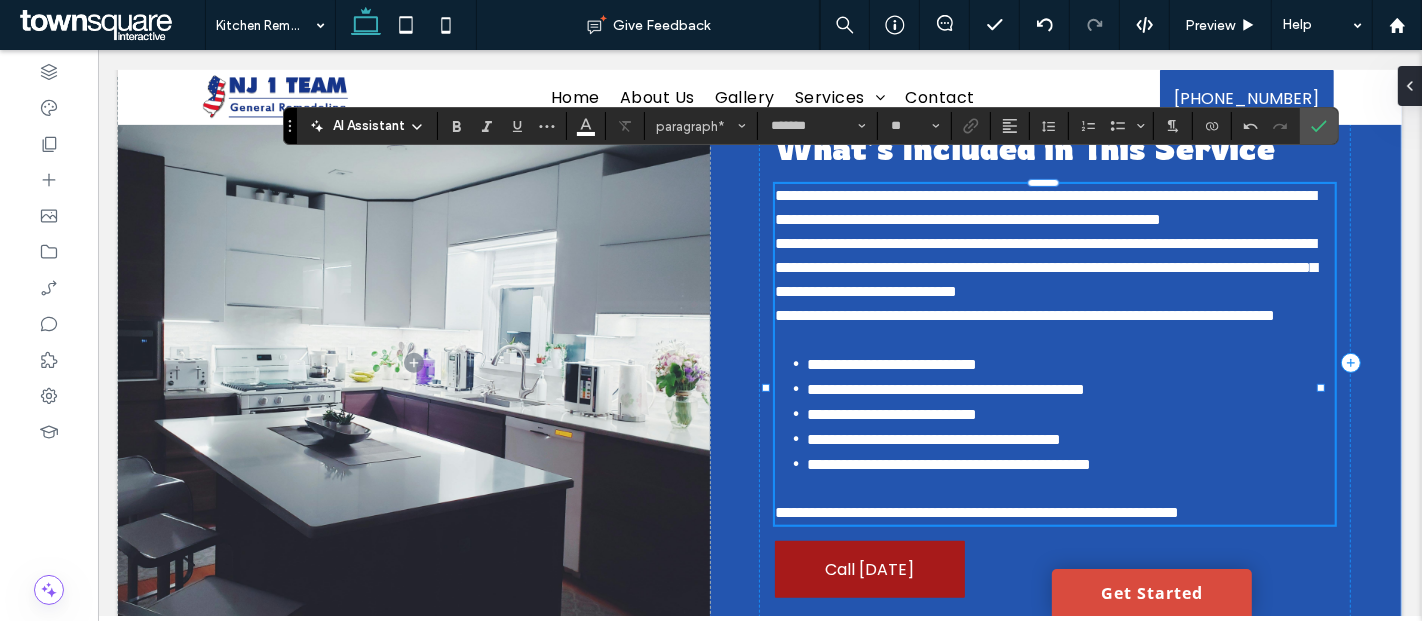 click on "**********" at bounding box center (1024, 315) 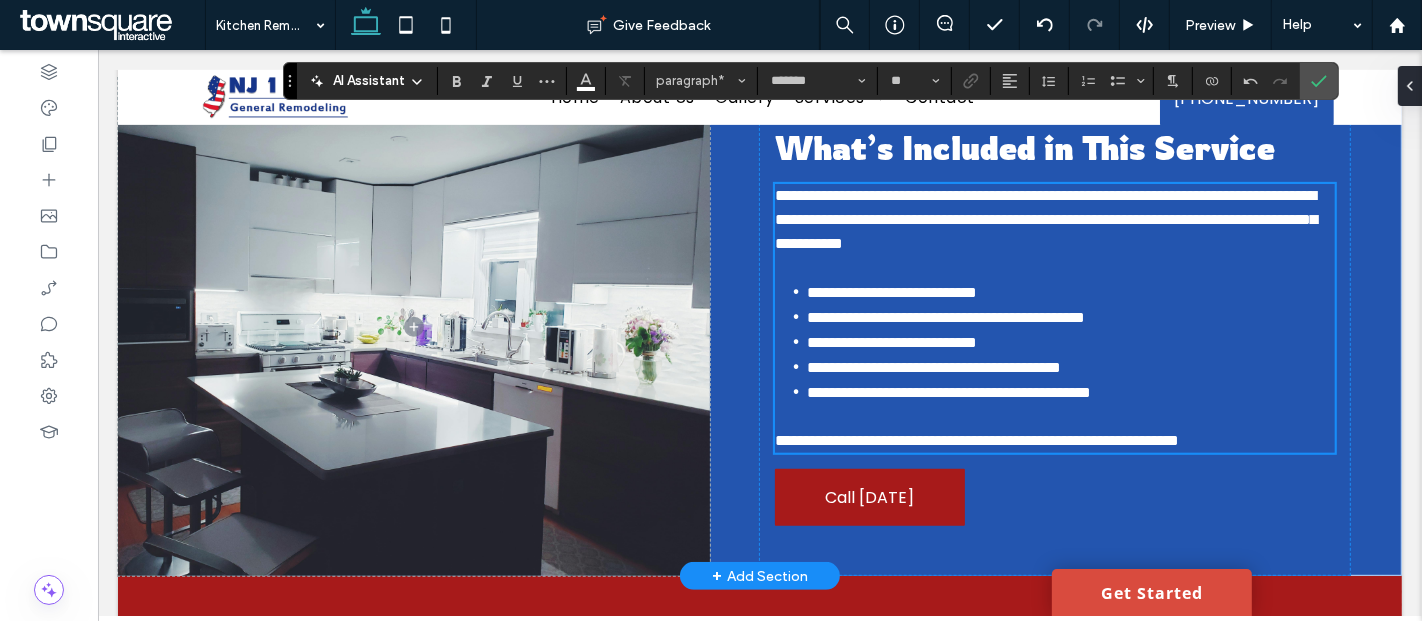 scroll, scrollTop: 969, scrollLeft: 0, axis: vertical 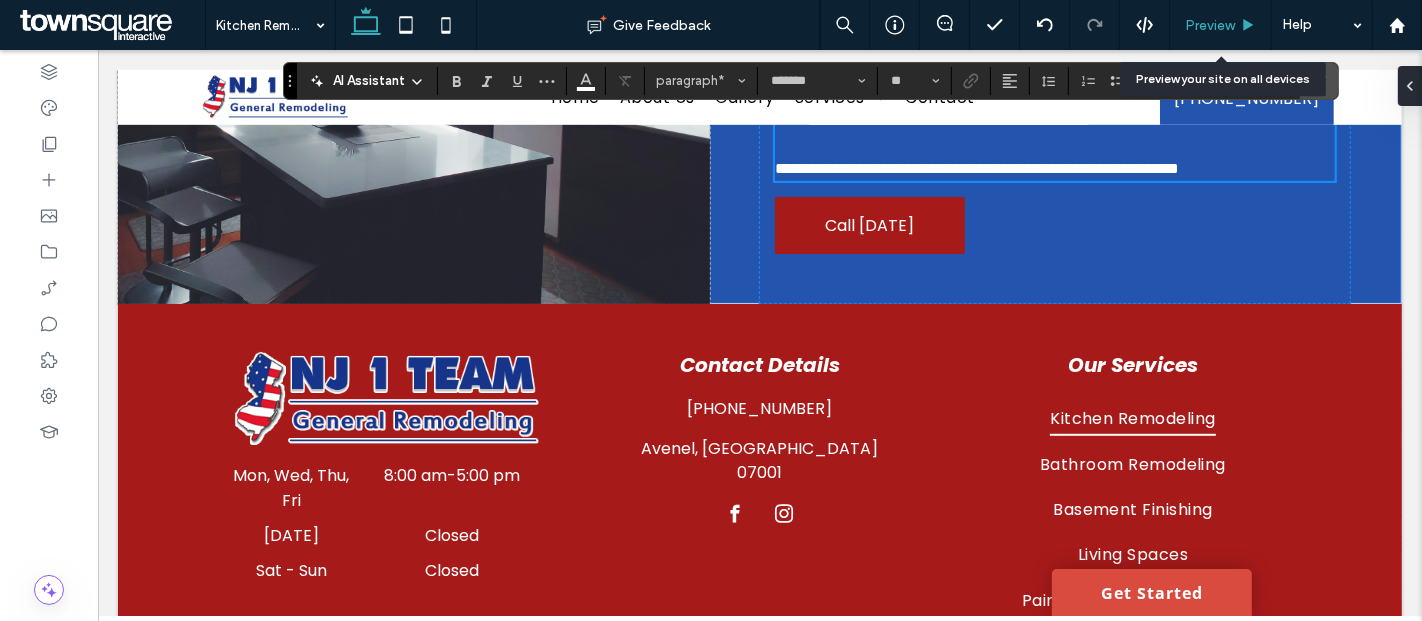 click on "Preview" at bounding box center (1221, 25) 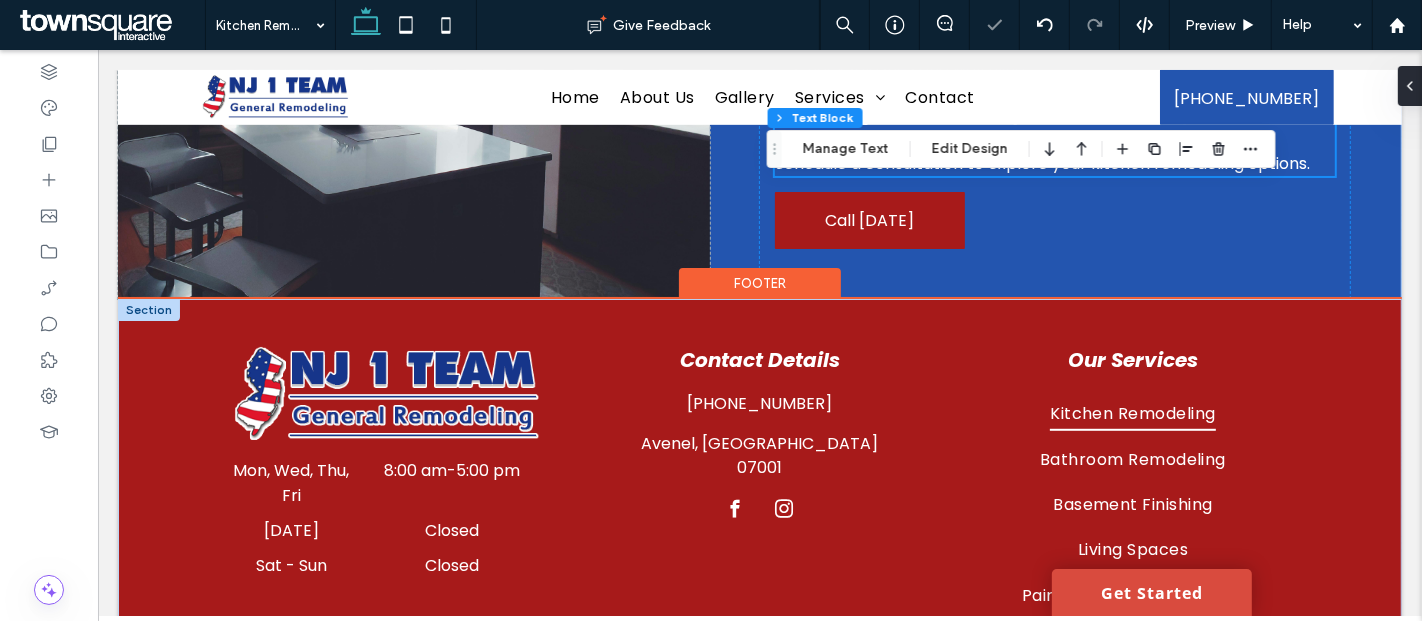 scroll, scrollTop: 0, scrollLeft: 0, axis: both 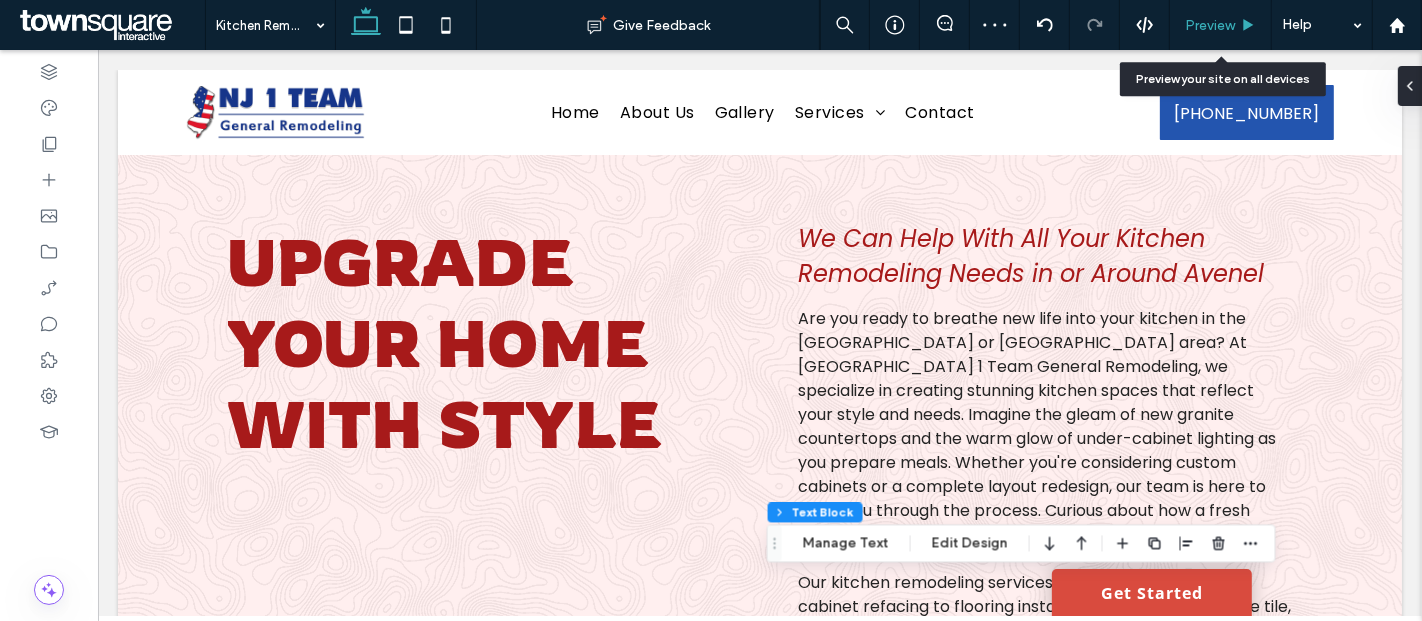 click on "Preview" at bounding box center (1210, 25) 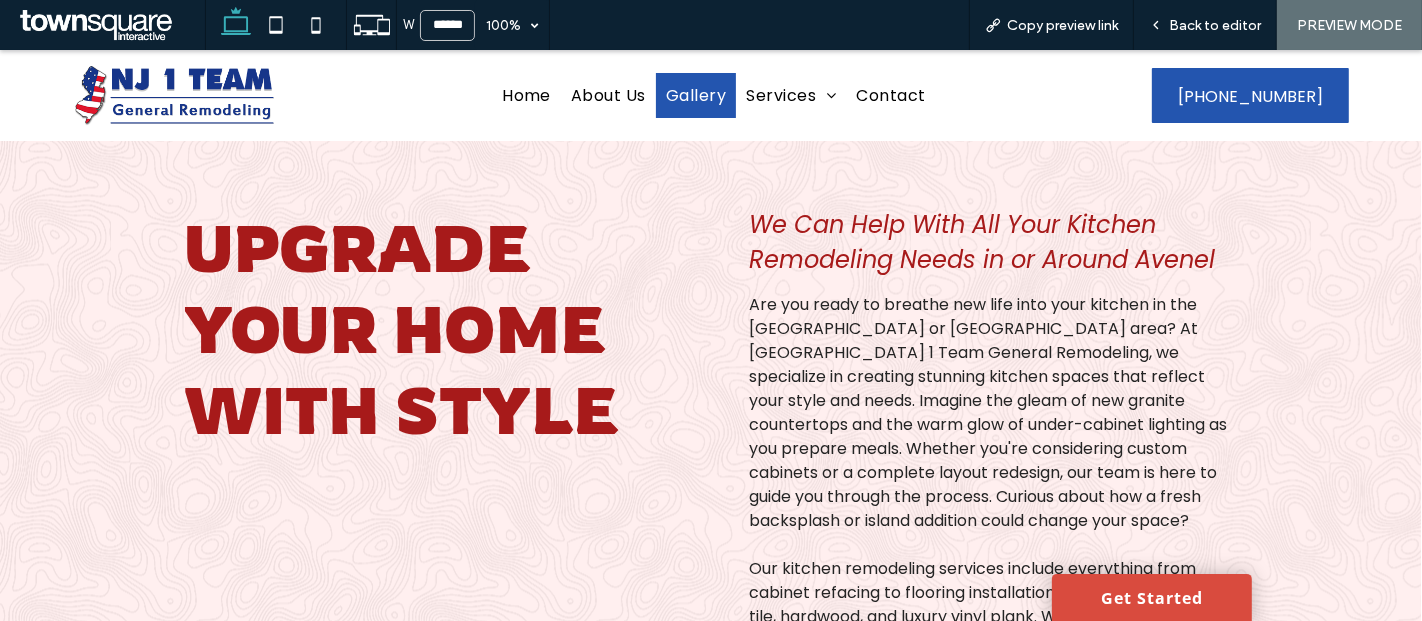 click on "Gallery" at bounding box center (696, 95) 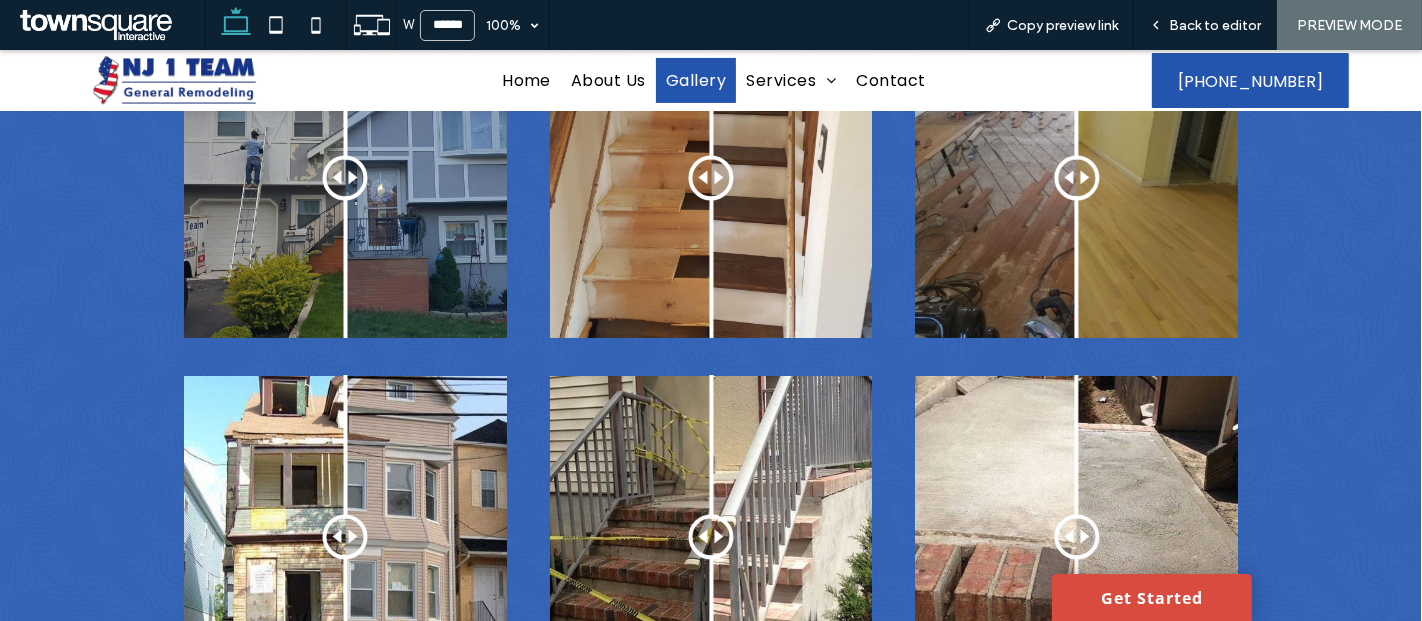 scroll, scrollTop: 0, scrollLeft: 0, axis: both 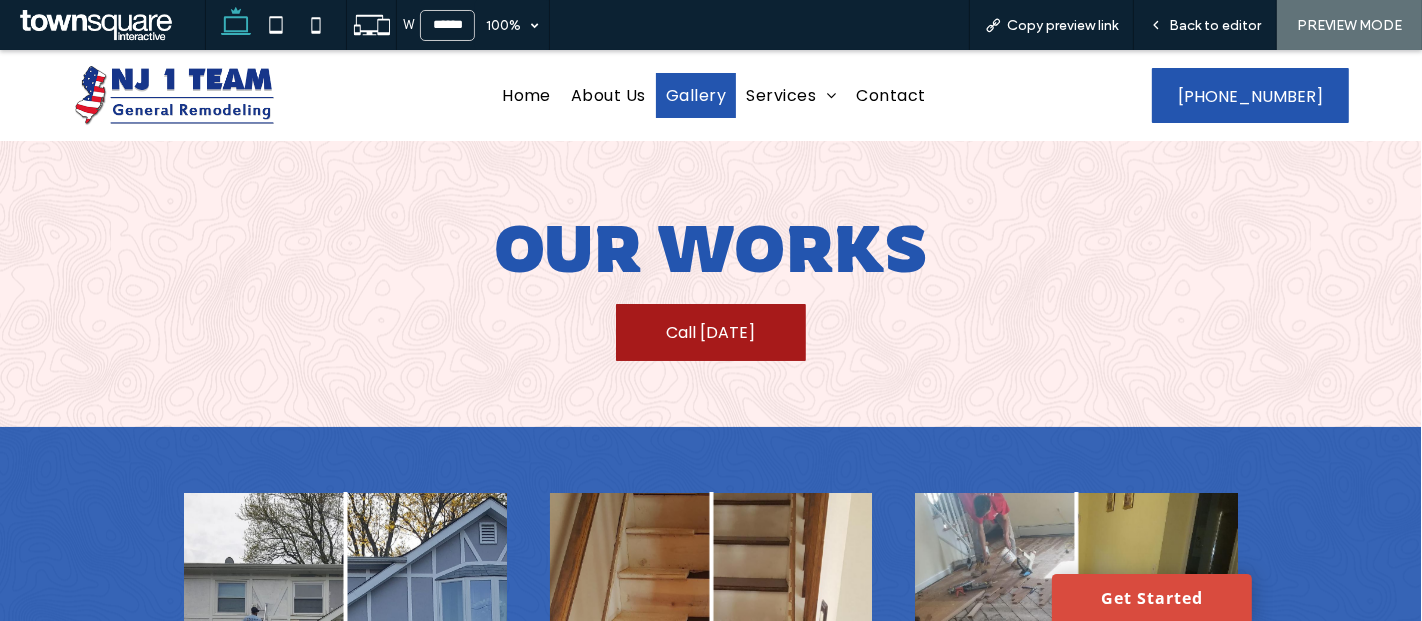 click on "Our Works" at bounding box center (711, 247) 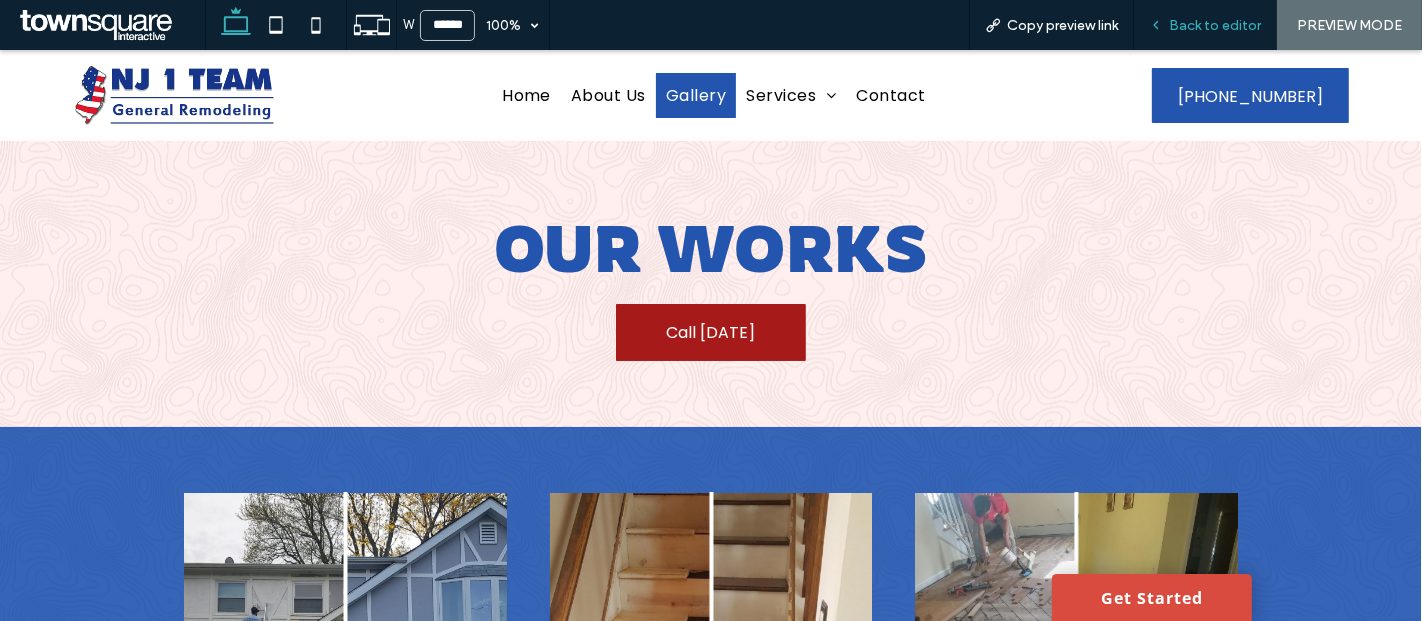 click on "Back to editor" at bounding box center [1215, 25] 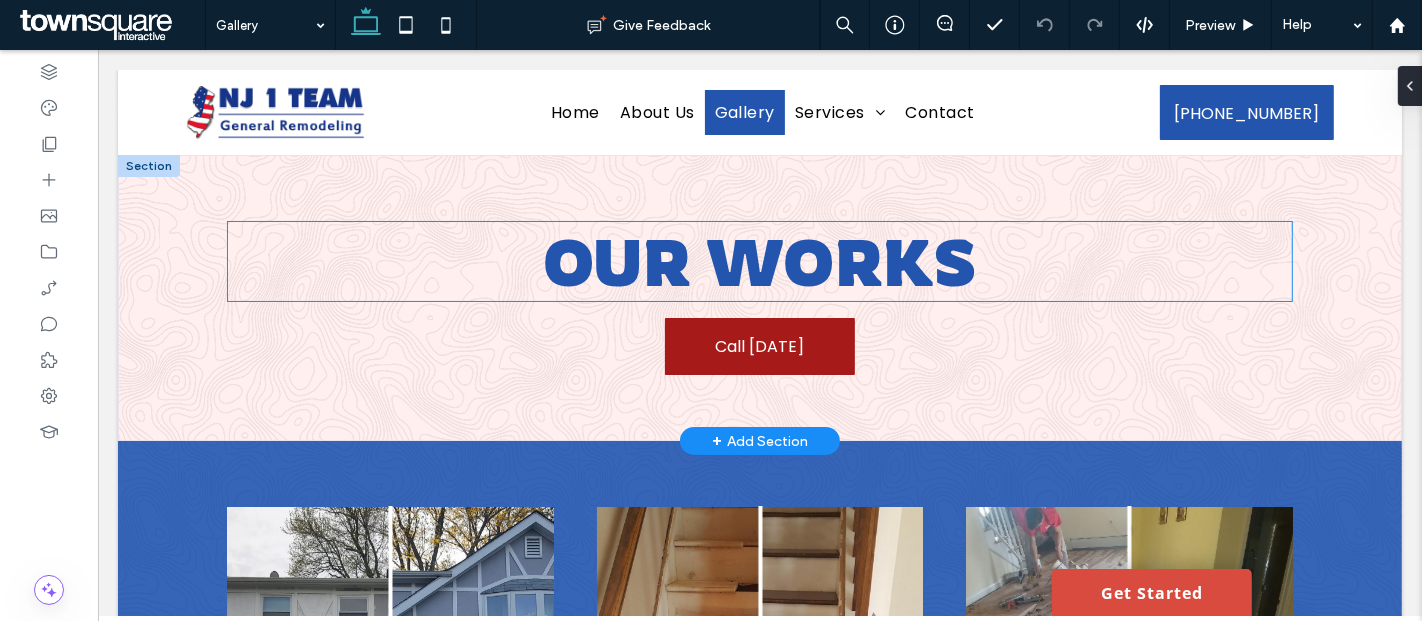click on "Our Works" at bounding box center [759, 261] 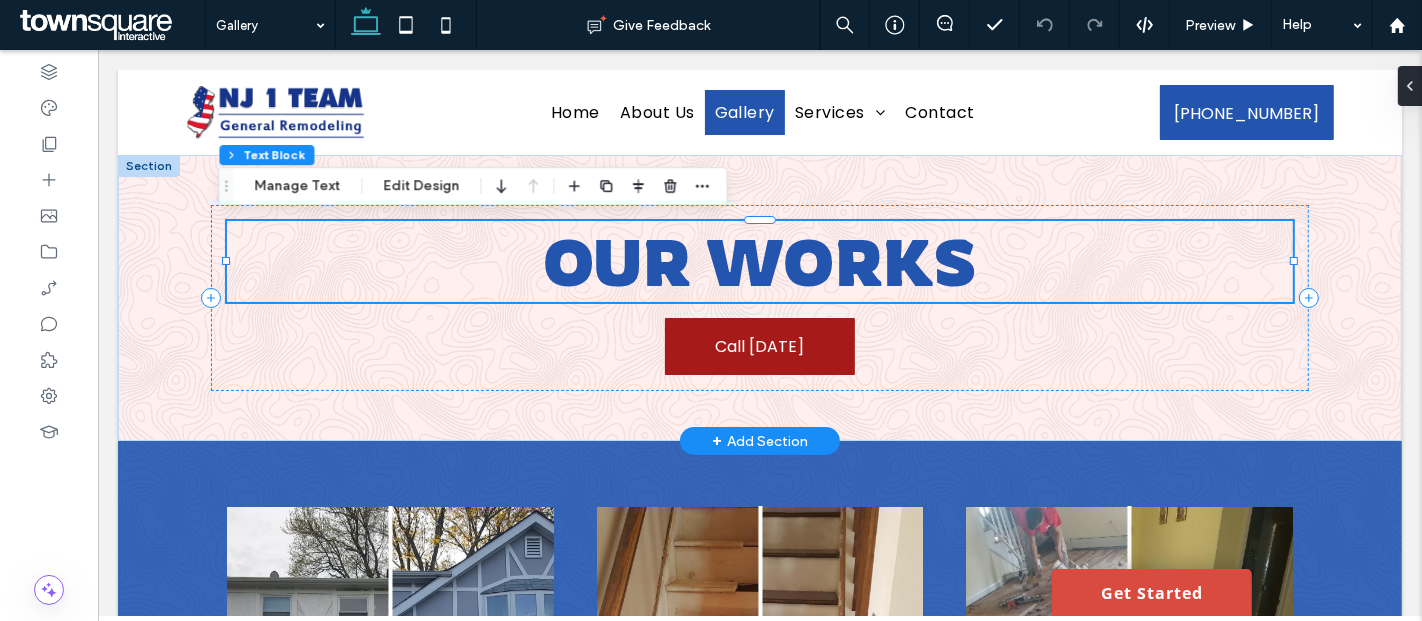 click on "Our Works" at bounding box center [759, 261] 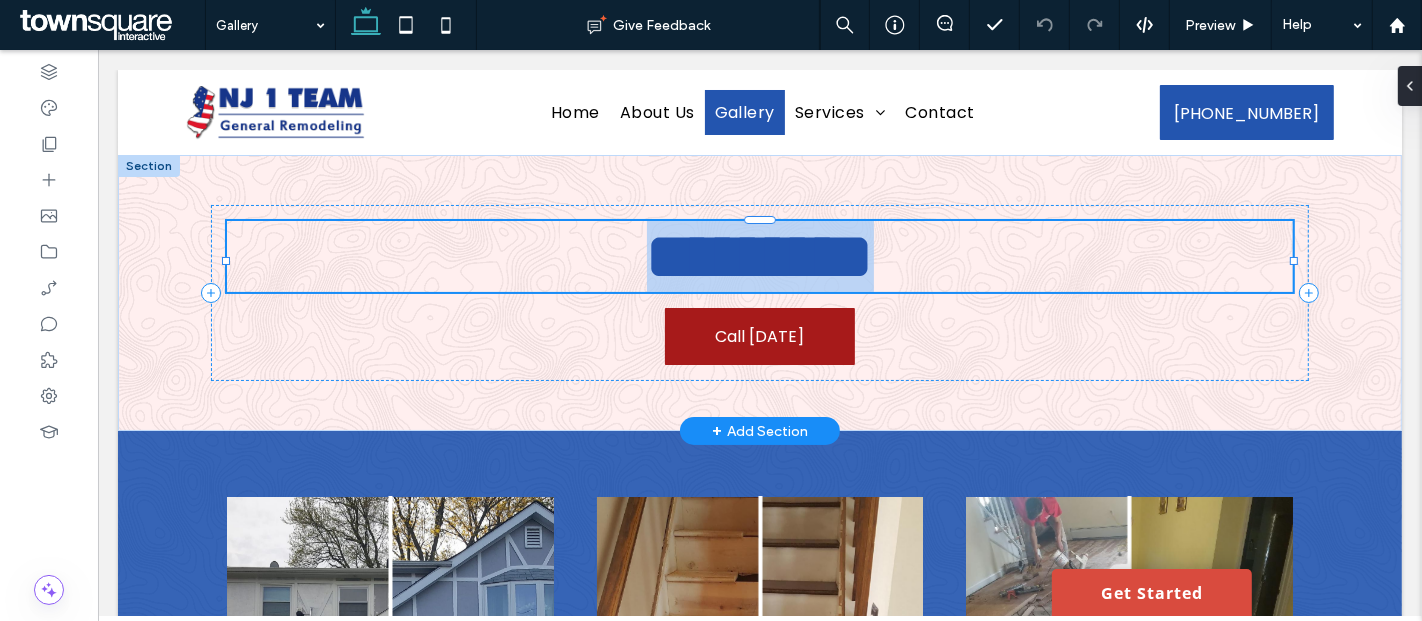 type on "*******" 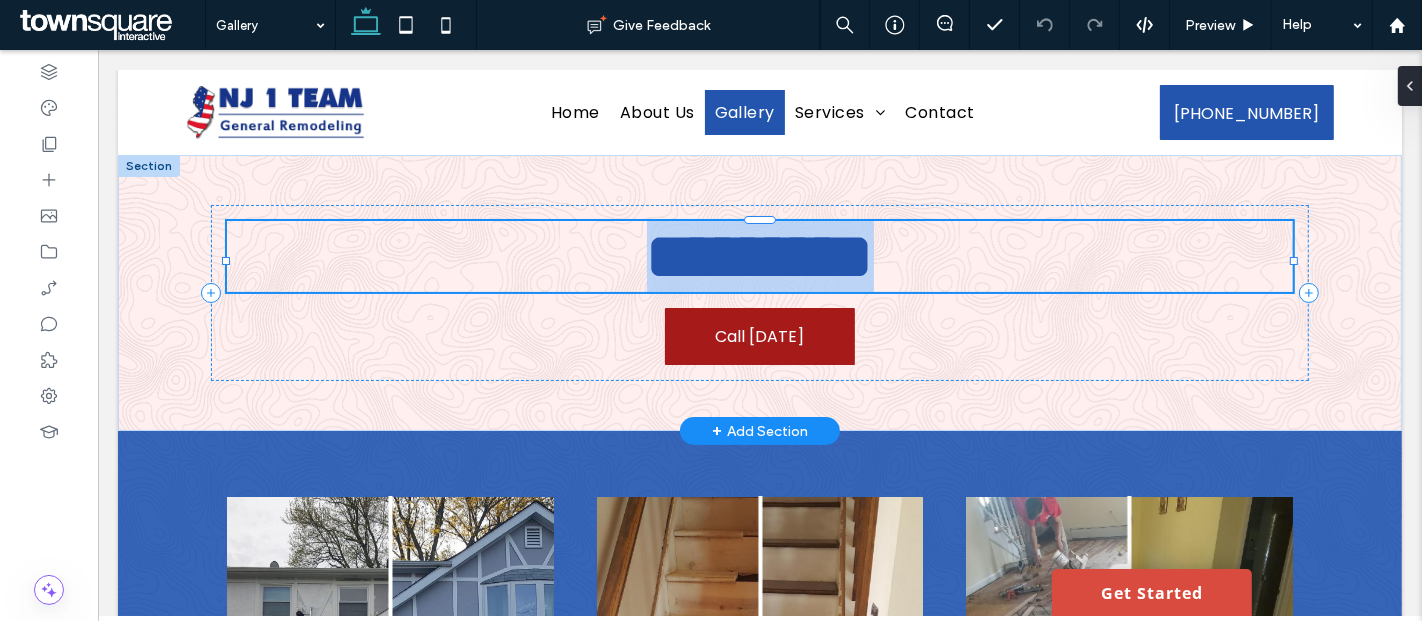 type on "**" 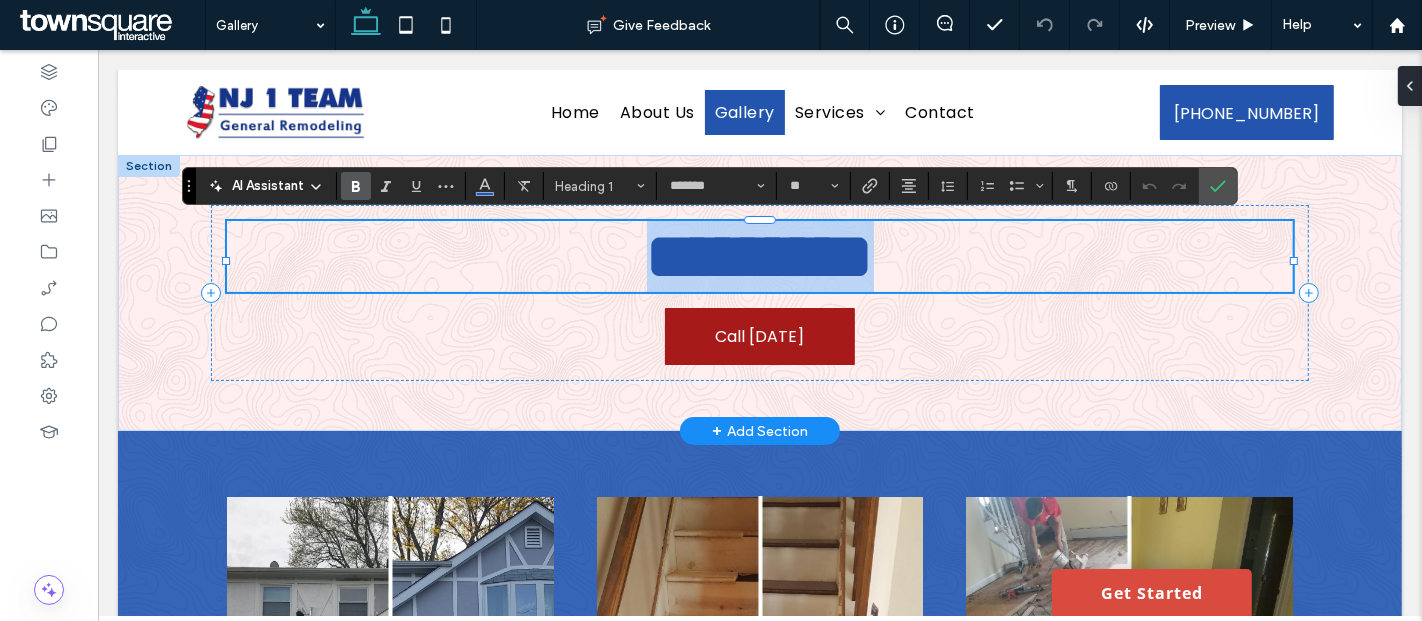 click on "*********" at bounding box center (759, 256) 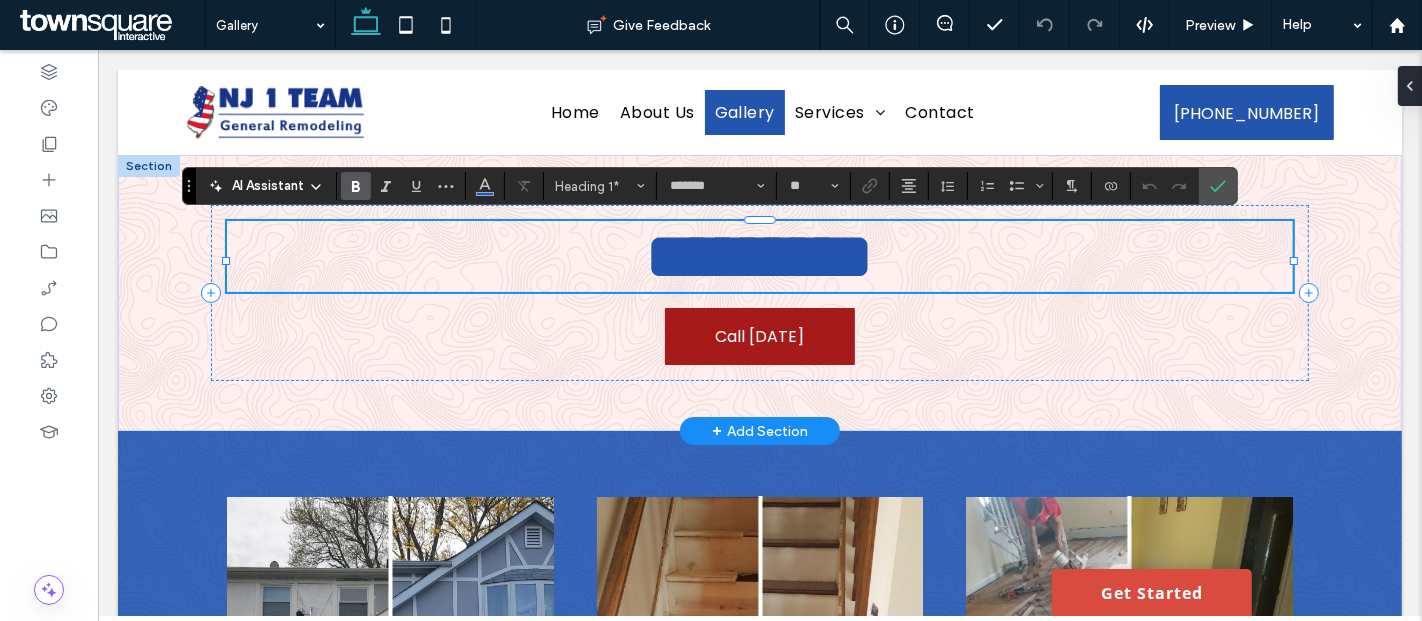 type 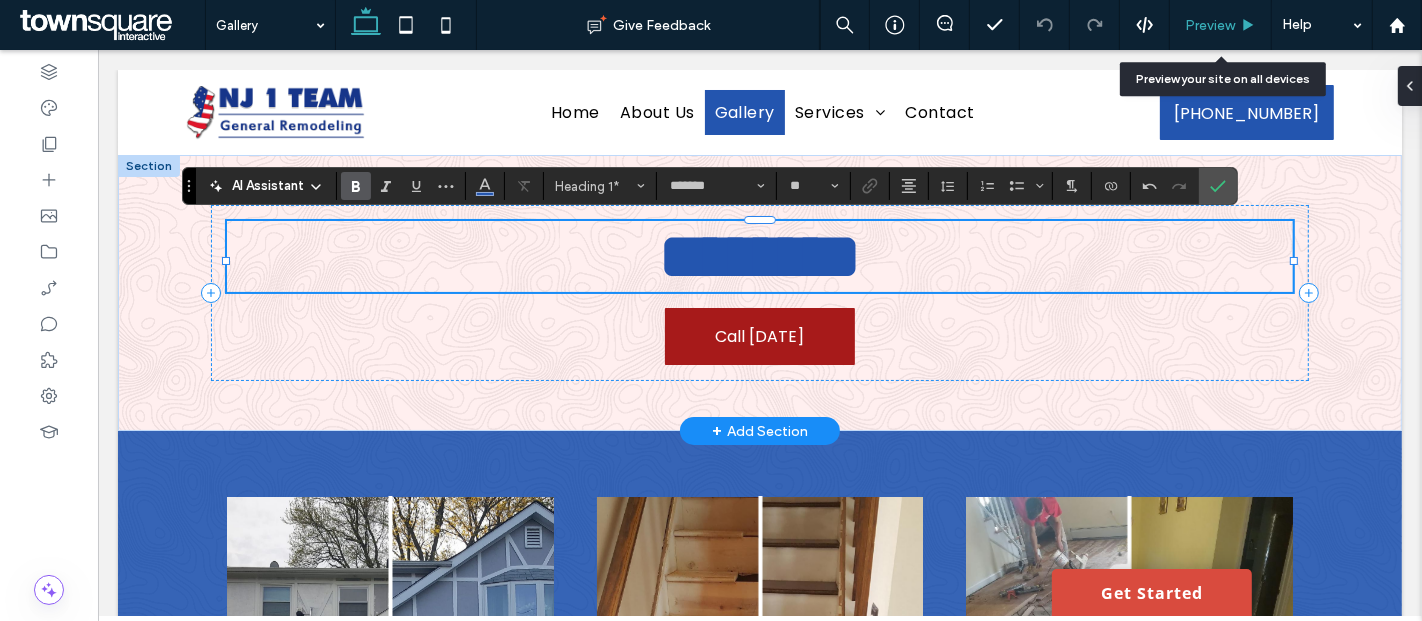 click on "Preview" at bounding box center (1221, 25) 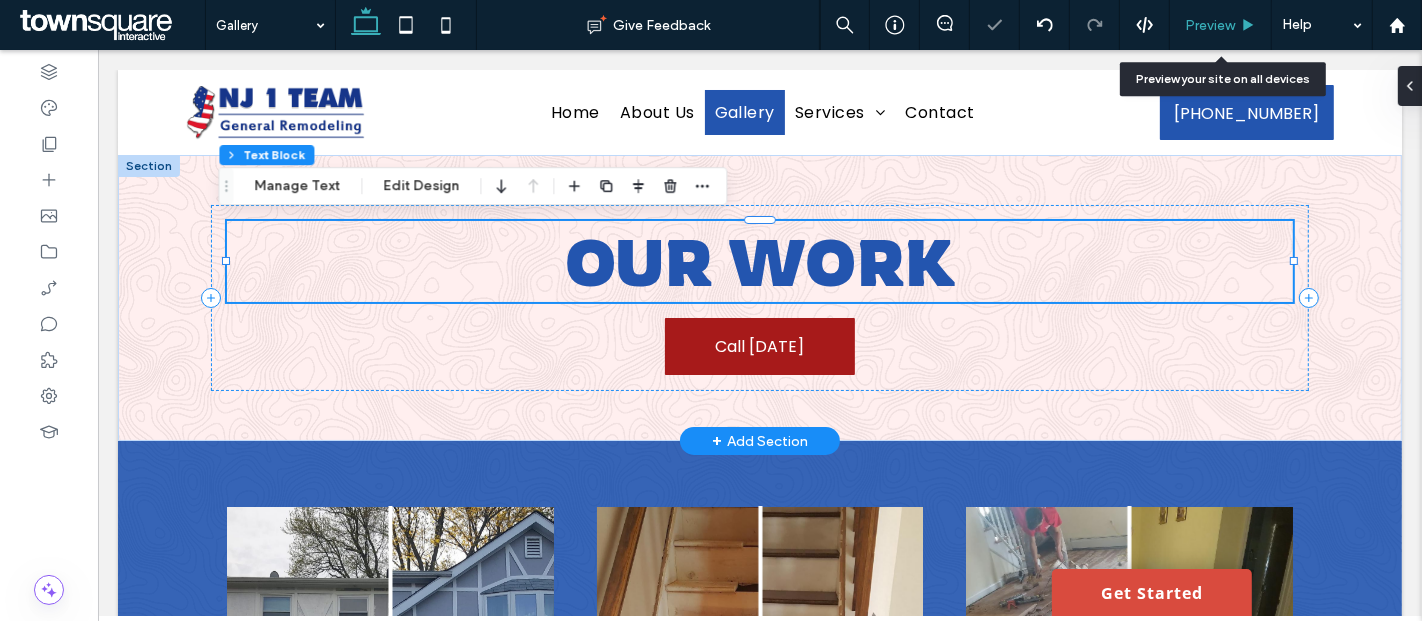 click on "Preview" at bounding box center (1221, 25) 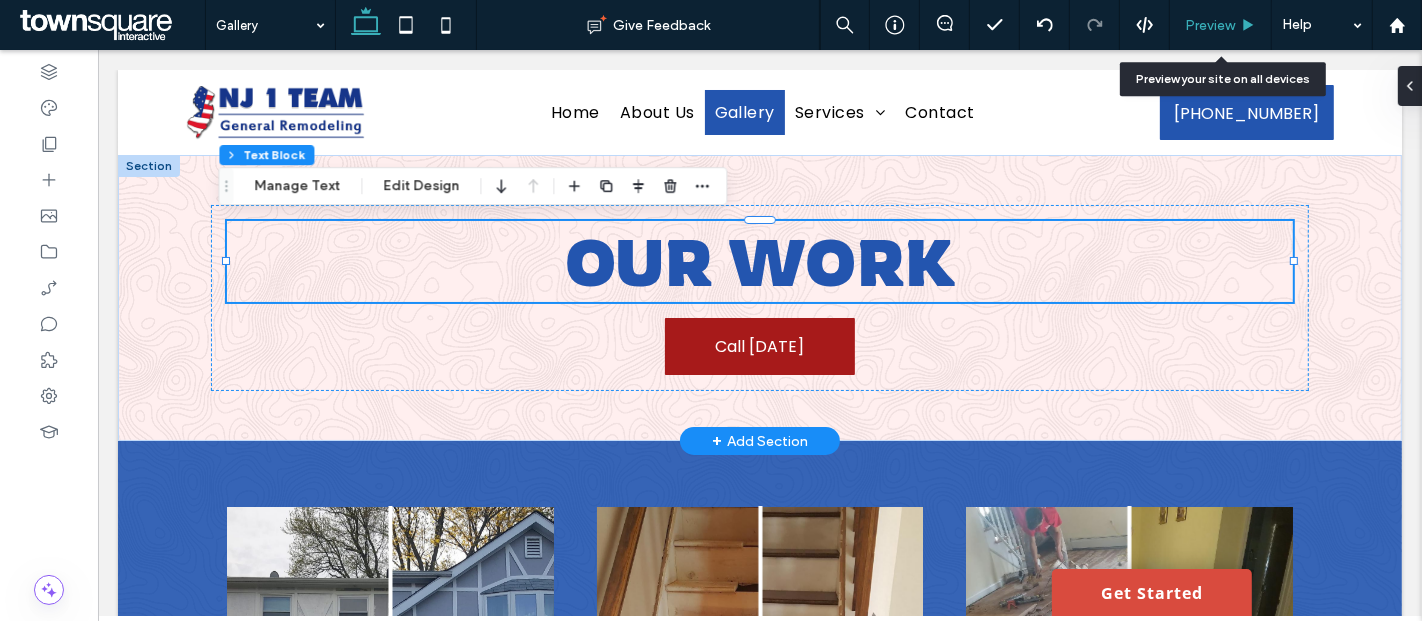 click on "Preview" at bounding box center (1221, 25) 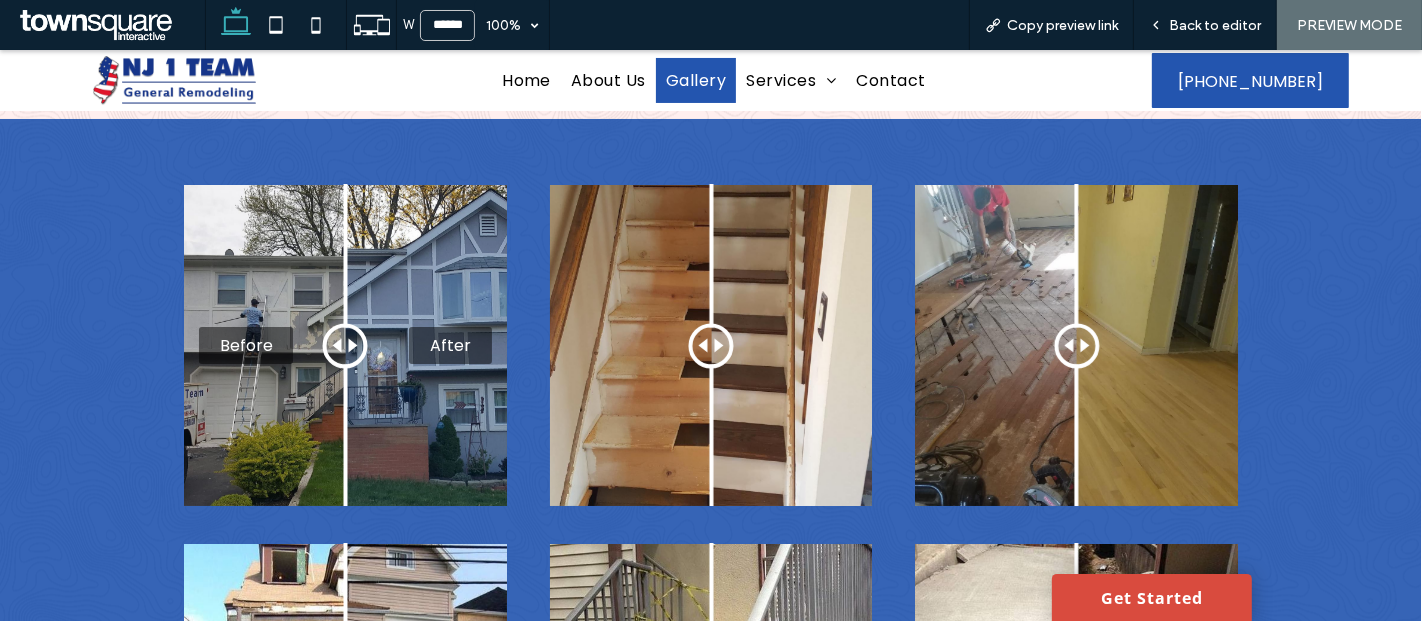scroll, scrollTop: 274, scrollLeft: 0, axis: vertical 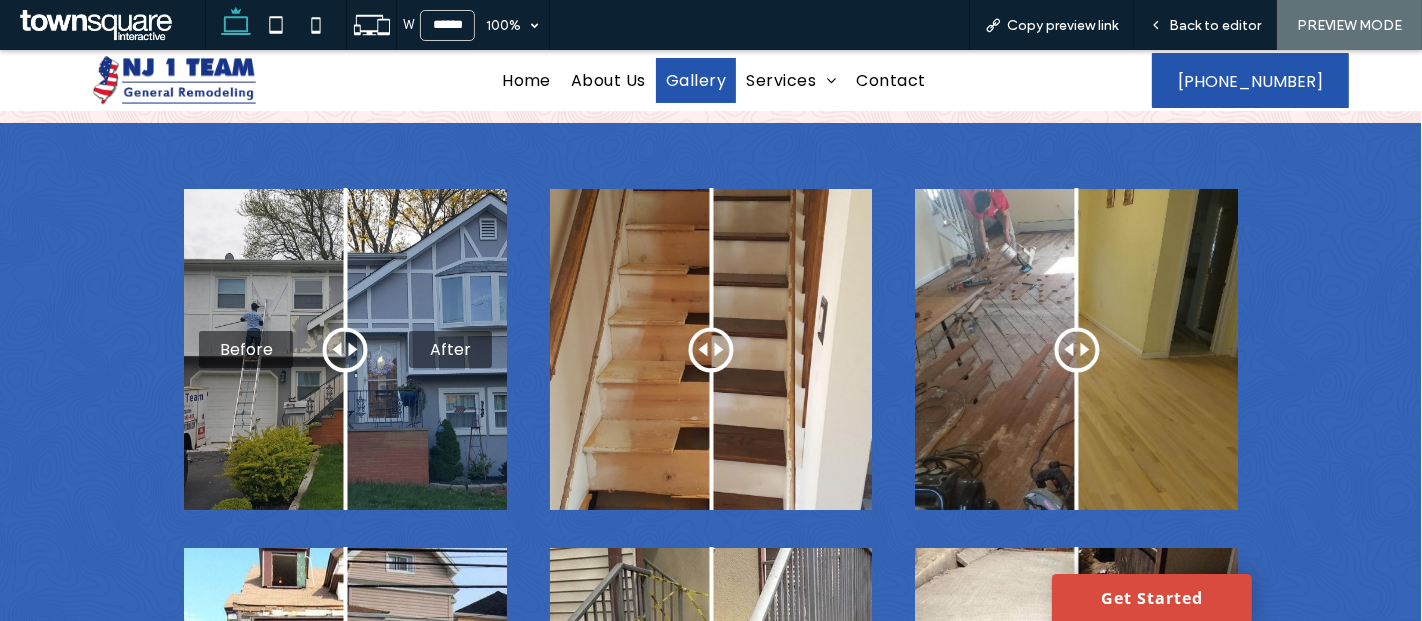 click on "Before
After" at bounding box center (345, 349) 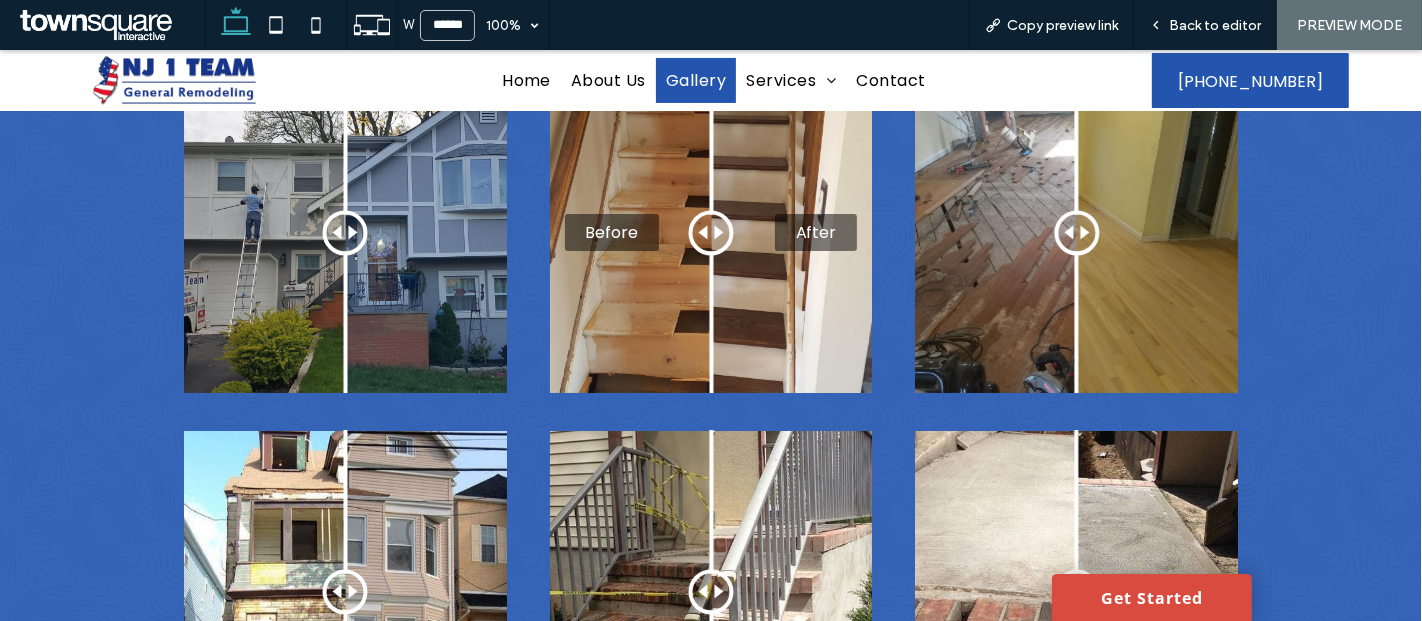 scroll, scrollTop: 0, scrollLeft: 0, axis: both 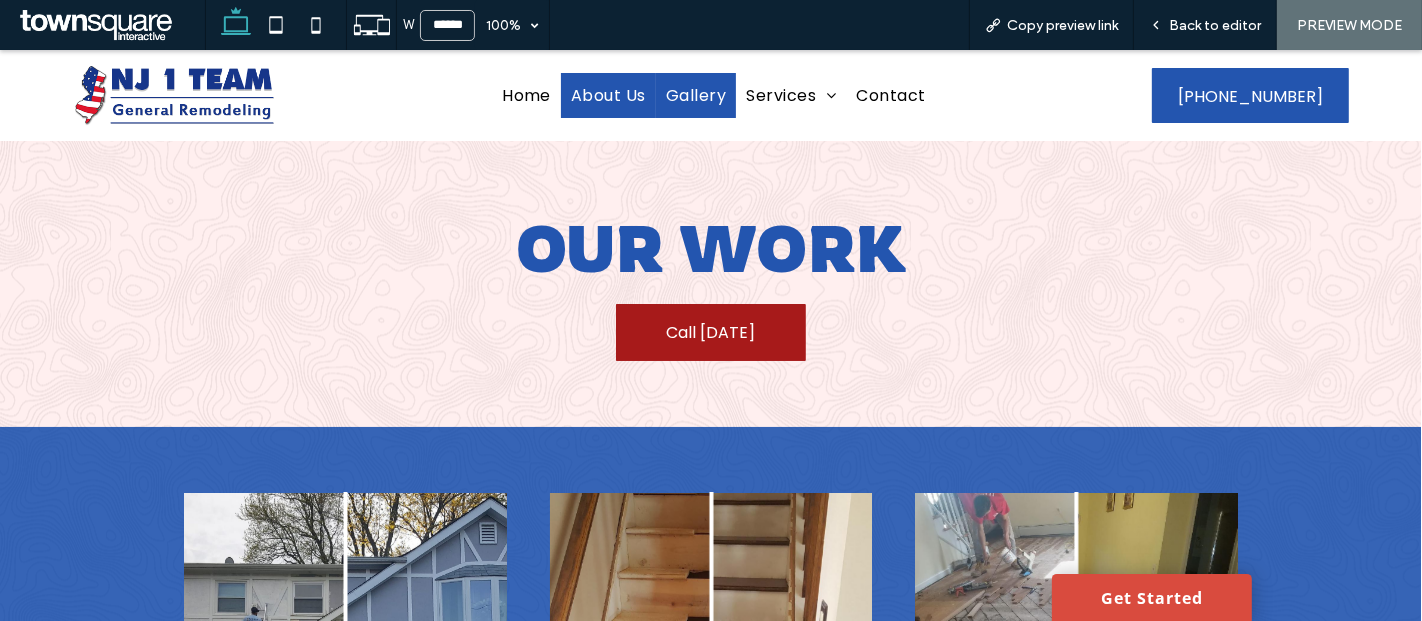 click on "About Us" at bounding box center (608, 95) 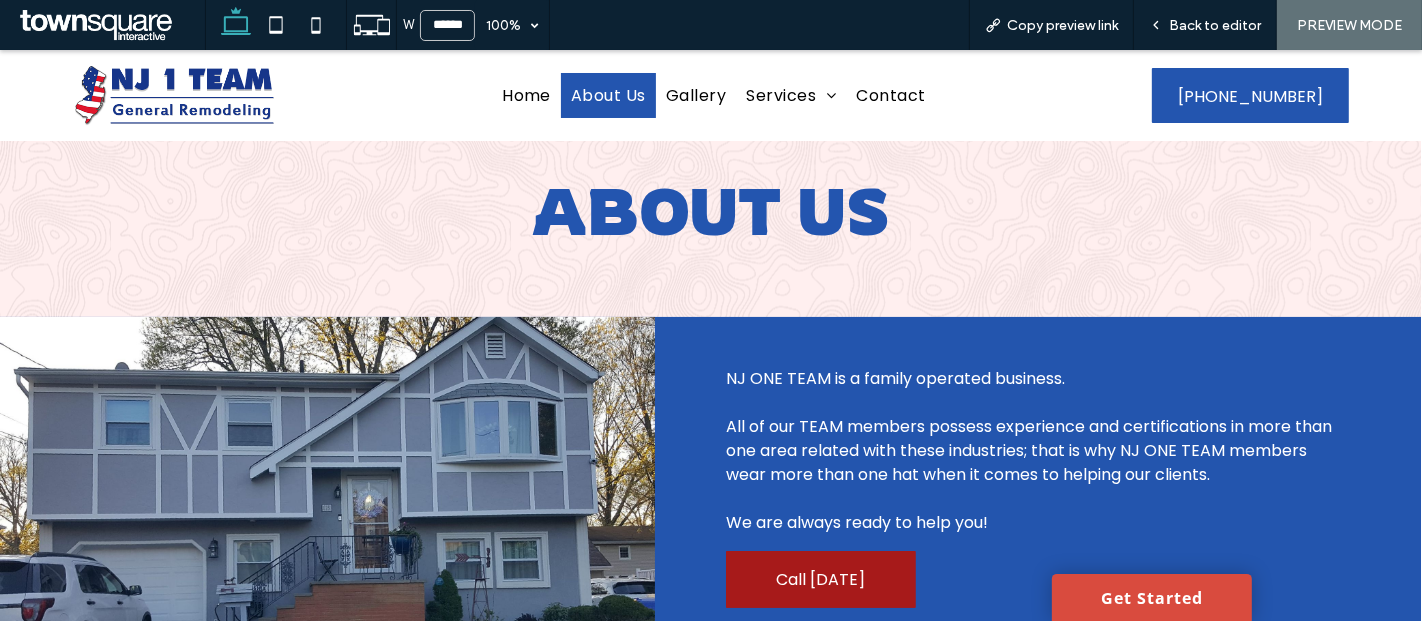 scroll, scrollTop: 0, scrollLeft: 0, axis: both 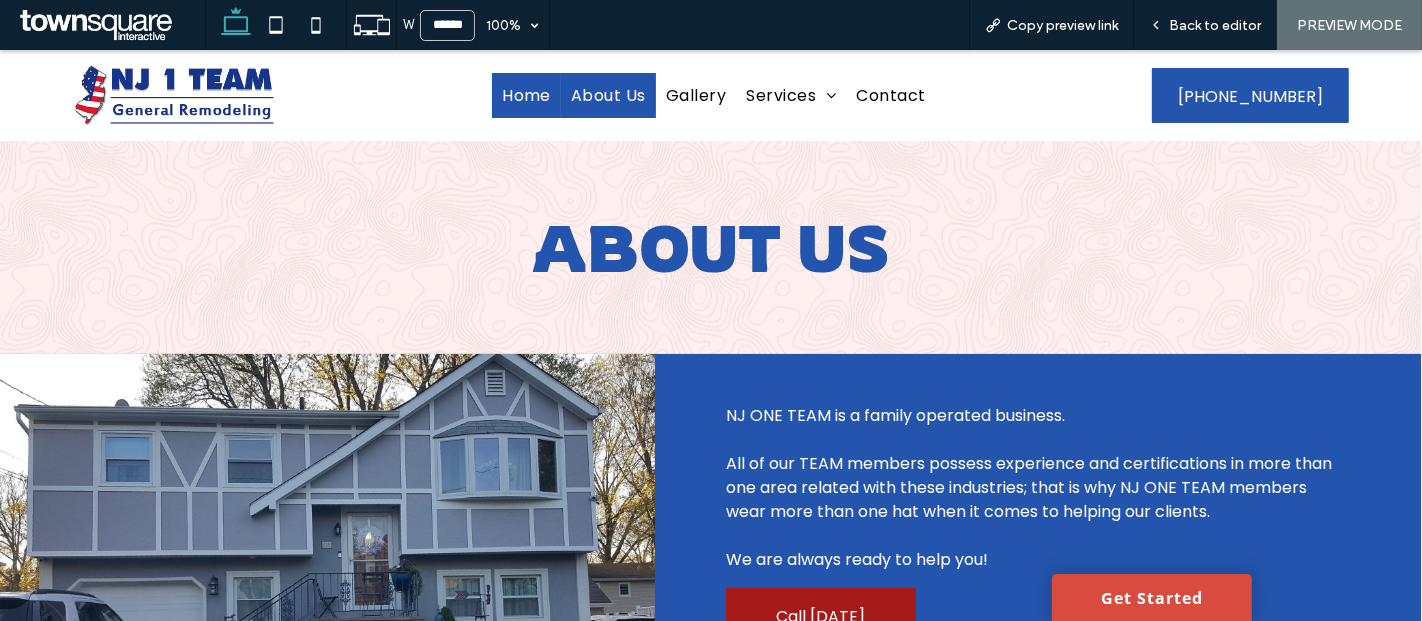 click on "Home" at bounding box center [526, 95] 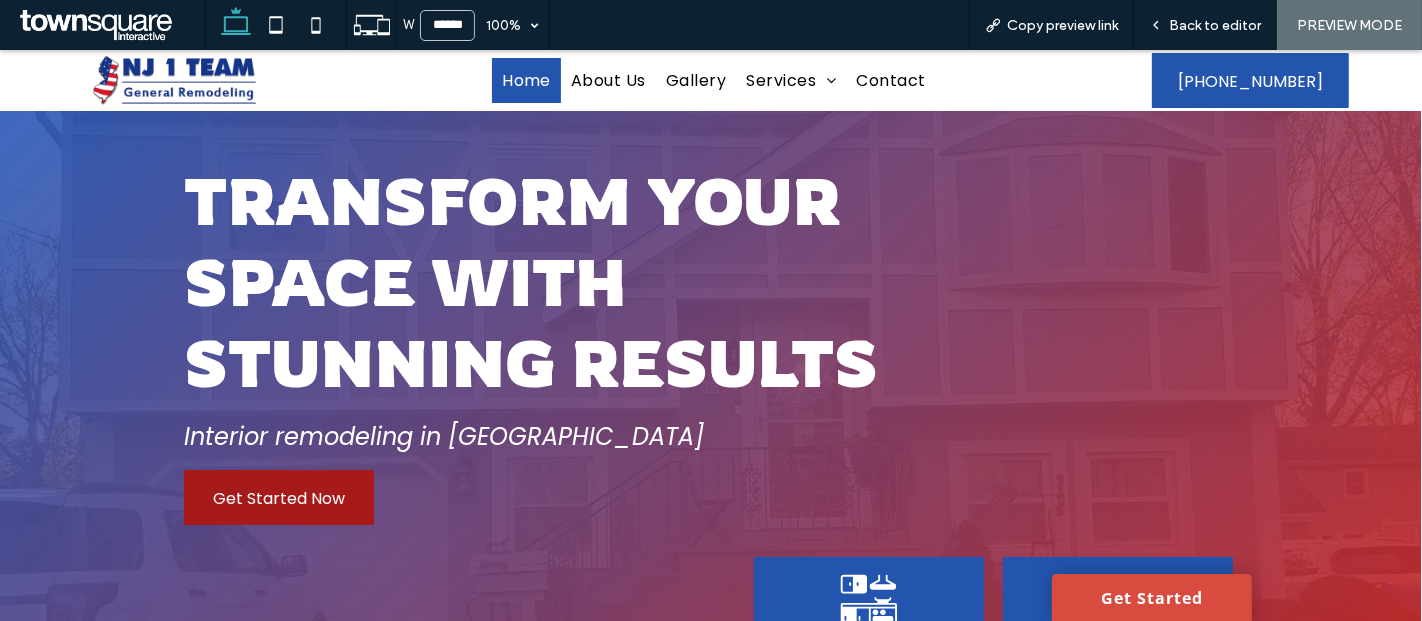 scroll, scrollTop: 96, scrollLeft: 0, axis: vertical 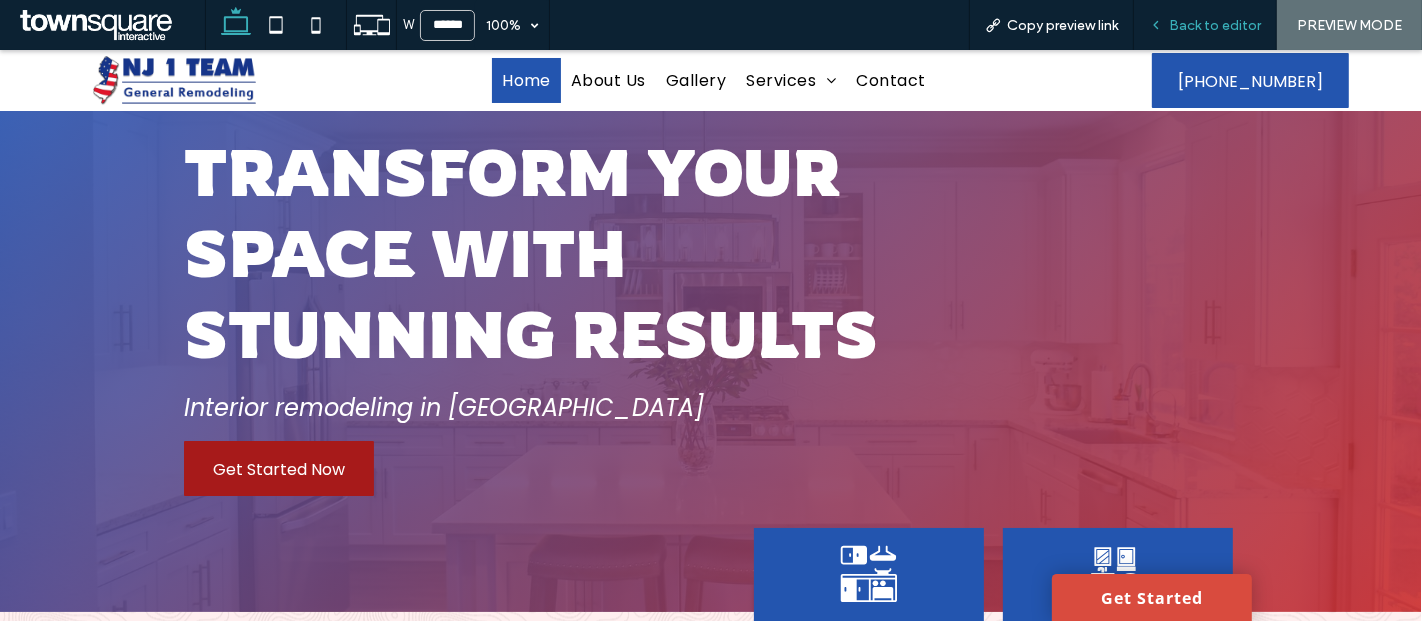 click on "Back to editor" at bounding box center [1215, 25] 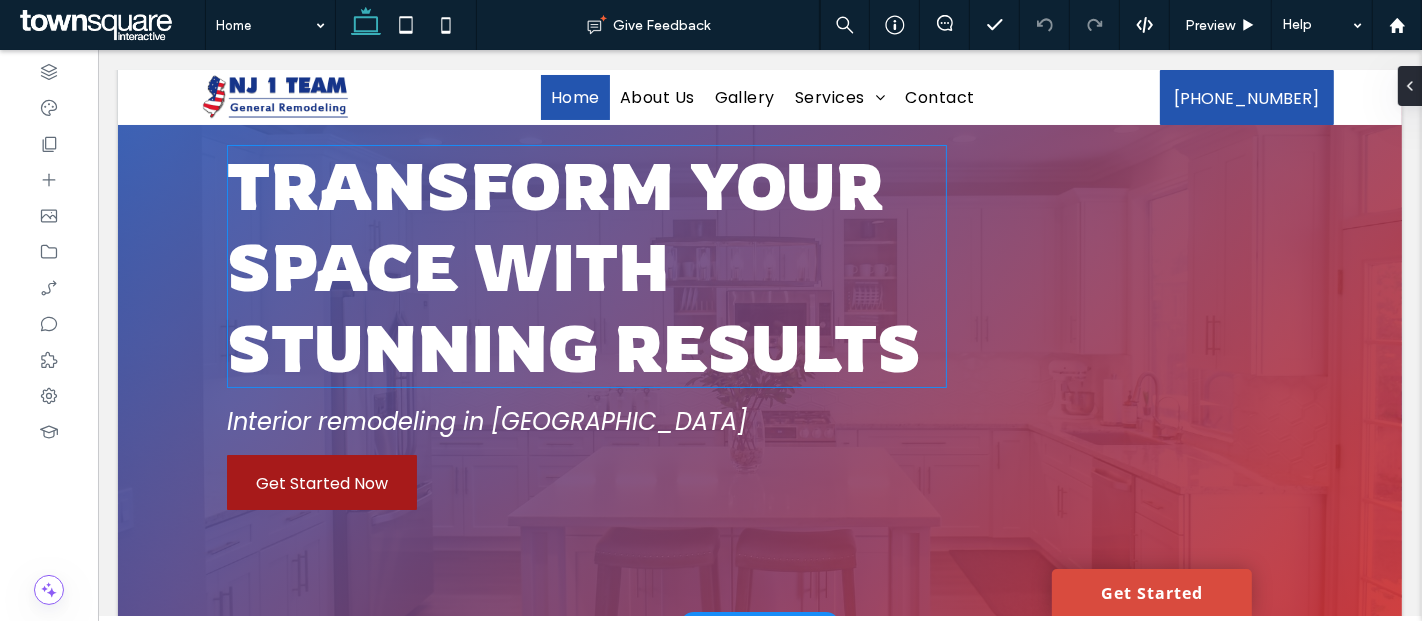 scroll, scrollTop: 92, scrollLeft: 0, axis: vertical 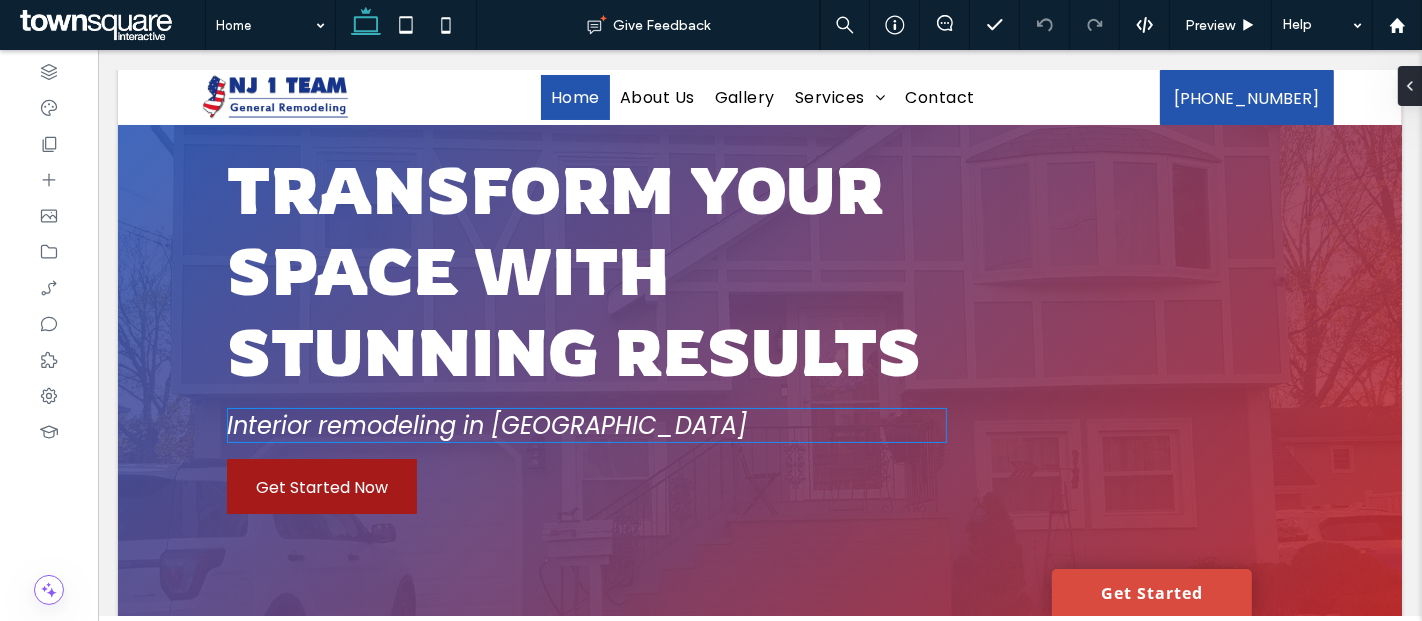 click on "Interior remodeling in [GEOGRAPHIC_DATA]" at bounding box center [486, 425] 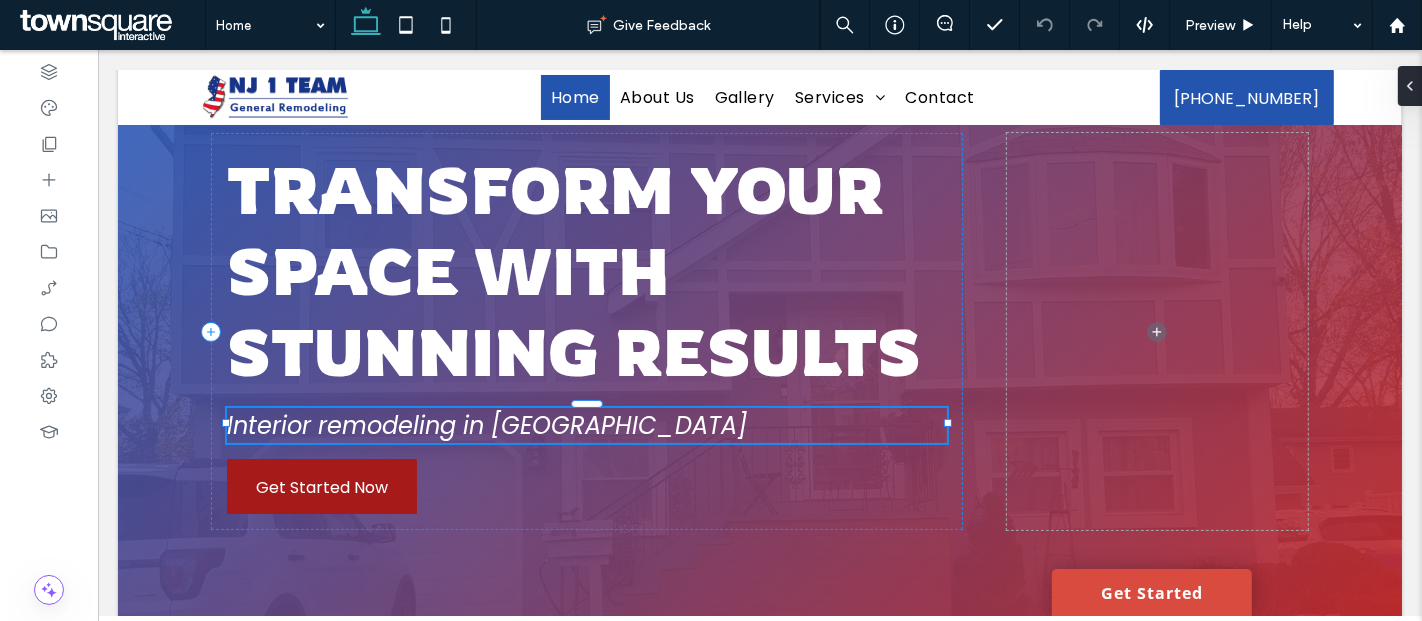 click on "Interior remodeling in [GEOGRAPHIC_DATA]" at bounding box center (486, 425) 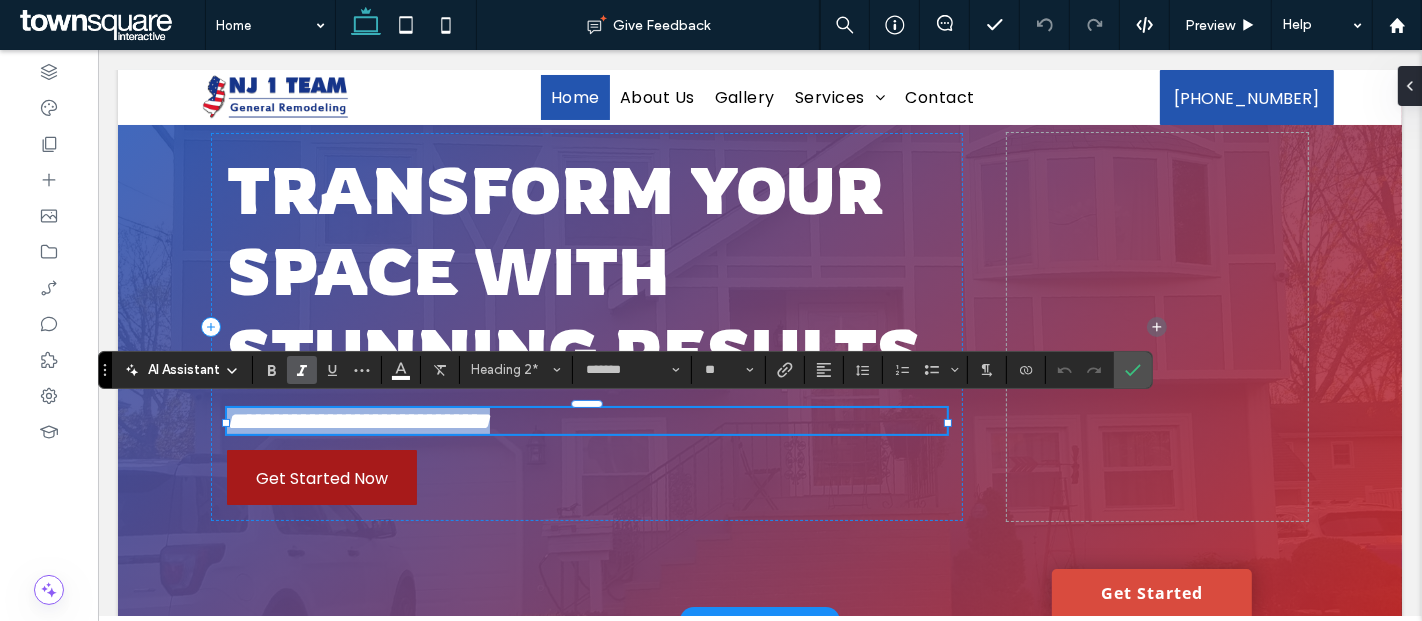 type 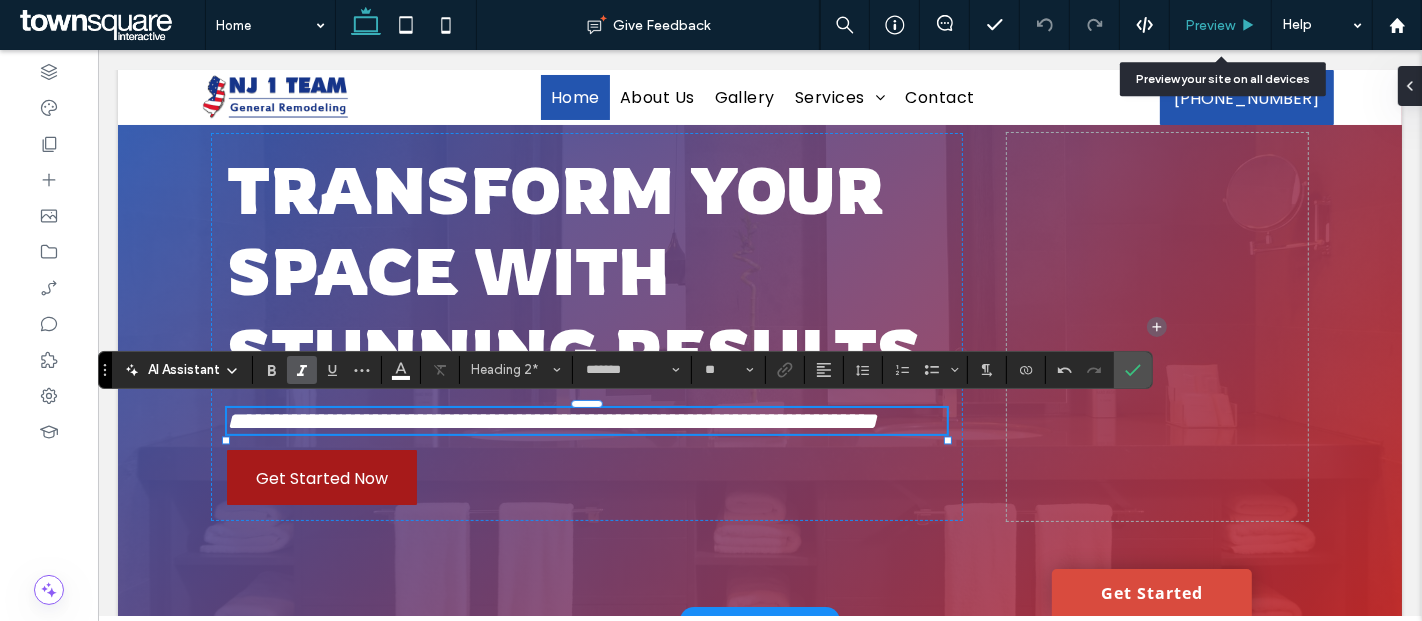 click on "Preview" at bounding box center [1221, 25] 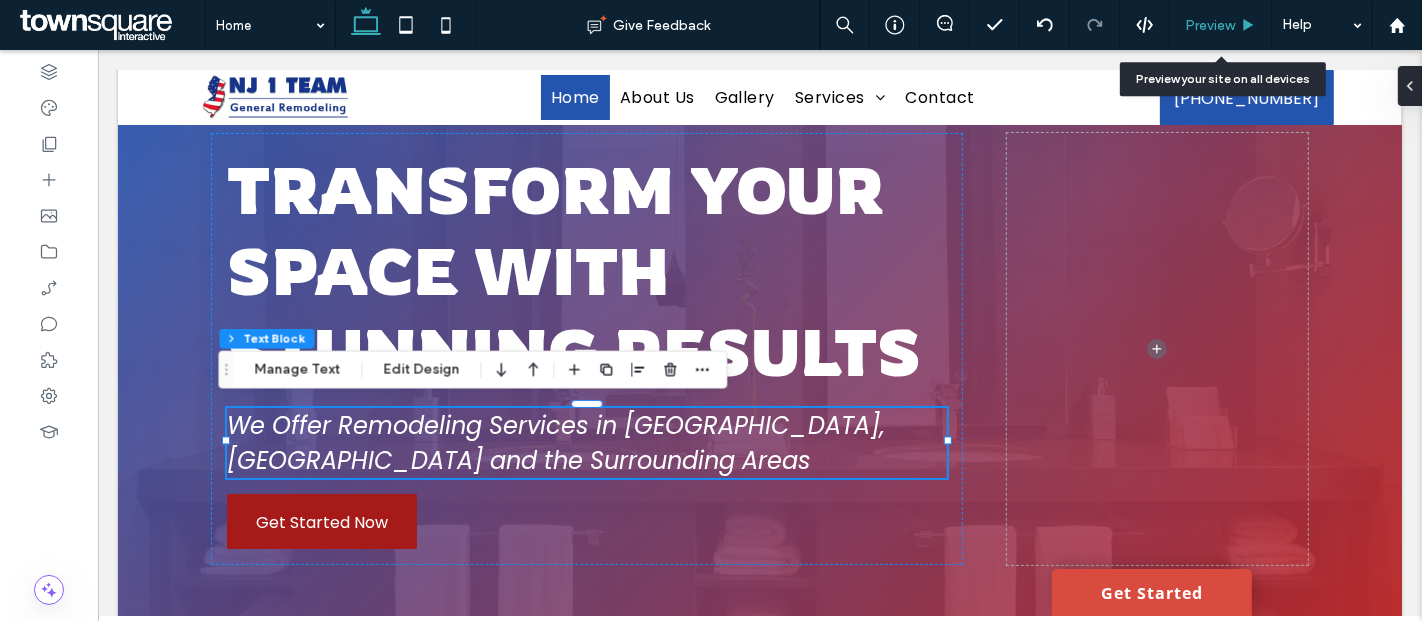 click on "Preview" at bounding box center (1221, 25) 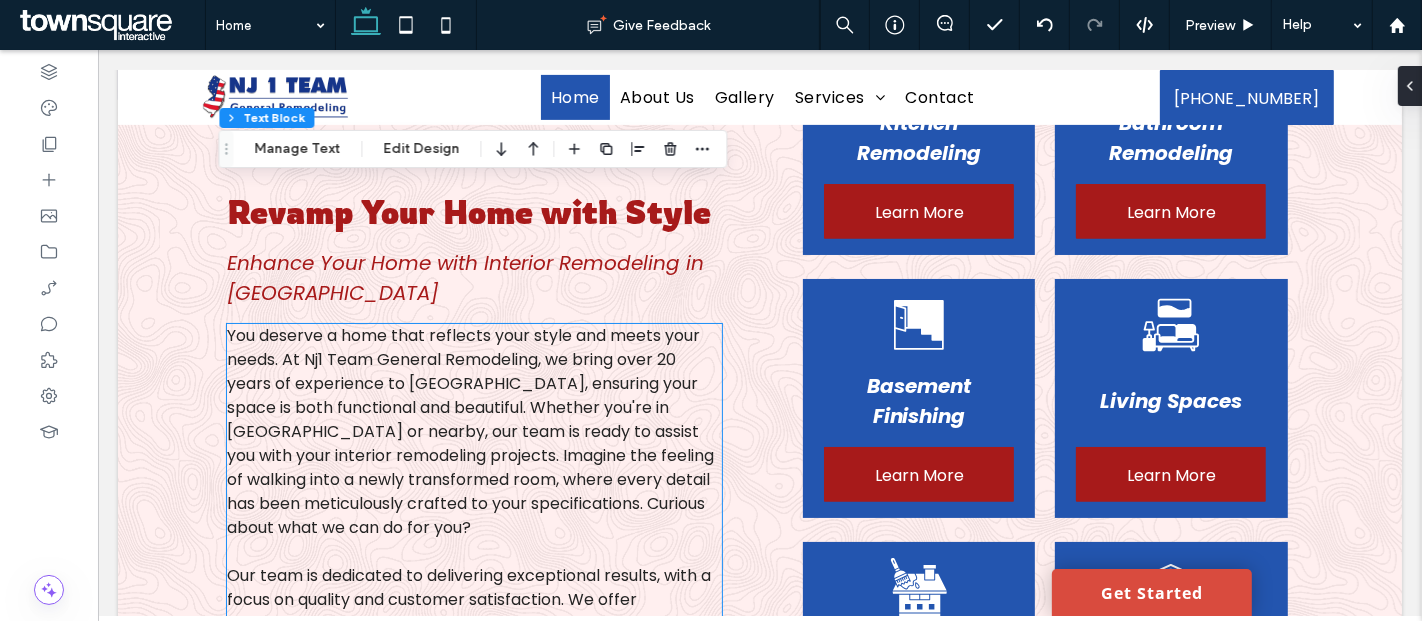 scroll, scrollTop: 654, scrollLeft: 0, axis: vertical 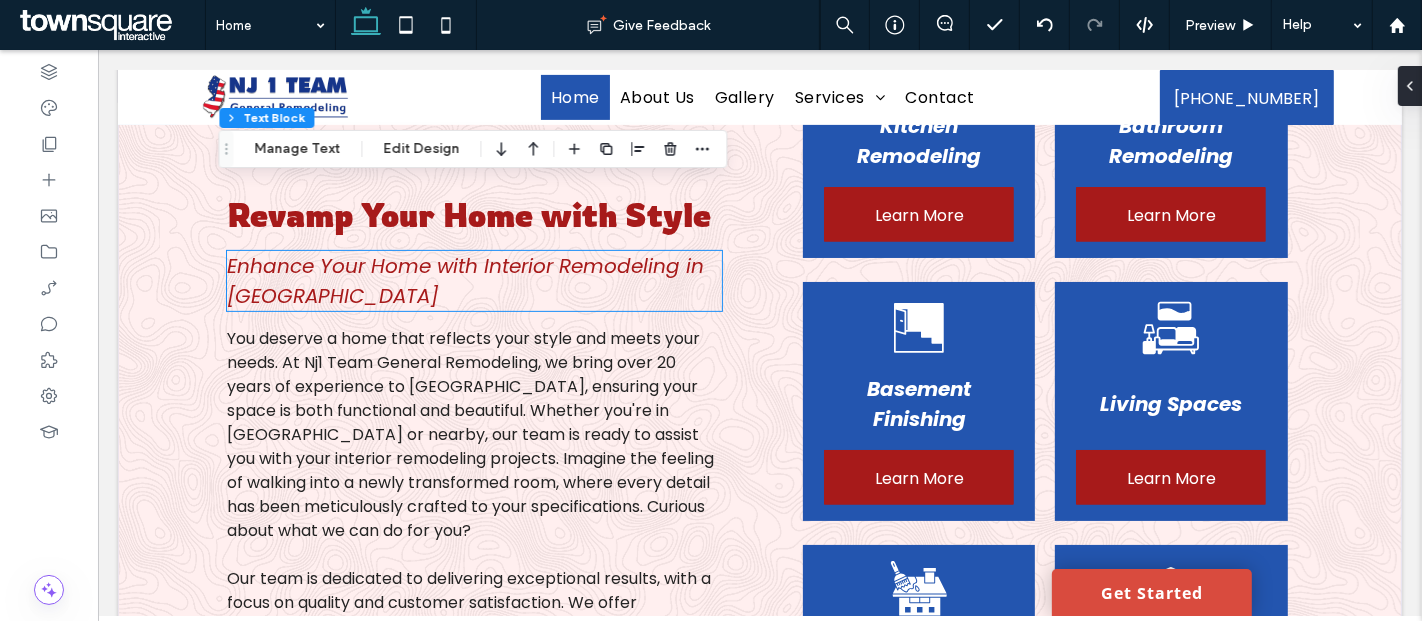 click on "Enhance Your Home with Interior Remodeling in [GEOGRAPHIC_DATA]" at bounding box center (464, 281) 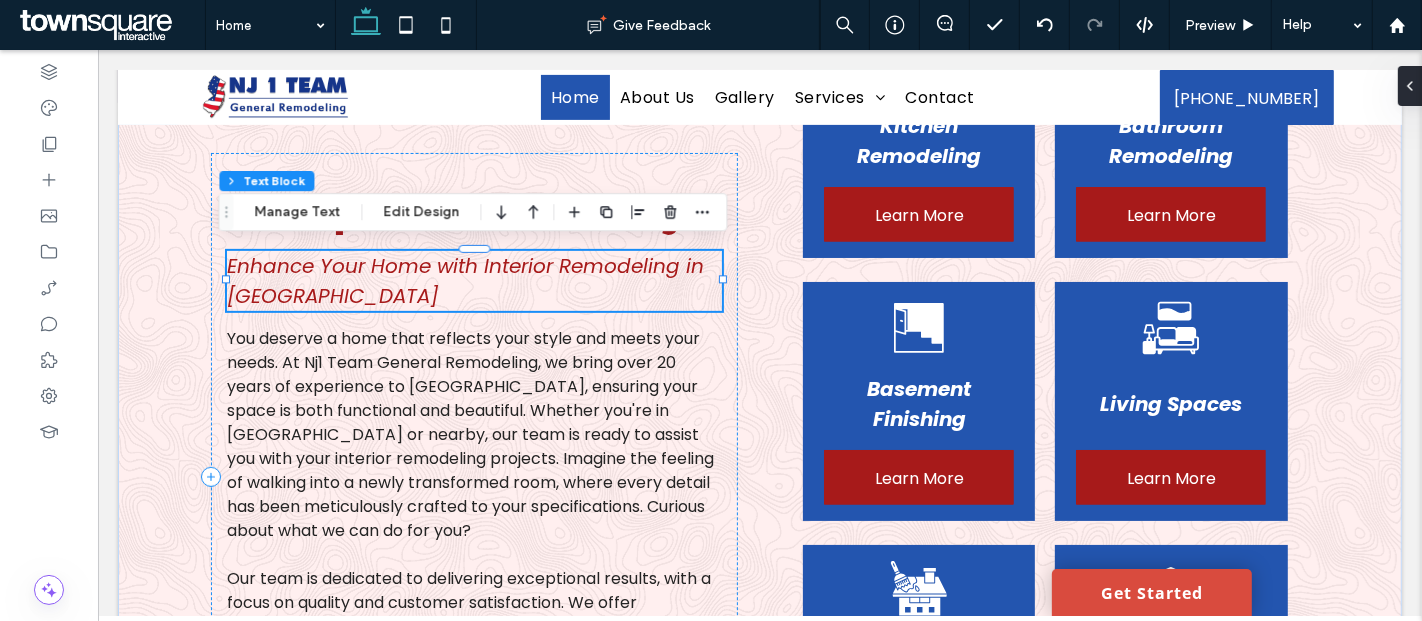 click on "Enhance Your Home with Interior Remodeling in [GEOGRAPHIC_DATA]" at bounding box center [464, 281] 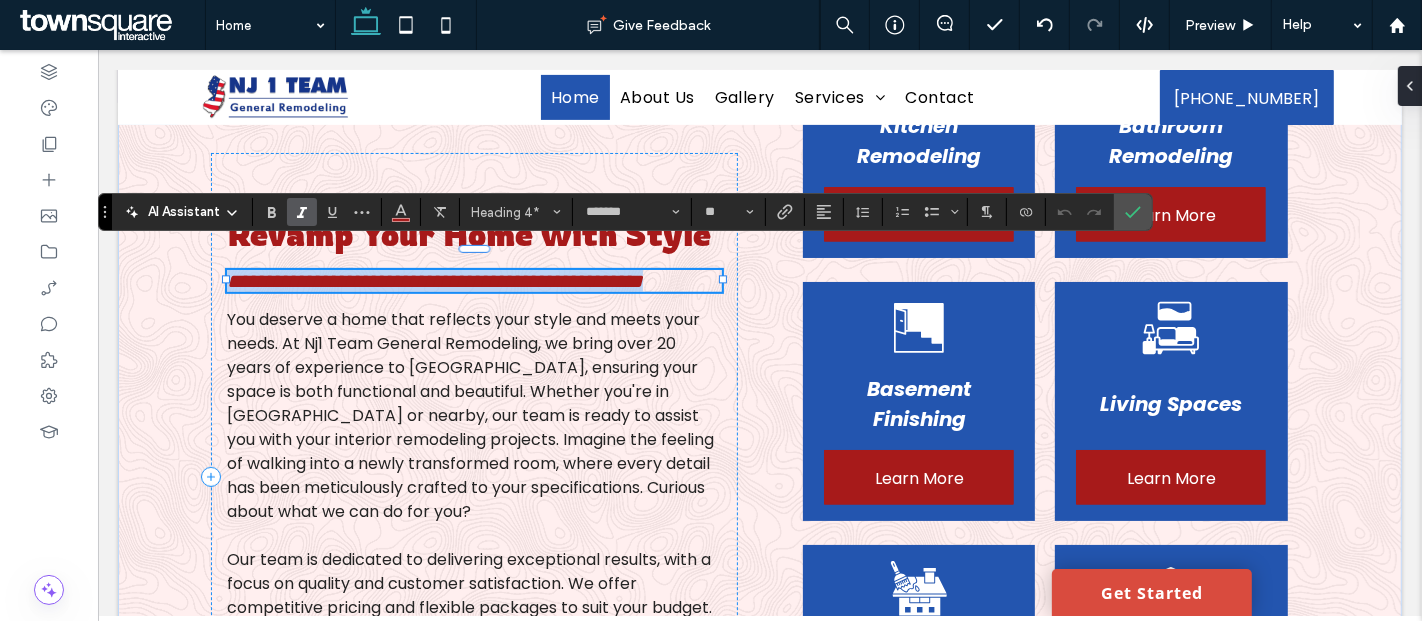 click on "**********" at bounding box center [434, 281] 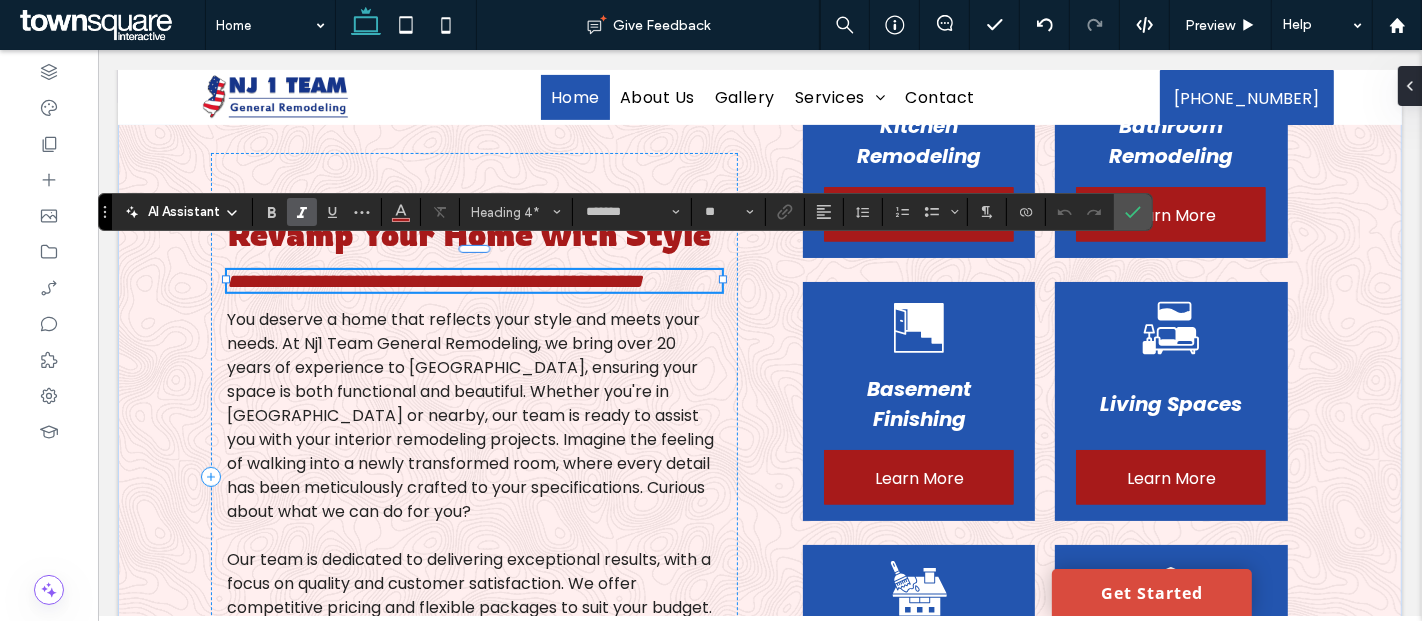 type 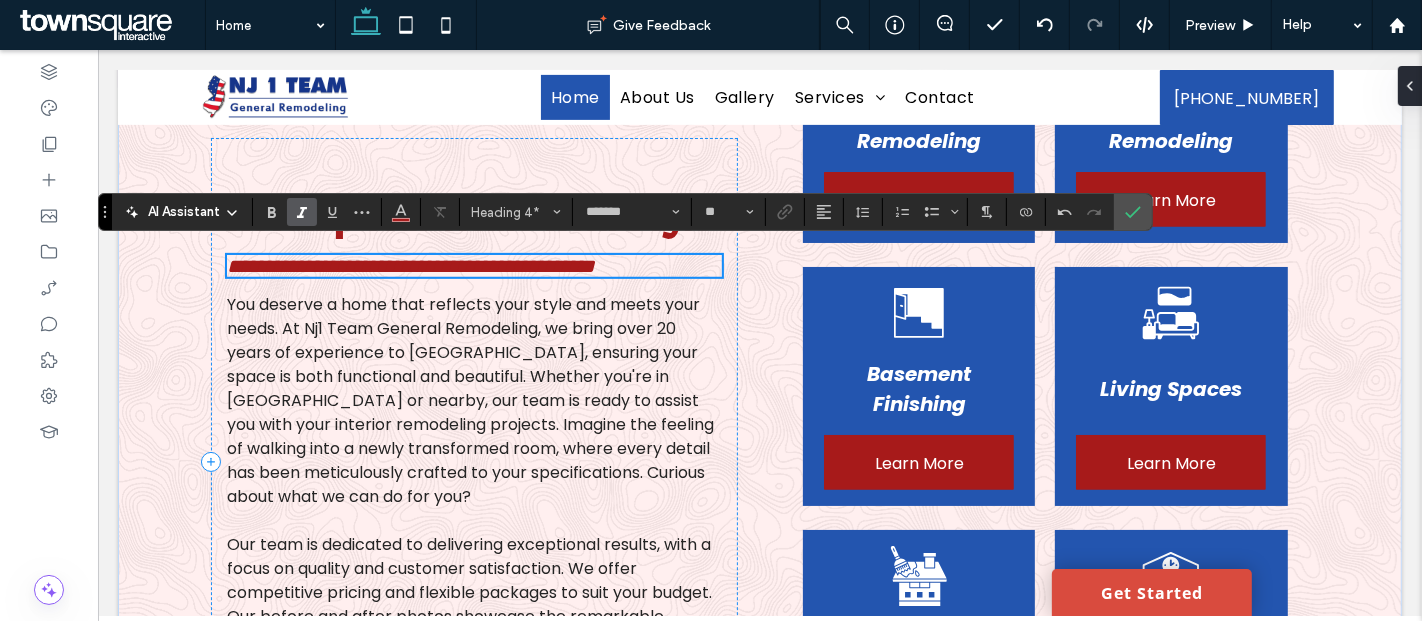 scroll, scrollTop: 654, scrollLeft: 0, axis: vertical 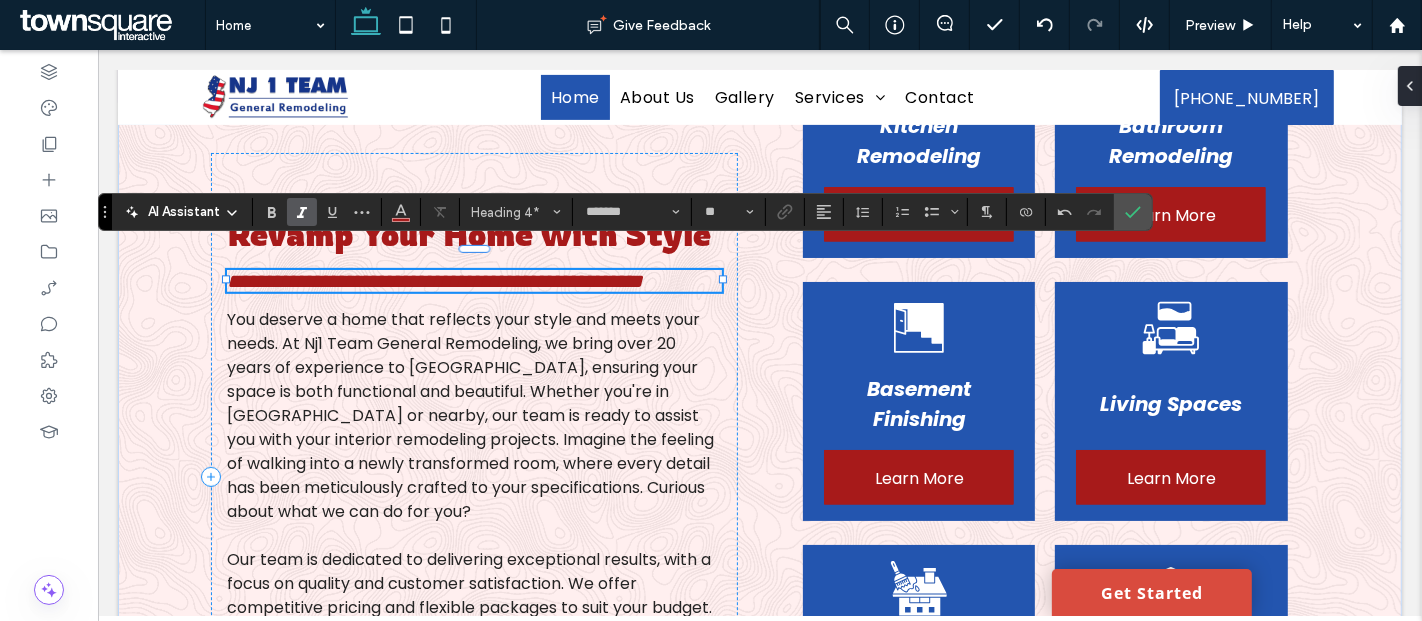click on "**********" at bounding box center (434, 281) 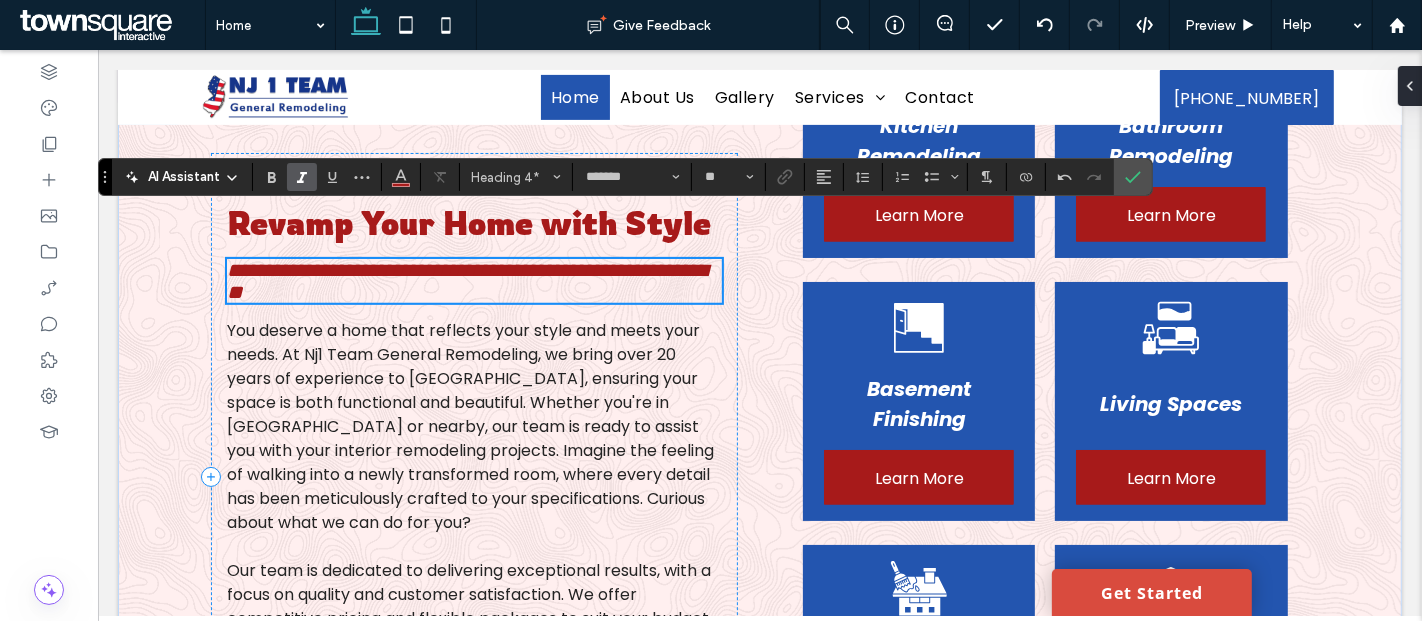scroll, scrollTop: 742, scrollLeft: 0, axis: vertical 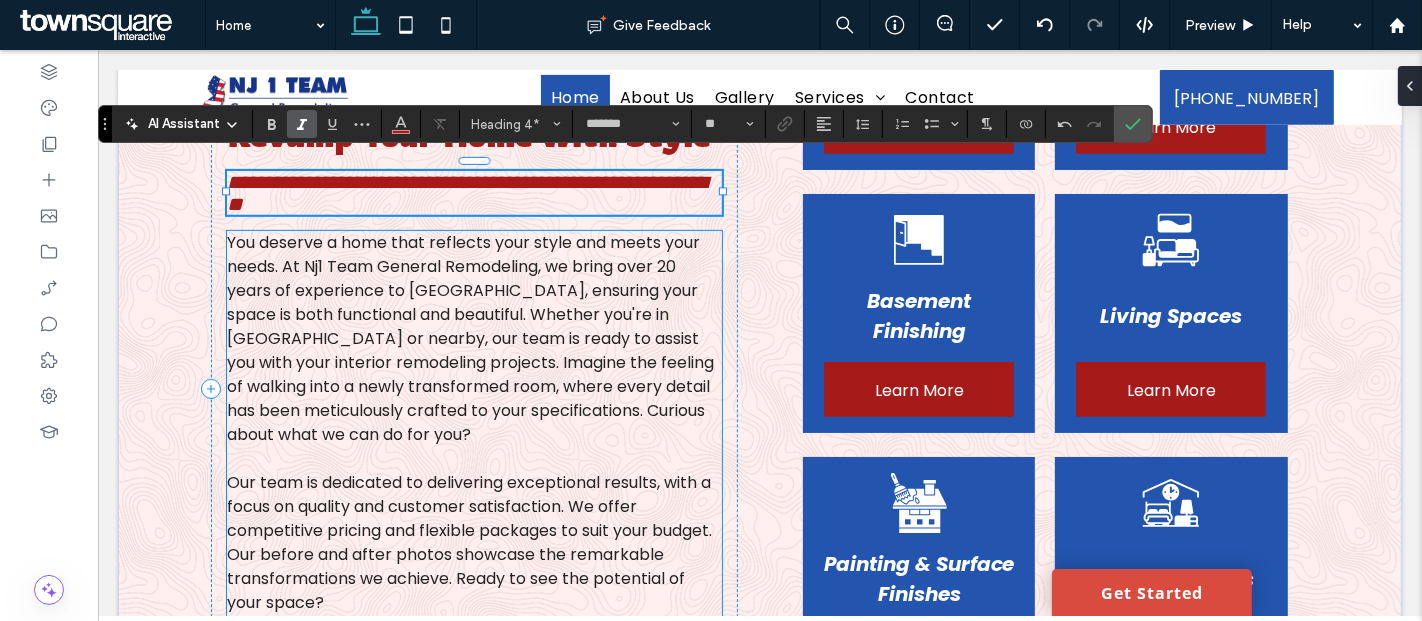 click on "You deserve a home that reflects your style and meets your needs. At Nj1 Team General Remodeling, we bring over 20 years of experience to [GEOGRAPHIC_DATA], ensuring your space is both functional and beautiful. Whether you're in [GEOGRAPHIC_DATA] or nearby, our team is ready to assist you with your interior remodeling projects. Imagine the feeling of walking into a newly transformed room, where every detail has been meticulously crafted to your specifications. Curious about what we can do for you?" at bounding box center (469, 338) 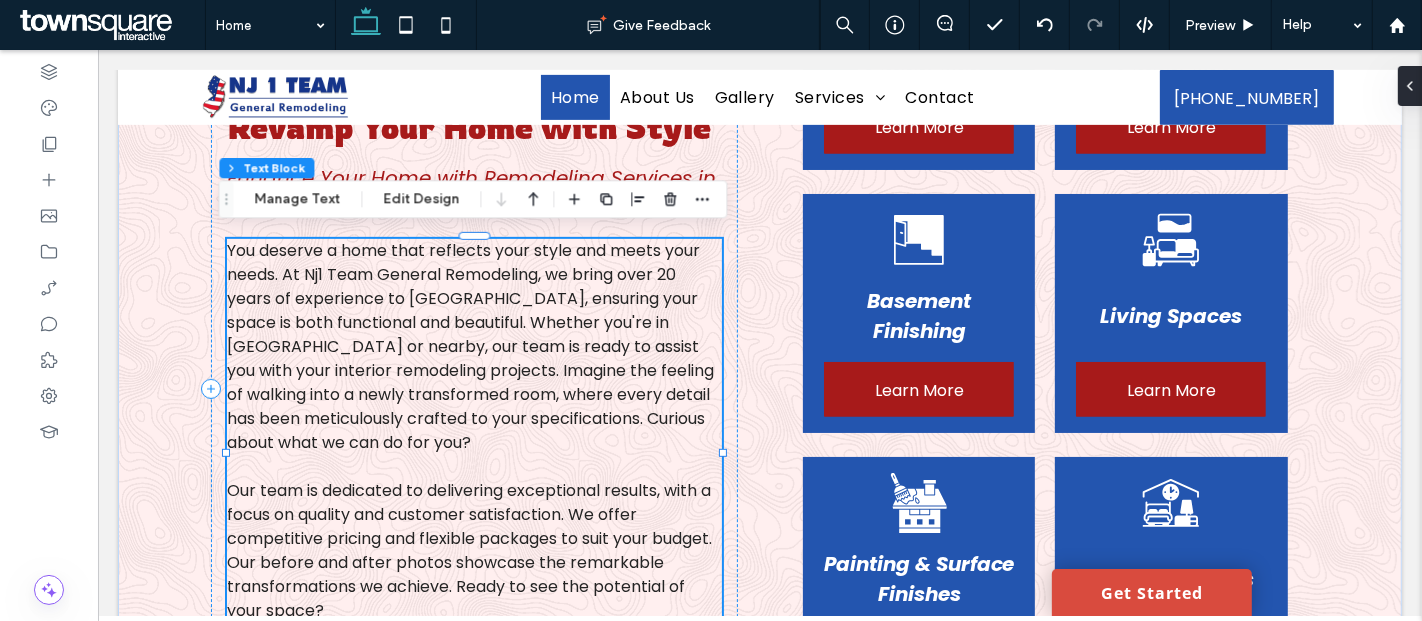 click on "You deserve a home that reflects your style and meets your needs. At Nj1 Team General Remodeling, we bring over 20 years of experience to [GEOGRAPHIC_DATA], ensuring your space is both functional and beautiful. Whether you're in [GEOGRAPHIC_DATA] or nearby, our team is ready to assist you with your interior remodeling projects. Imagine the feeling of walking into a newly transformed room, where every detail has been meticulously crafted to your specifications. Curious about what we can do for you?" at bounding box center (469, 346) 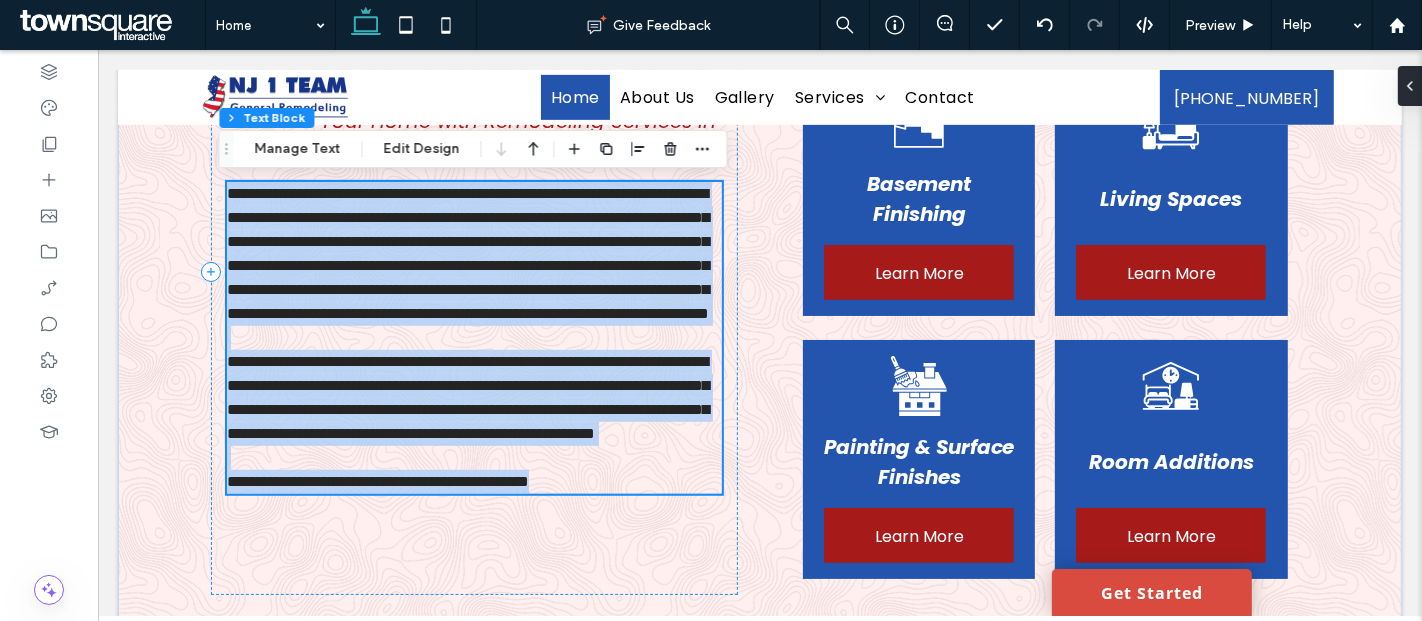 type on "*******" 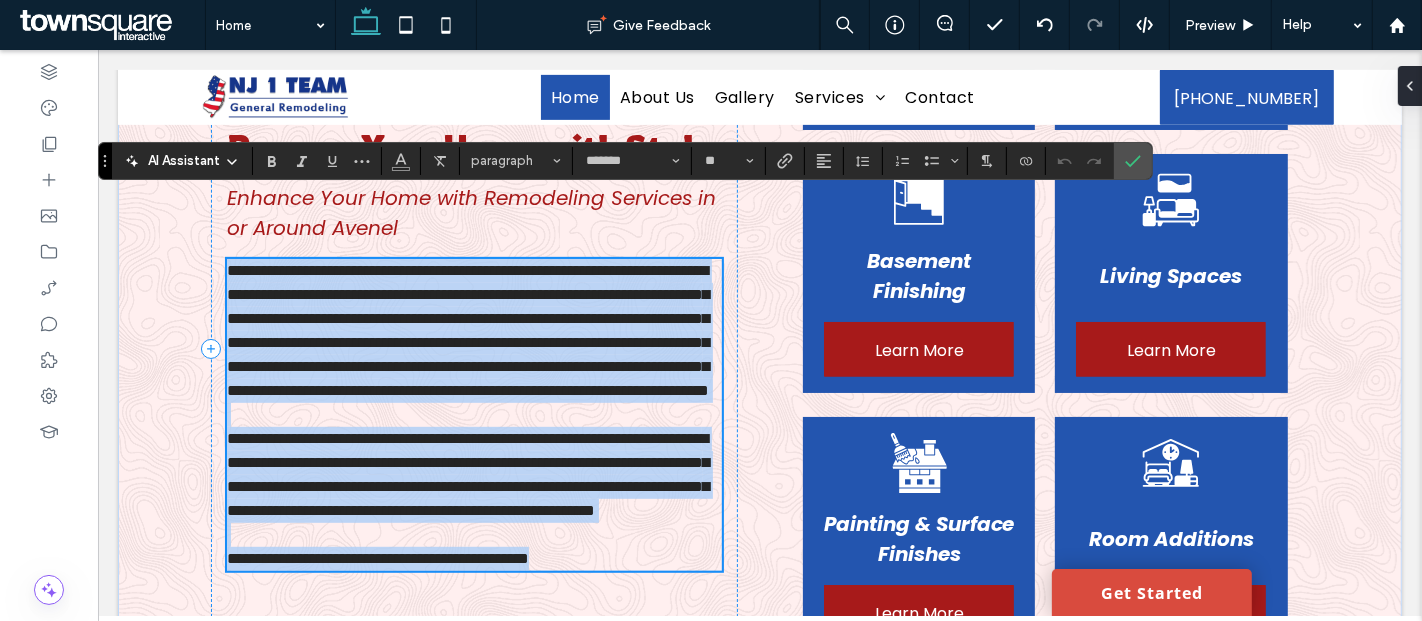 scroll, scrollTop: 781, scrollLeft: 0, axis: vertical 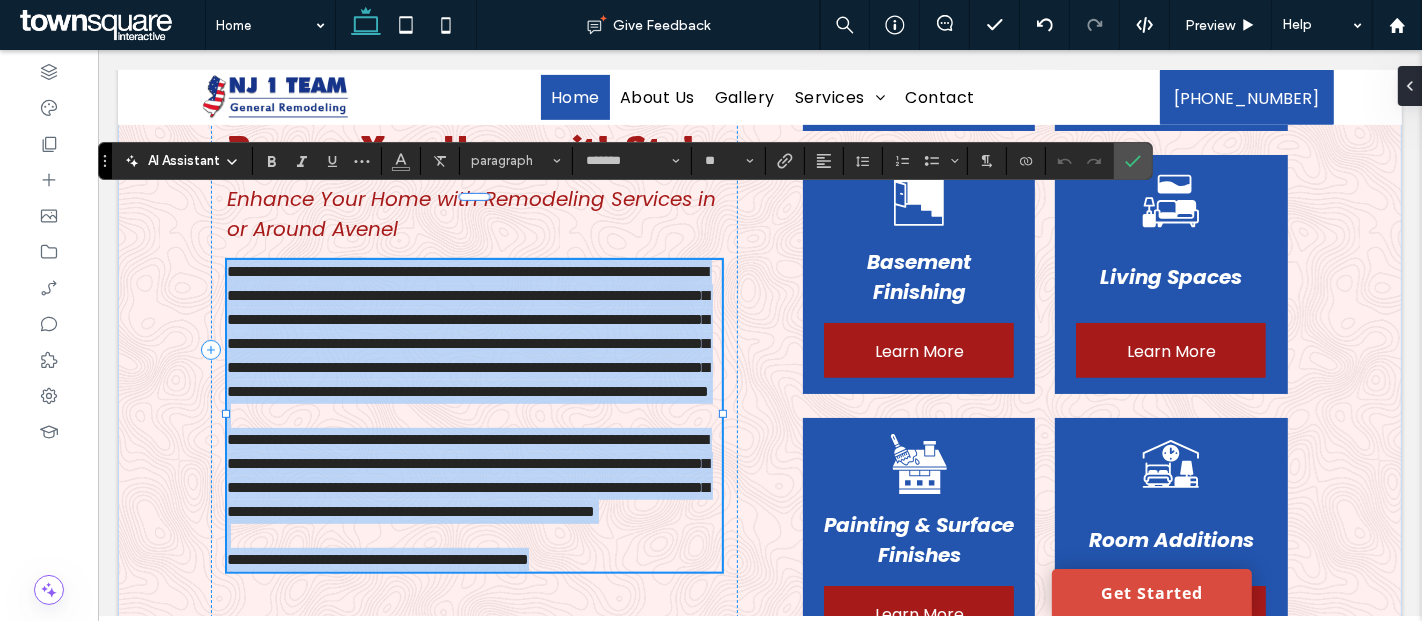 click on "**********" at bounding box center [467, 331] 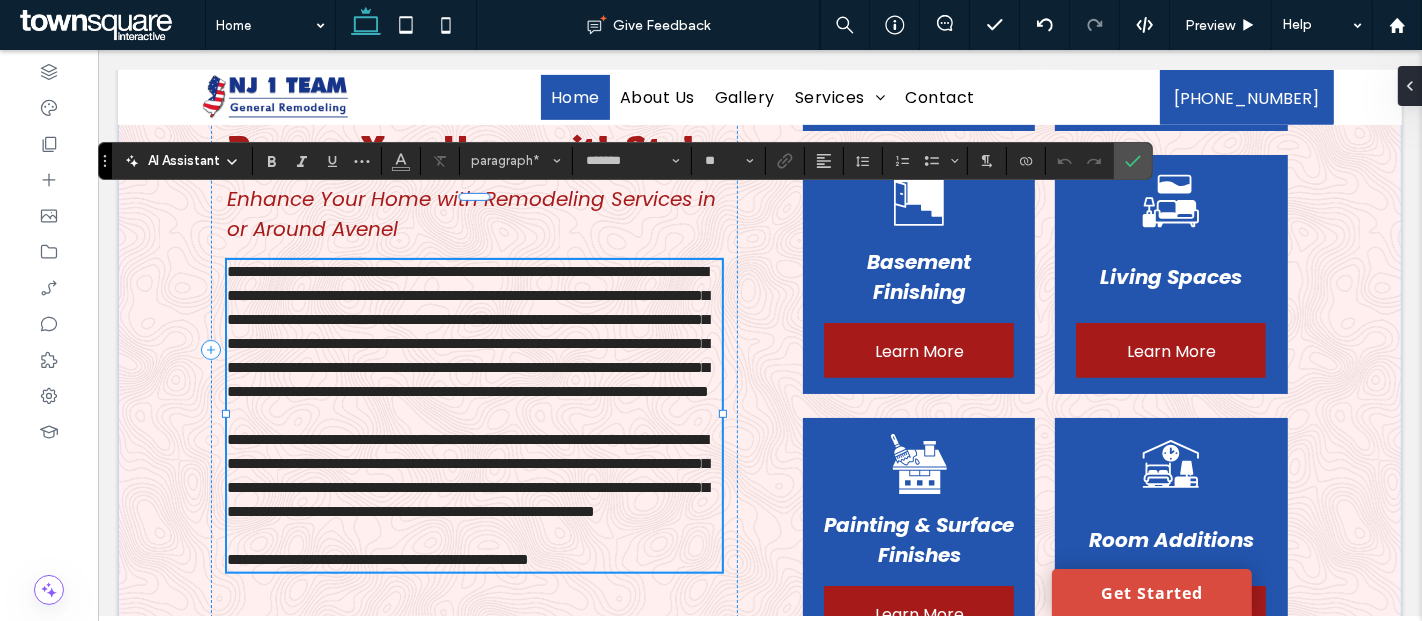type 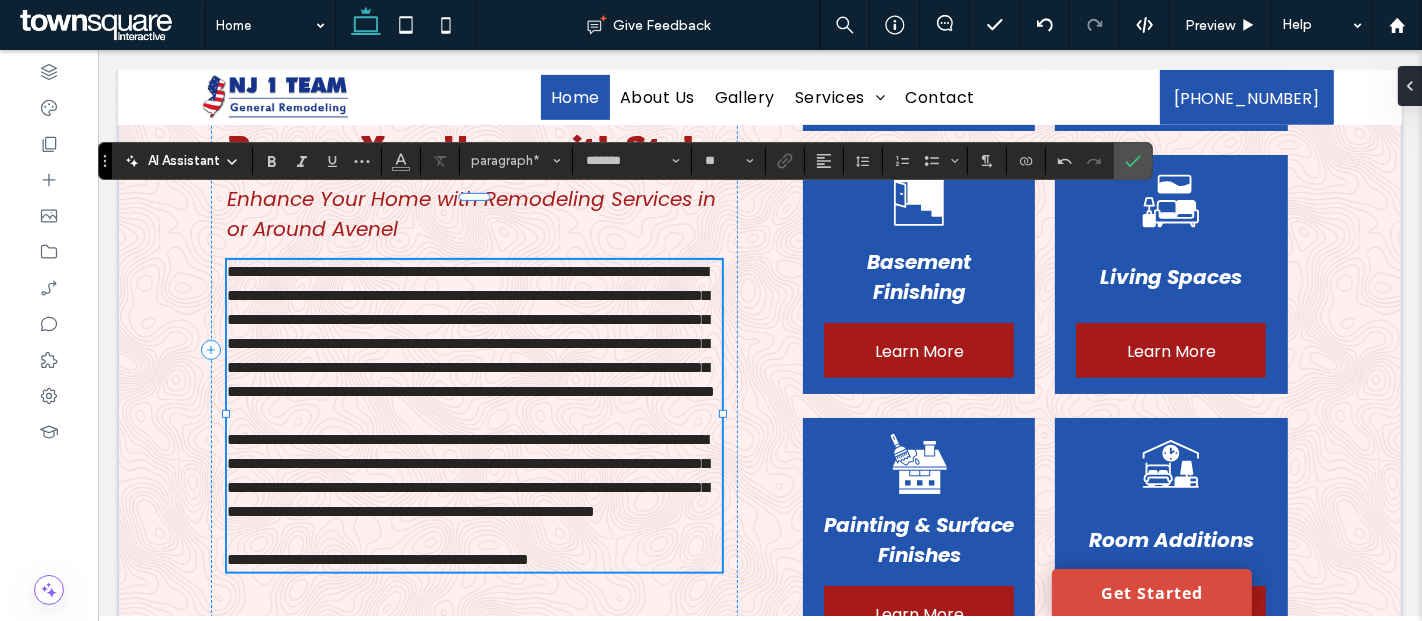 click on "**********" at bounding box center (470, 331) 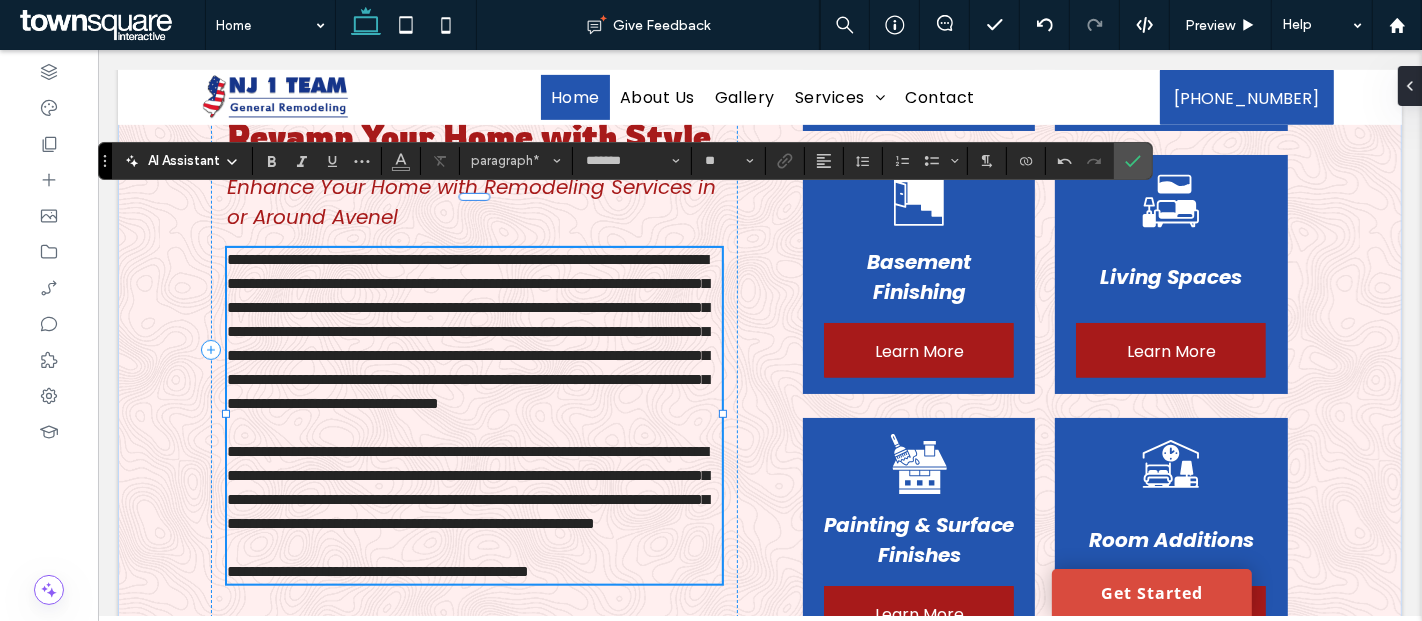 click on "**********" at bounding box center (467, 331) 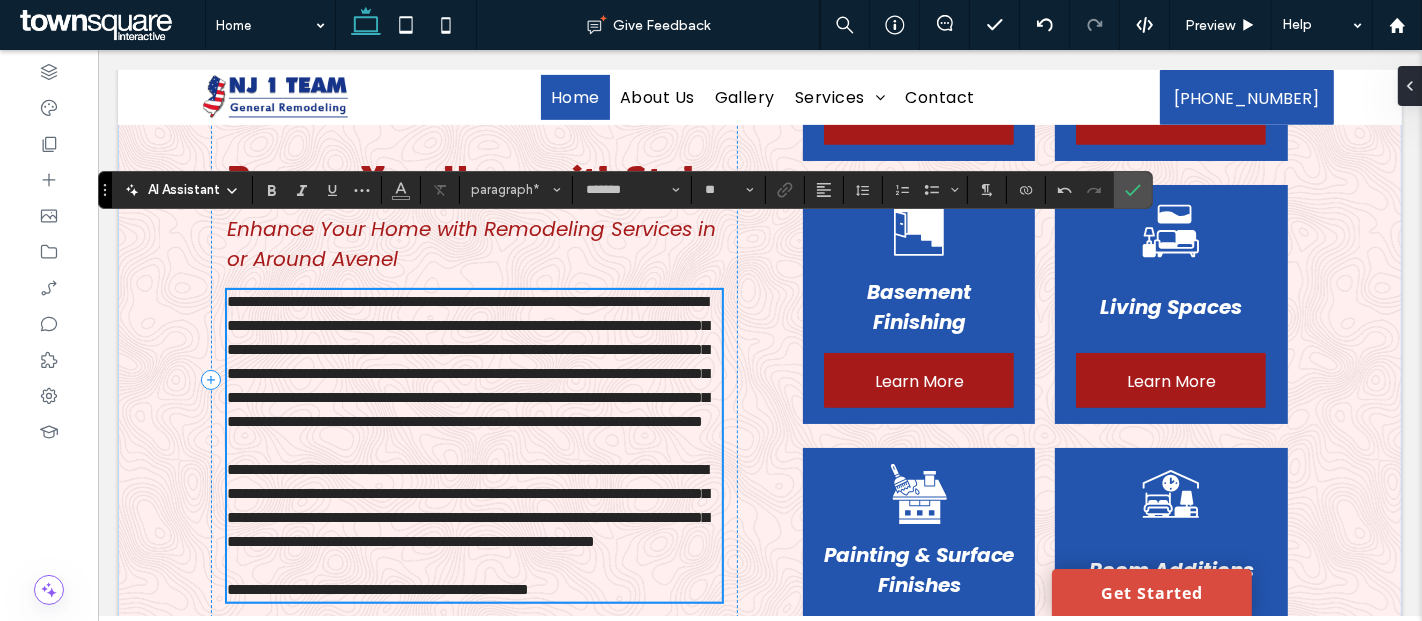 scroll, scrollTop: 752, scrollLeft: 0, axis: vertical 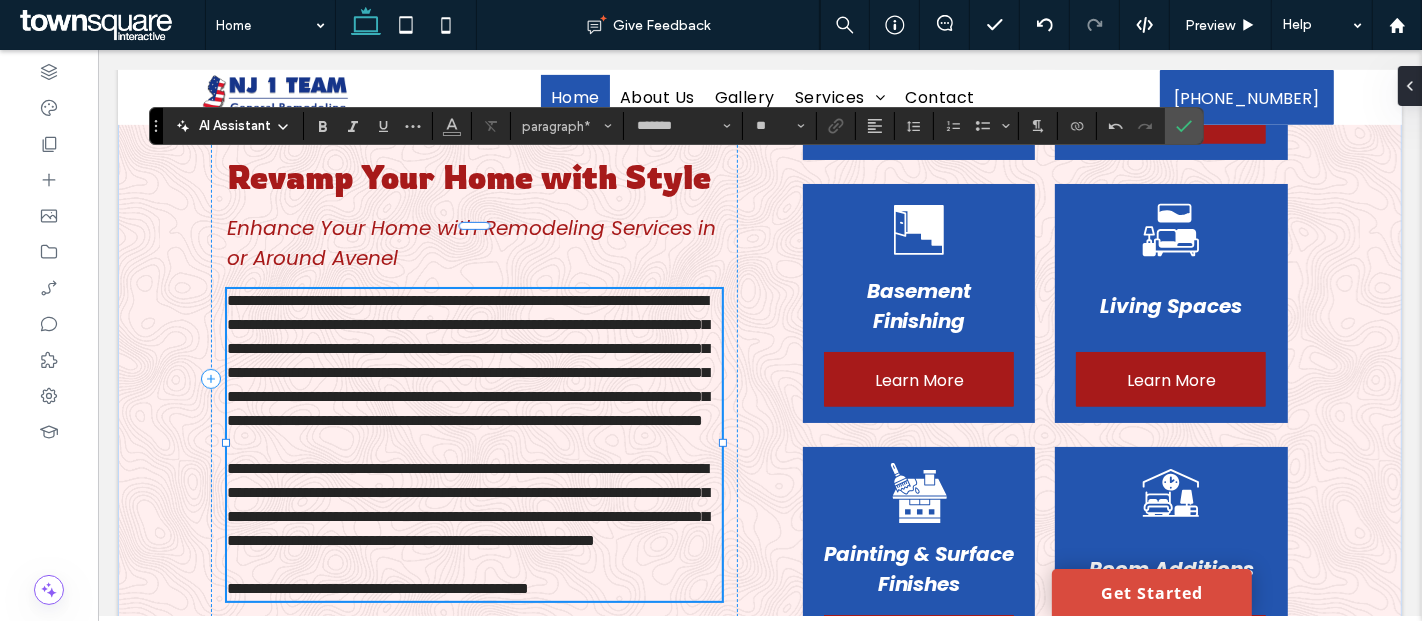 drag, startPoint x: 104, startPoint y: 188, endPoint x: 156, endPoint y: 125, distance: 81.68843 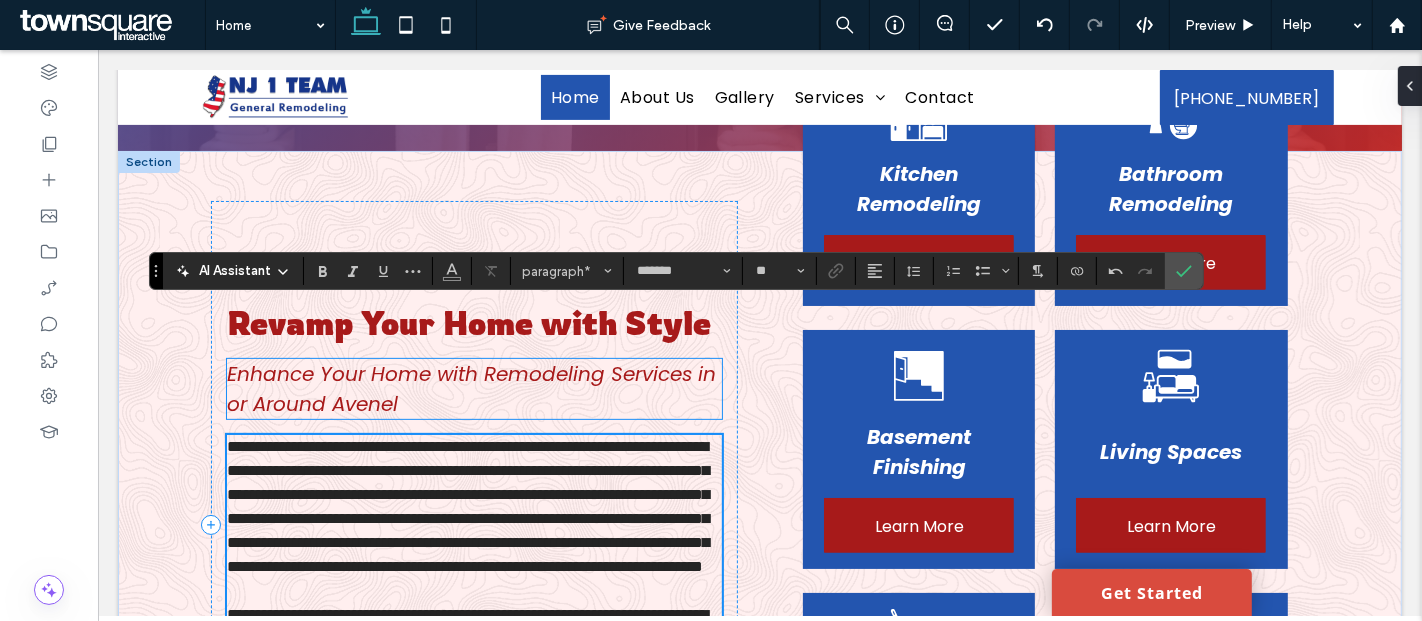 scroll, scrollTop: 608, scrollLeft: 0, axis: vertical 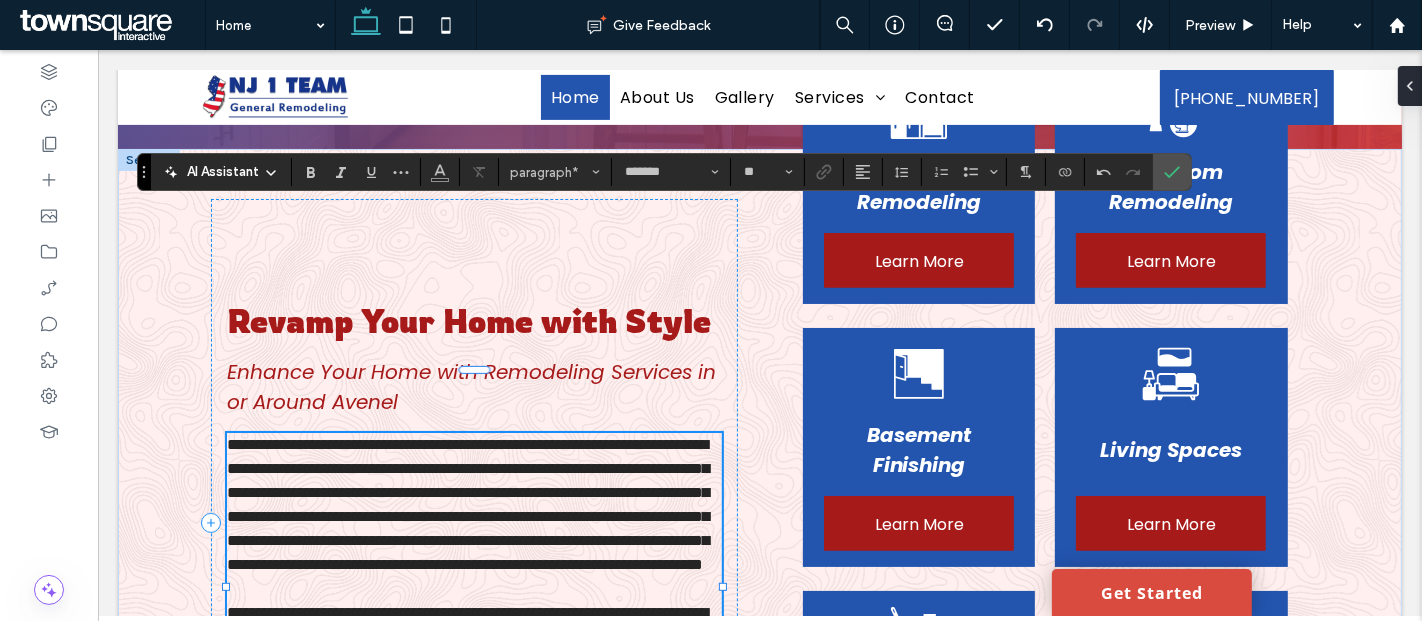 drag, startPoint x: 158, startPoint y: 266, endPoint x: 150, endPoint y: 174, distance: 92.34717 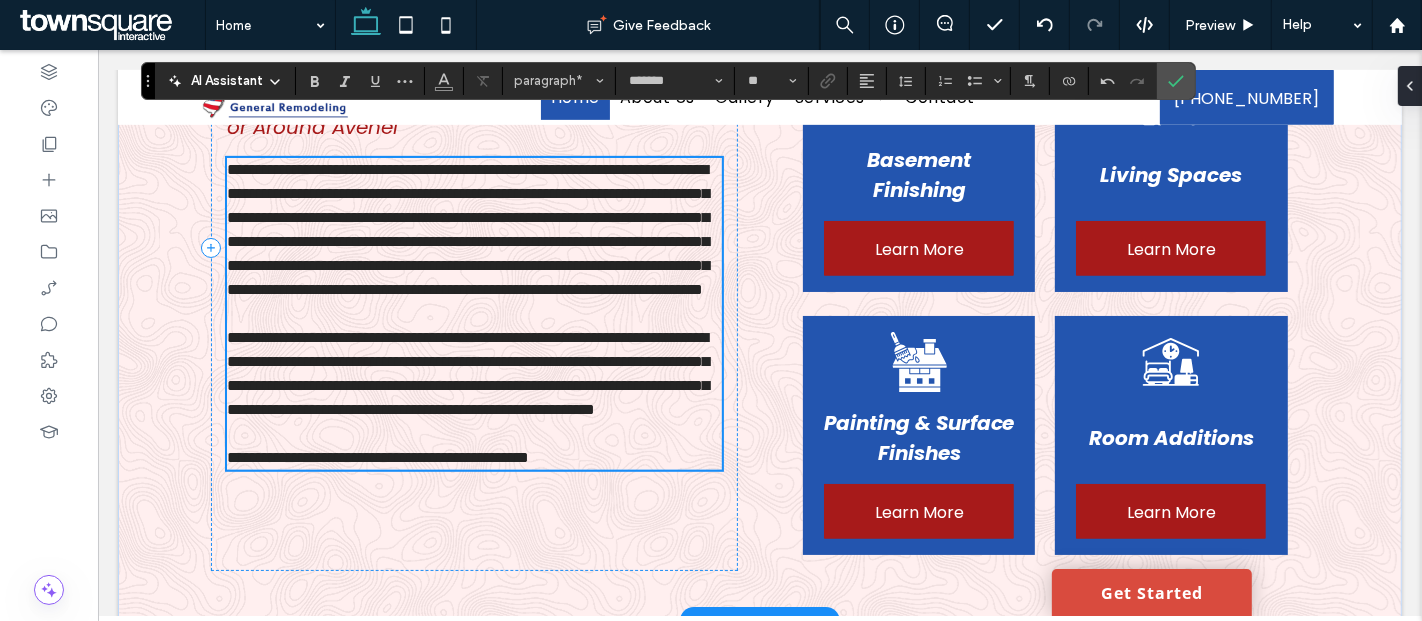 scroll, scrollTop: 886, scrollLeft: 0, axis: vertical 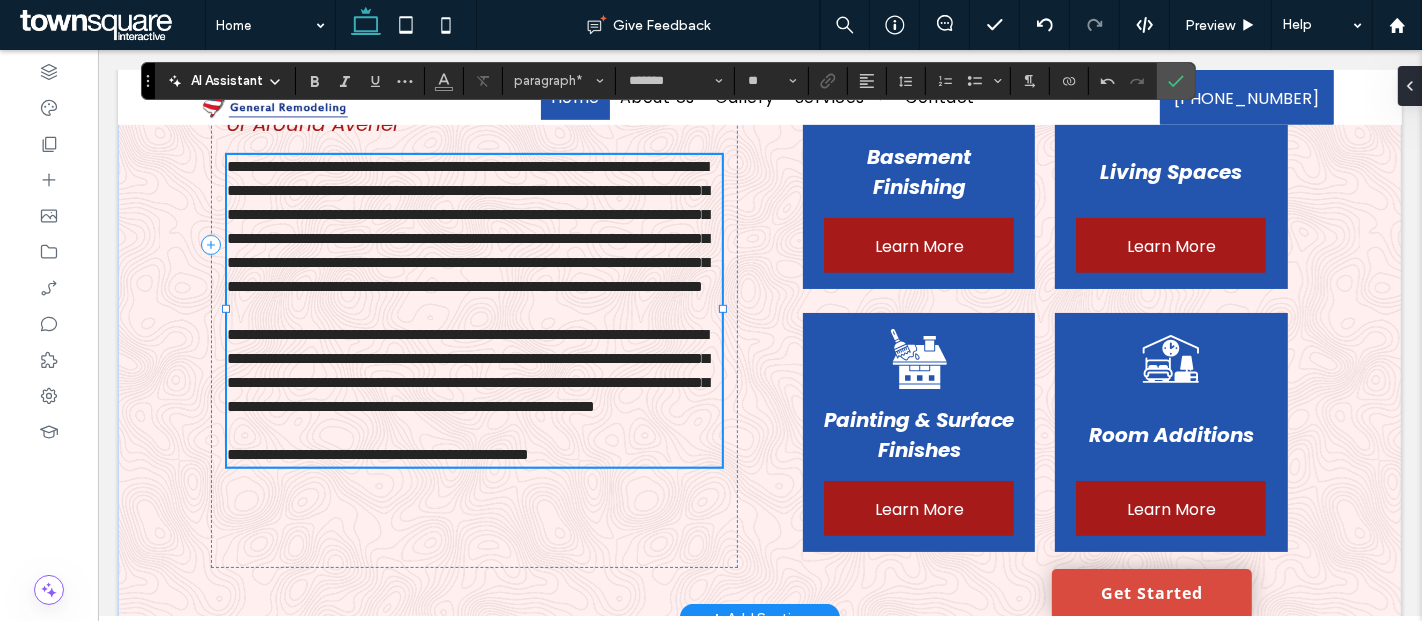 click on "**********" at bounding box center [377, 454] 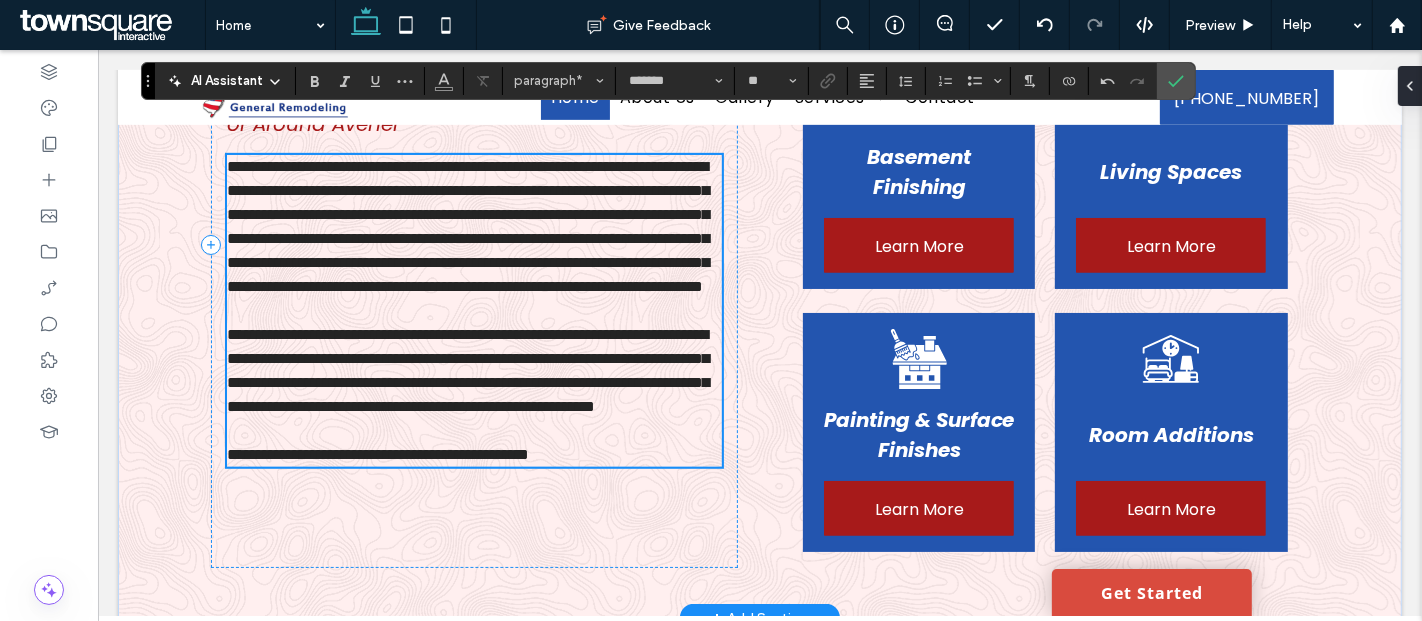 scroll, scrollTop: 842, scrollLeft: 0, axis: vertical 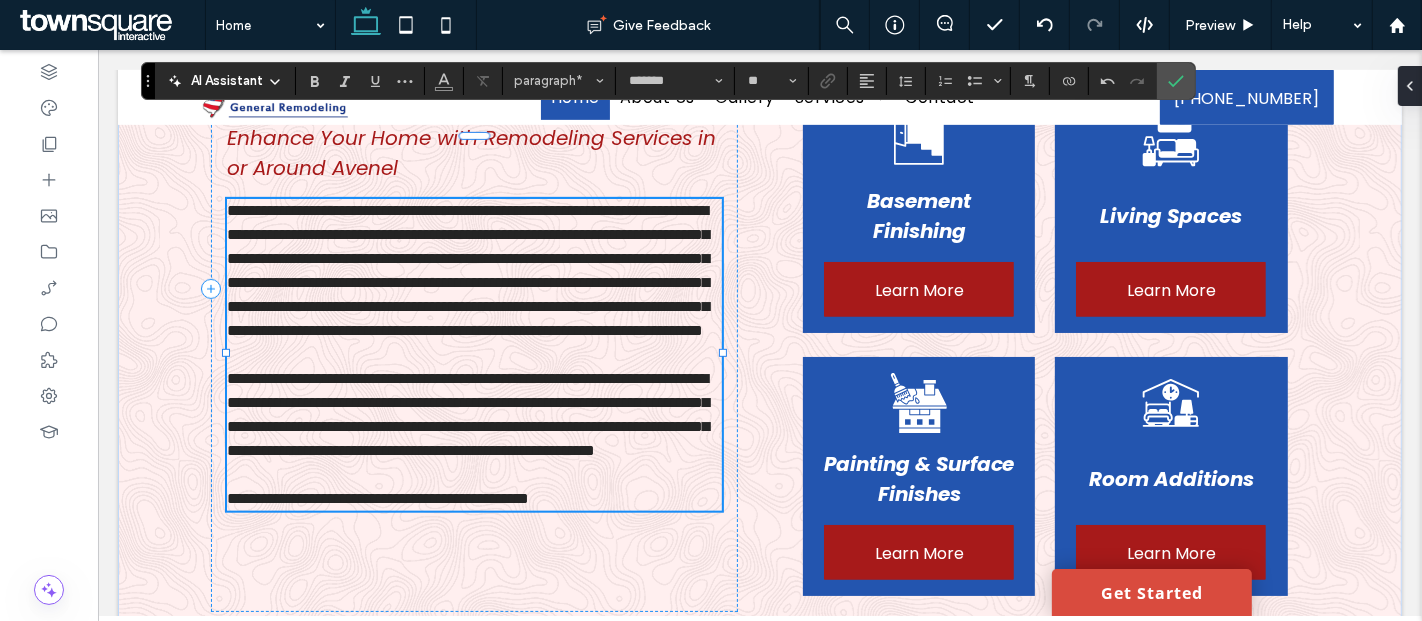 click on "**********" at bounding box center [467, 414] 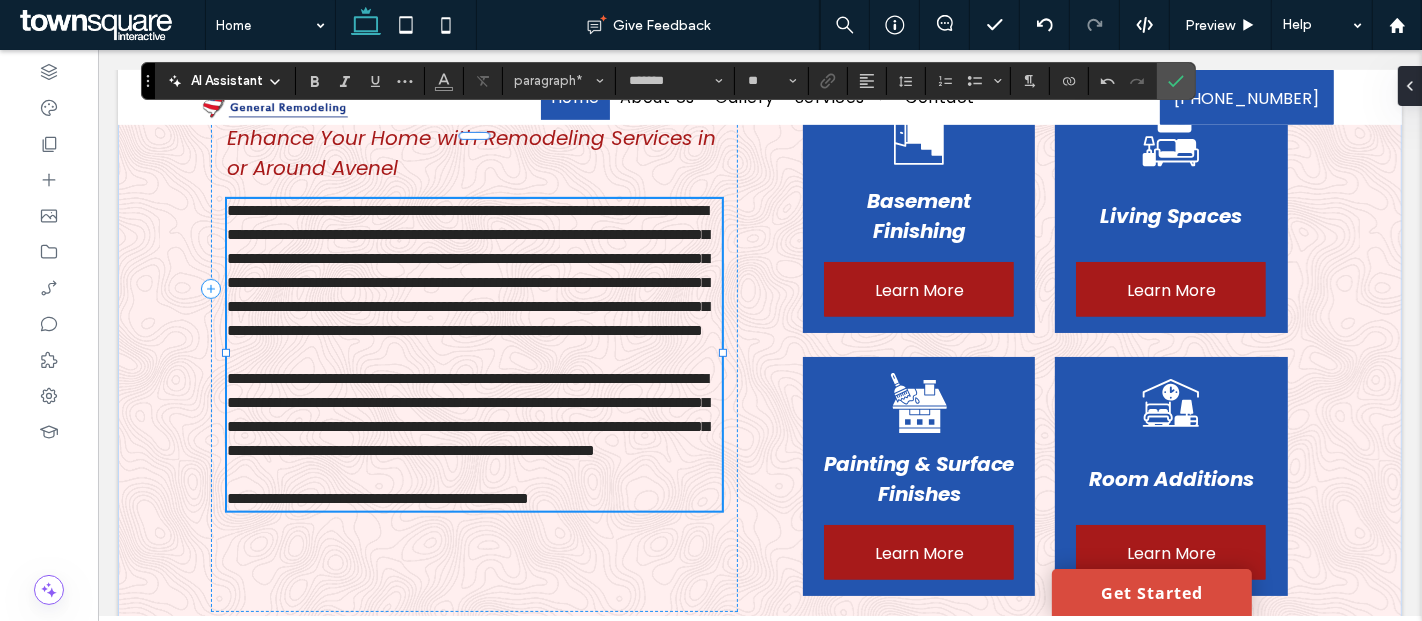 click on "**********" at bounding box center (473, 415) 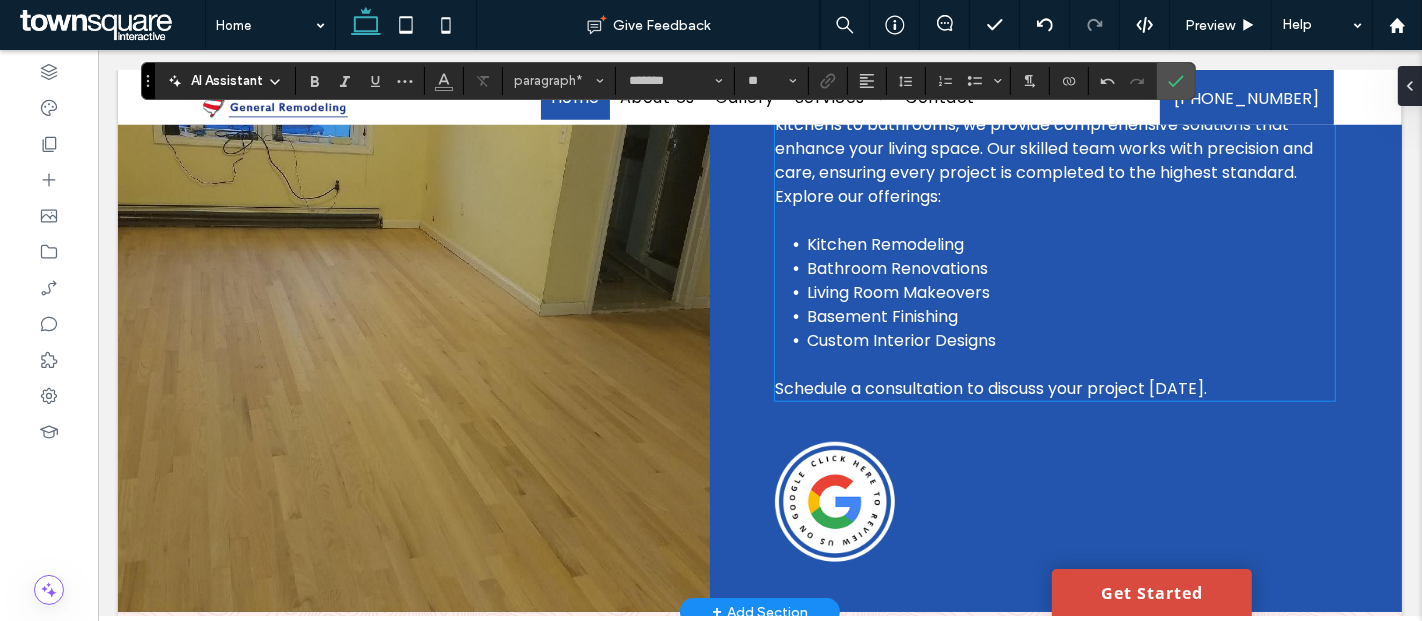 scroll, scrollTop: 1524, scrollLeft: 0, axis: vertical 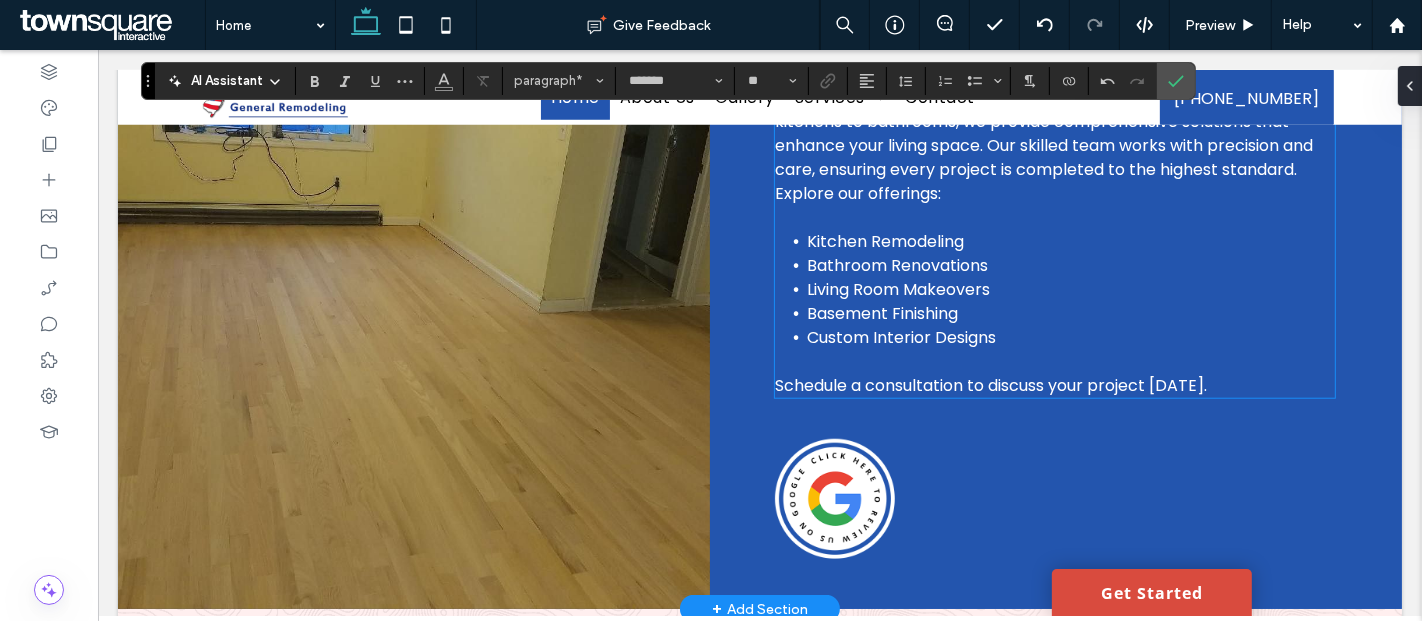 click on "Schedule a consultation to discuss your project [DATE]." at bounding box center [990, 385] 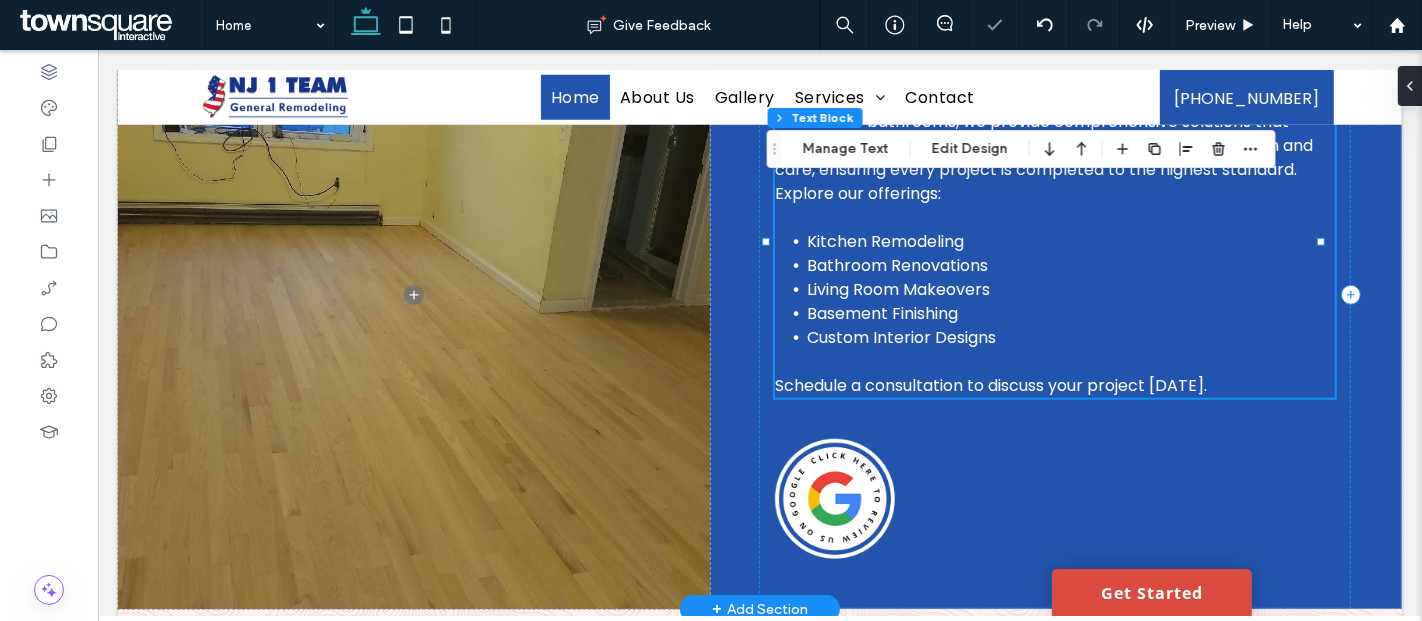 click on "Schedule a consultation to discuss your project [DATE]." at bounding box center [990, 385] 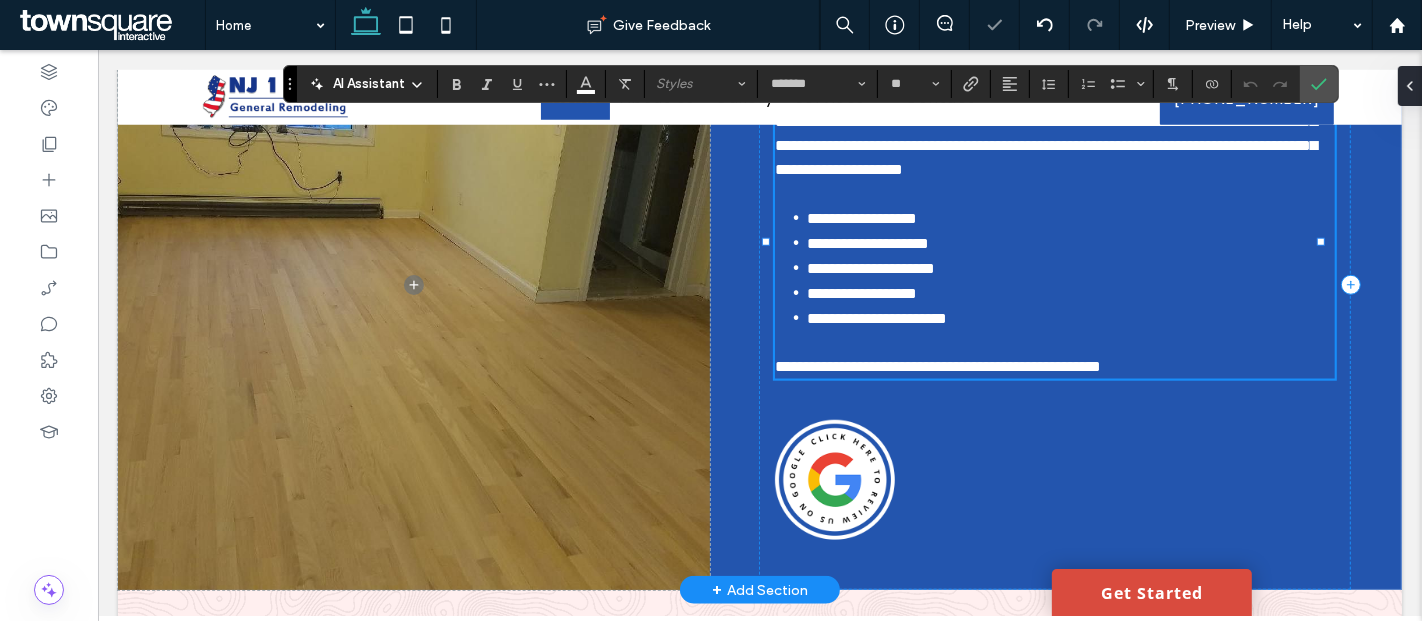 click on "**********" at bounding box center [937, 366] 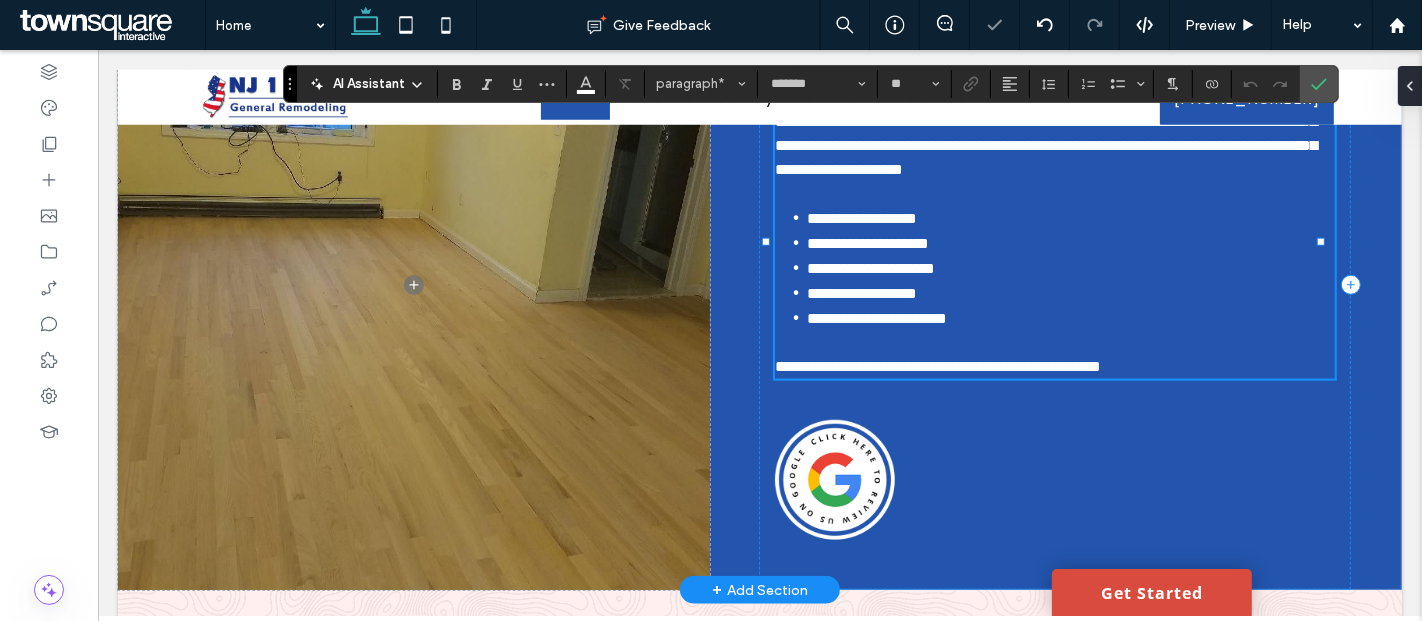 type 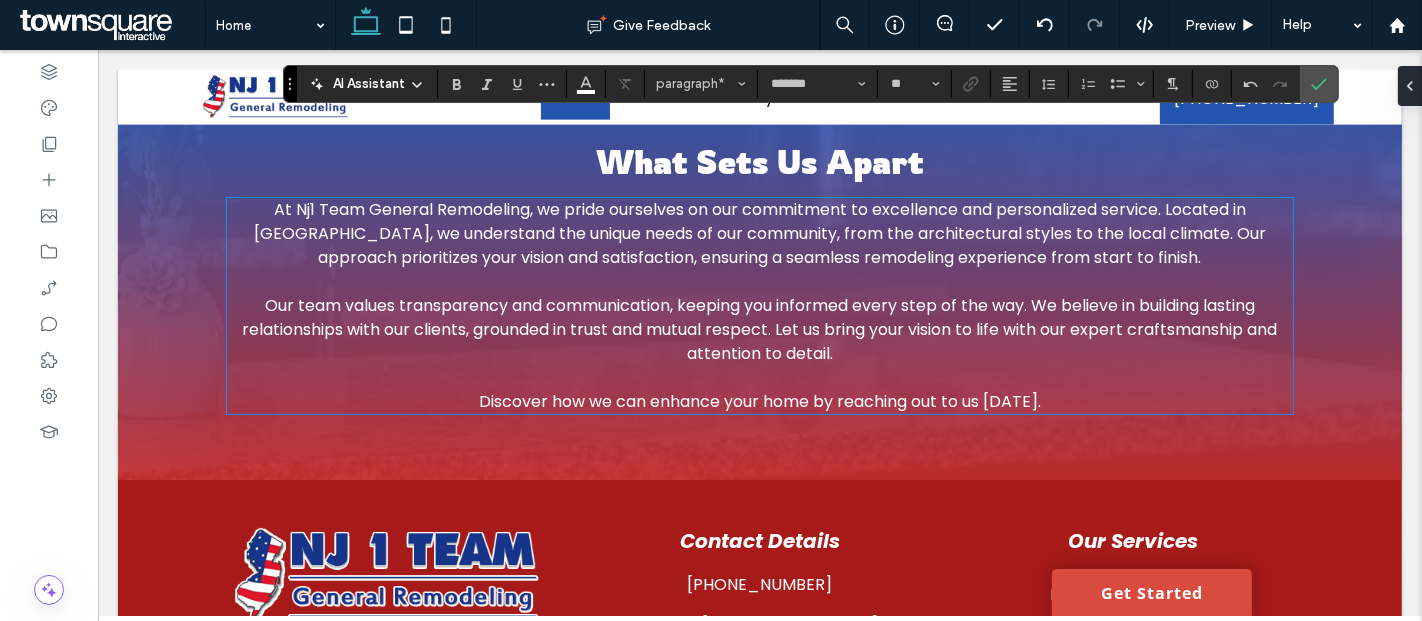 scroll, scrollTop: 2351, scrollLeft: 0, axis: vertical 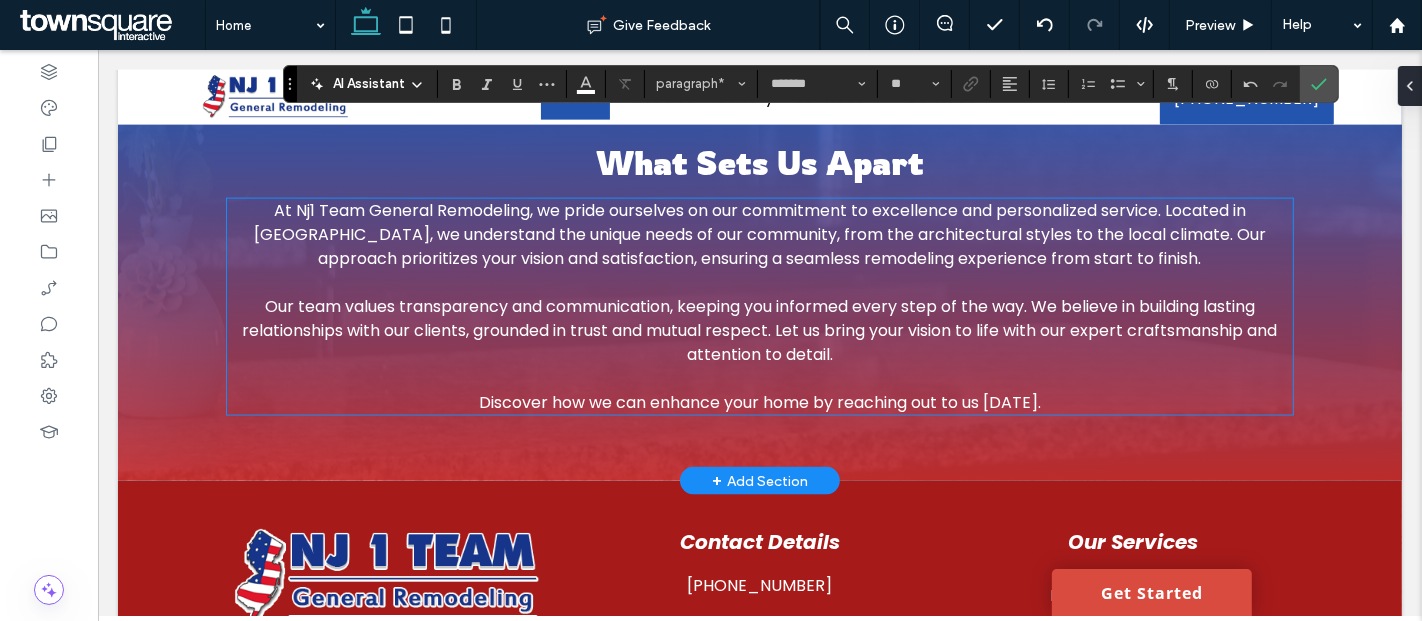 click on "At Nj1 Team General Remodeling, we pride ourselves on our commitment to excellence and personalized service. Located in [GEOGRAPHIC_DATA], we understand the unique needs of our community, from the architectural styles to the local climate. Our approach prioritizes your vision and satisfaction, ensuring a seamless remodeling experience from start to finish." at bounding box center [759, 234] 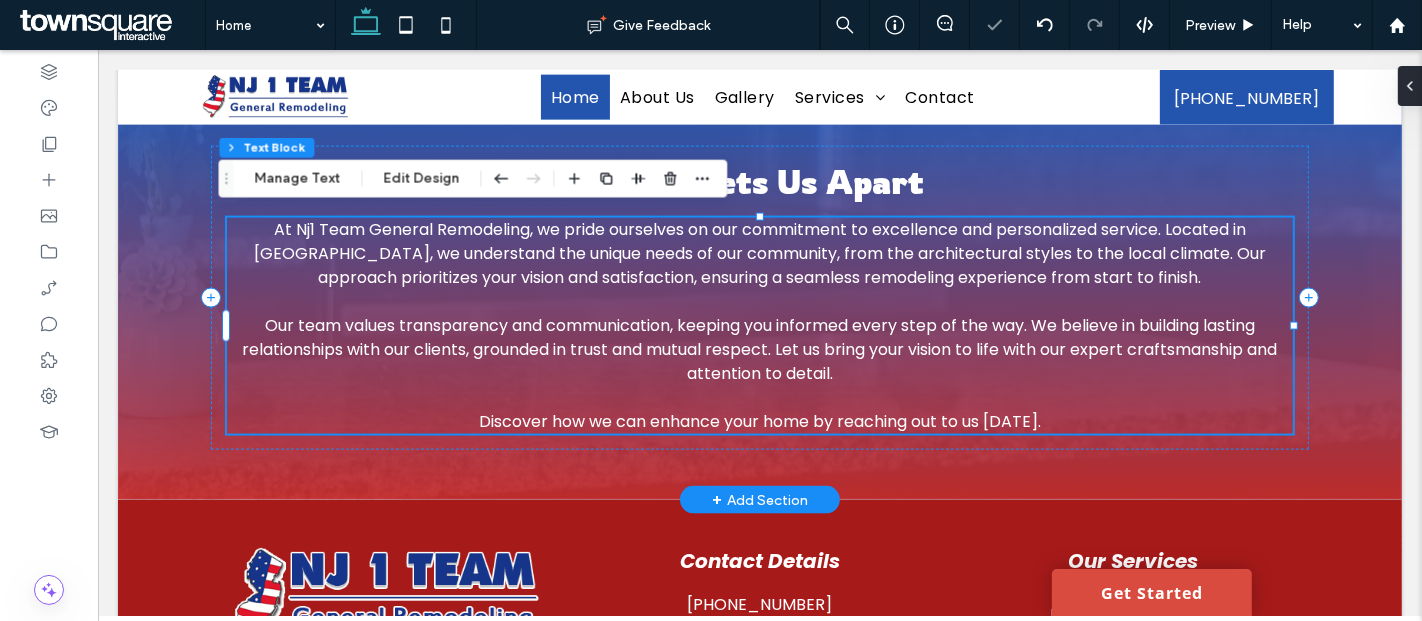 click on "At Nj1 Team General Remodeling, we pride ourselves on our commitment to excellence and personalized service. Located in [GEOGRAPHIC_DATA], we understand the unique needs of our community, from the architectural styles to the local climate. Our approach prioritizes your vision and satisfaction, ensuring a seamless remodeling experience from start to finish." at bounding box center (759, 253) 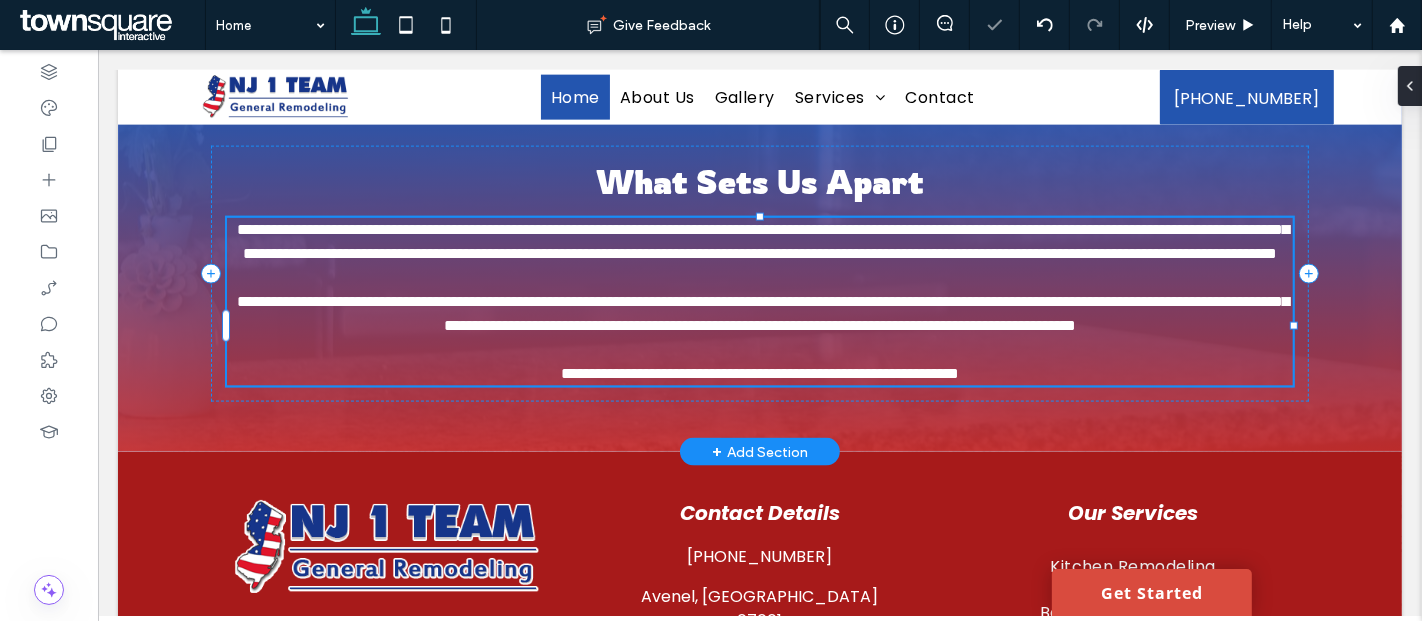 type on "*******" 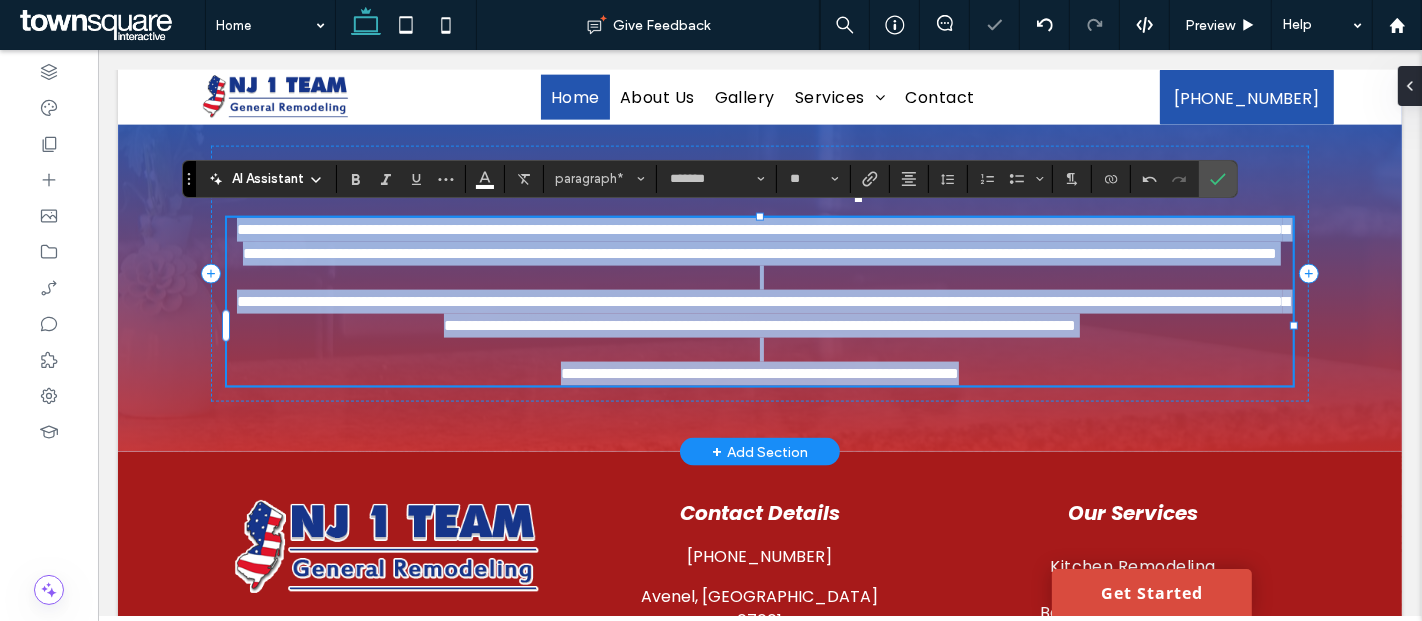 click on "**********" at bounding box center [762, 241] 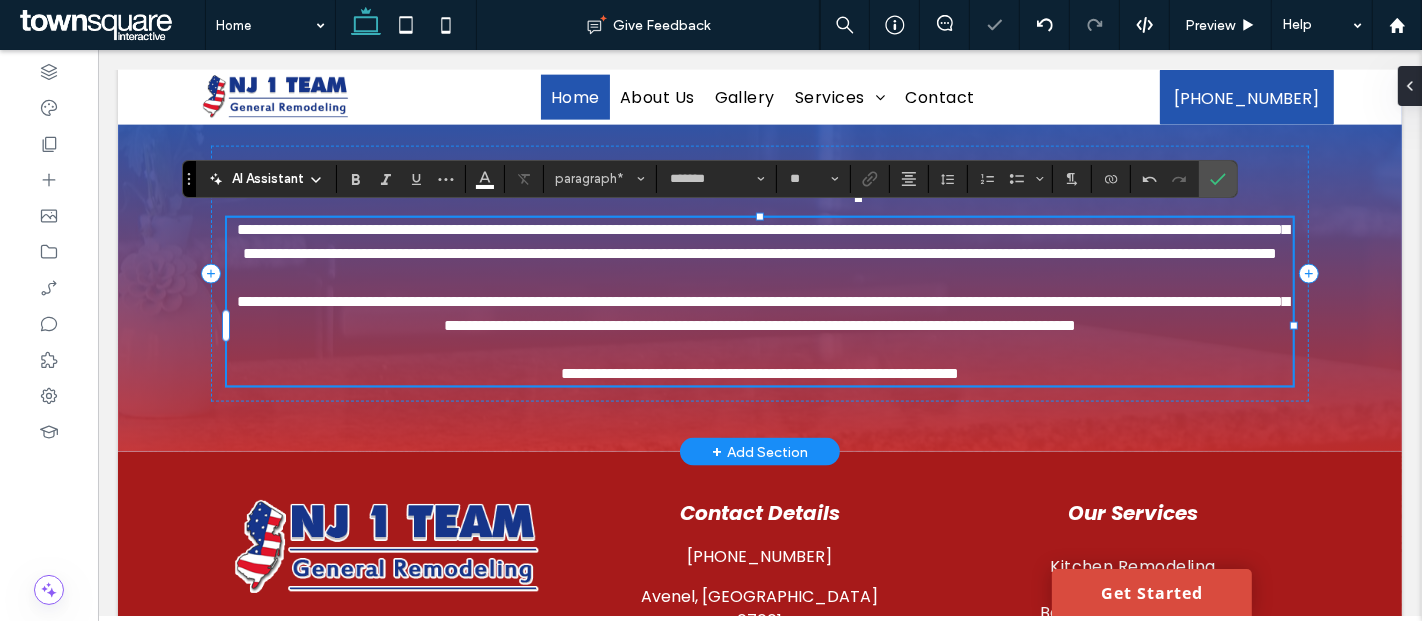 type 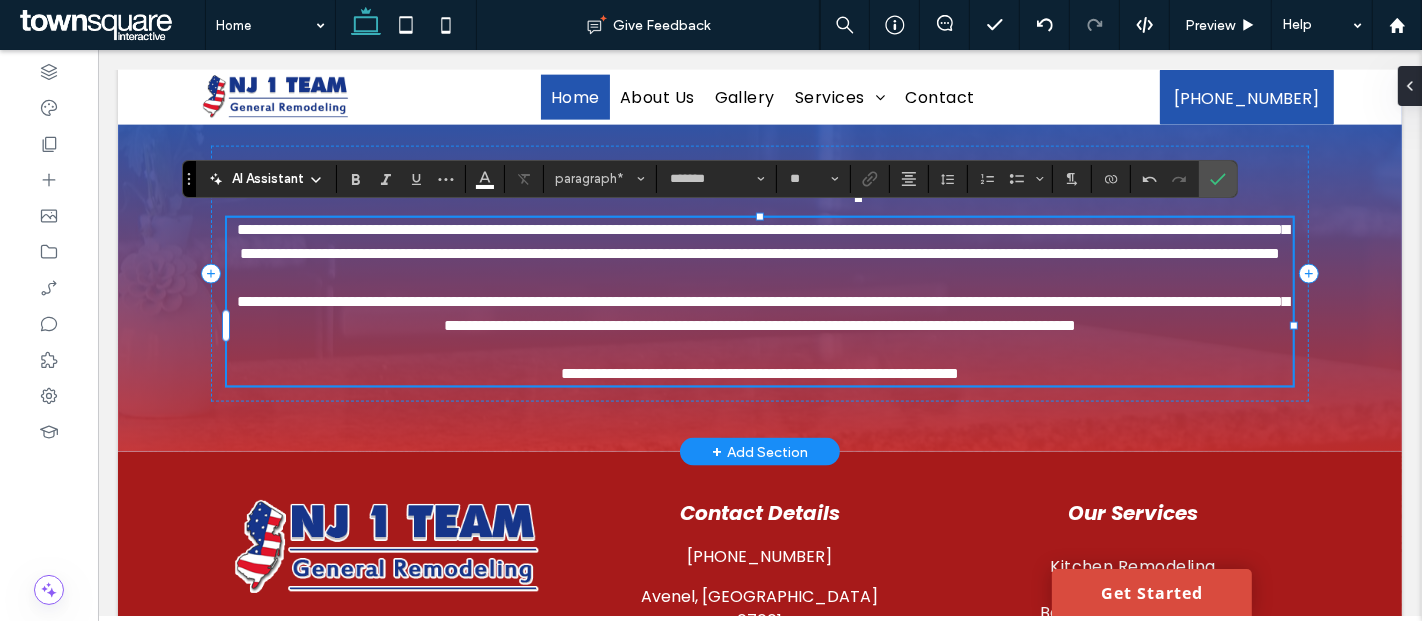 click on "**********" at bounding box center [762, 241] 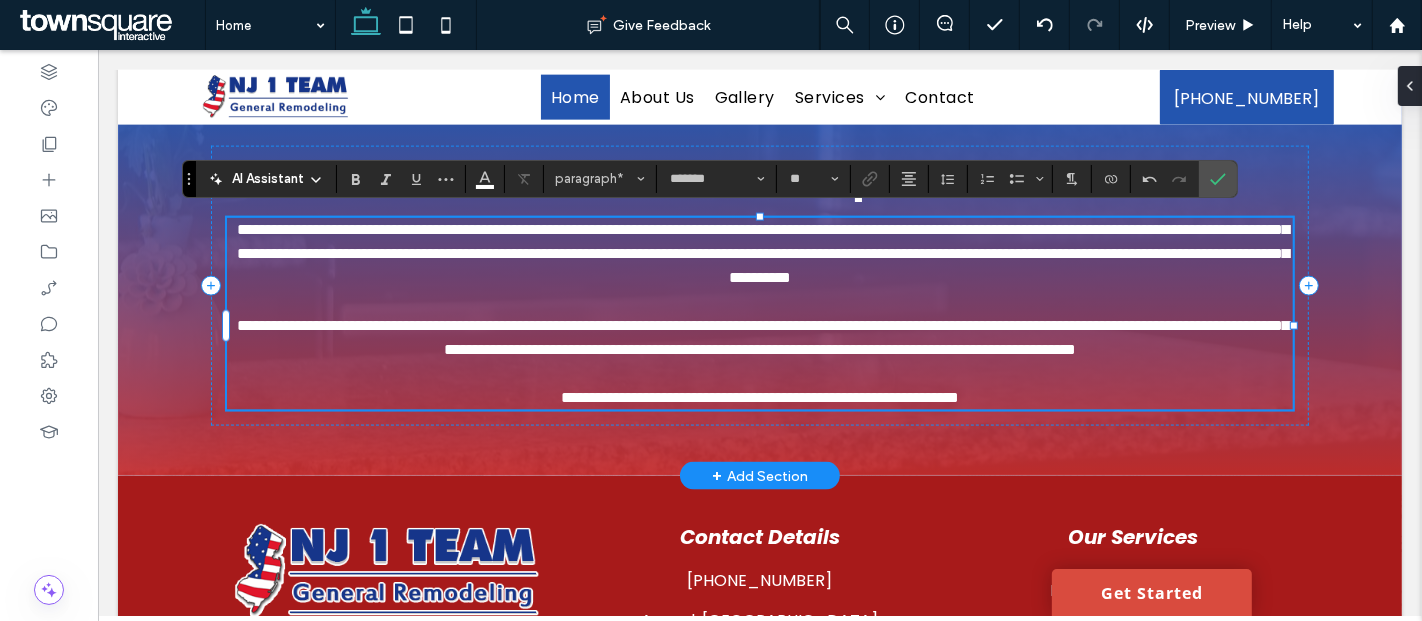 click on "**********" at bounding box center (759, 397) 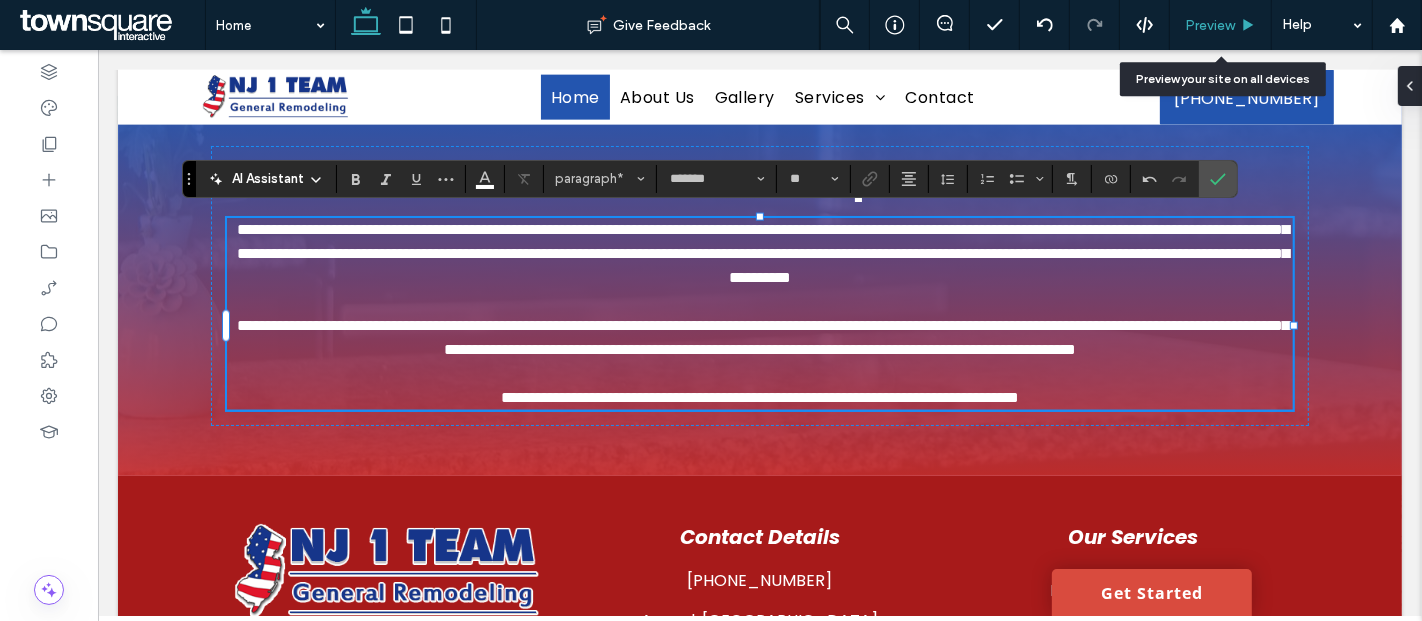 click on "Preview" at bounding box center (1210, 25) 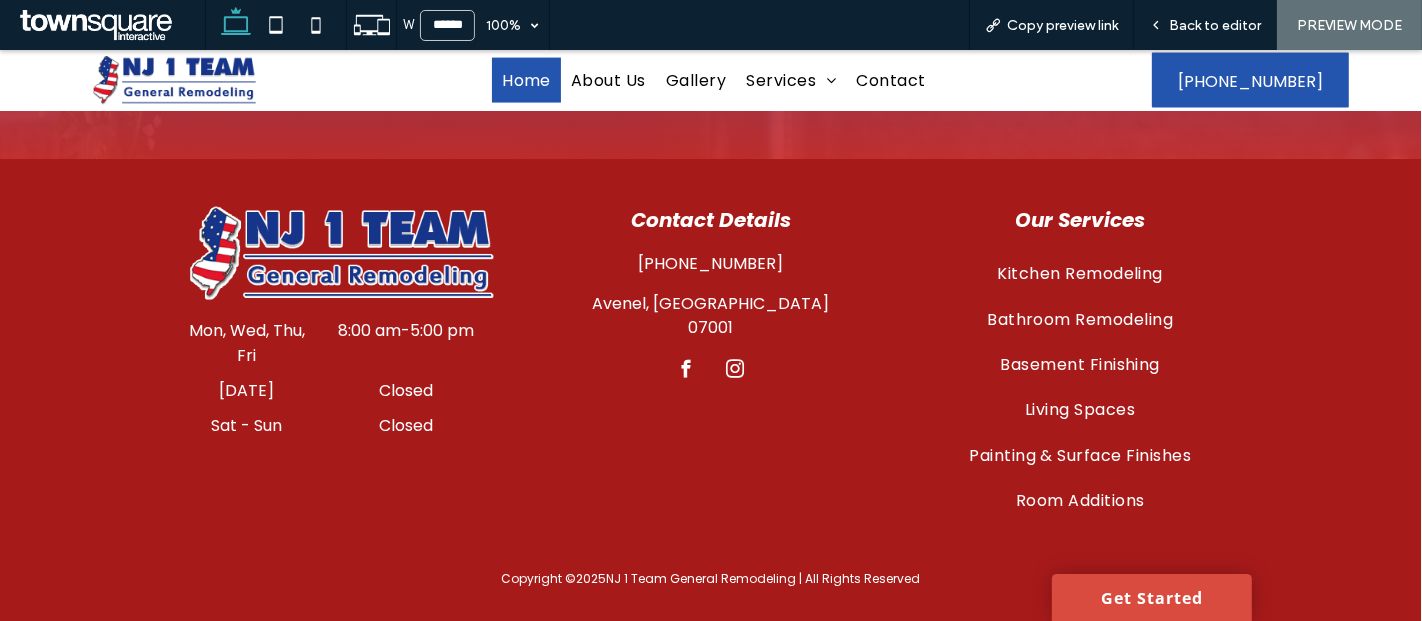 scroll, scrollTop: 2686, scrollLeft: 0, axis: vertical 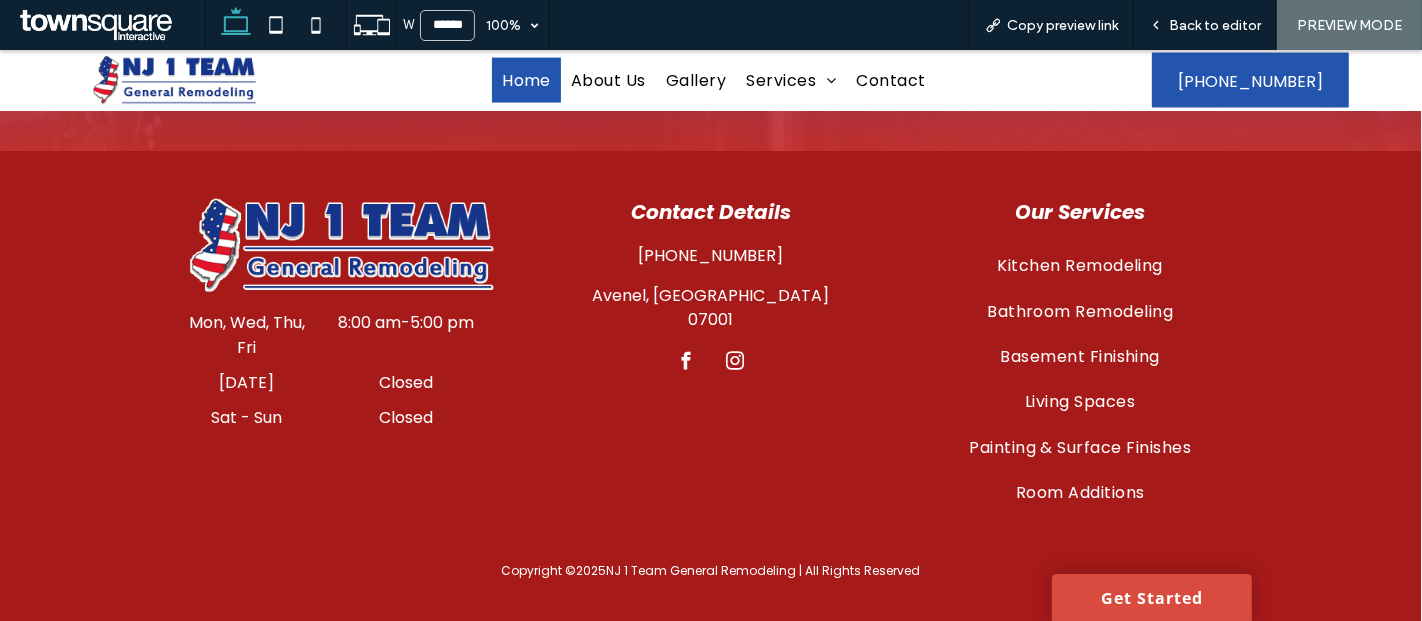 click at bounding box center [686, 361] 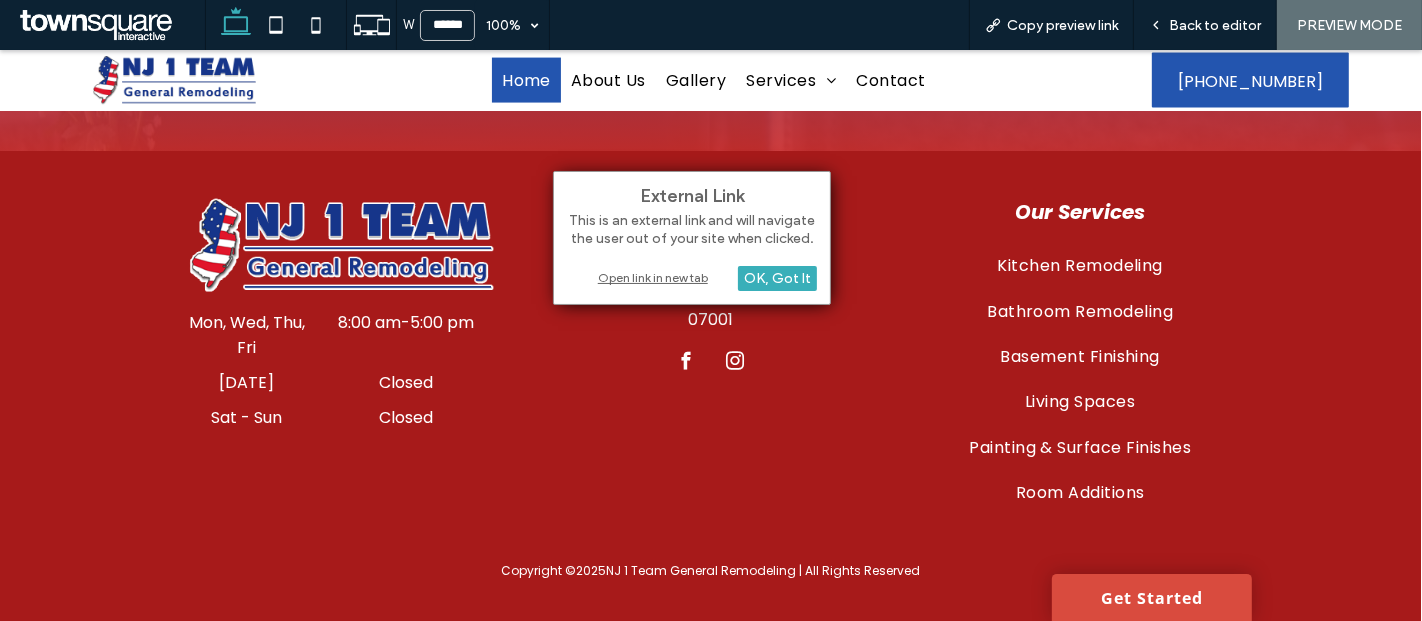 click on "Open link in new tab" at bounding box center [692, 277] 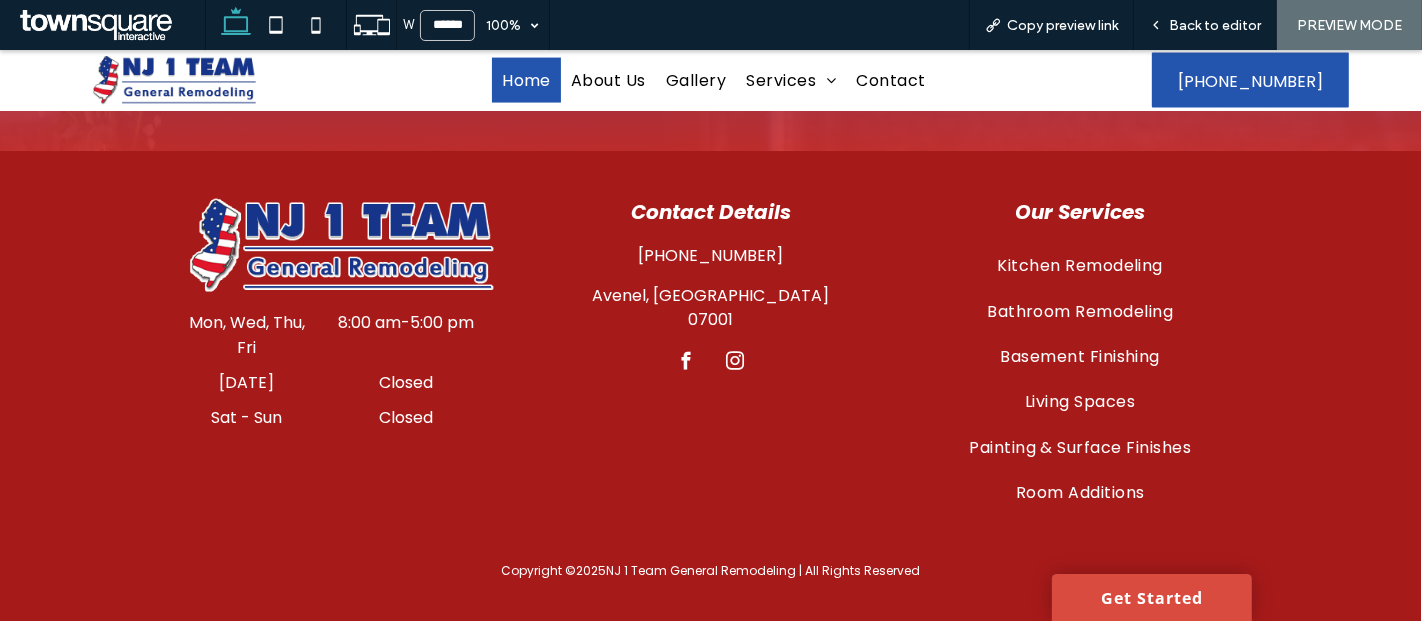 click at bounding box center [735, 361] 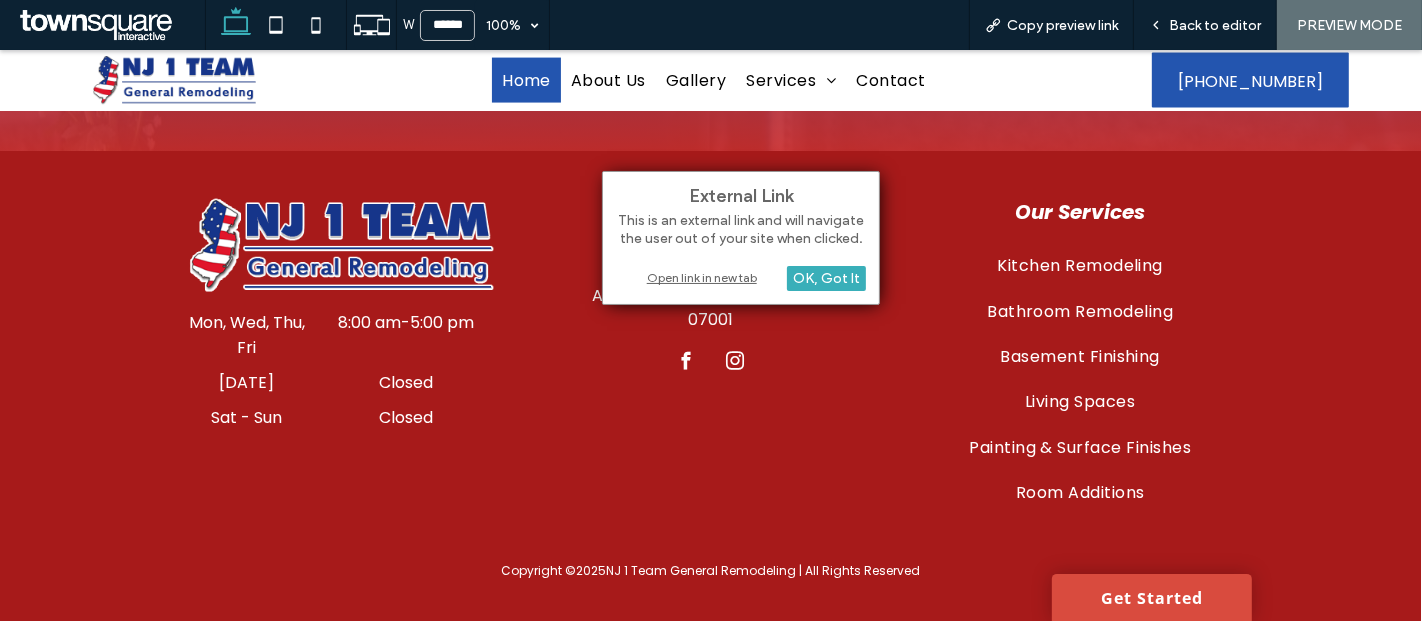 click on "Open link in new tab" at bounding box center [741, 277] 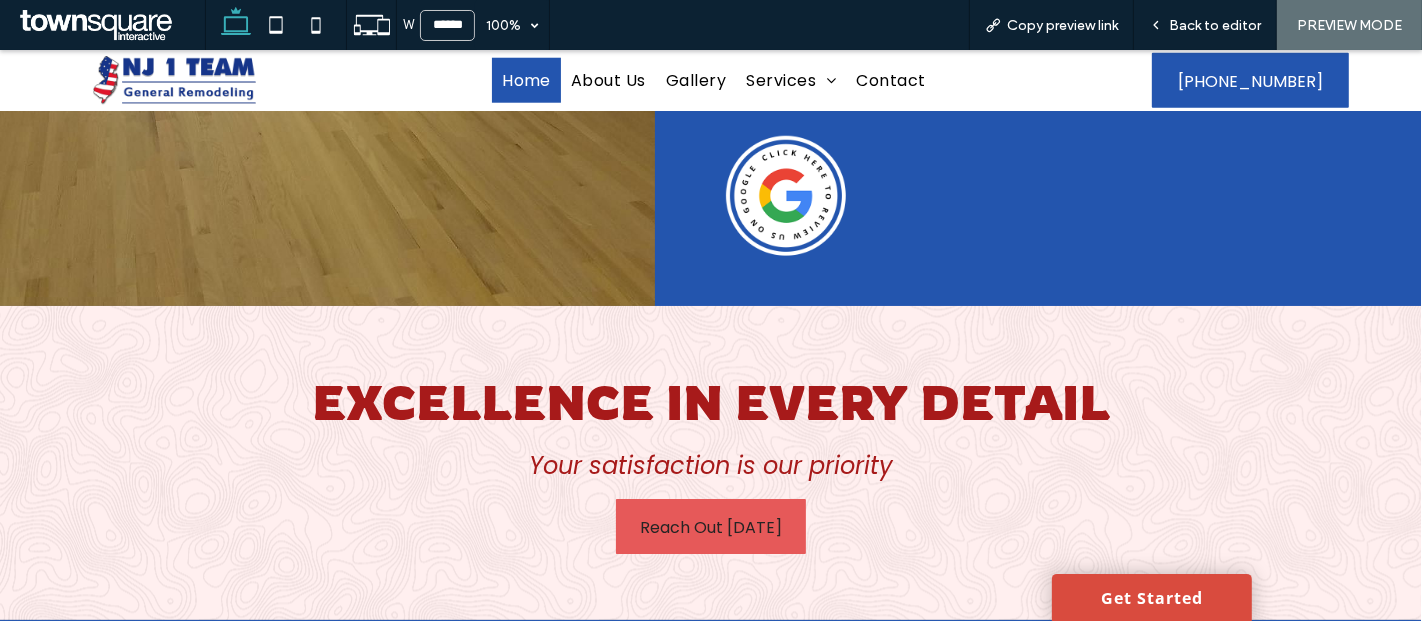 scroll, scrollTop: 1790, scrollLeft: 0, axis: vertical 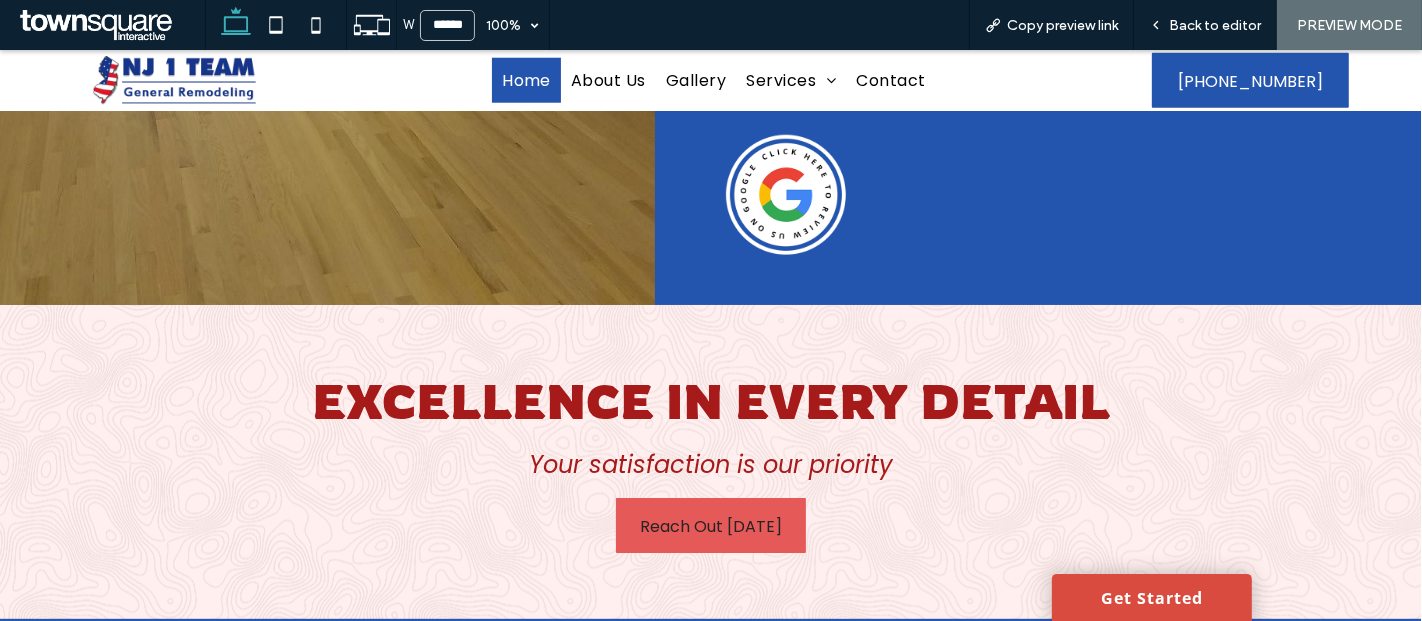 click on "Reach Out [DATE]" at bounding box center [711, 526] 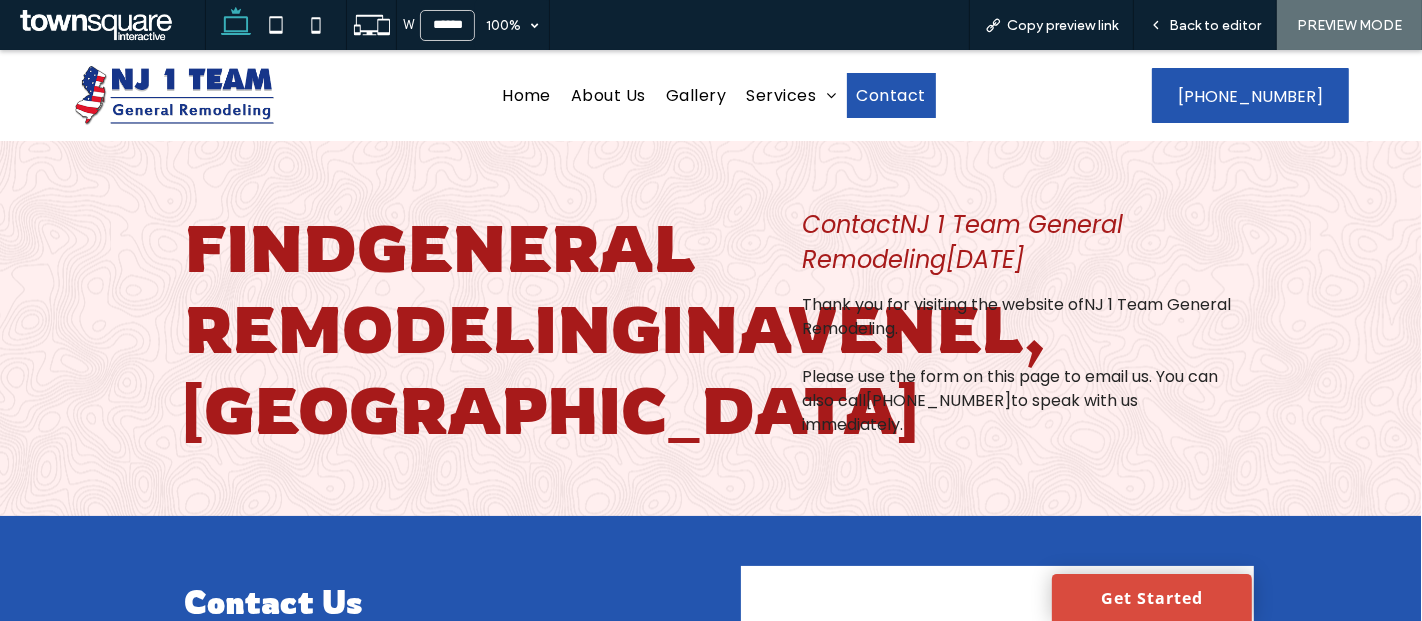 scroll, scrollTop: 0, scrollLeft: 0, axis: both 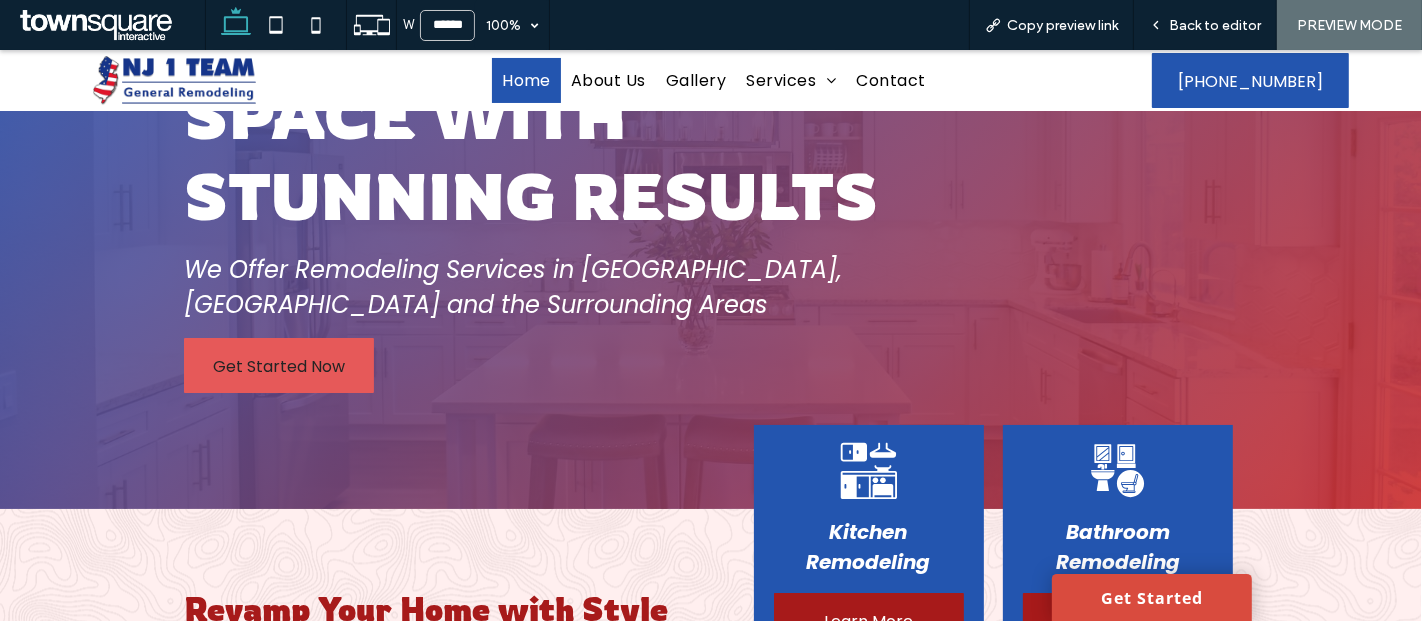 click on "Get Started Now" at bounding box center (279, 366) 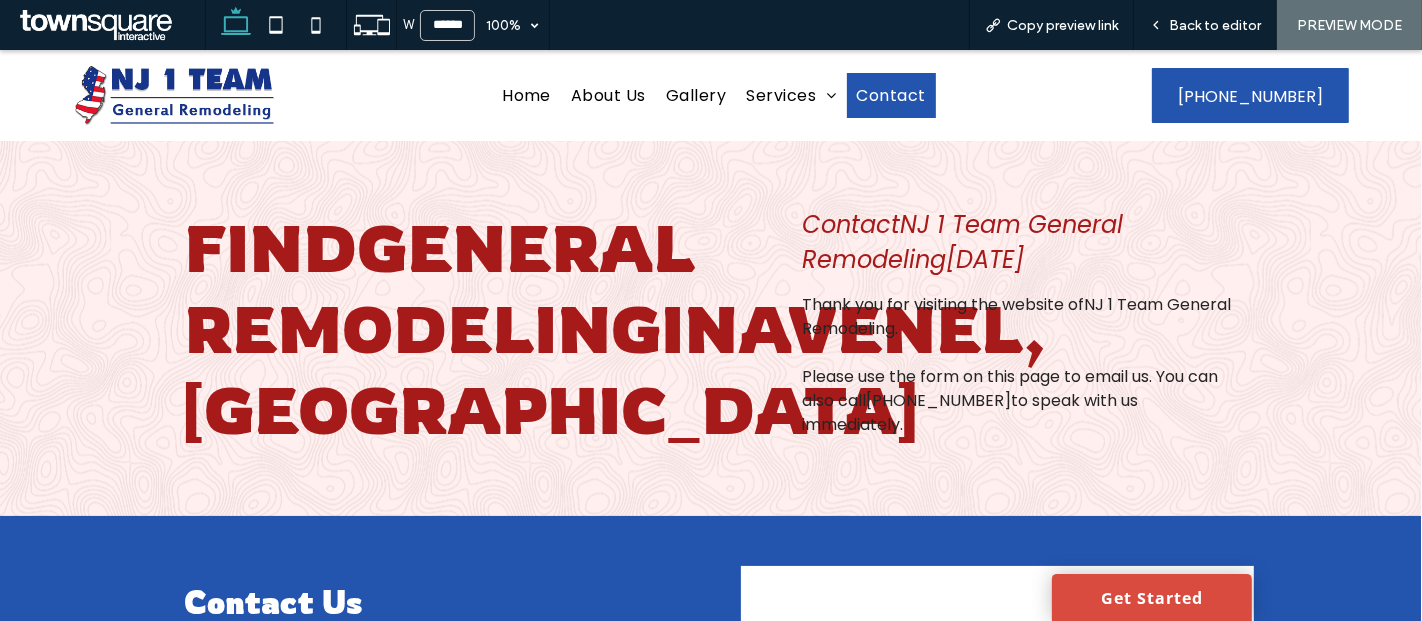 scroll, scrollTop: 0, scrollLeft: 0, axis: both 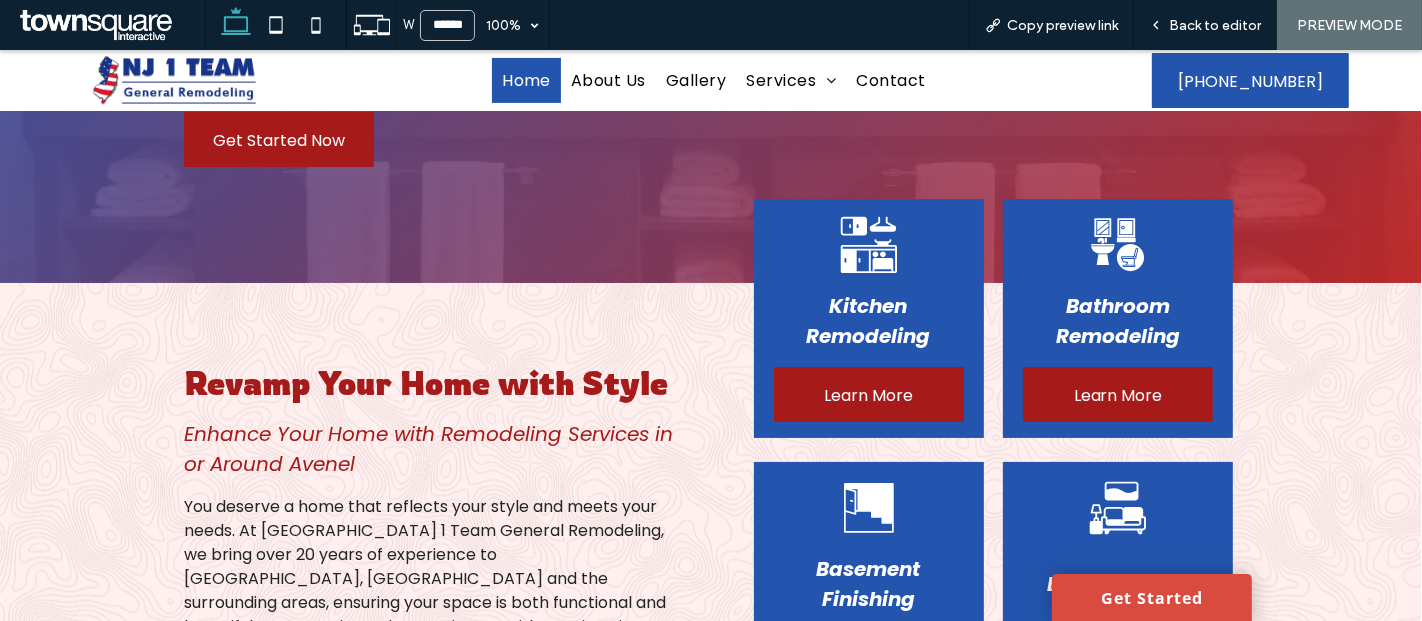 click 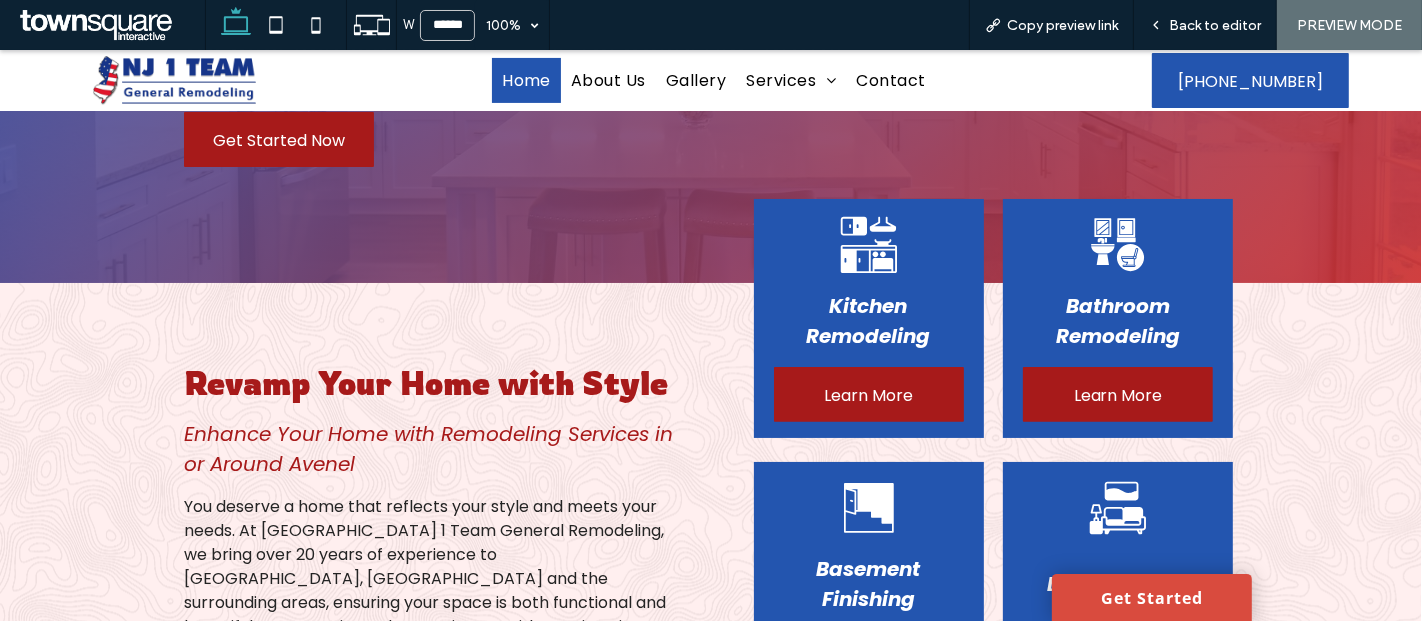click on "Kitchen Remodeling" at bounding box center [869, 321] 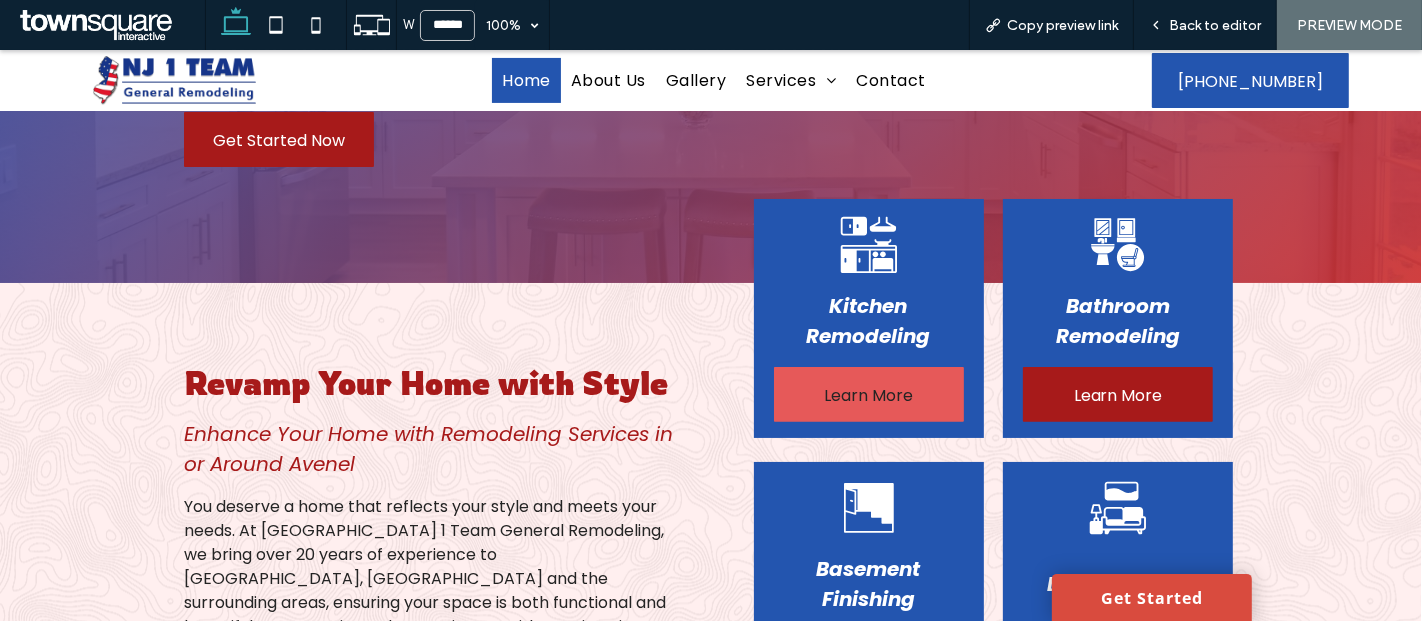 click on "Learn More" at bounding box center (868, 395) 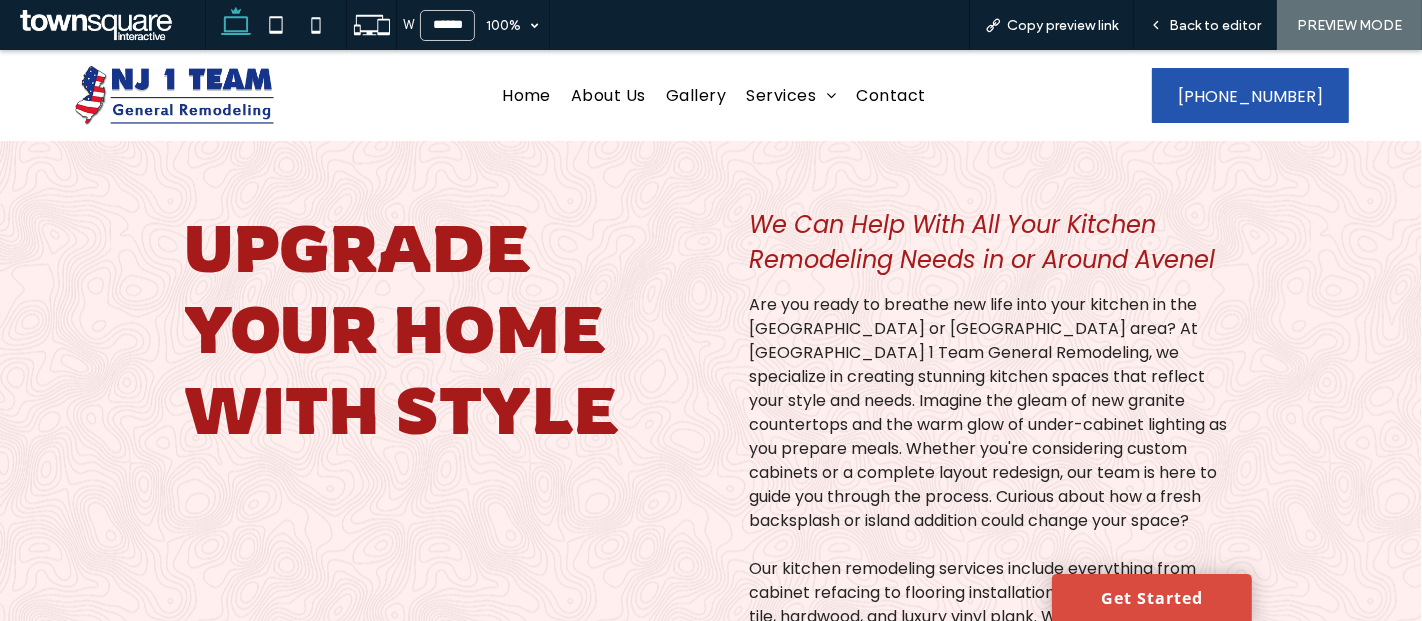 scroll, scrollTop: 0, scrollLeft: 0, axis: both 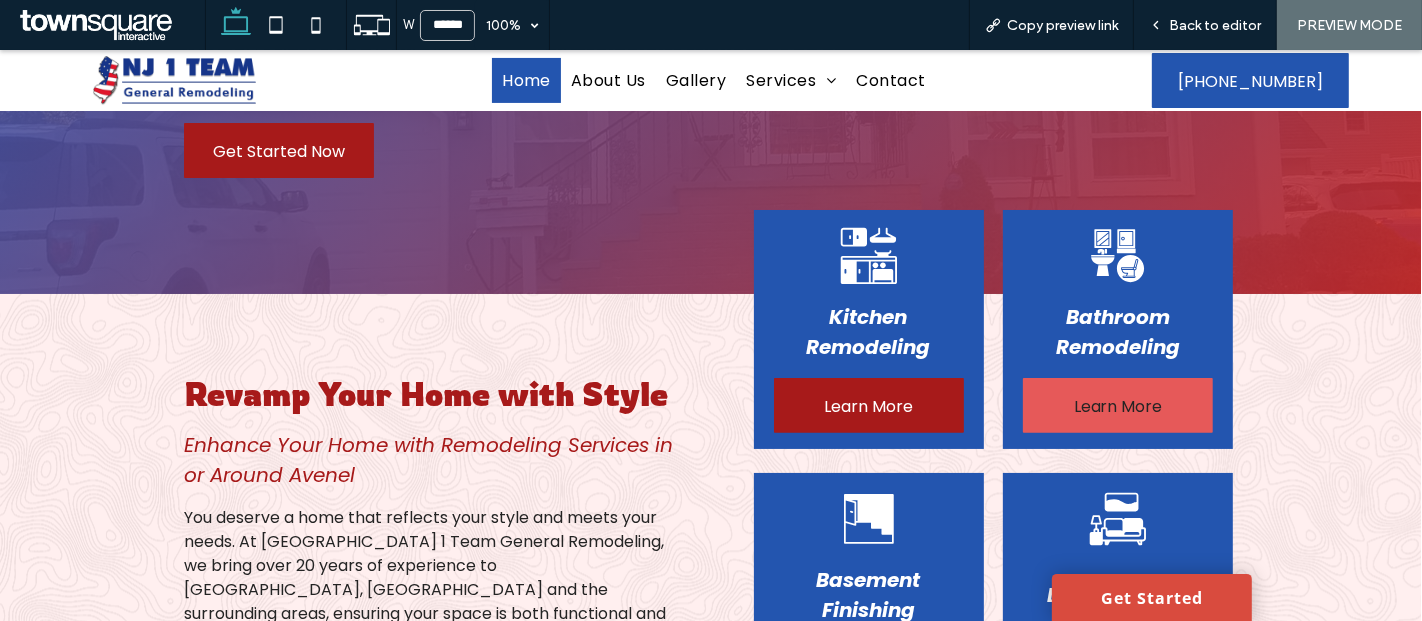 click on "Learn More" at bounding box center [1118, 406] 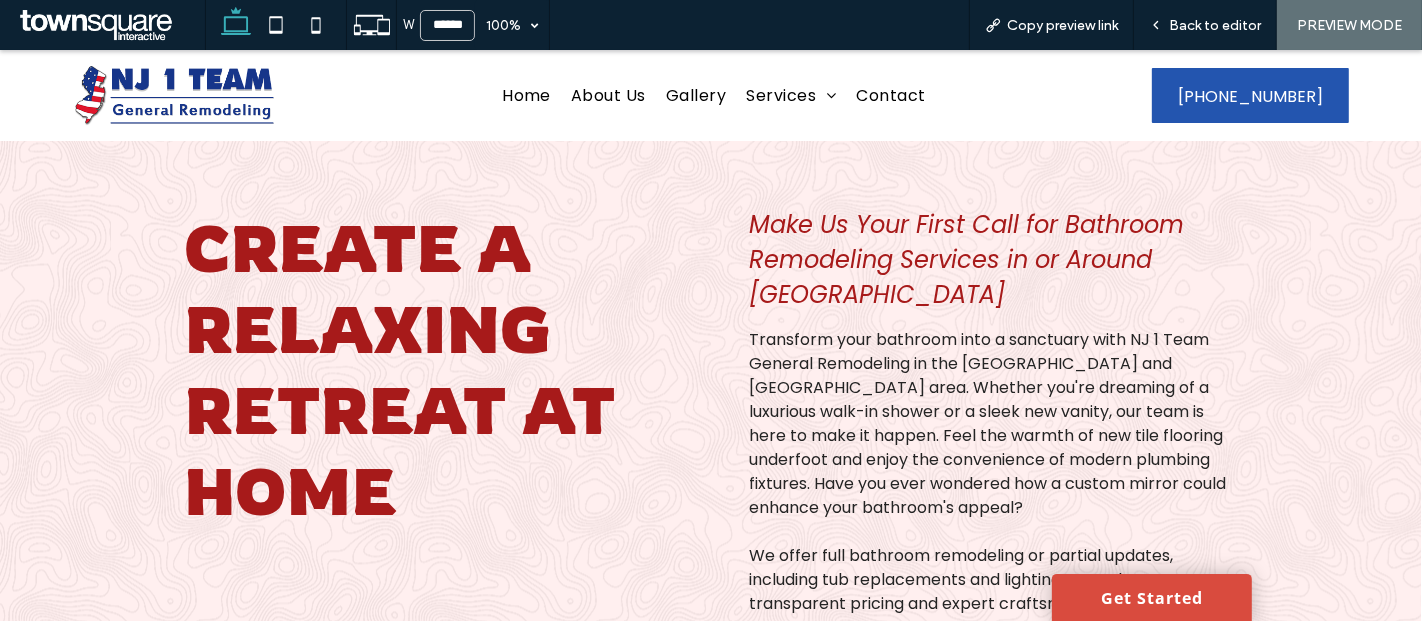 scroll, scrollTop: 0, scrollLeft: 0, axis: both 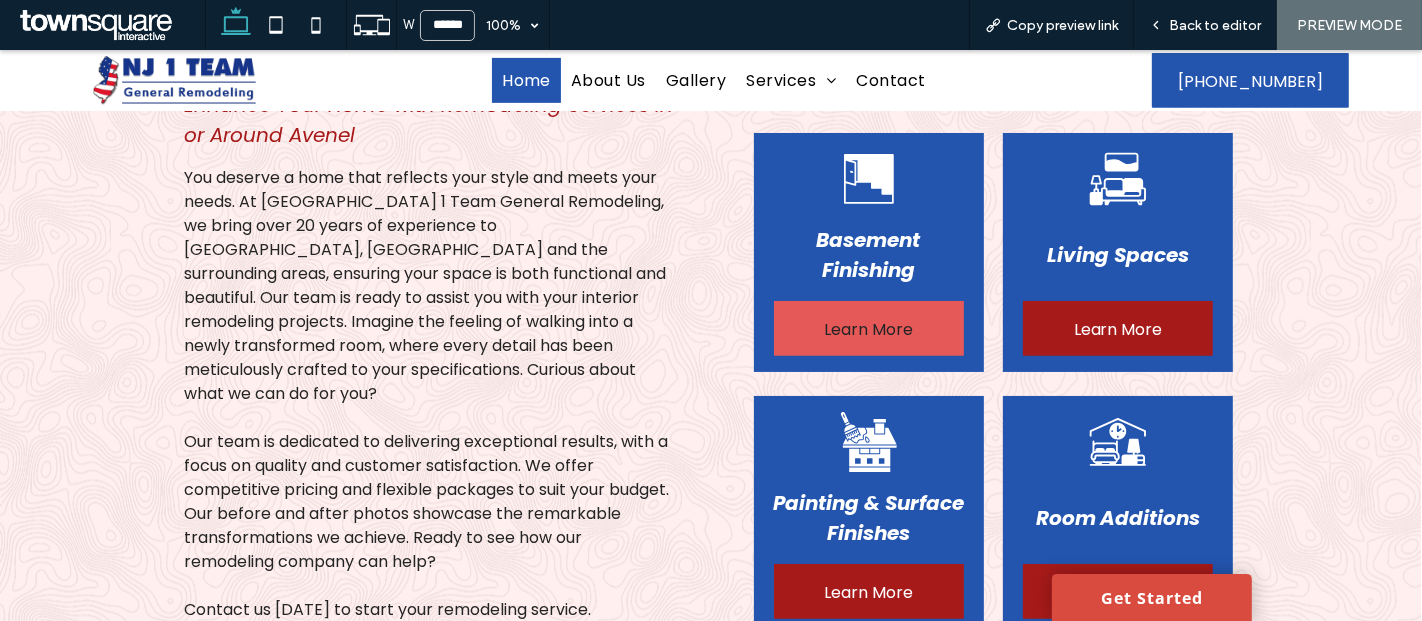click on "Learn More" at bounding box center [868, 329] 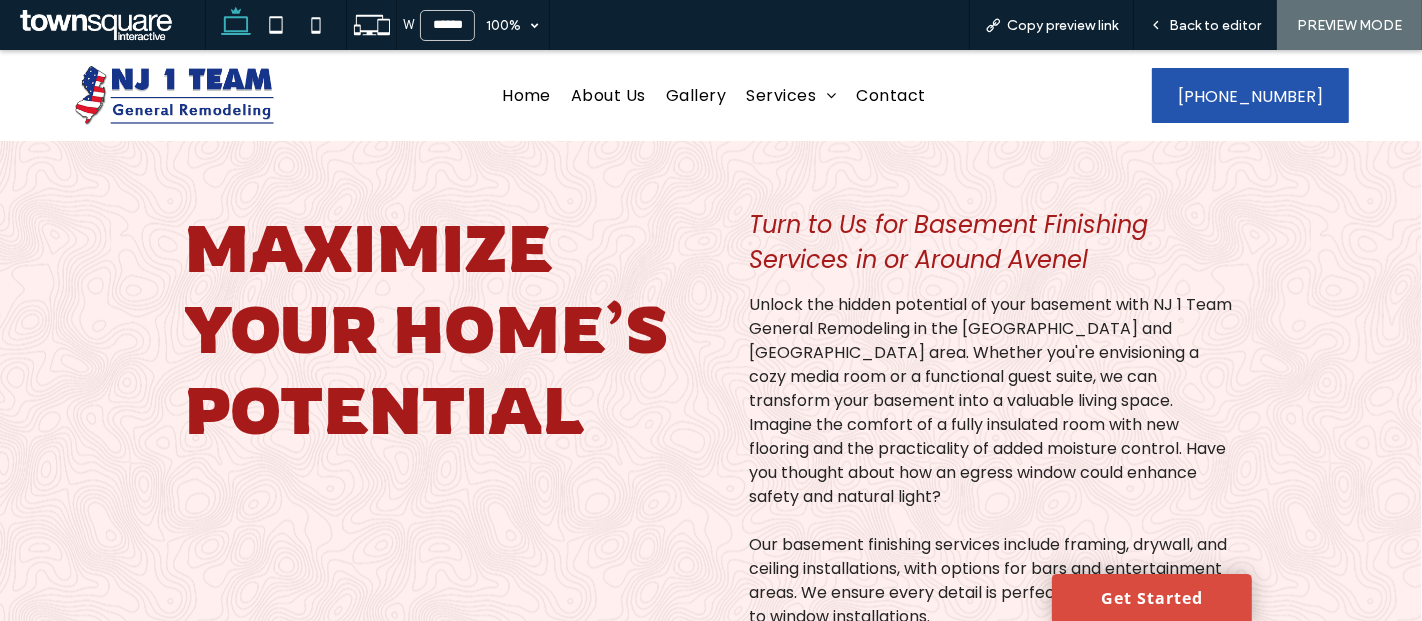 scroll, scrollTop: 0, scrollLeft: 0, axis: both 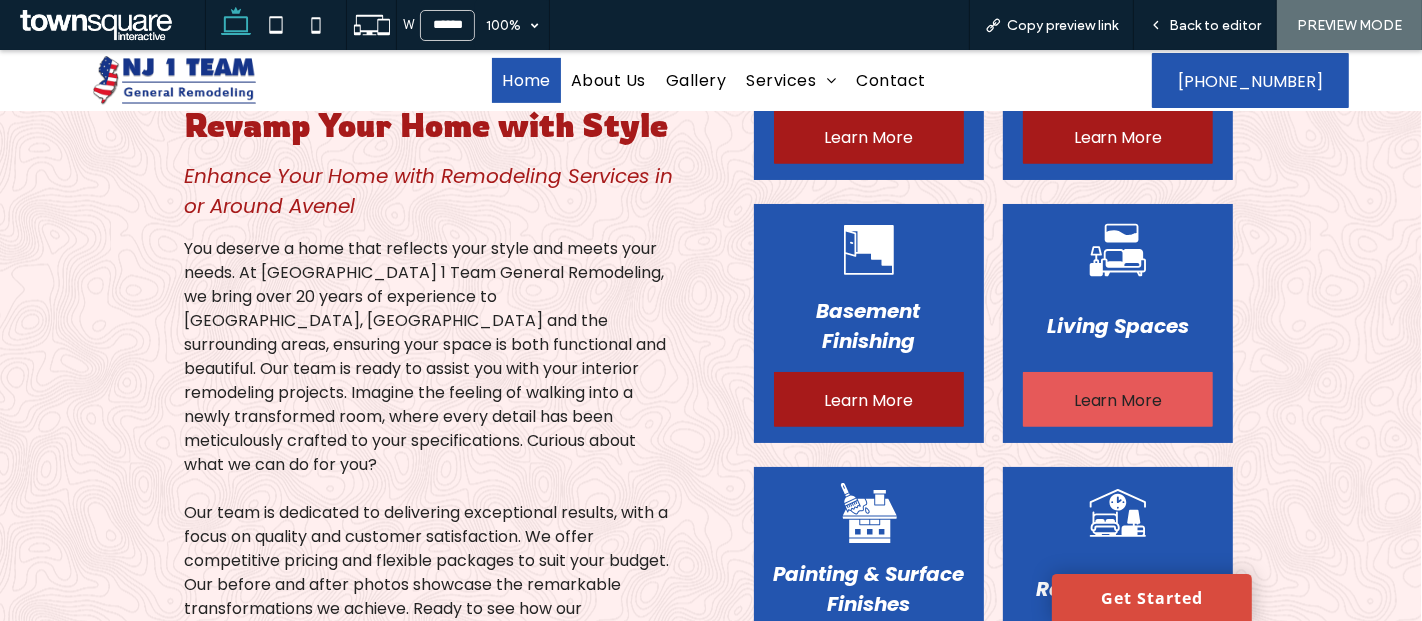 click on "Learn More" at bounding box center (1118, 400) 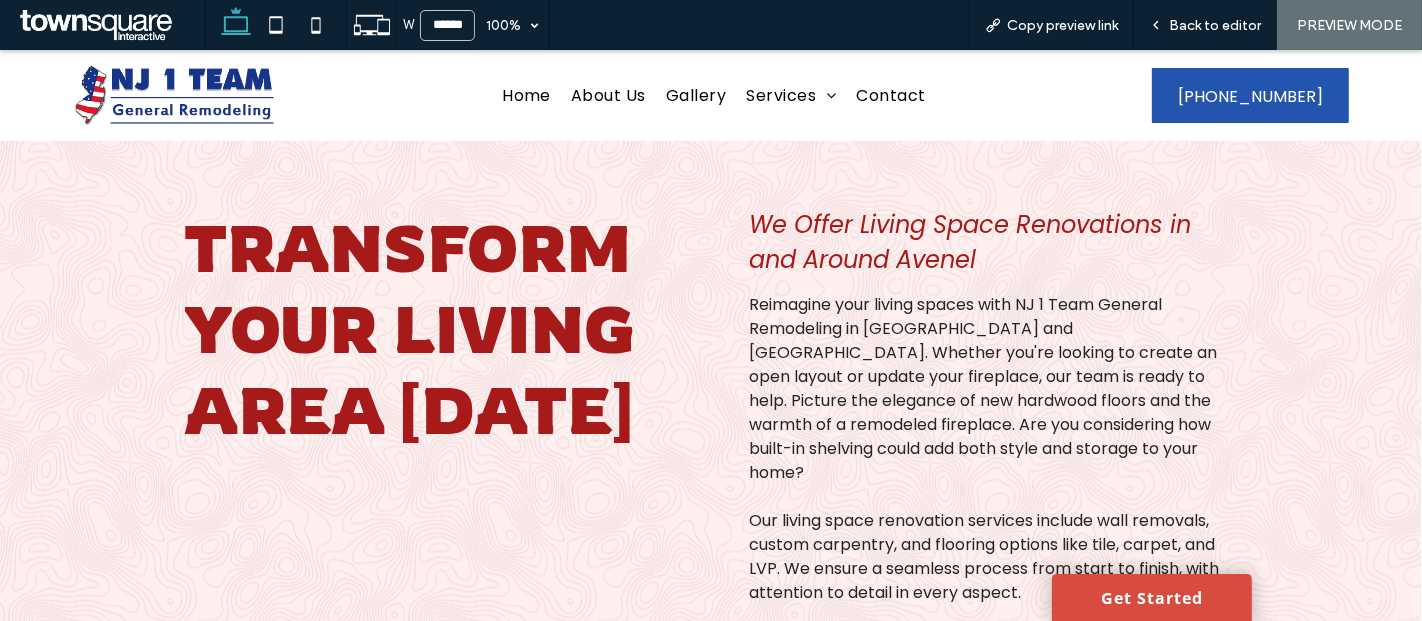 scroll, scrollTop: 0, scrollLeft: 0, axis: both 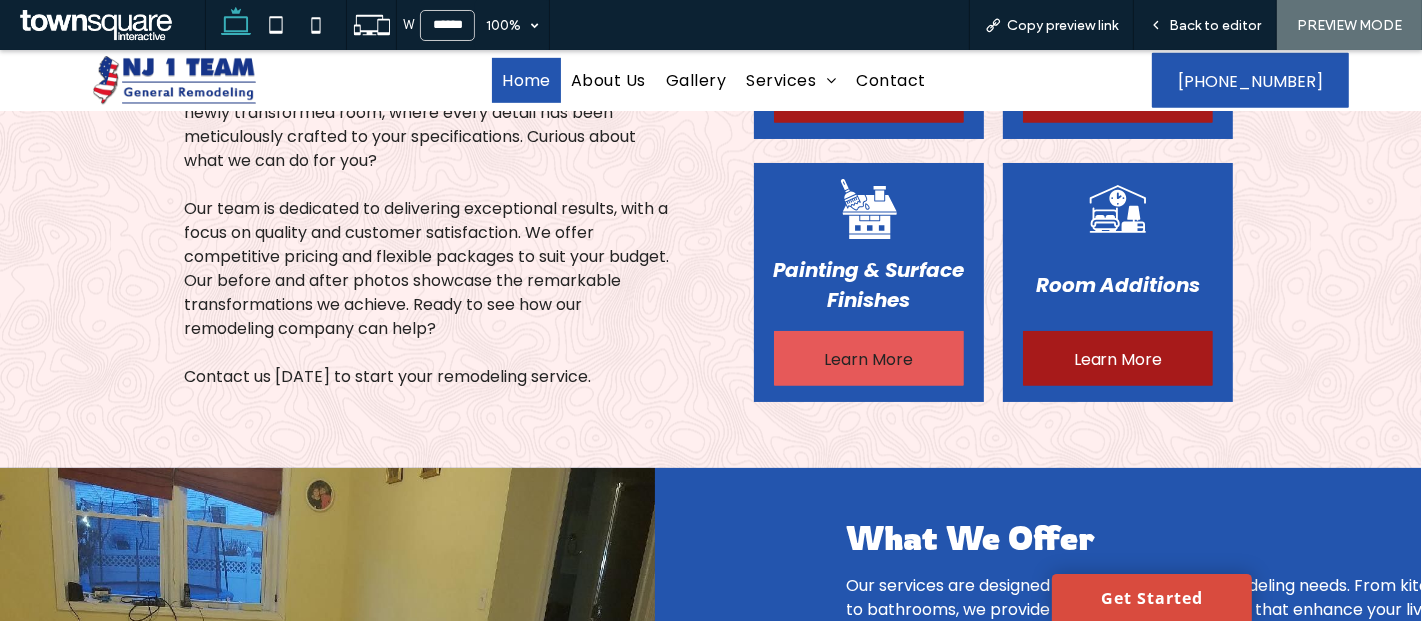 click on "Learn More" at bounding box center [868, 359] 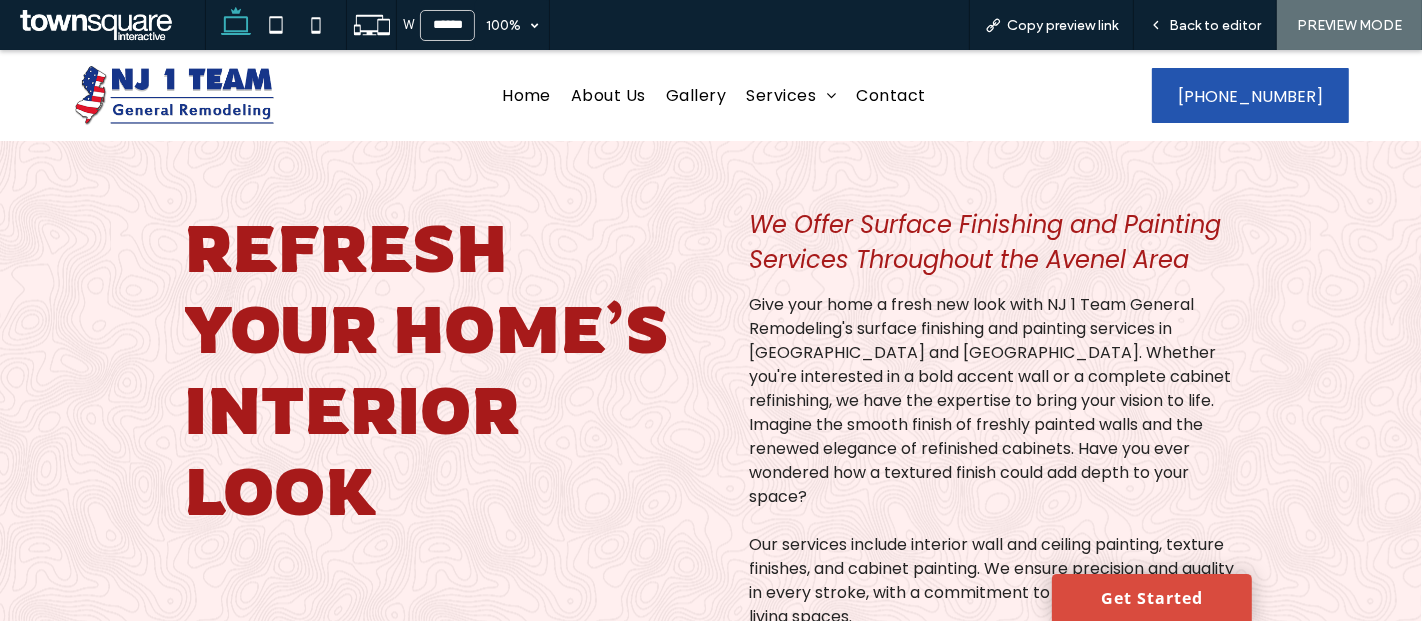 scroll, scrollTop: 0, scrollLeft: 0, axis: both 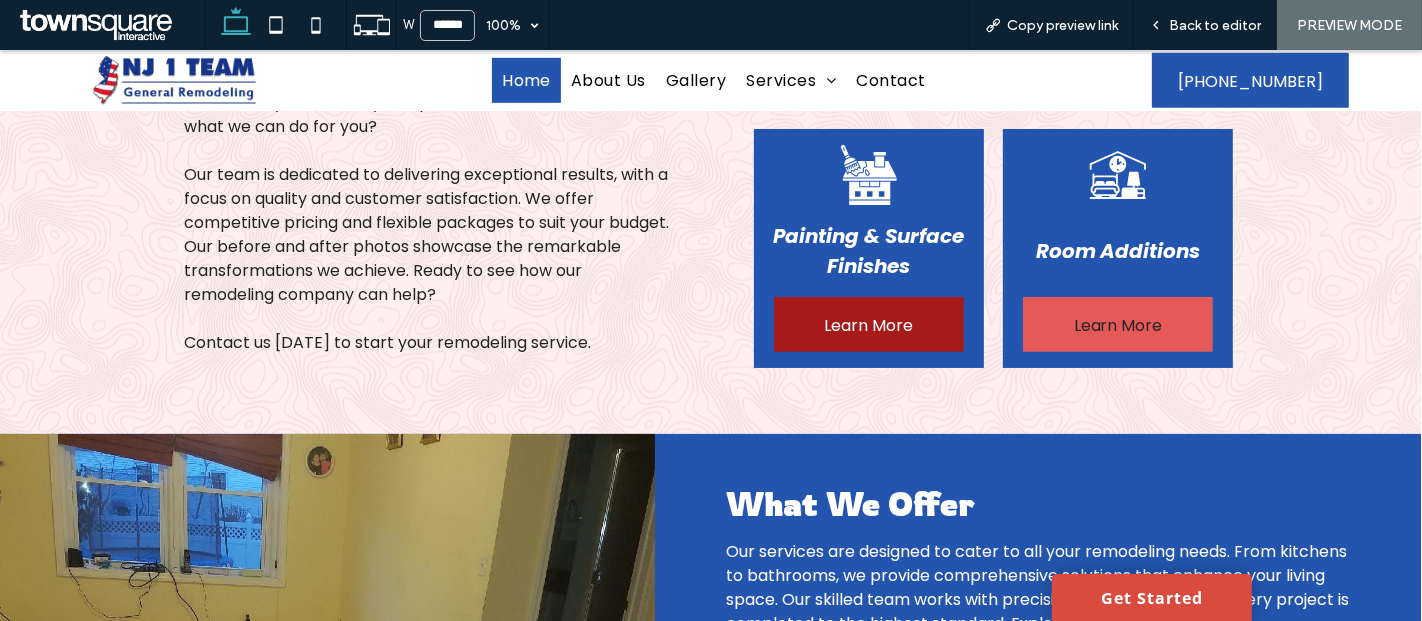click on "Learn More" at bounding box center [1118, 325] 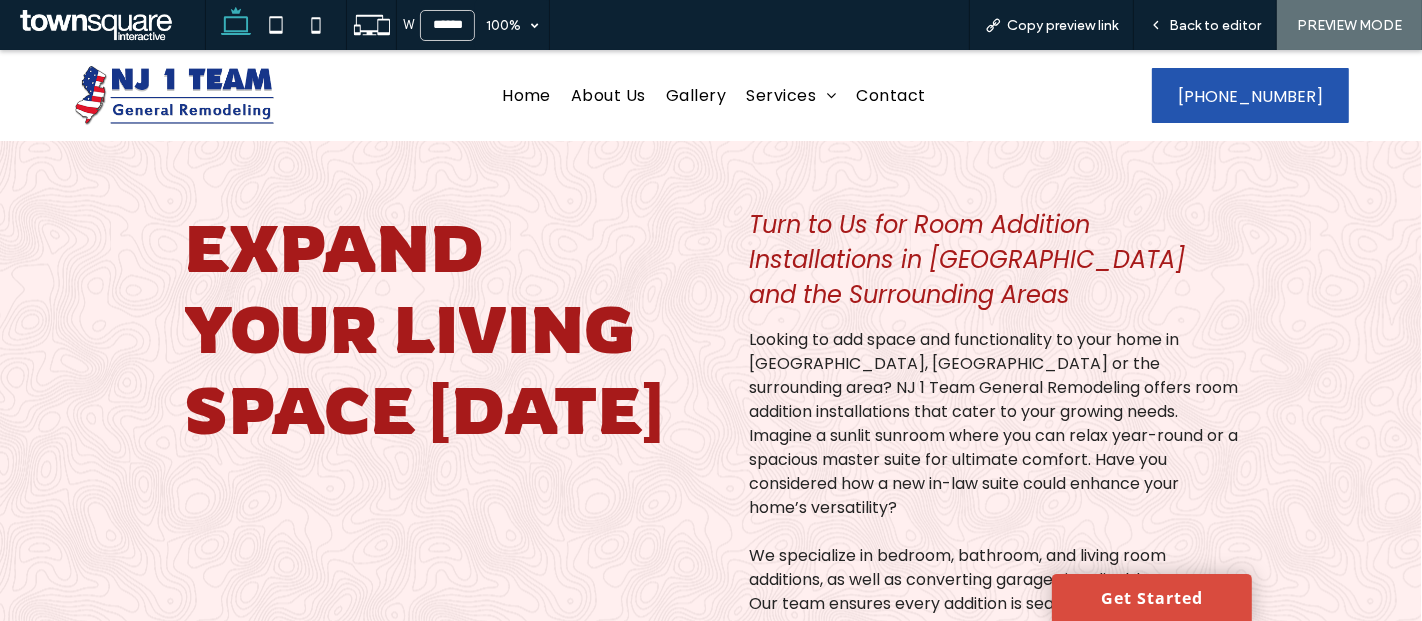 scroll, scrollTop: 0, scrollLeft: 0, axis: both 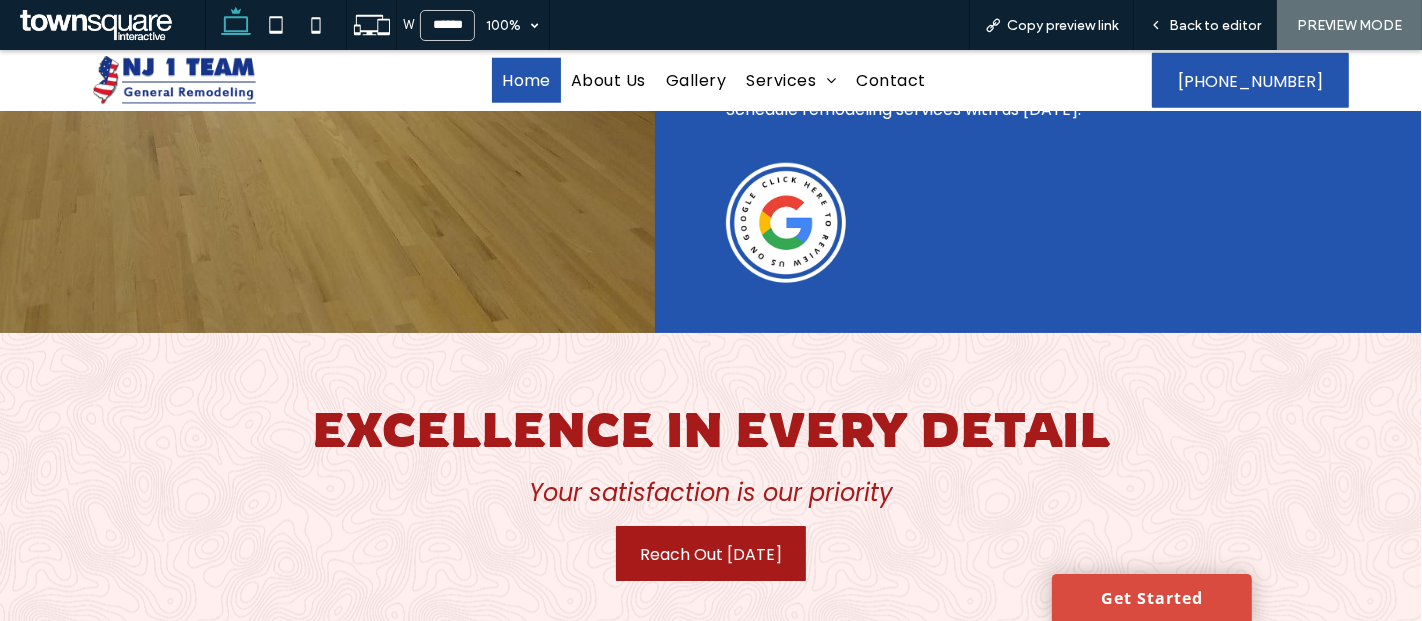 click at bounding box center (786, 223) 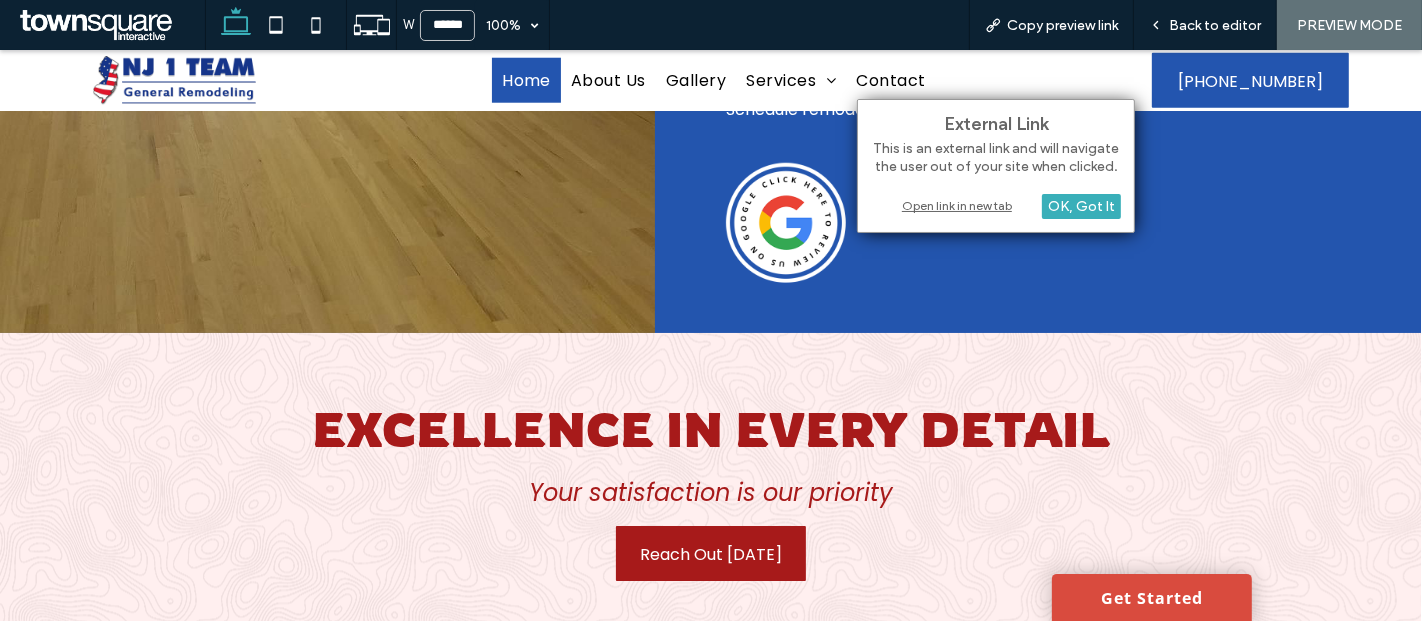click on "Open link in new tab" at bounding box center [996, 205] 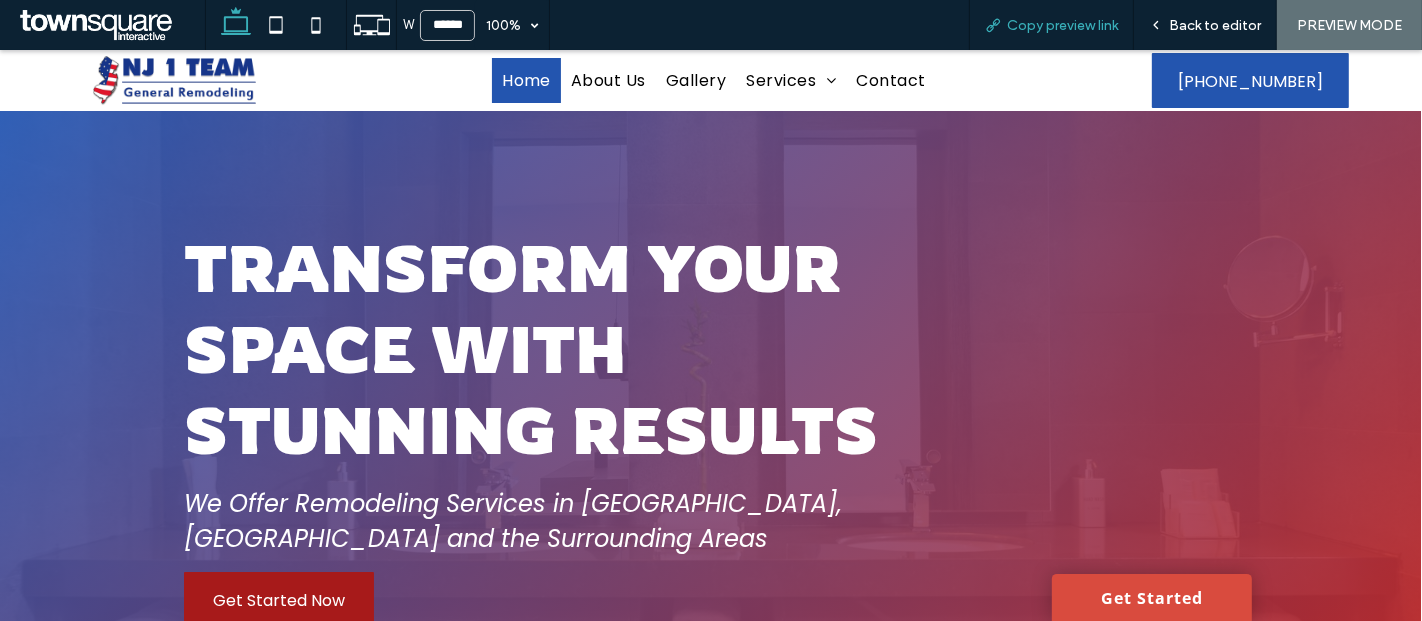 scroll, scrollTop: 1762, scrollLeft: 0, axis: vertical 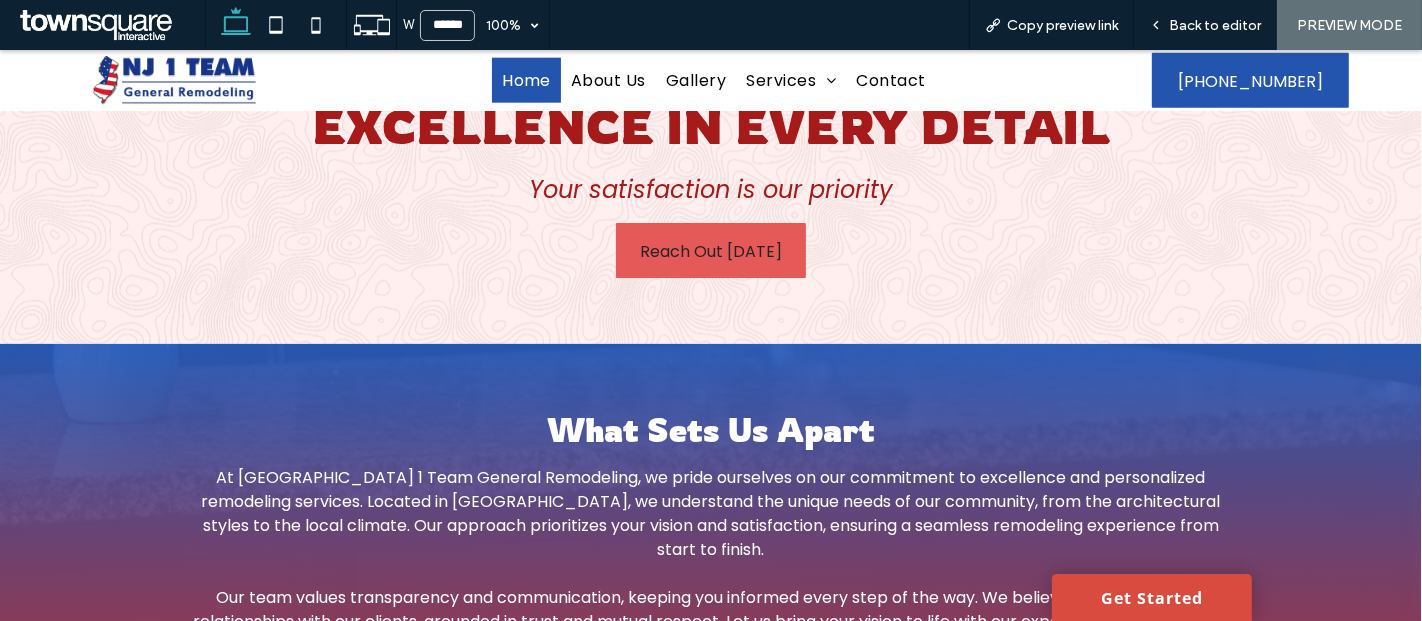 click on "Reach Out [DATE]" at bounding box center (711, 251) 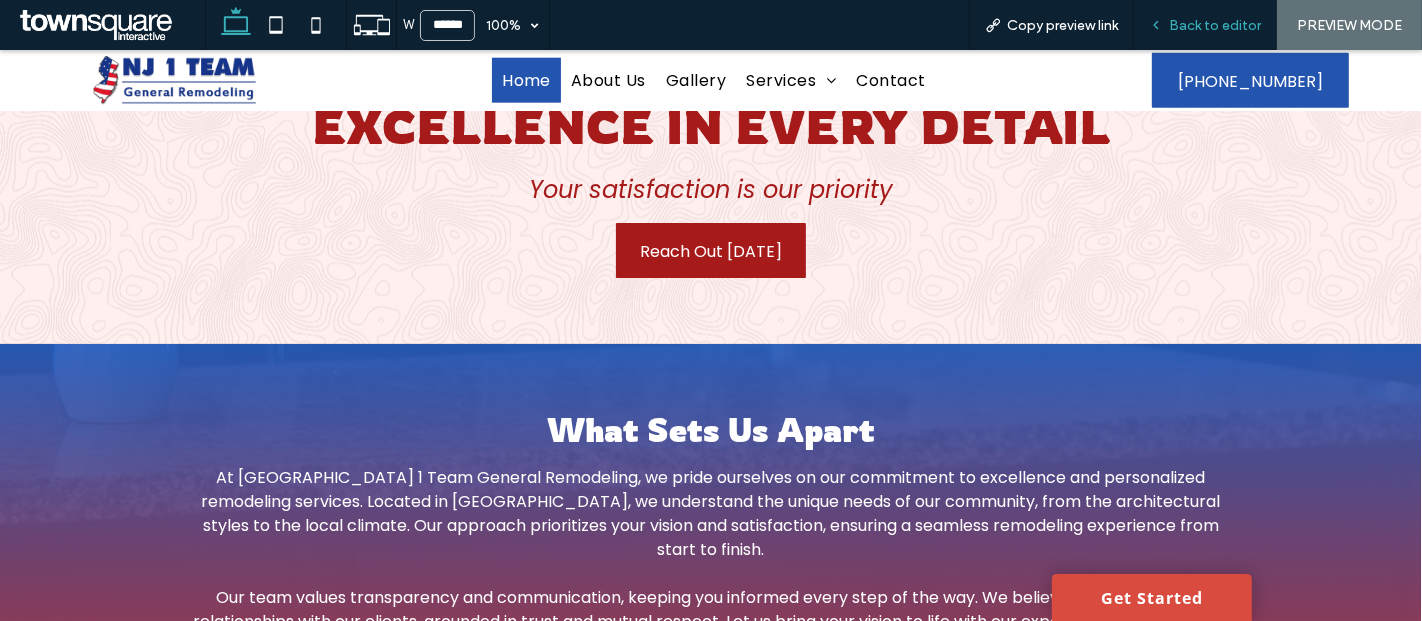 click on "Back to editor" at bounding box center (1205, 25) 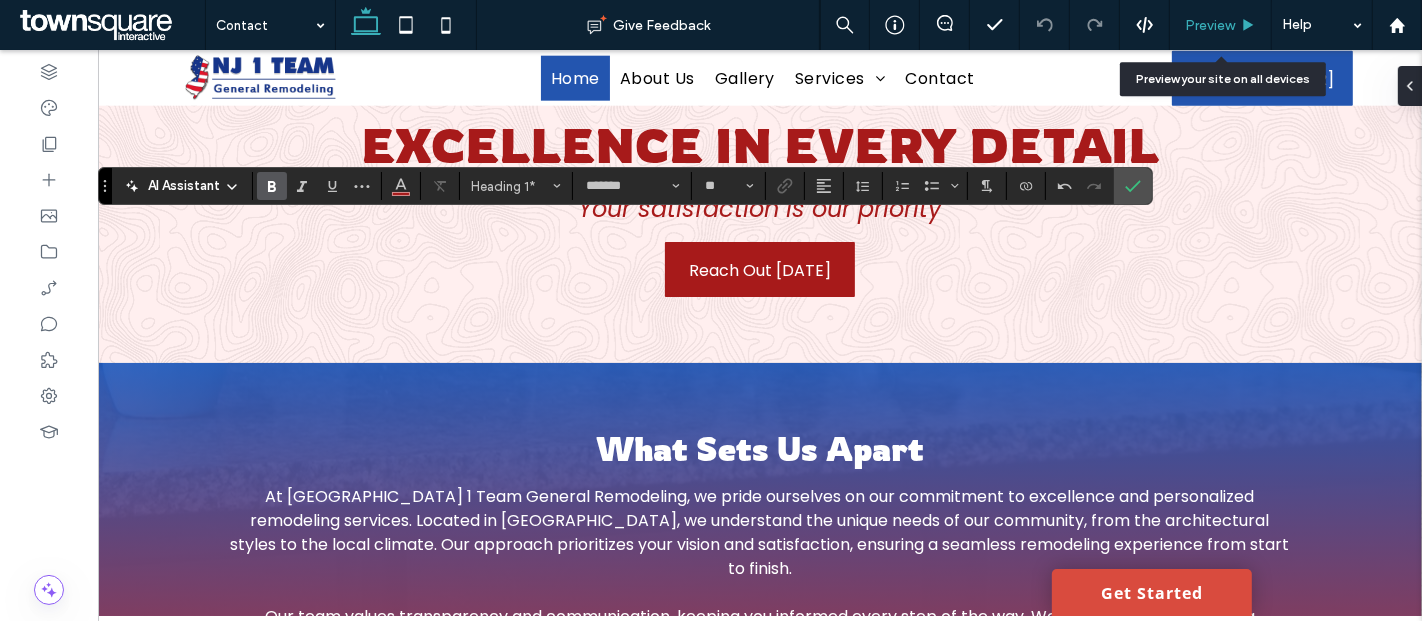 click on "Preview" at bounding box center (1210, 25) 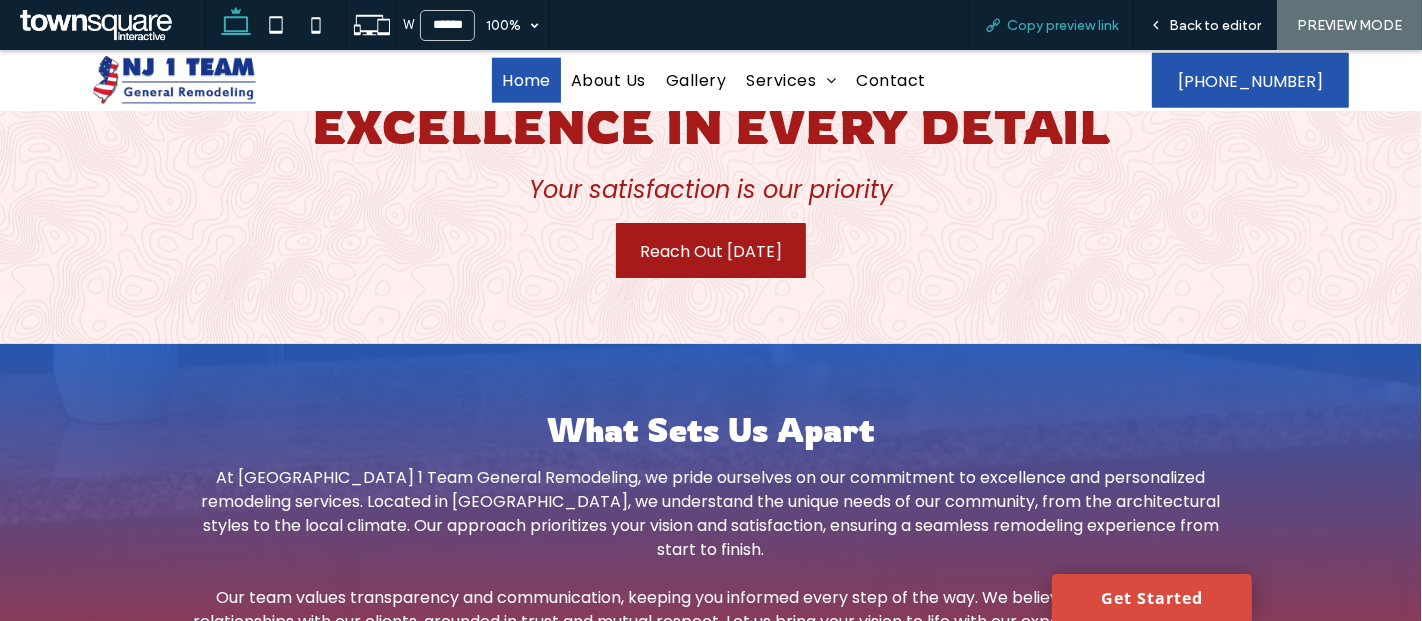 click on "Copy preview link" at bounding box center (1062, 25) 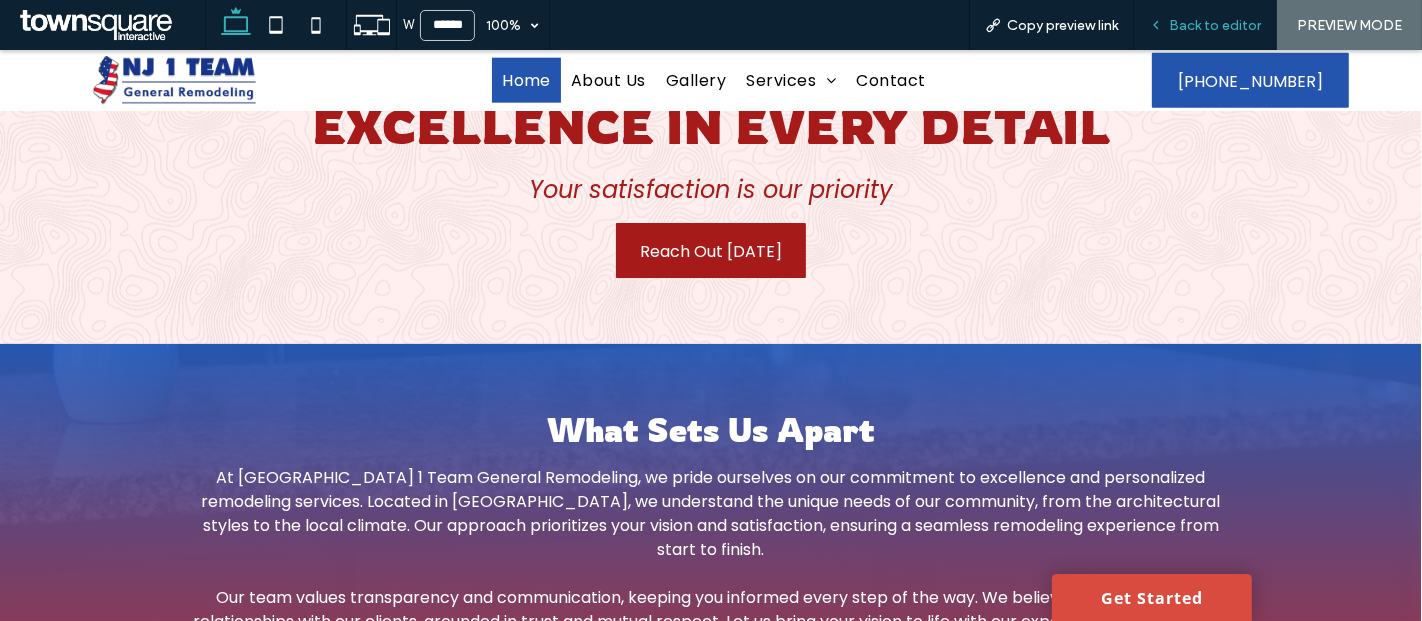click on "Back to editor" at bounding box center (1215, 25) 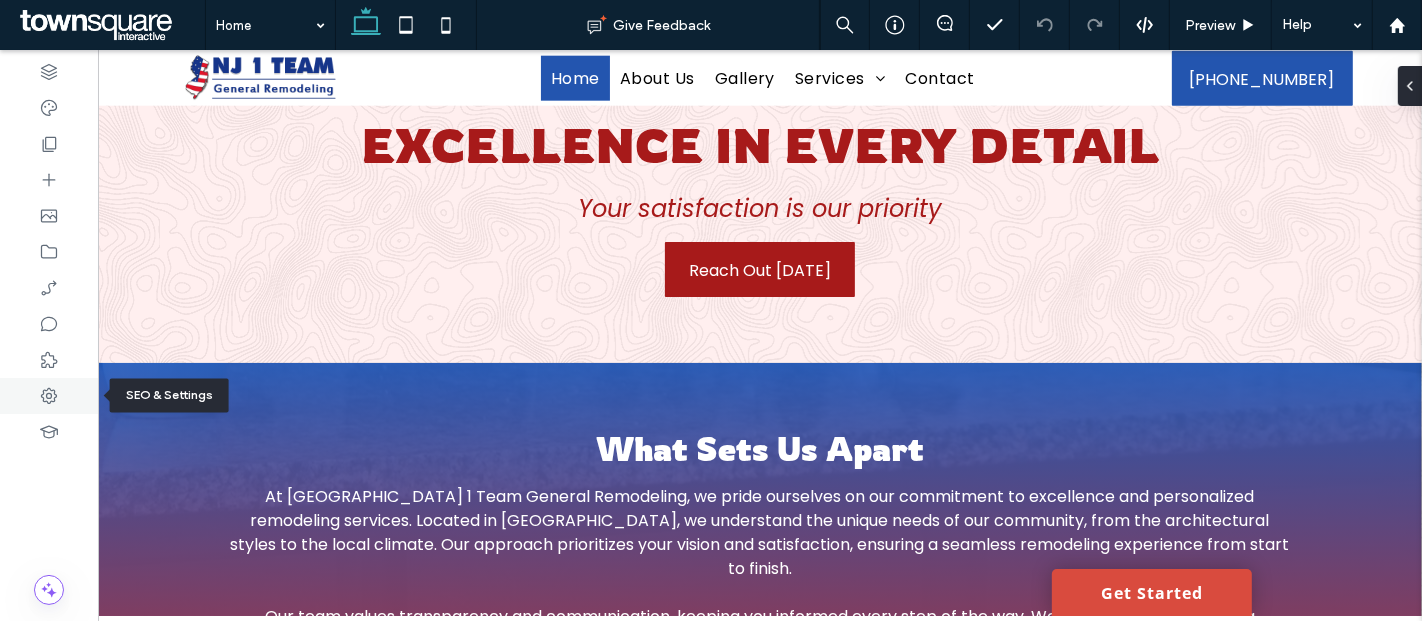 click 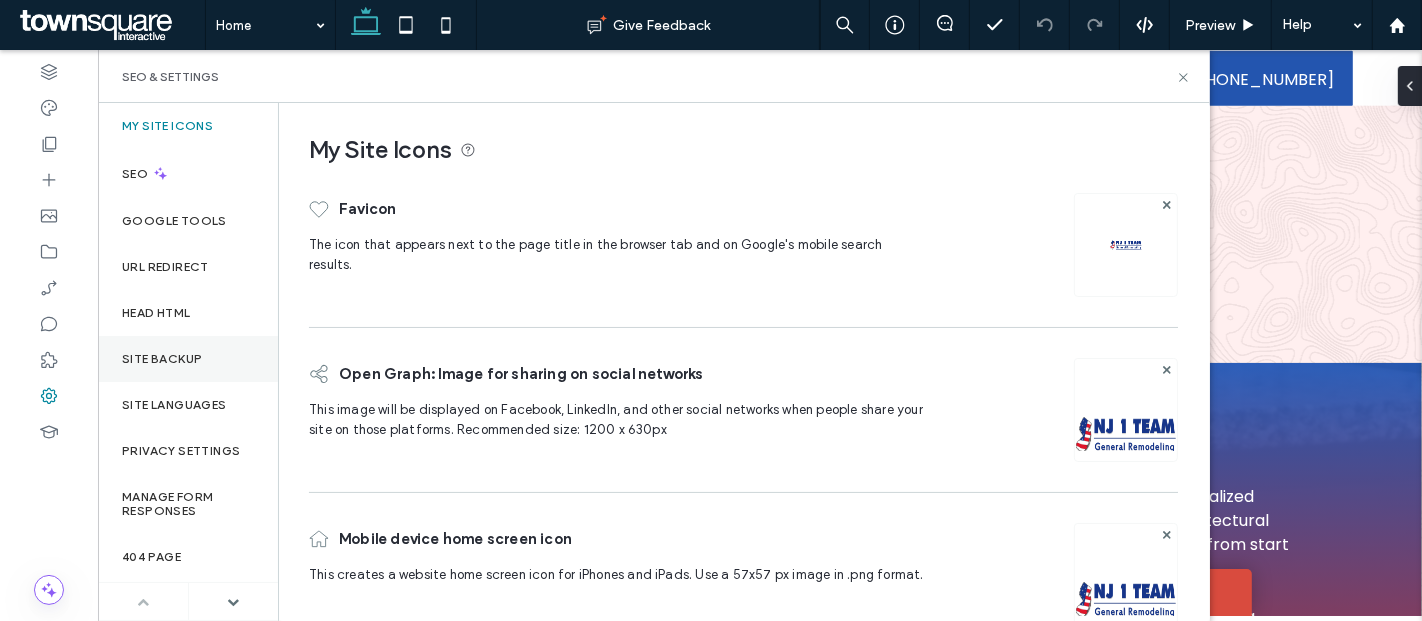 click on "Site Backup" at bounding box center [162, 359] 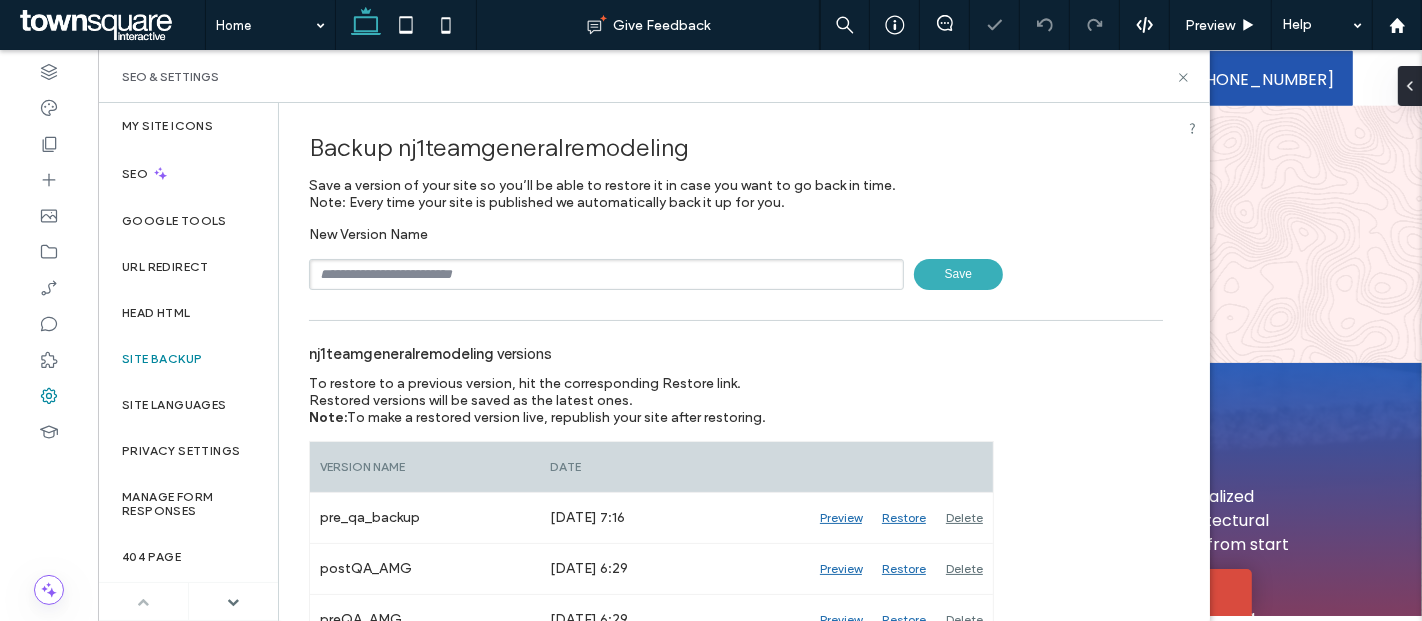 click at bounding box center (606, 274) 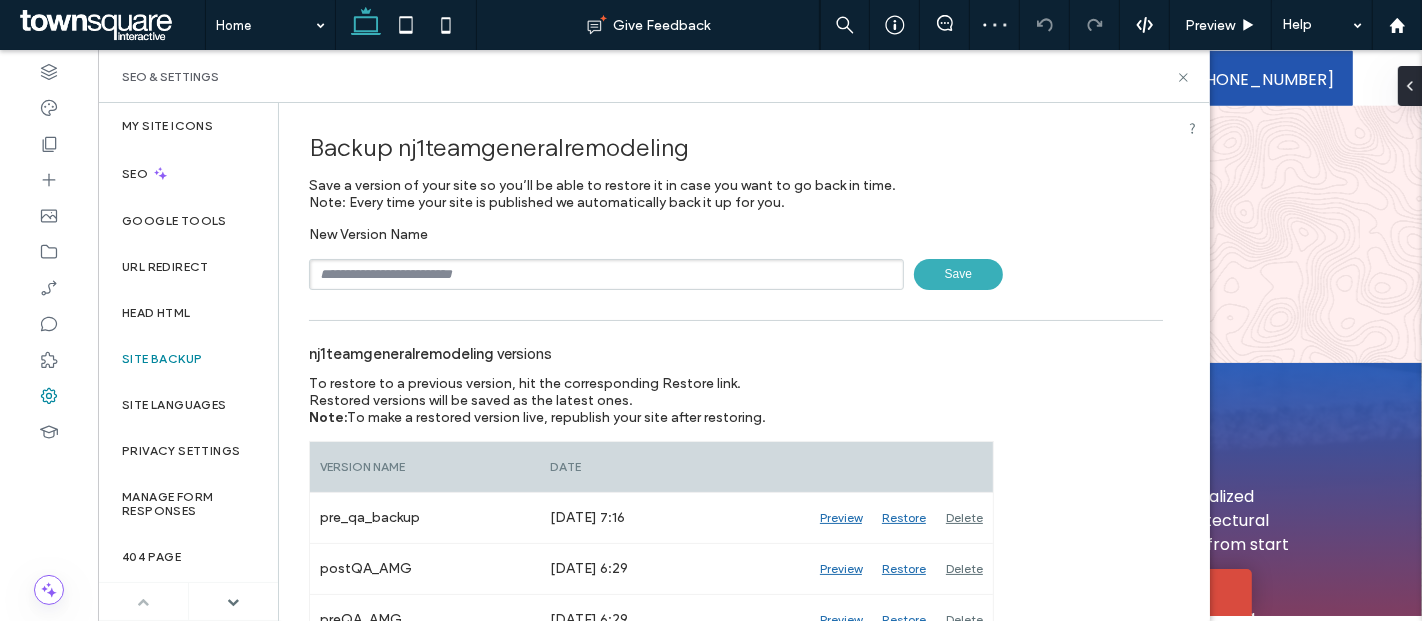 type on "**********" 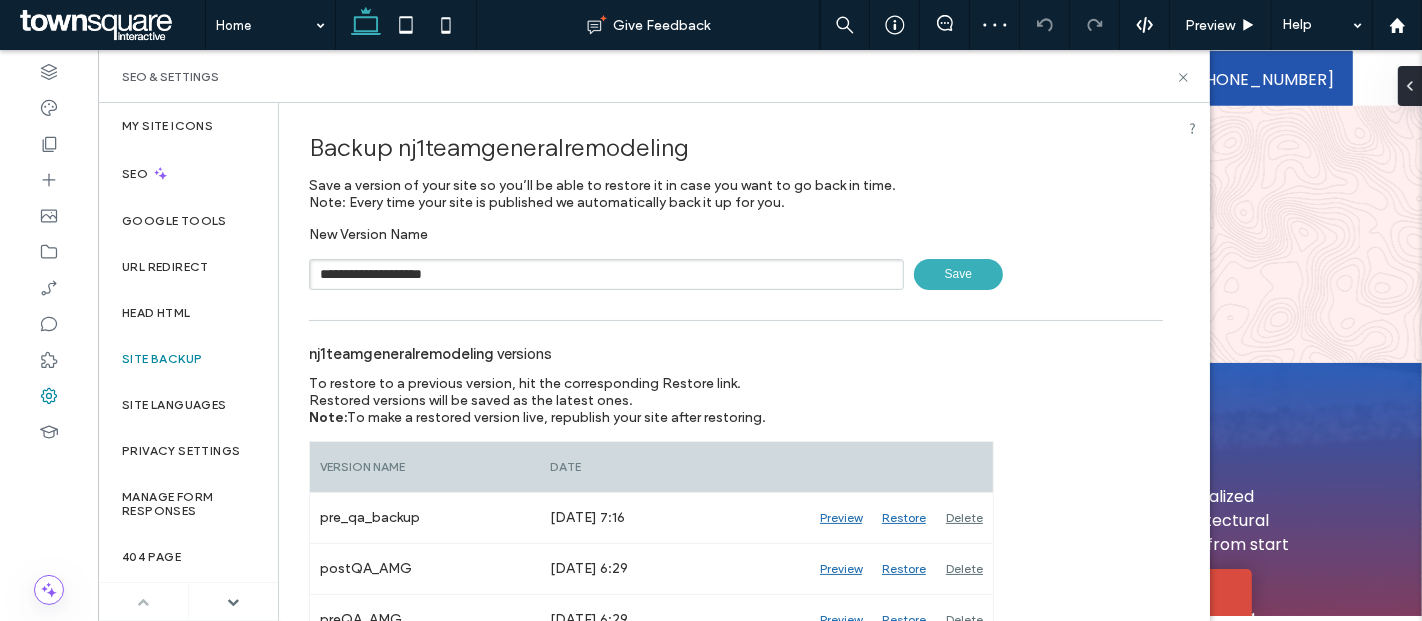 click on "Save" at bounding box center [958, 274] 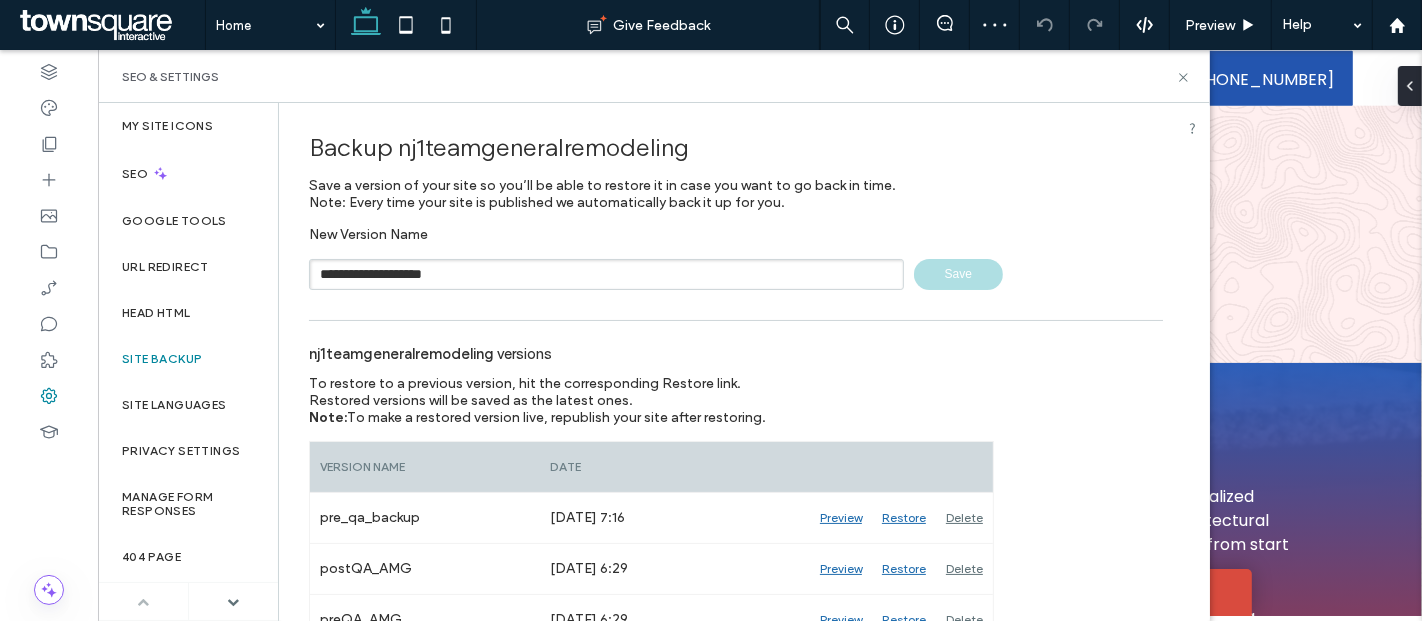 type 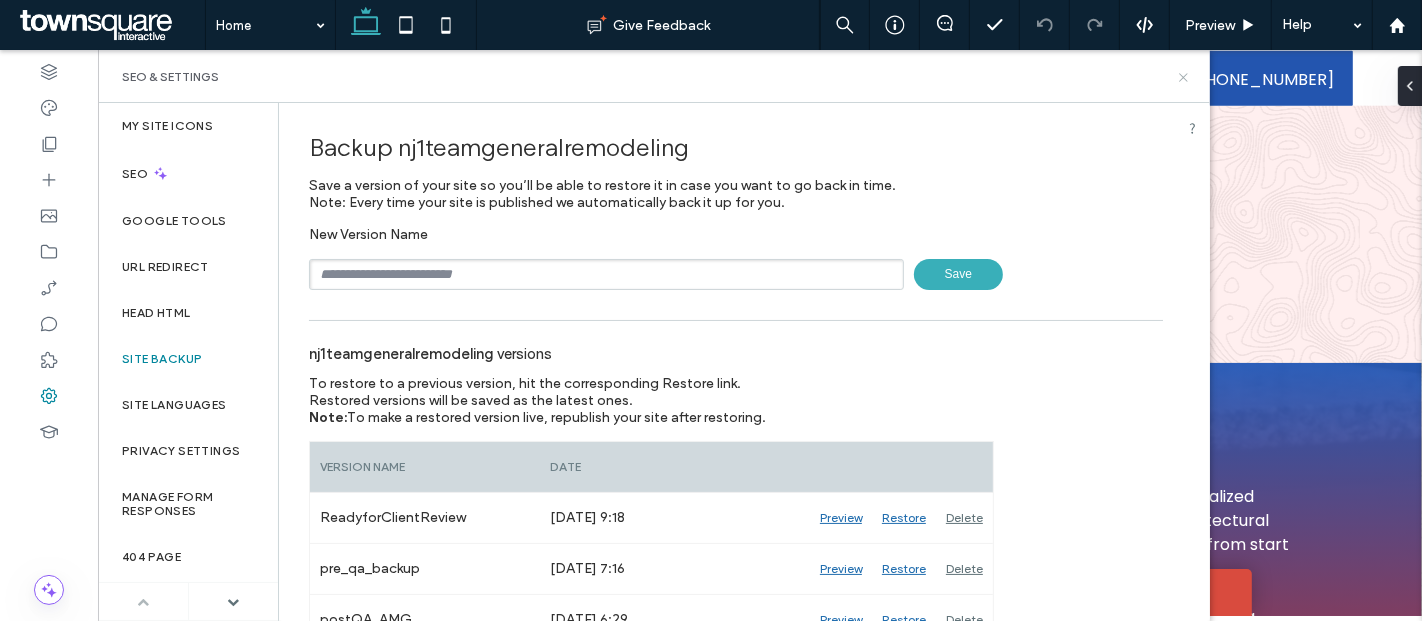 click 